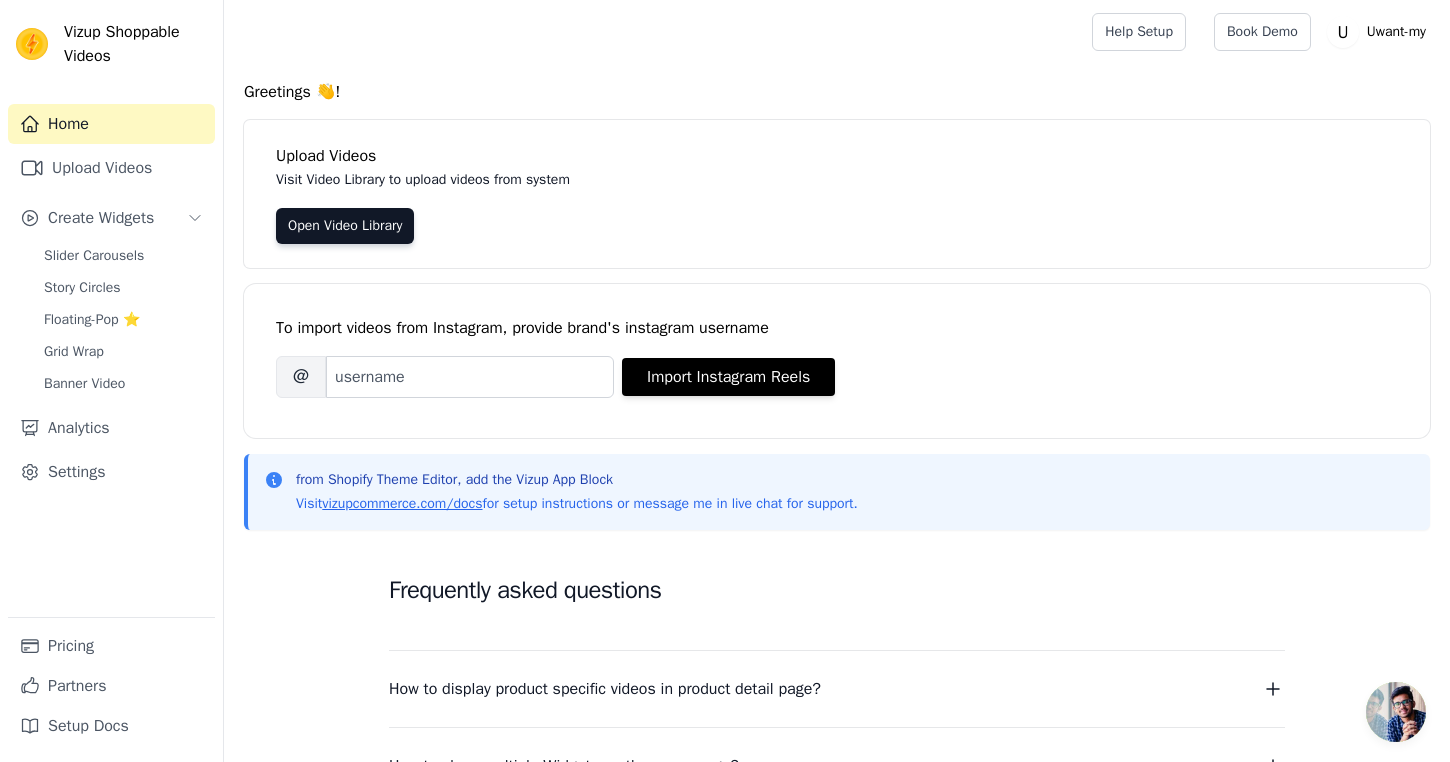 scroll, scrollTop: 0, scrollLeft: 0, axis: both 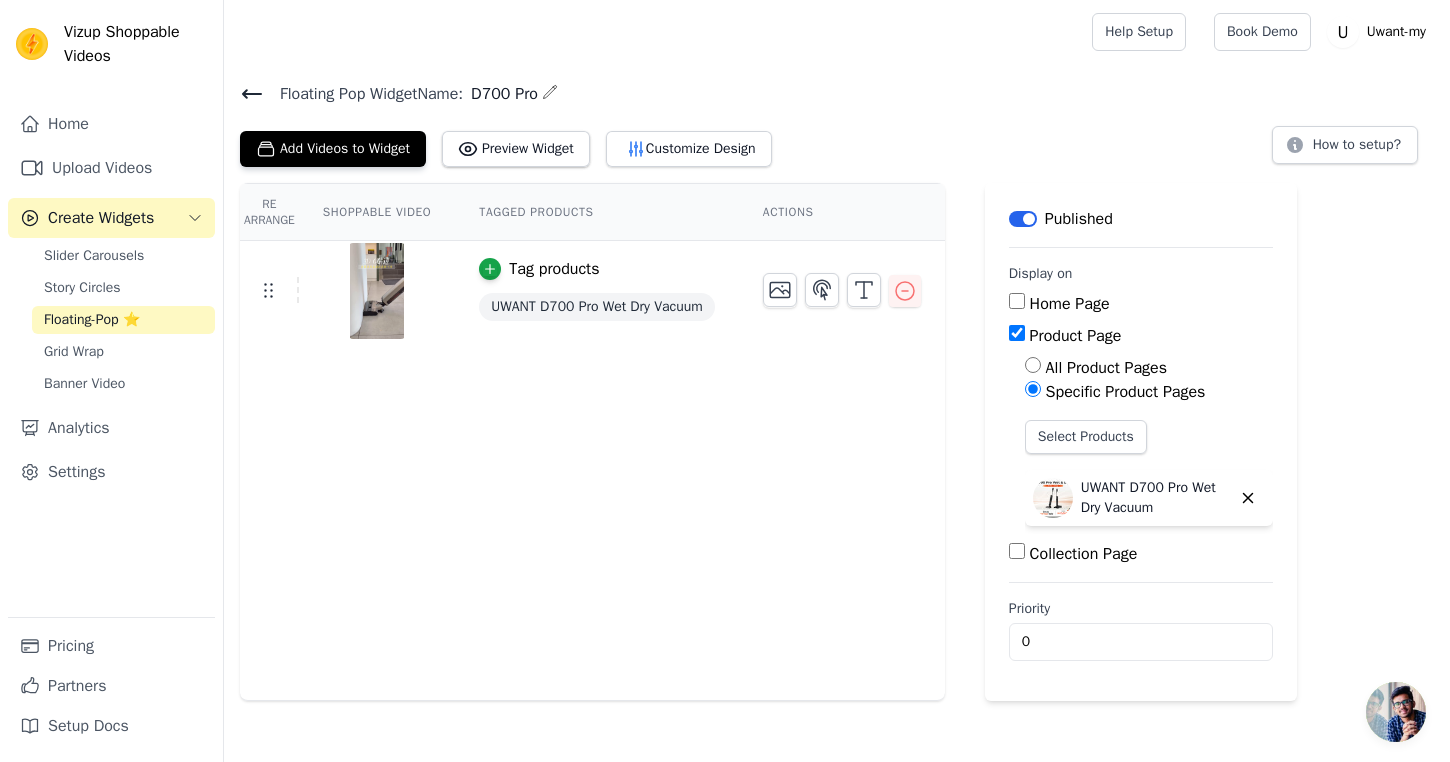 click 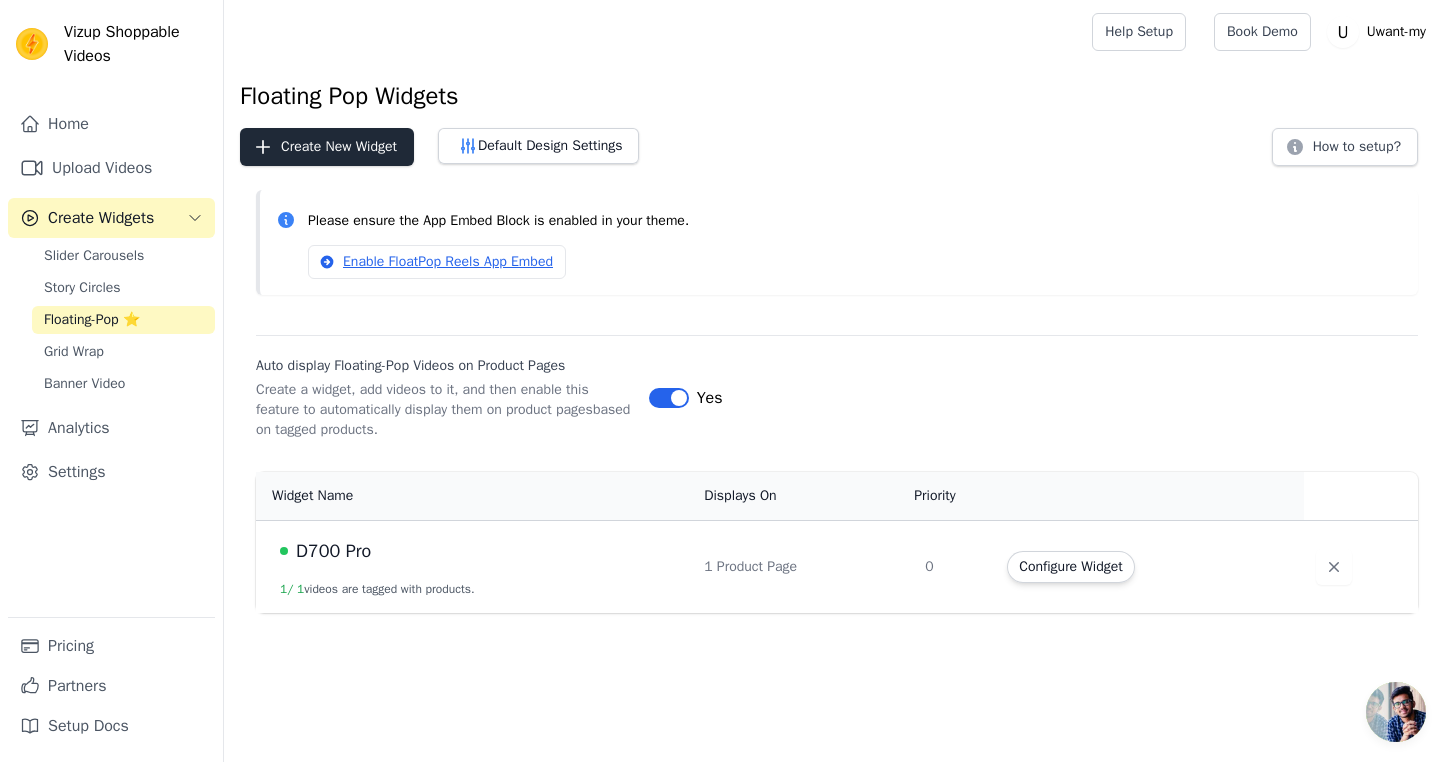click on "Create New Widget" at bounding box center (327, 147) 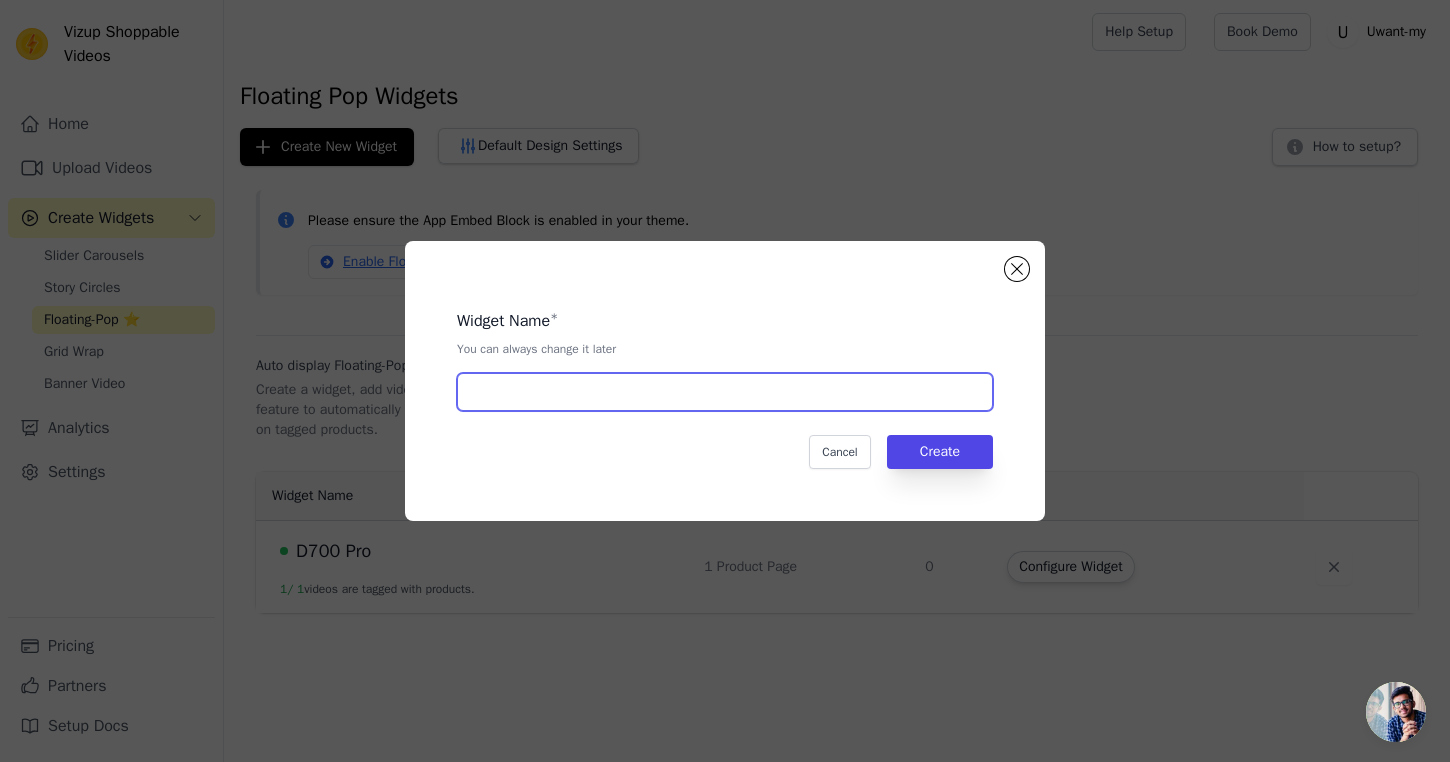 click at bounding box center [725, 392] 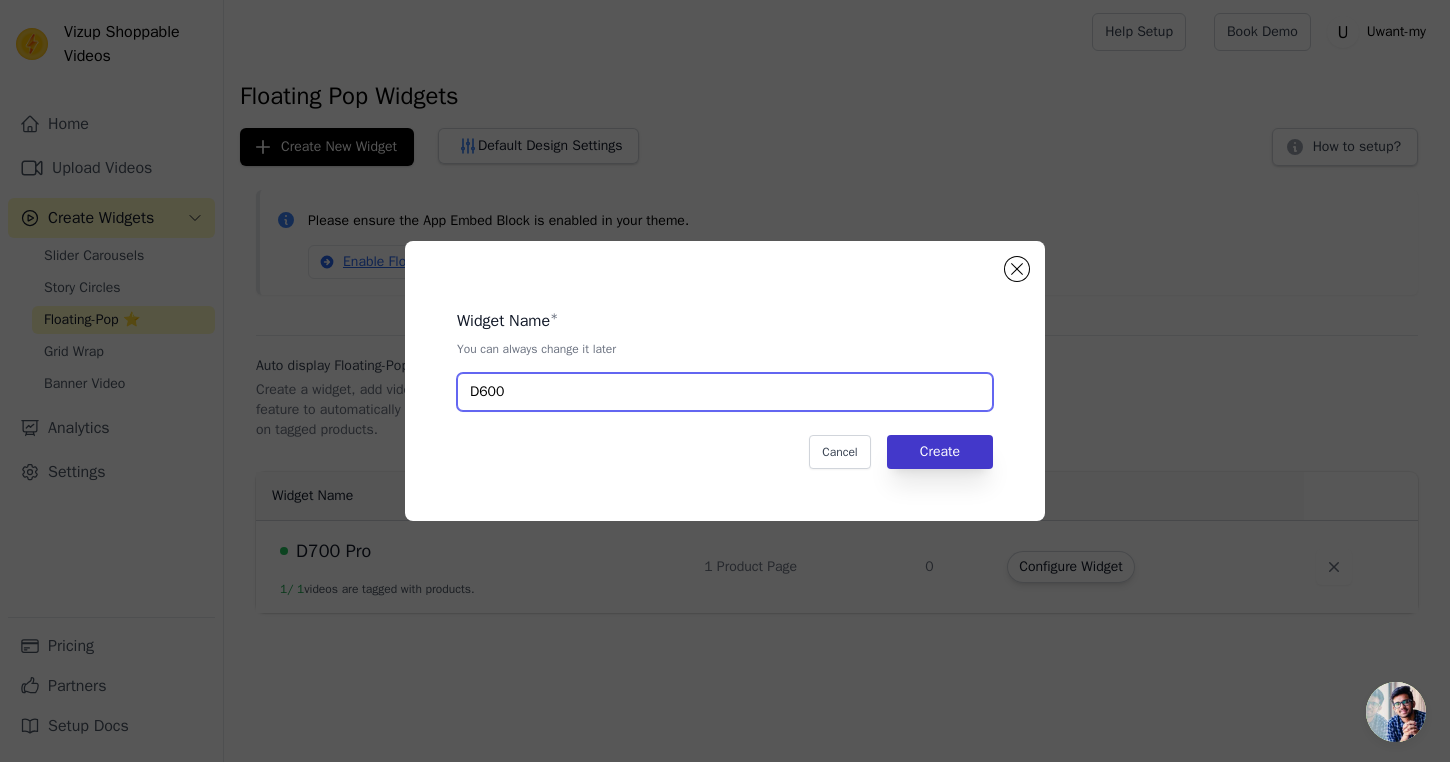type on "D600" 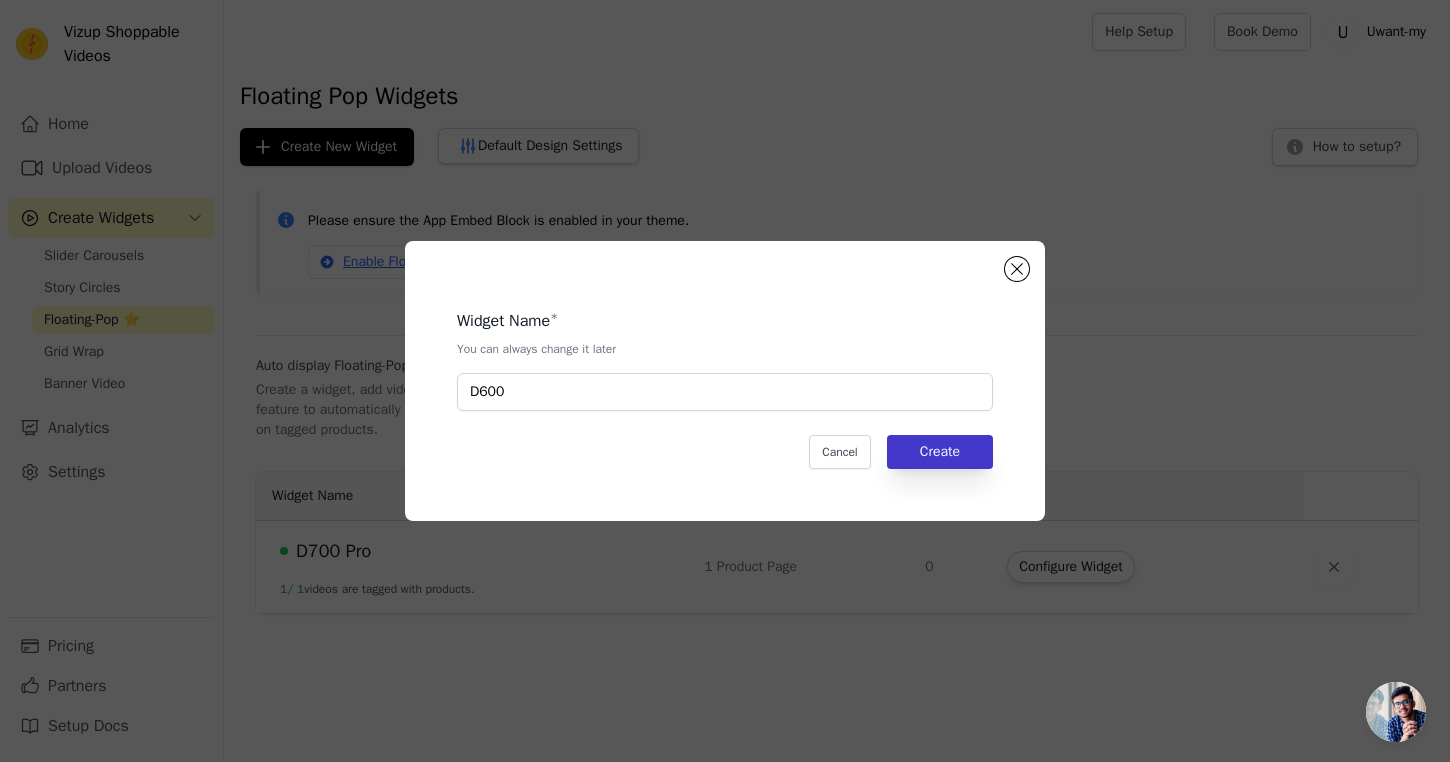 click on "Create" at bounding box center (940, 452) 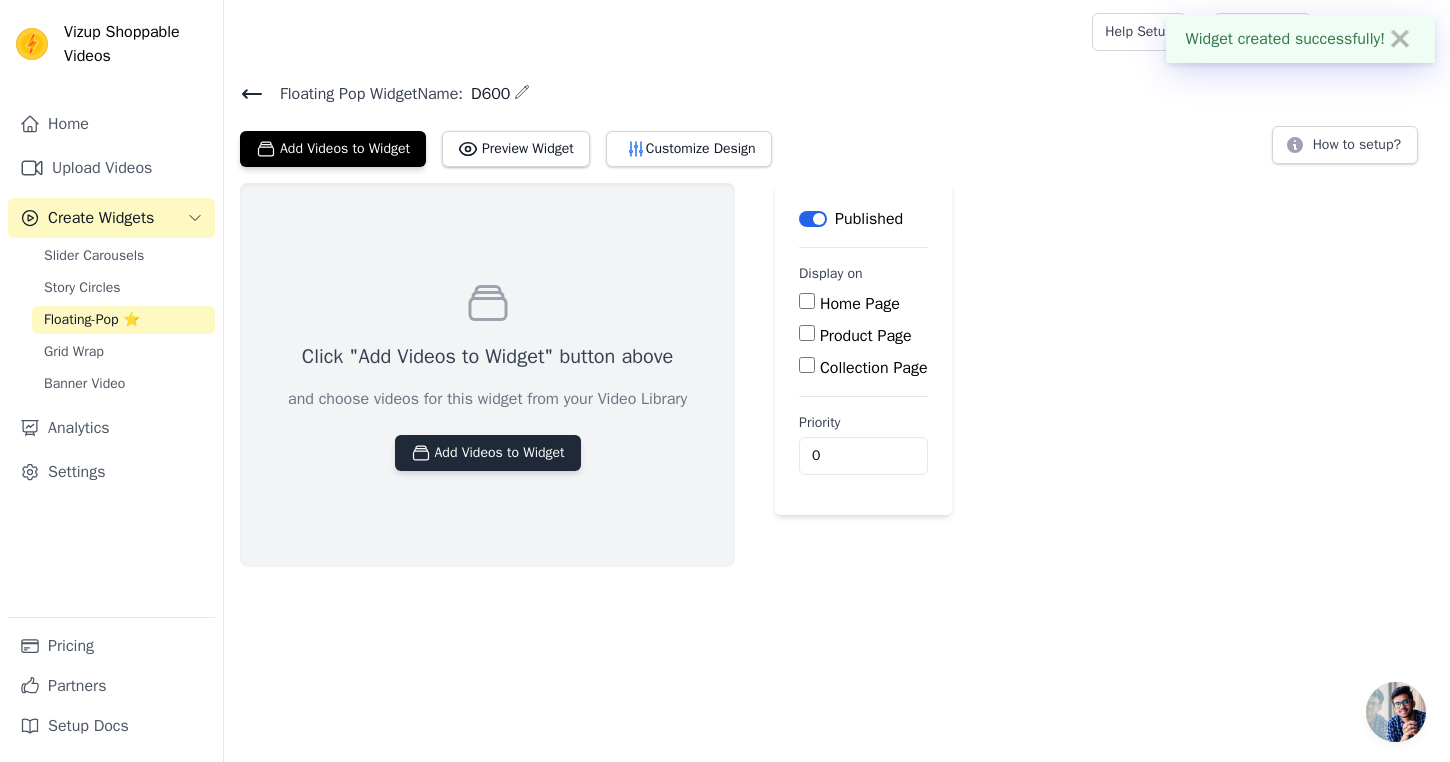 click on "Add Videos to Widget" at bounding box center (488, 453) 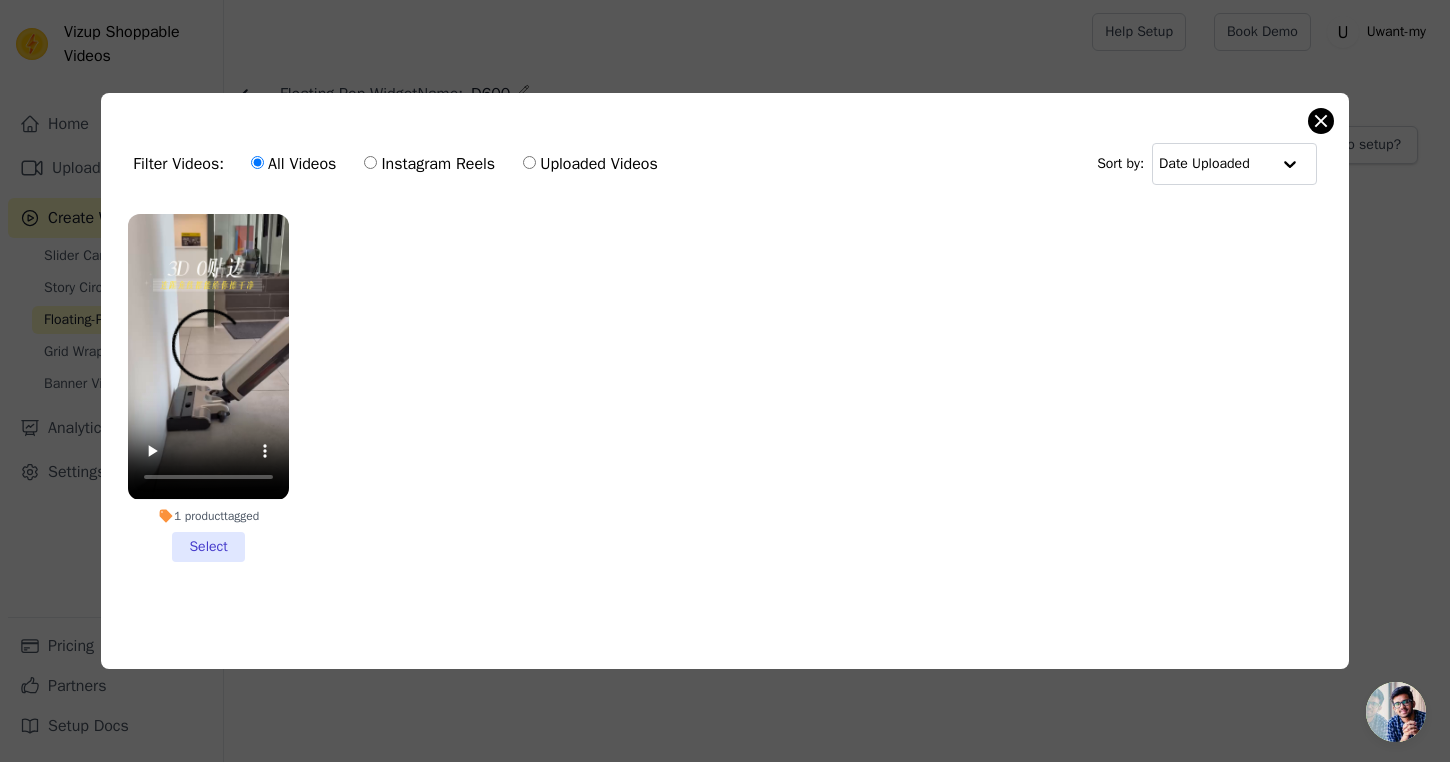 click at bounding box center (1321, 121) 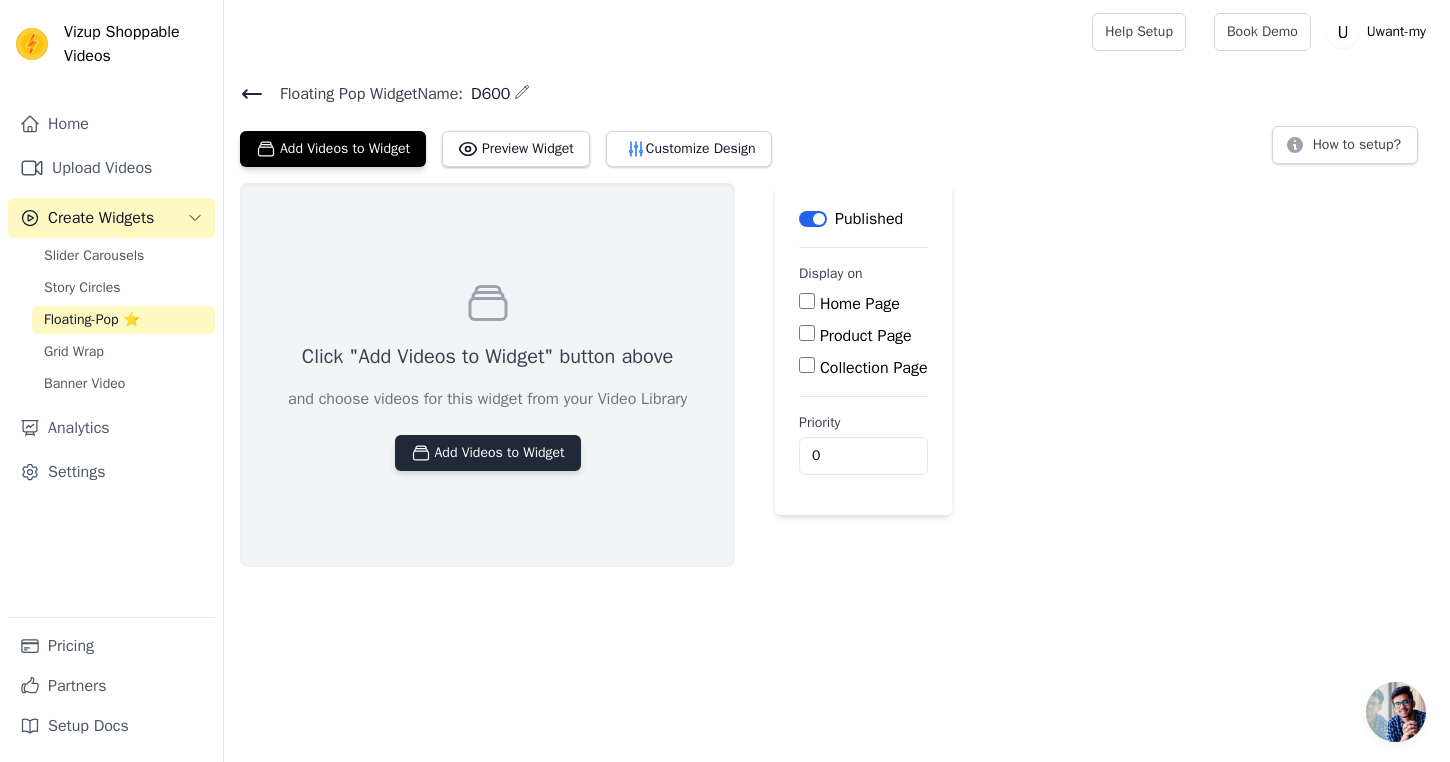 click on "Add Videos to Widget" at bounding box center (488, 453) 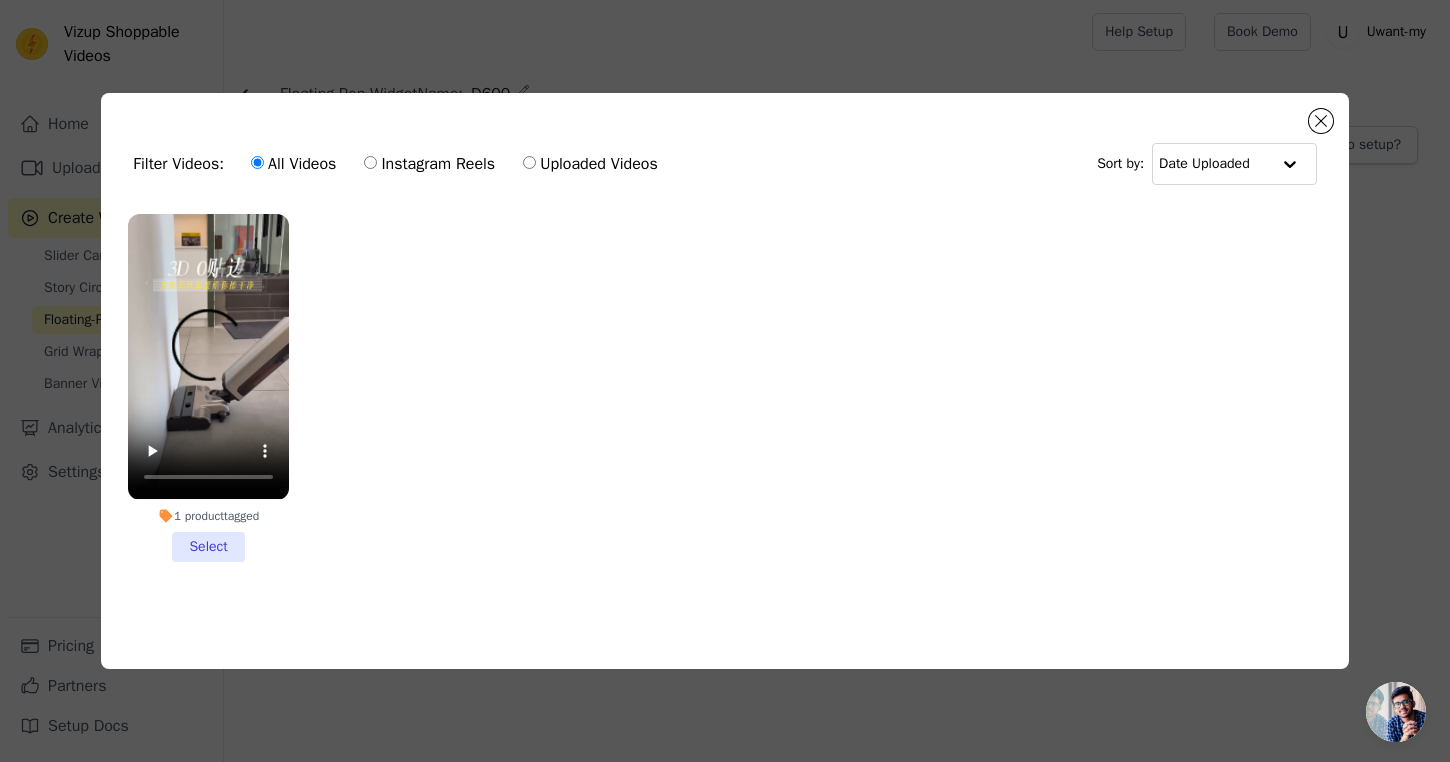 click on "Instagram Reels" at bounding box center (429, 164) 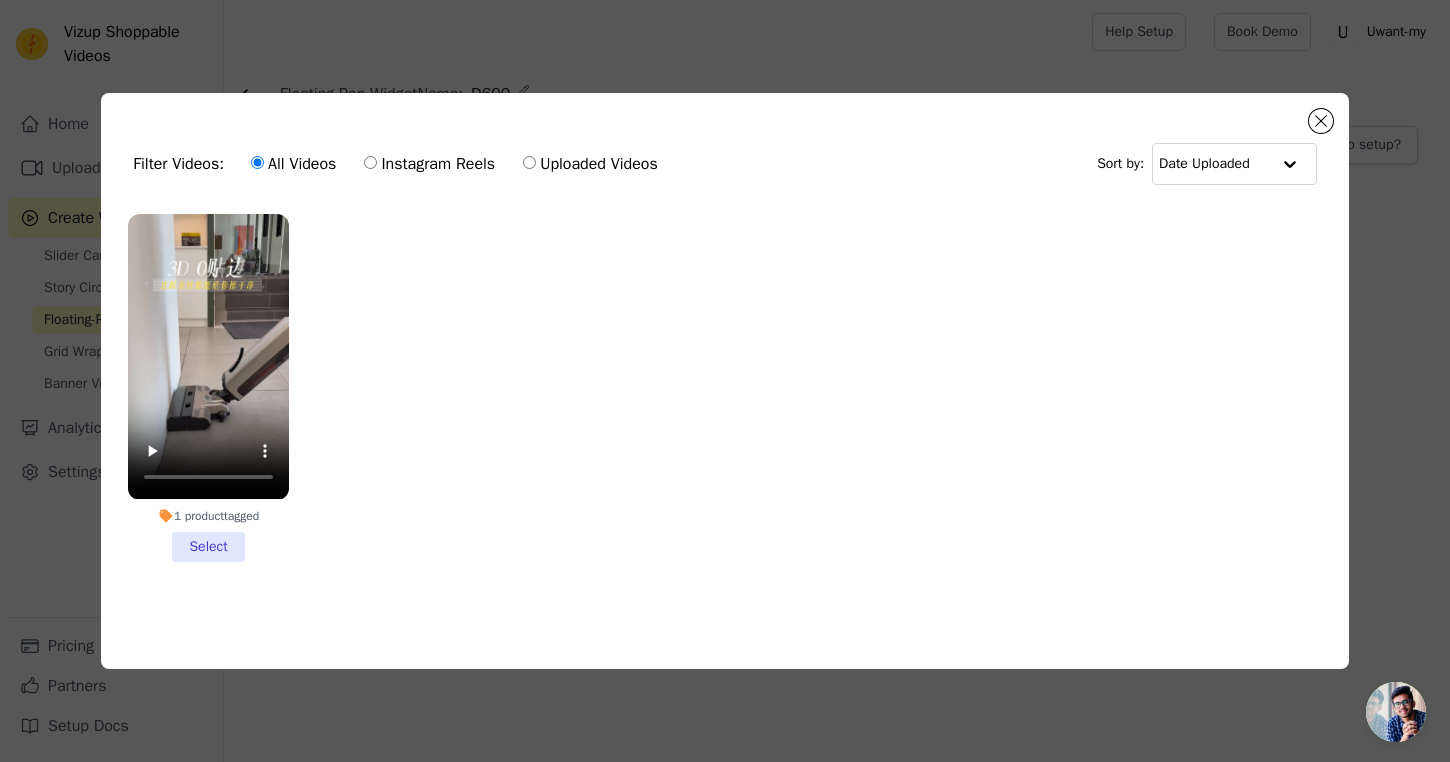 click on "Instagram Reels" at bounding box center [370, 162] 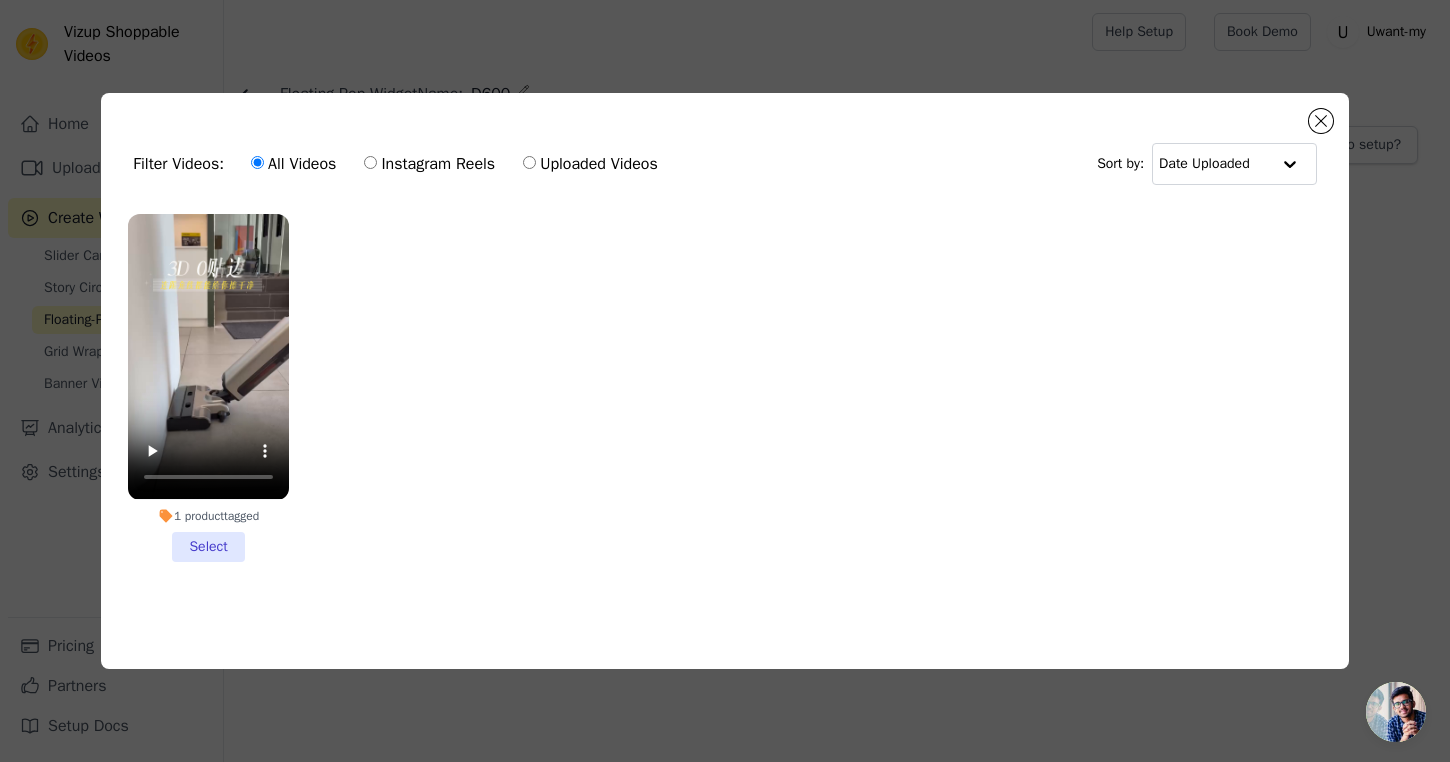 radio on "true" 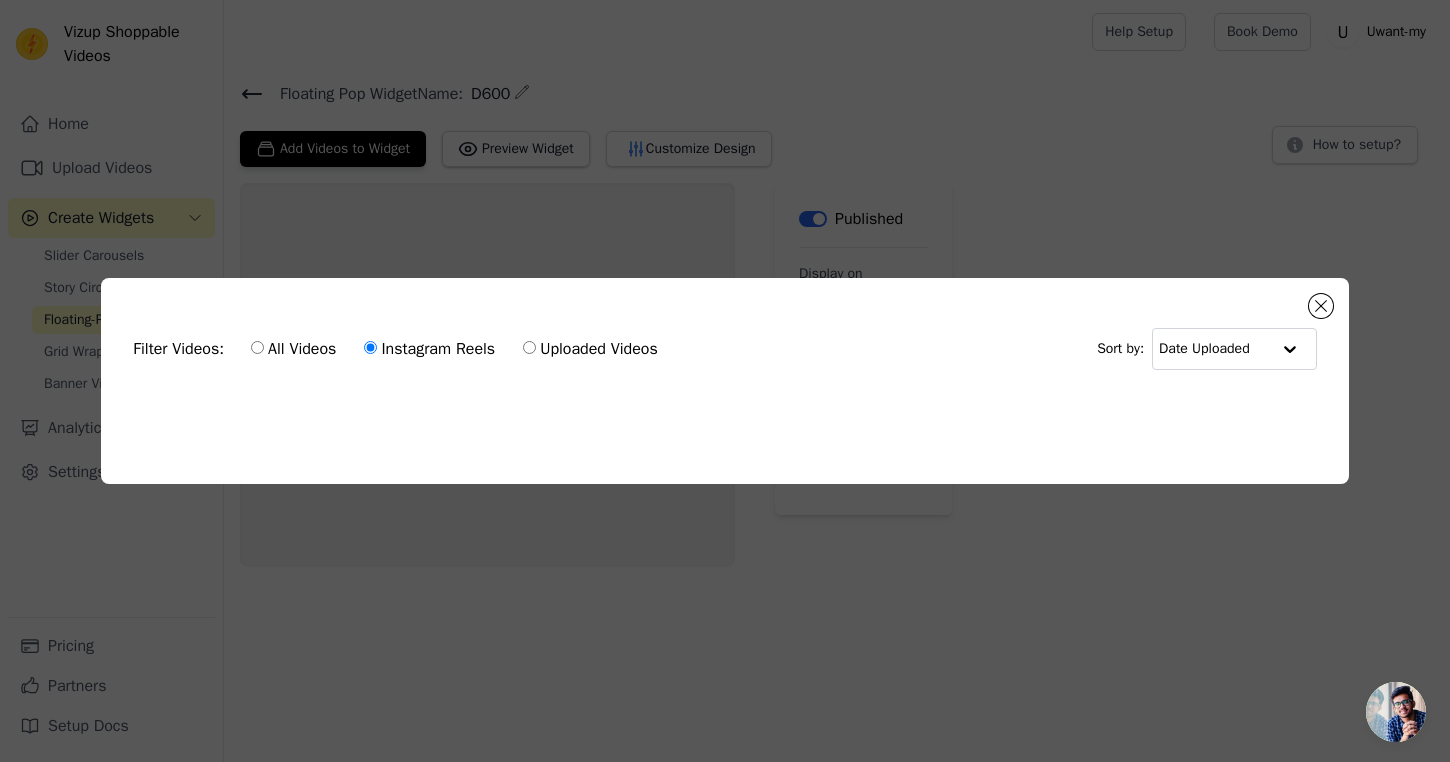 click on "All Videos" at bounding box center (293, 349) 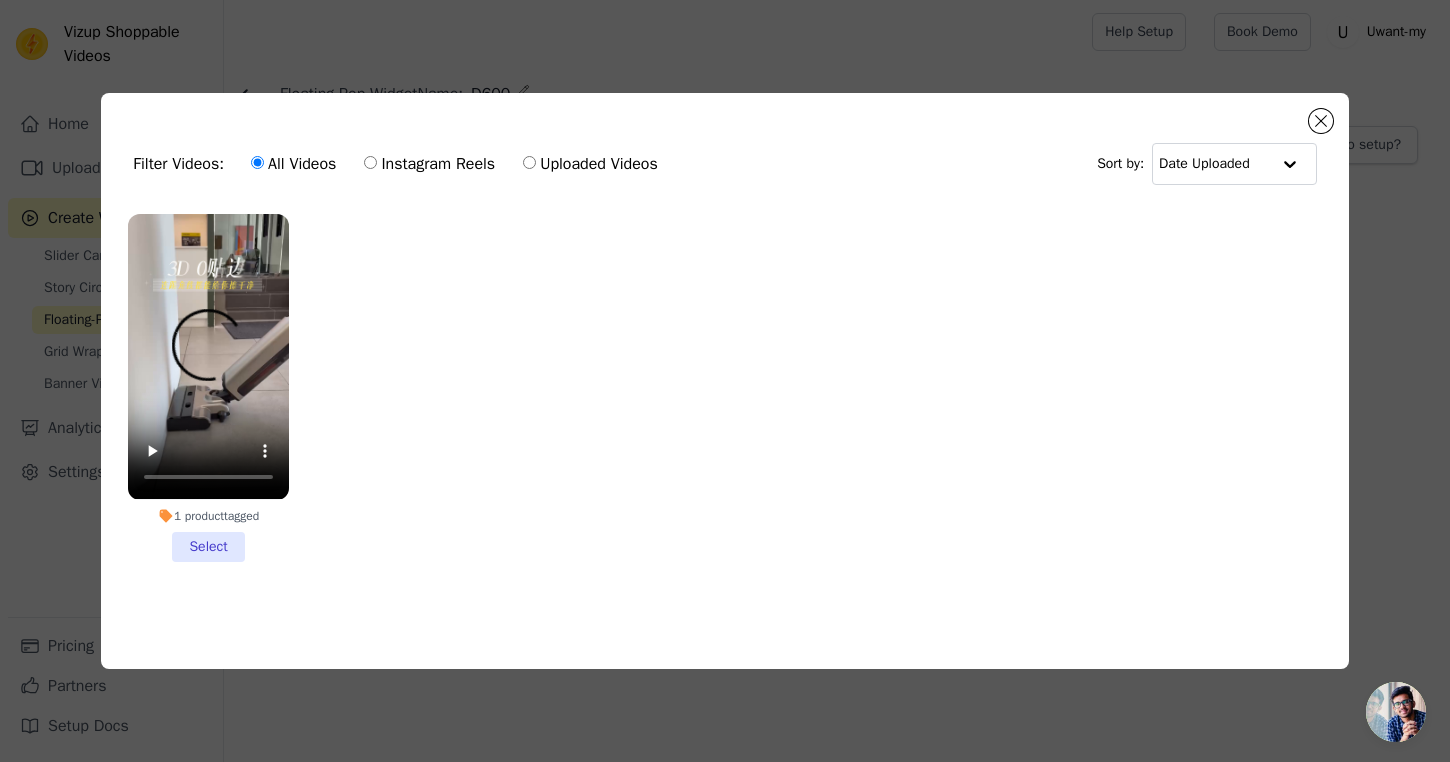 click on "Uploaded Videos" at bounding box center [590, 164] 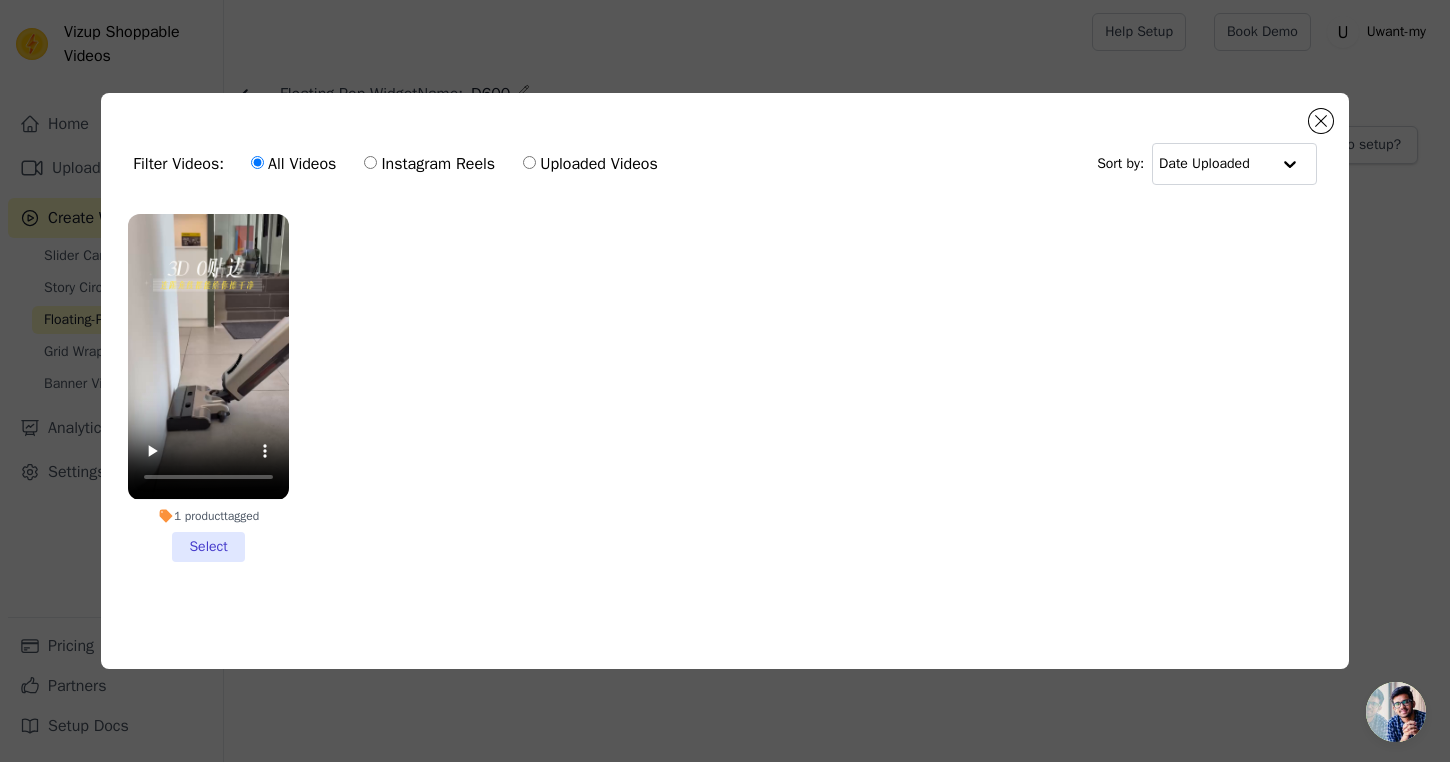 click on "Uploaded Videos" at bounding box center [529, 162] 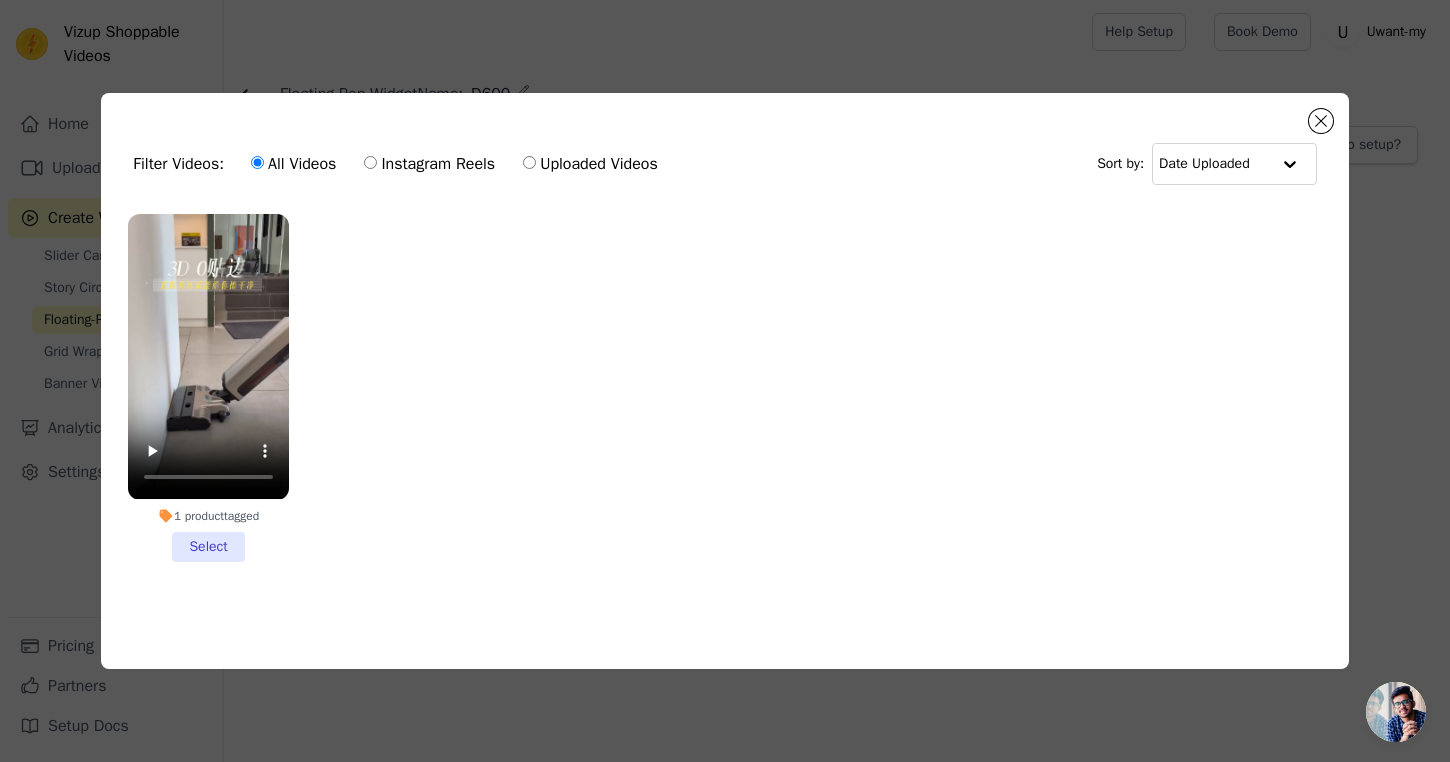 radio on "true" 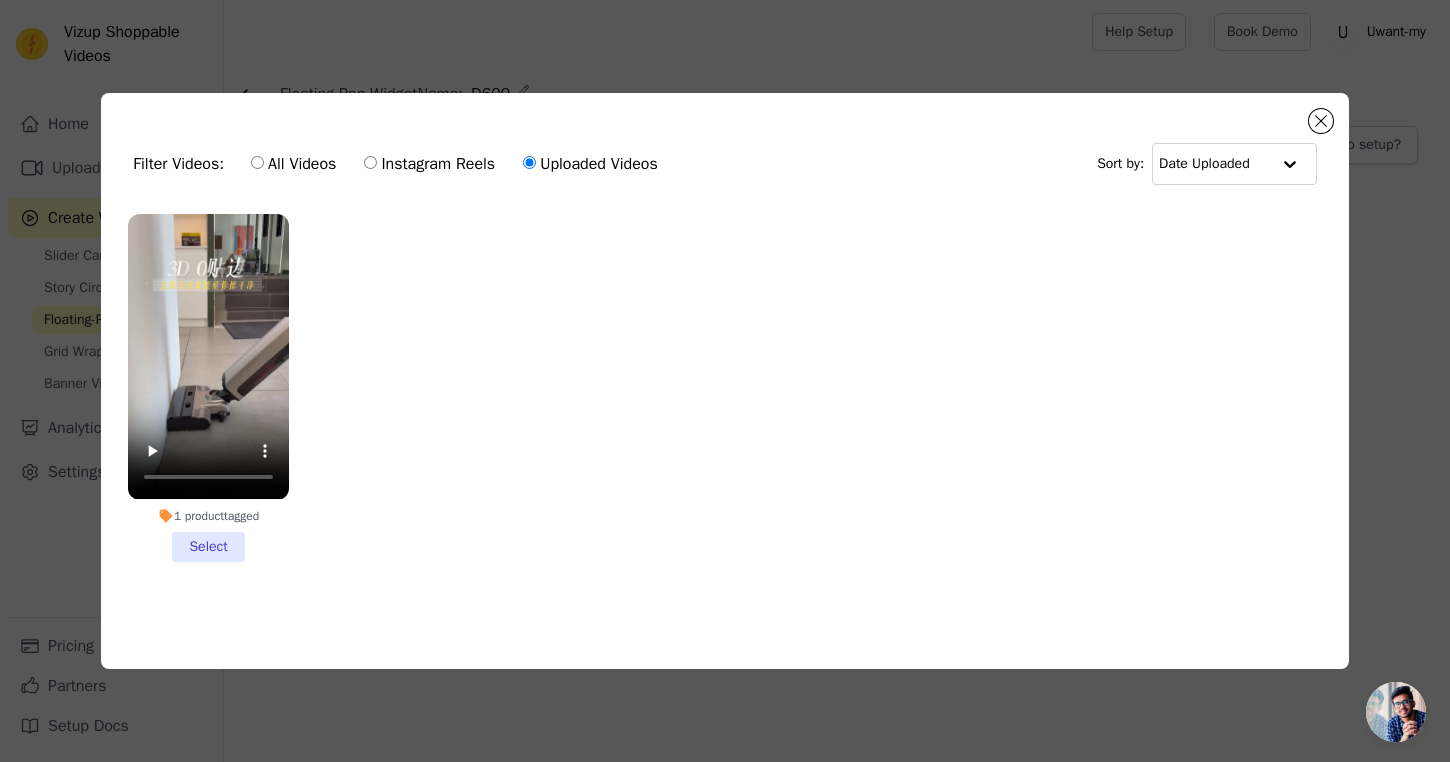 click on "1   product  tagged     Select" at bounding box center (724, 403) 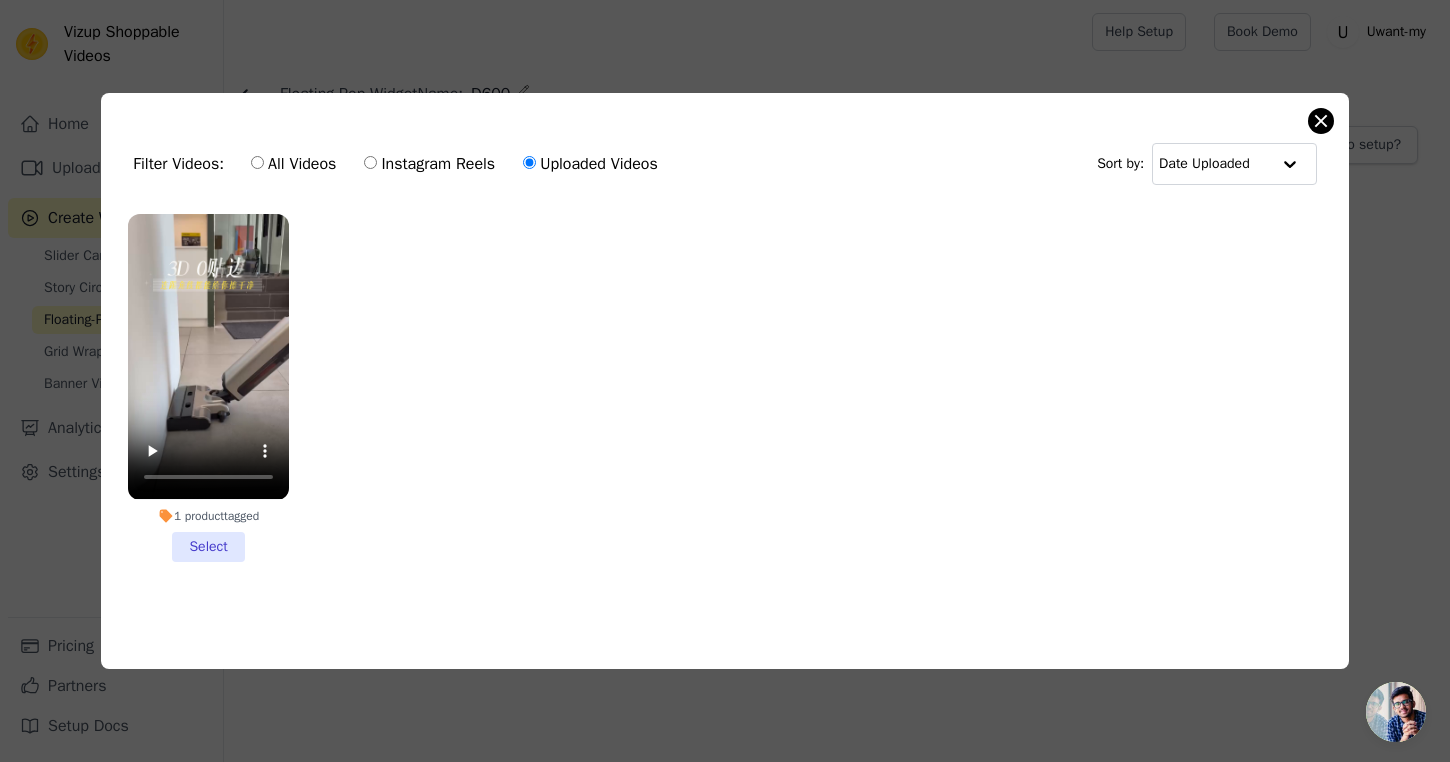 click at bounding box center [1321, 121] 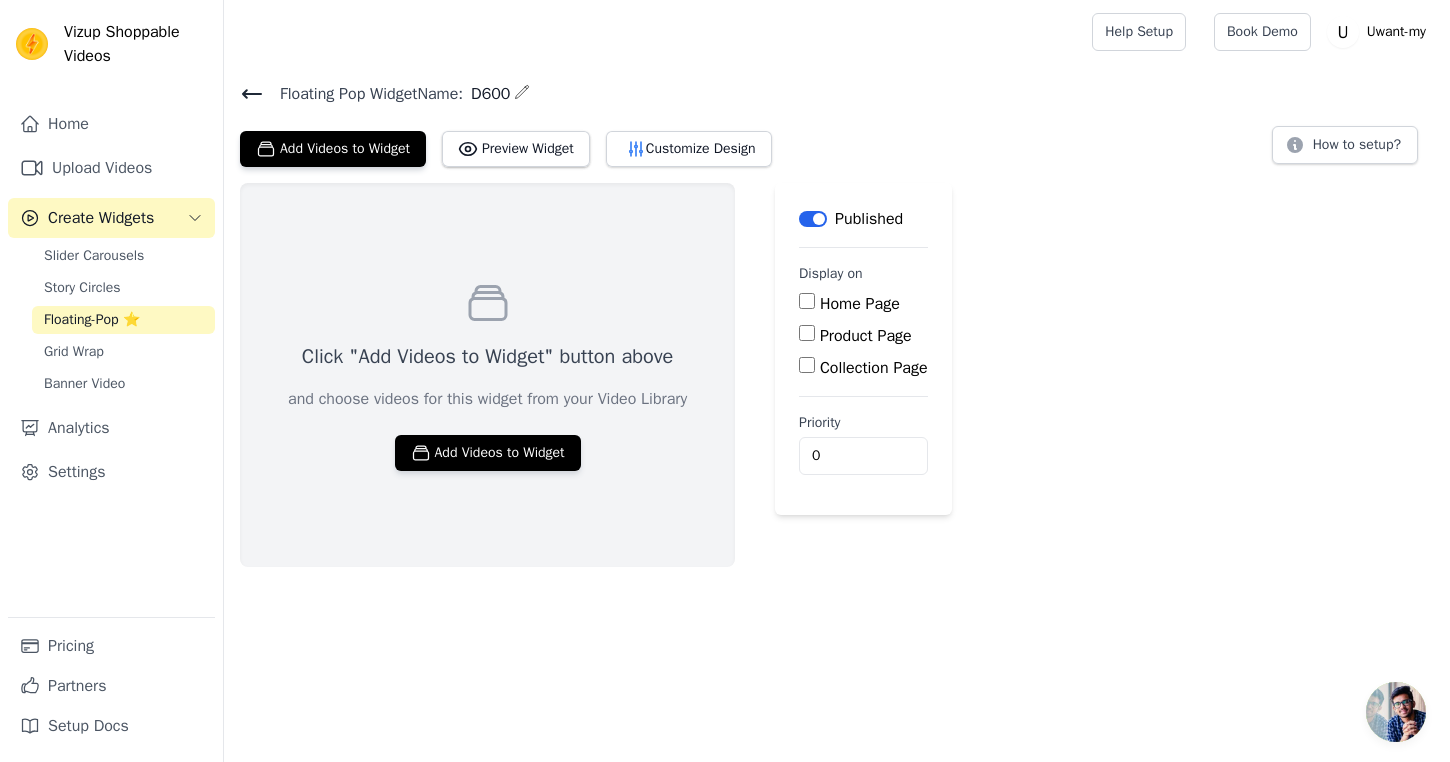 click on "Create Widgets" at bounding box center (101, 218) 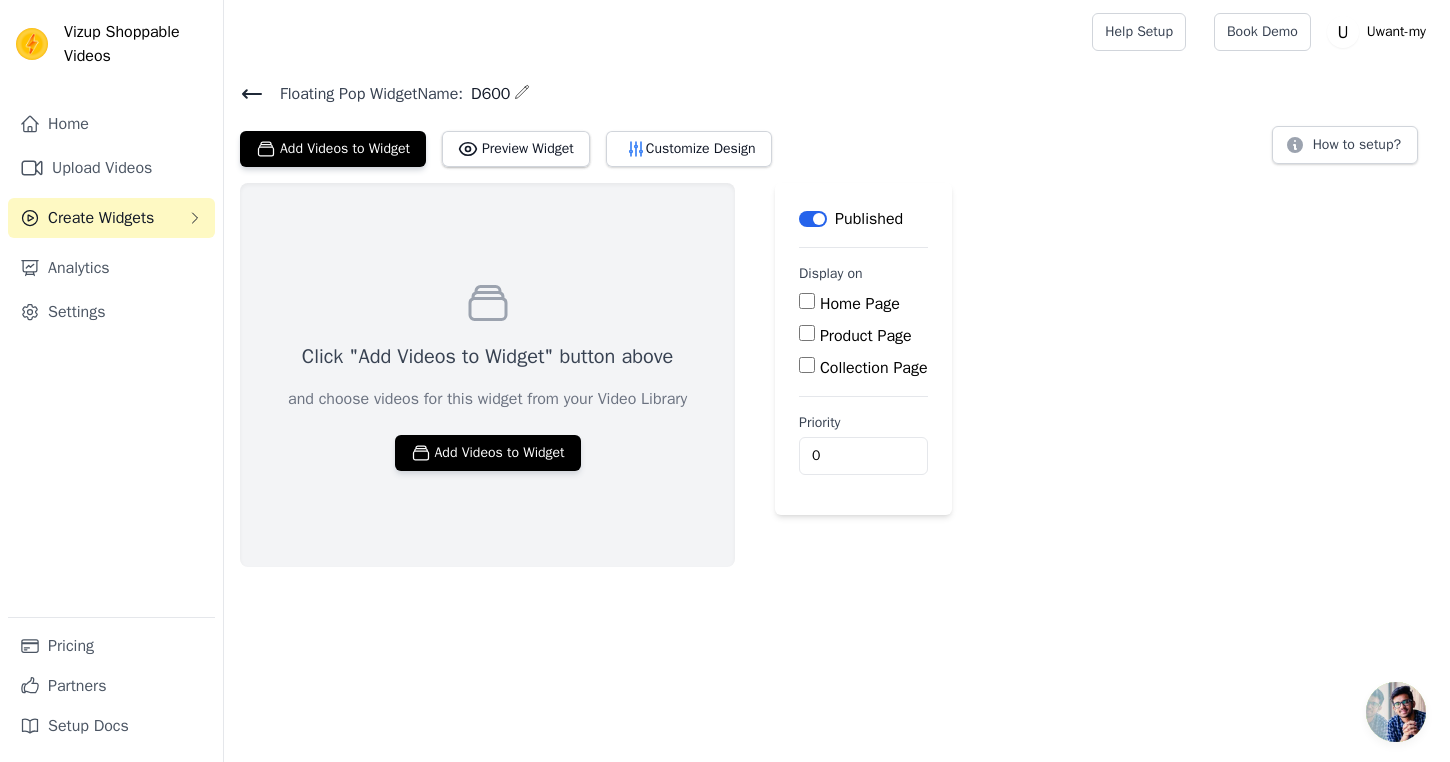 click on "Create Widgets" at bounding box center [101, 218] 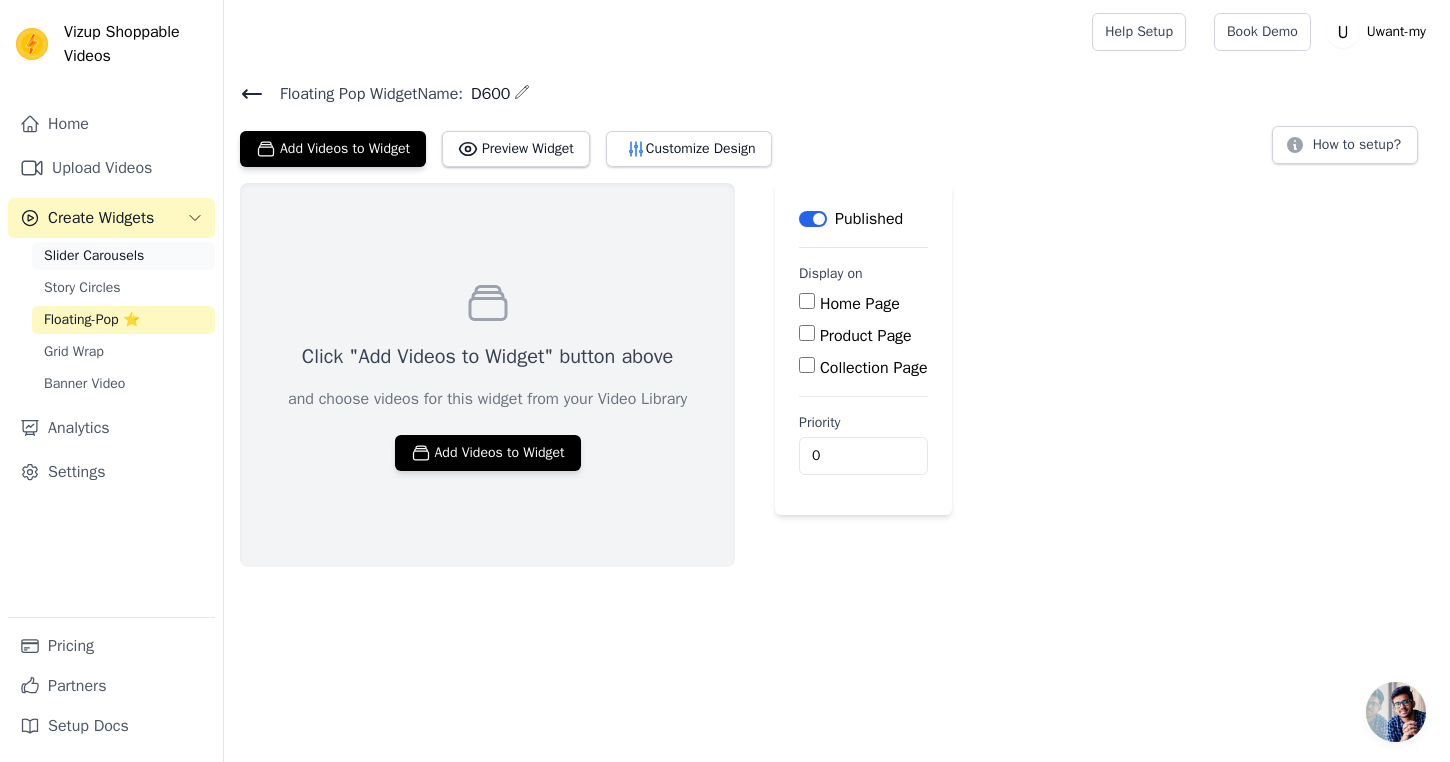 click on "Slider Carousels" at bounding box center (94, 256) 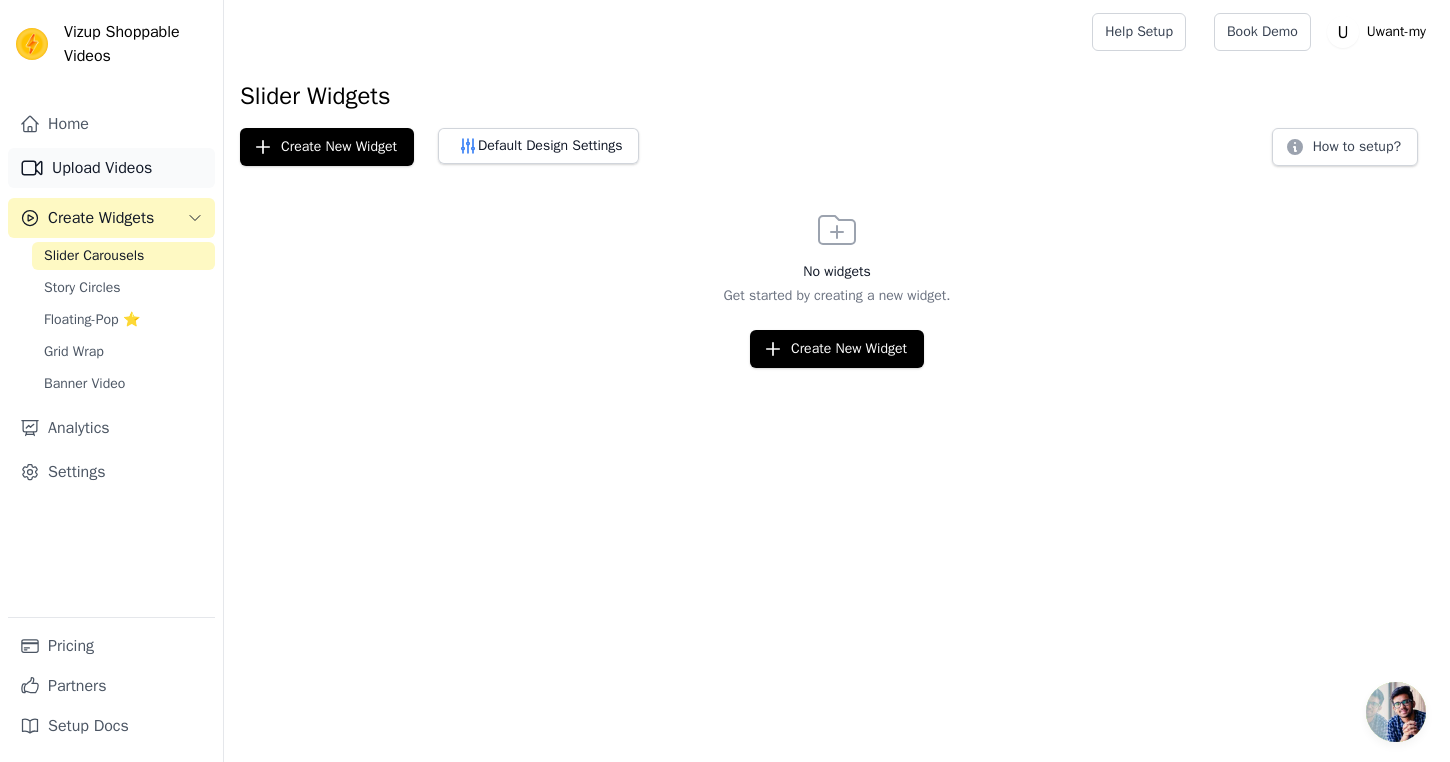 click on "Upload Videos" at bounding box center [111, 168] 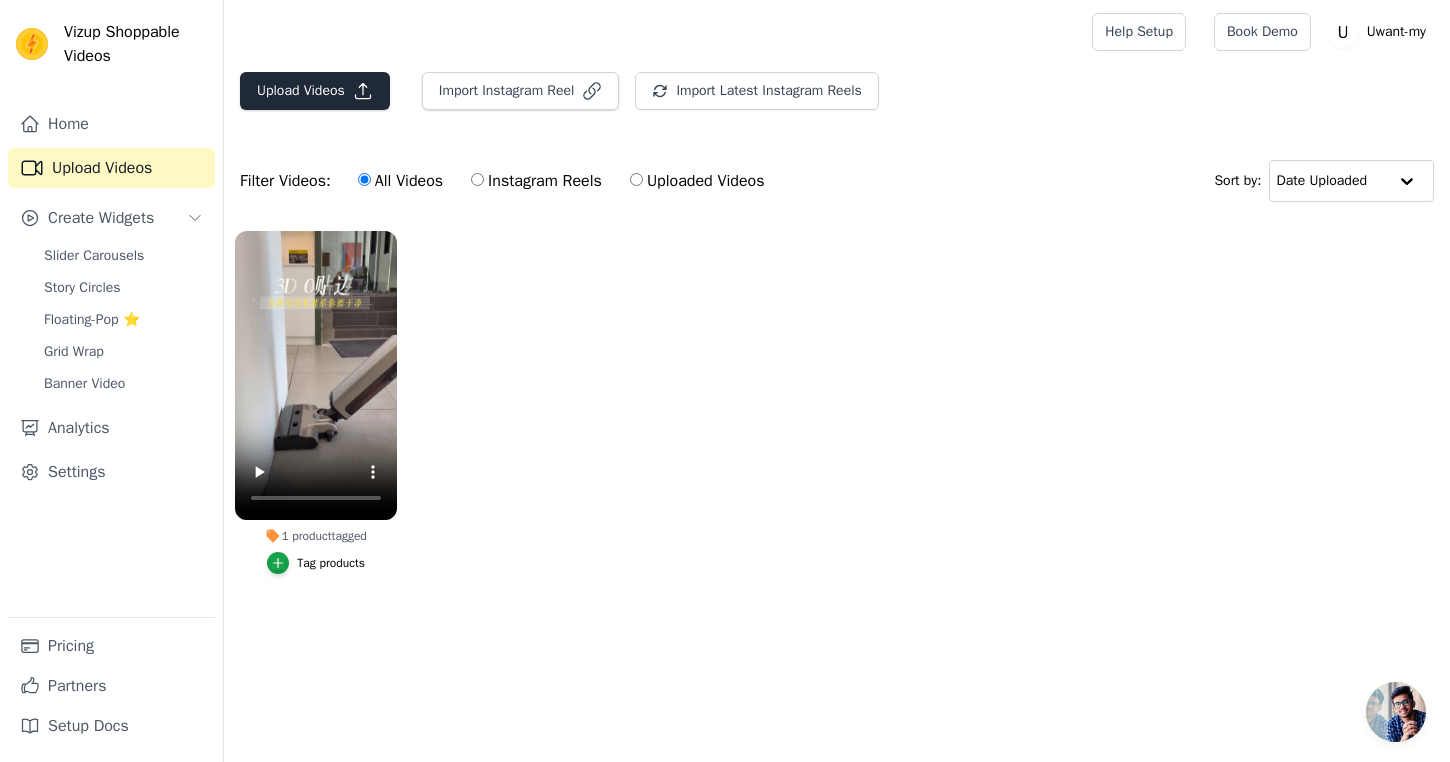 click on "Upload Videos" at bounding box center (315, 91) 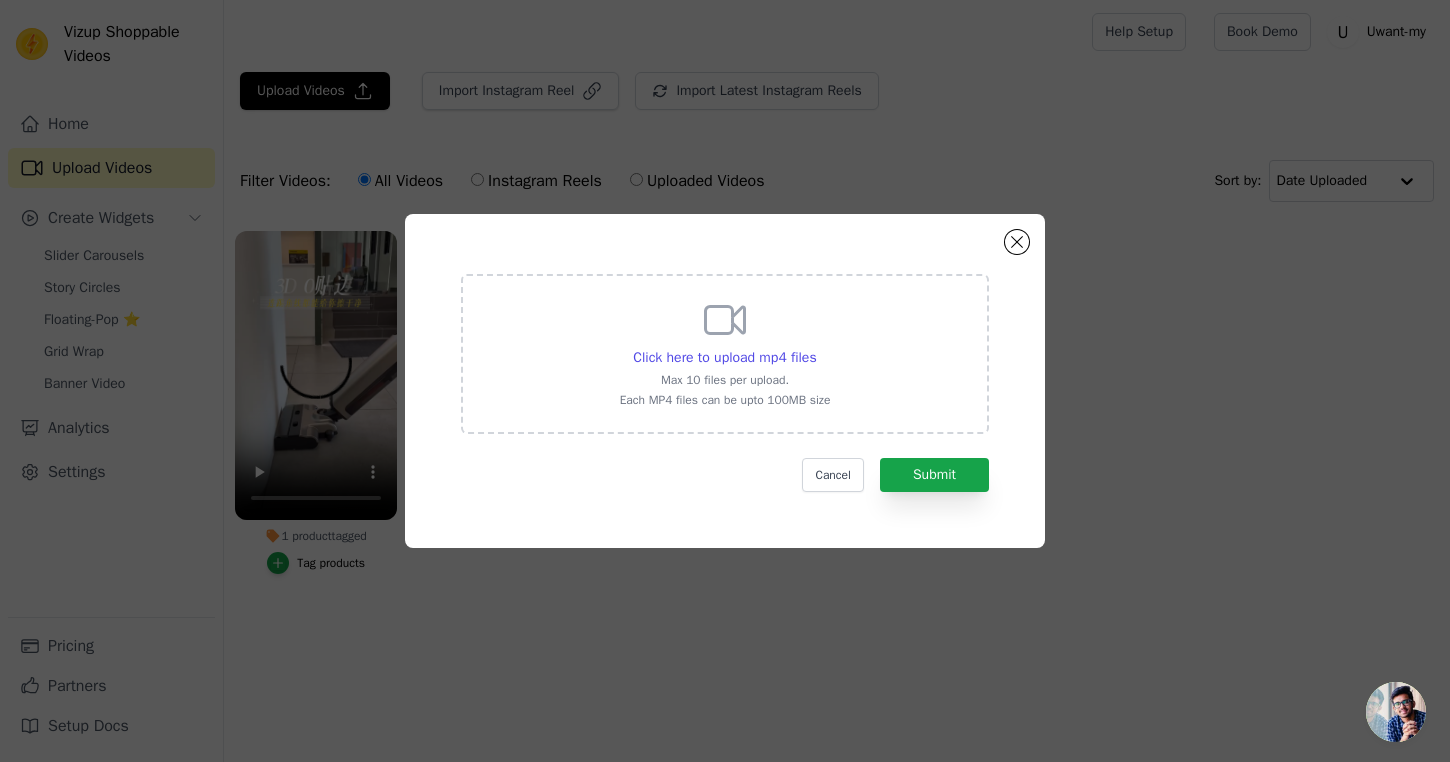 click on "Click here to upload mp4 files     Max 10 files per upload.   Each MP4 files can be upto 100MB size     Cancel   Submit" at bounding box center (725, 383) 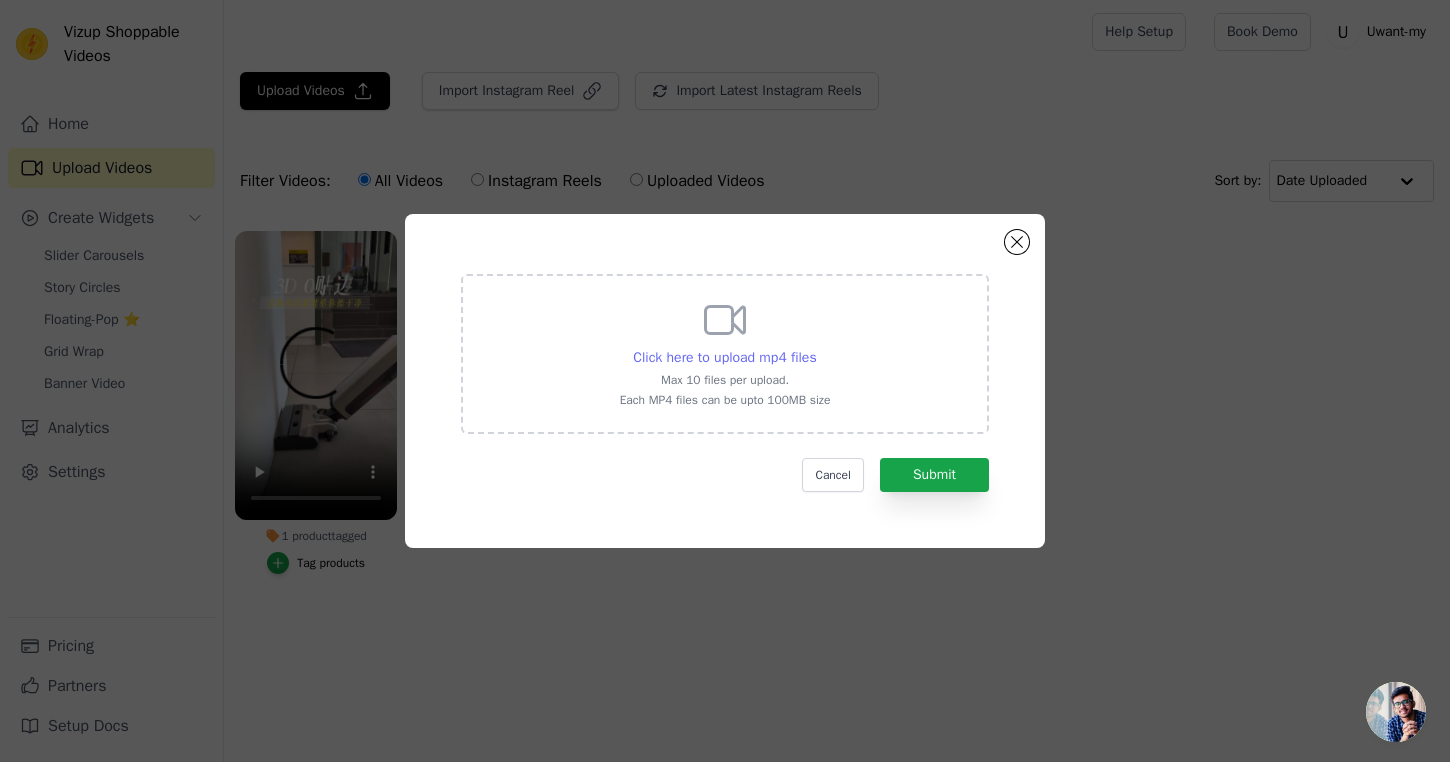 click on "Click here to upload mp4 files" at bounding box center (724, 357) 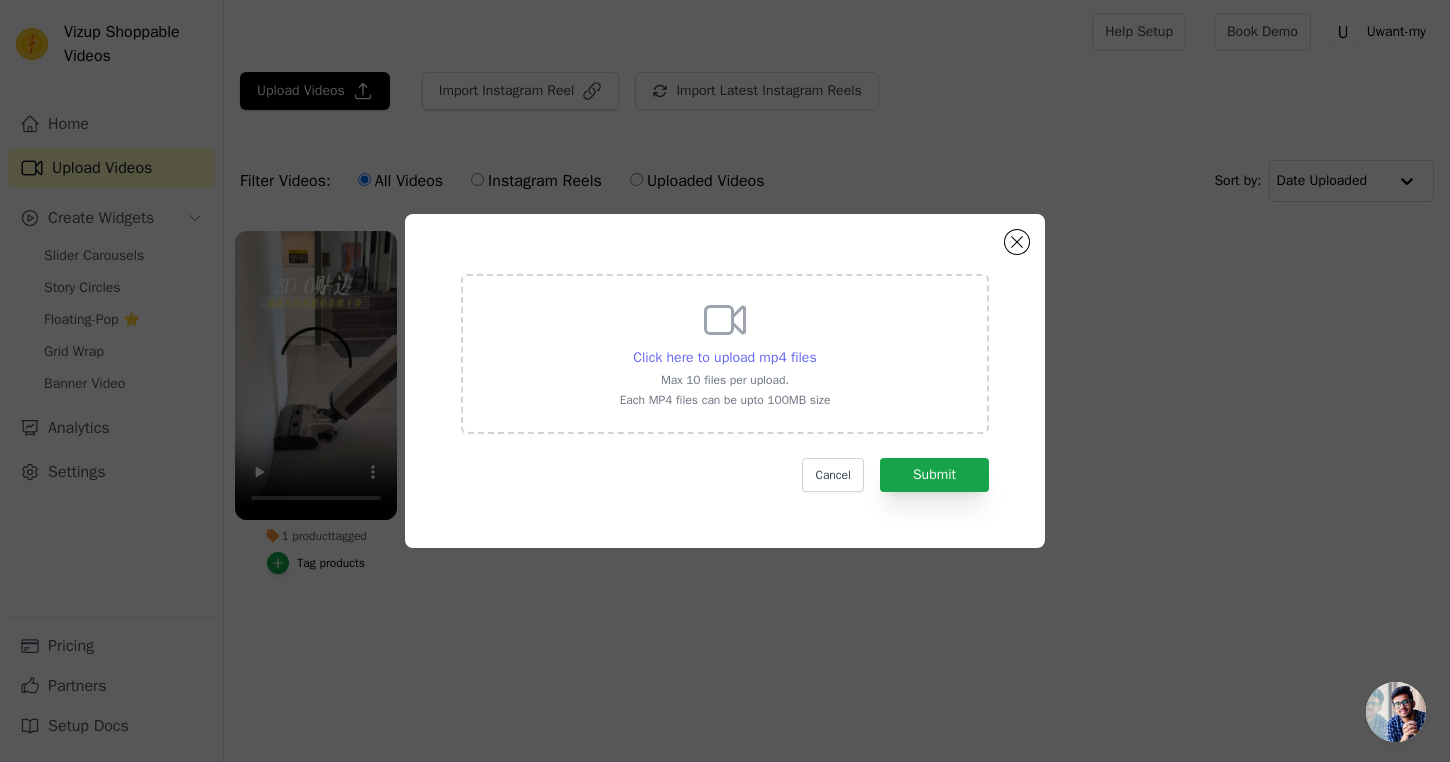click on "Click here to upload mp4 files     Max 10 files per upload.   Each MP4 files can be upto 100MB size" at bounding box center (816, 347) 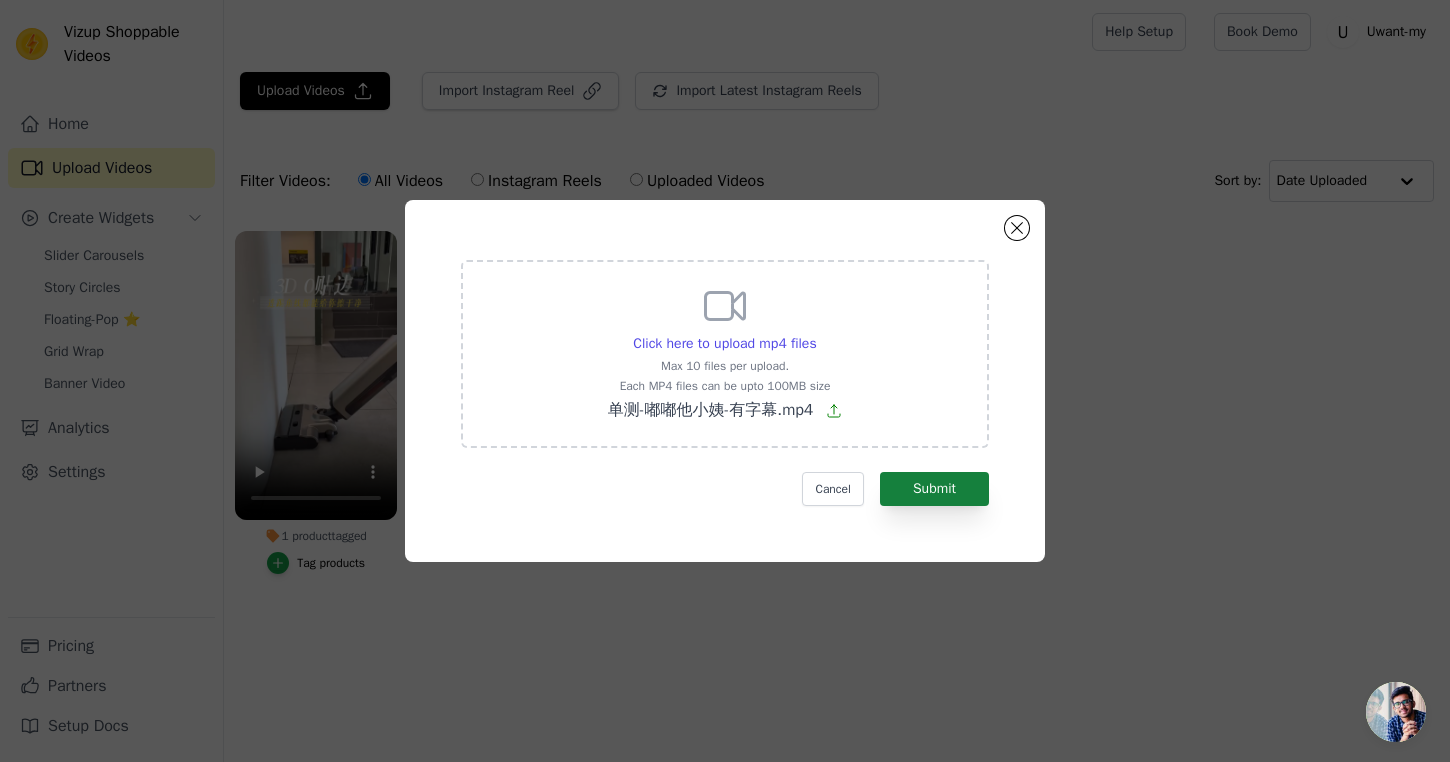 click on "Submit" at bounding box center [934, 489] 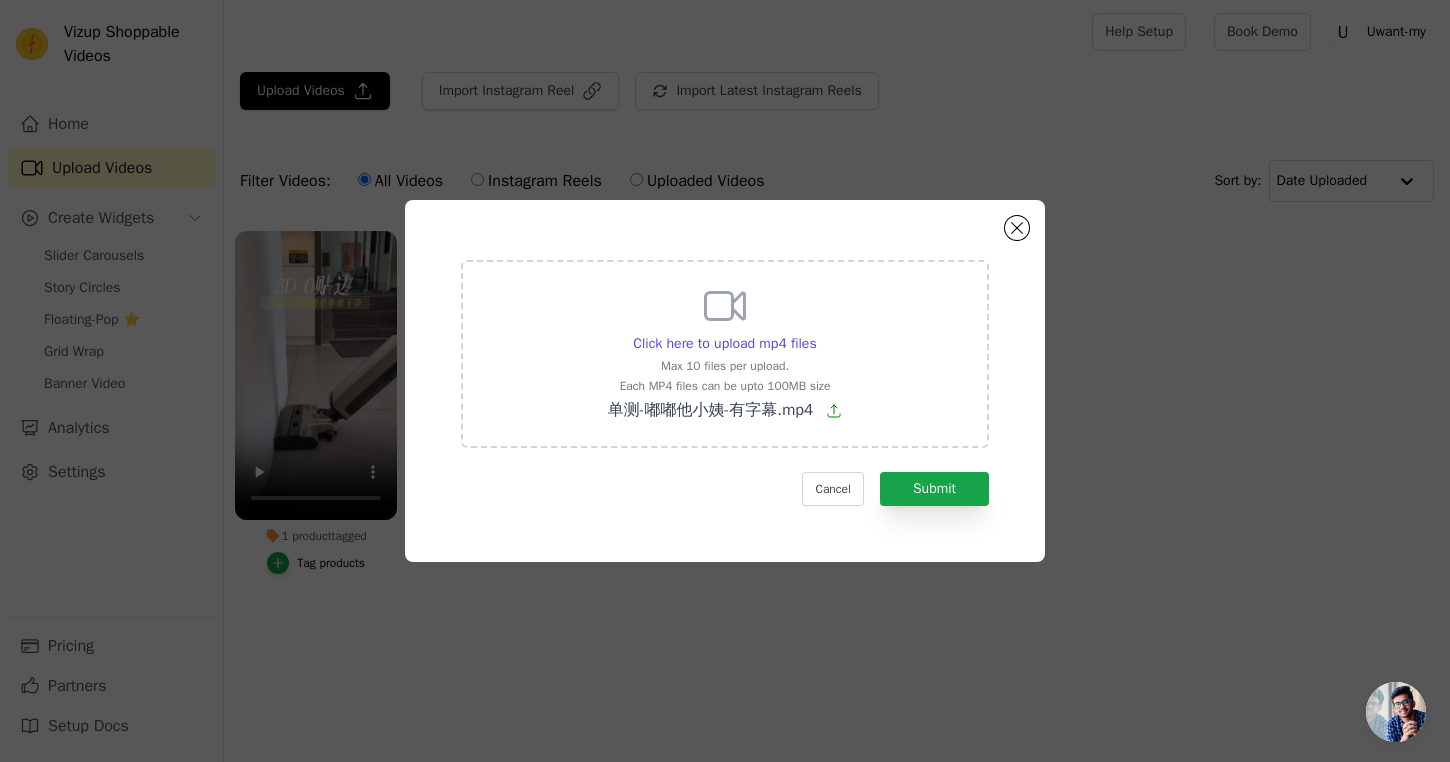 click on "单测-嘟嘟他小姨-有字幕.mp4" at bounding box center [711, 410] 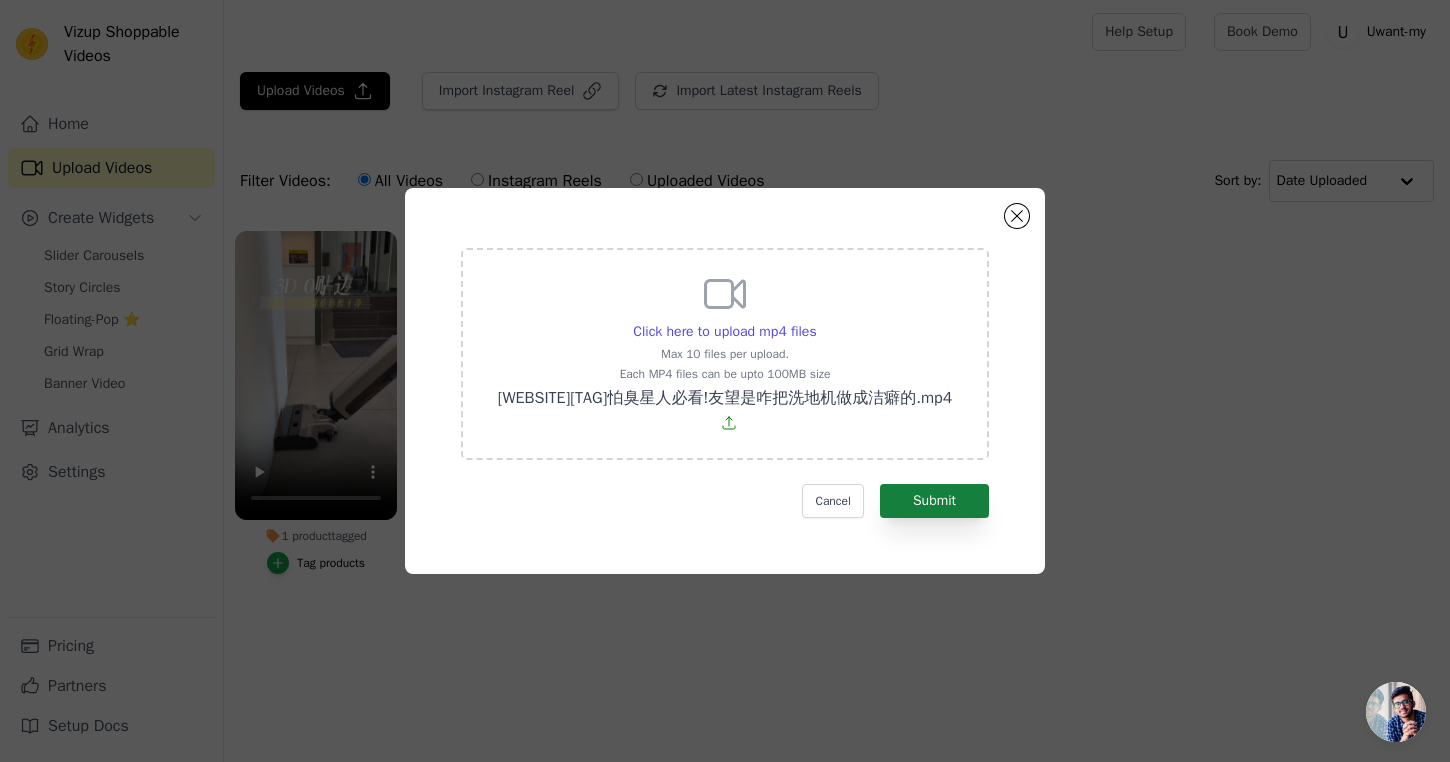 click on "Submit" at bounding box center (934, 501) 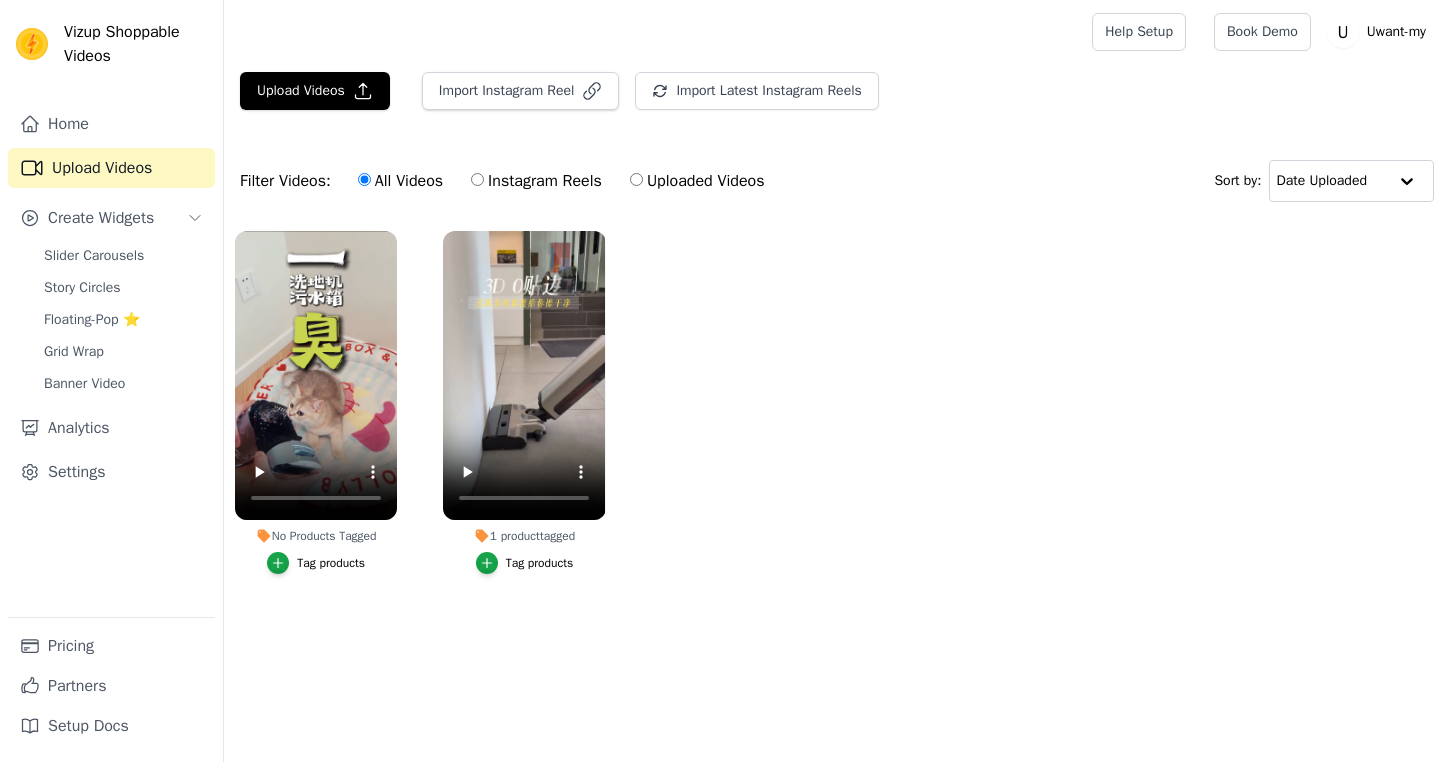 scroll, scrollTop: 0, scrollLeft: 0, axis: both 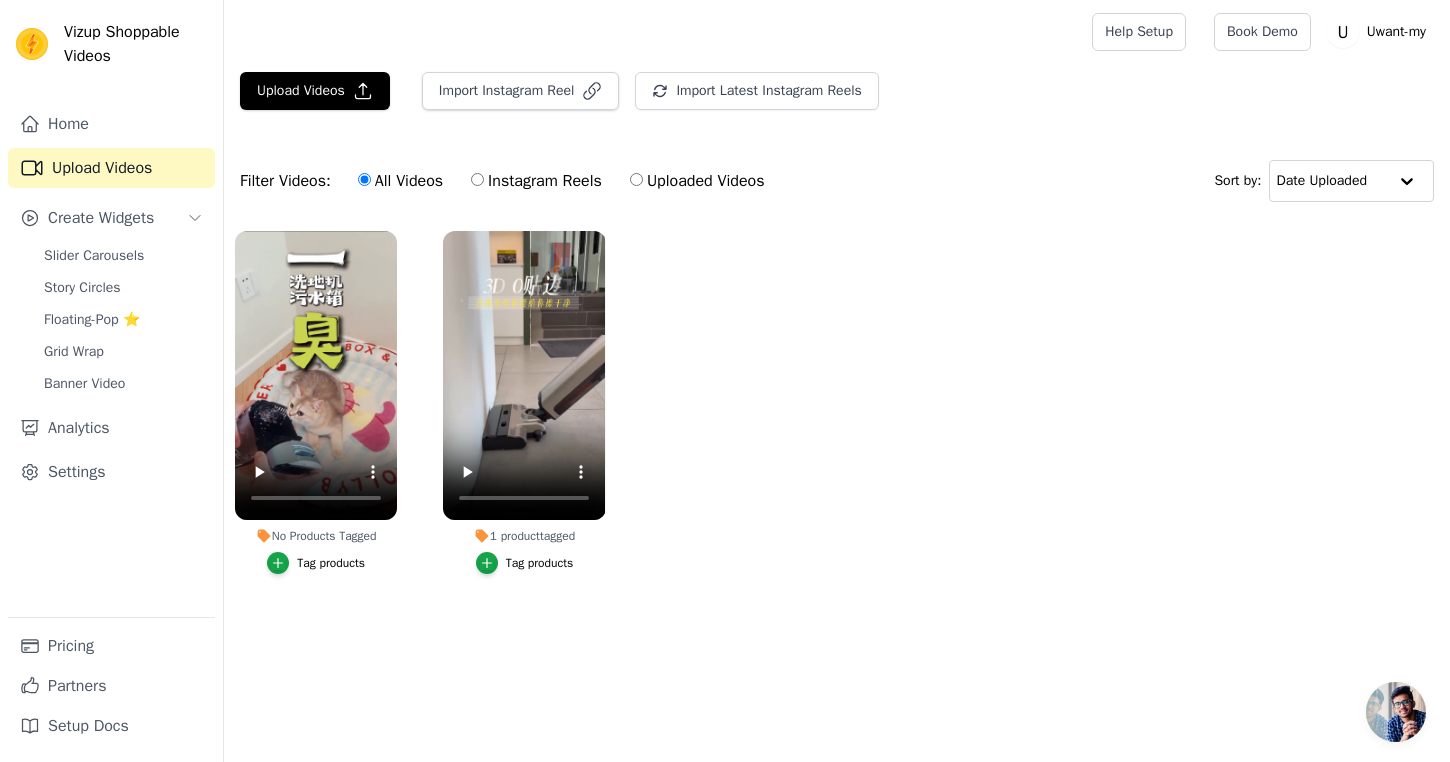 click on "Tag products" at bounding box center [331, 563] 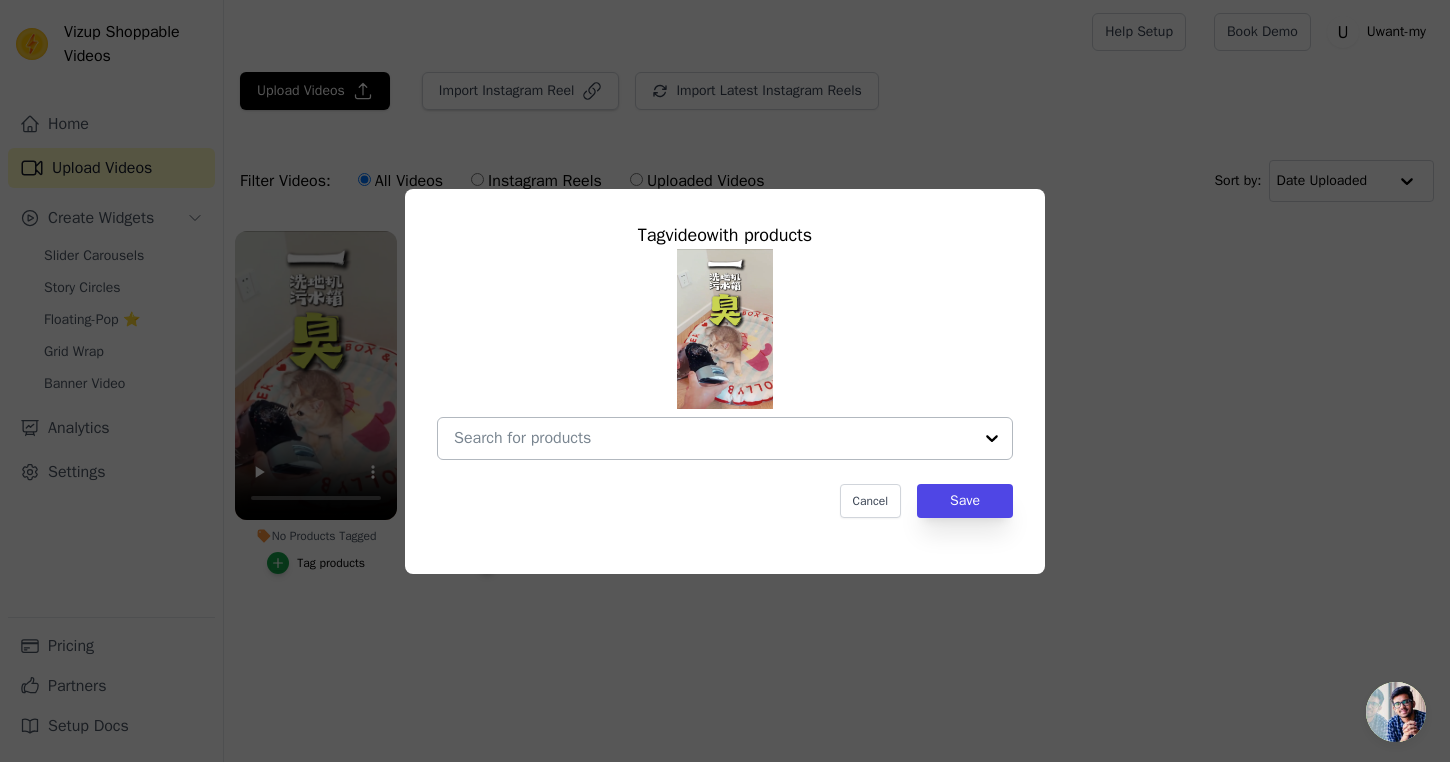 click at bounding box center [713, 438] 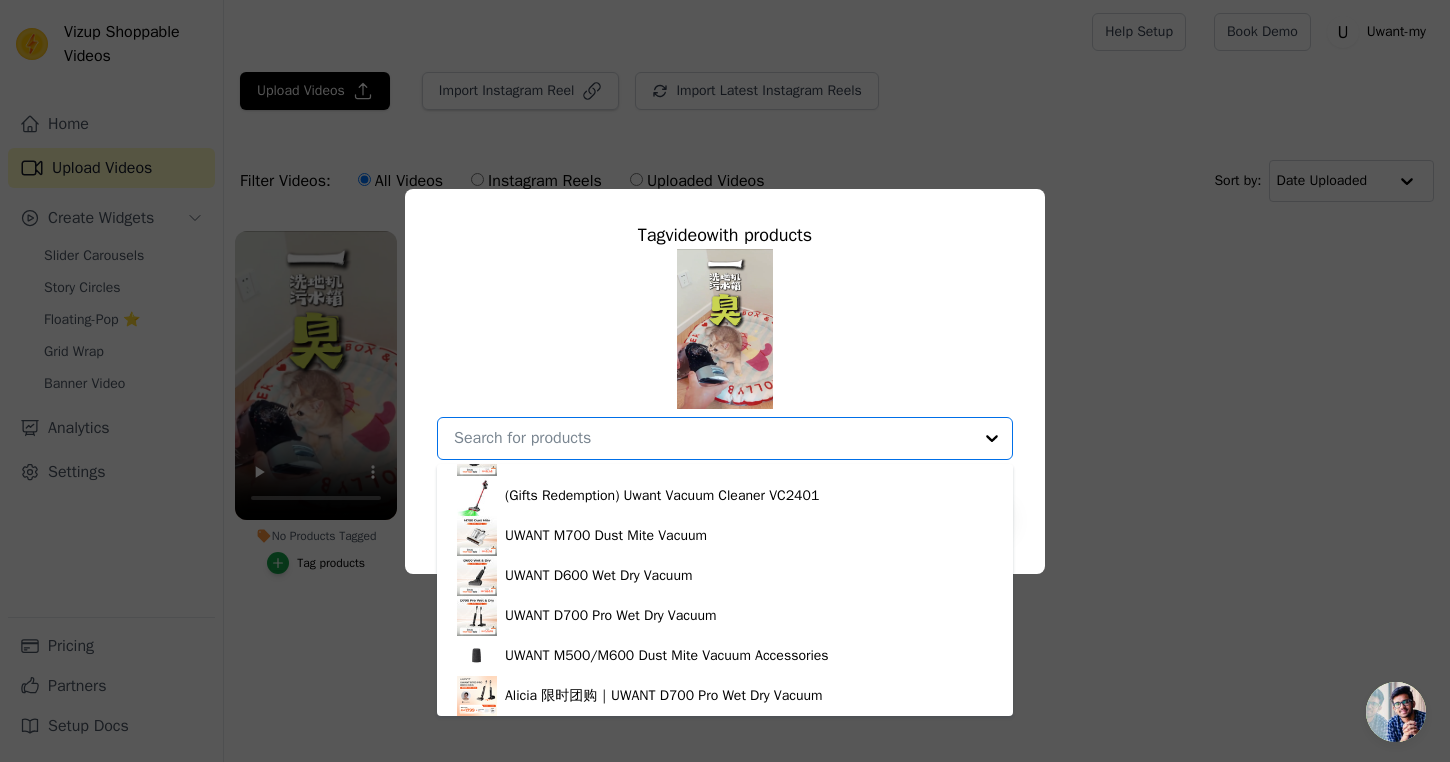scroll, scrollTop: 508, scrollLeft: 0, axis: vertical 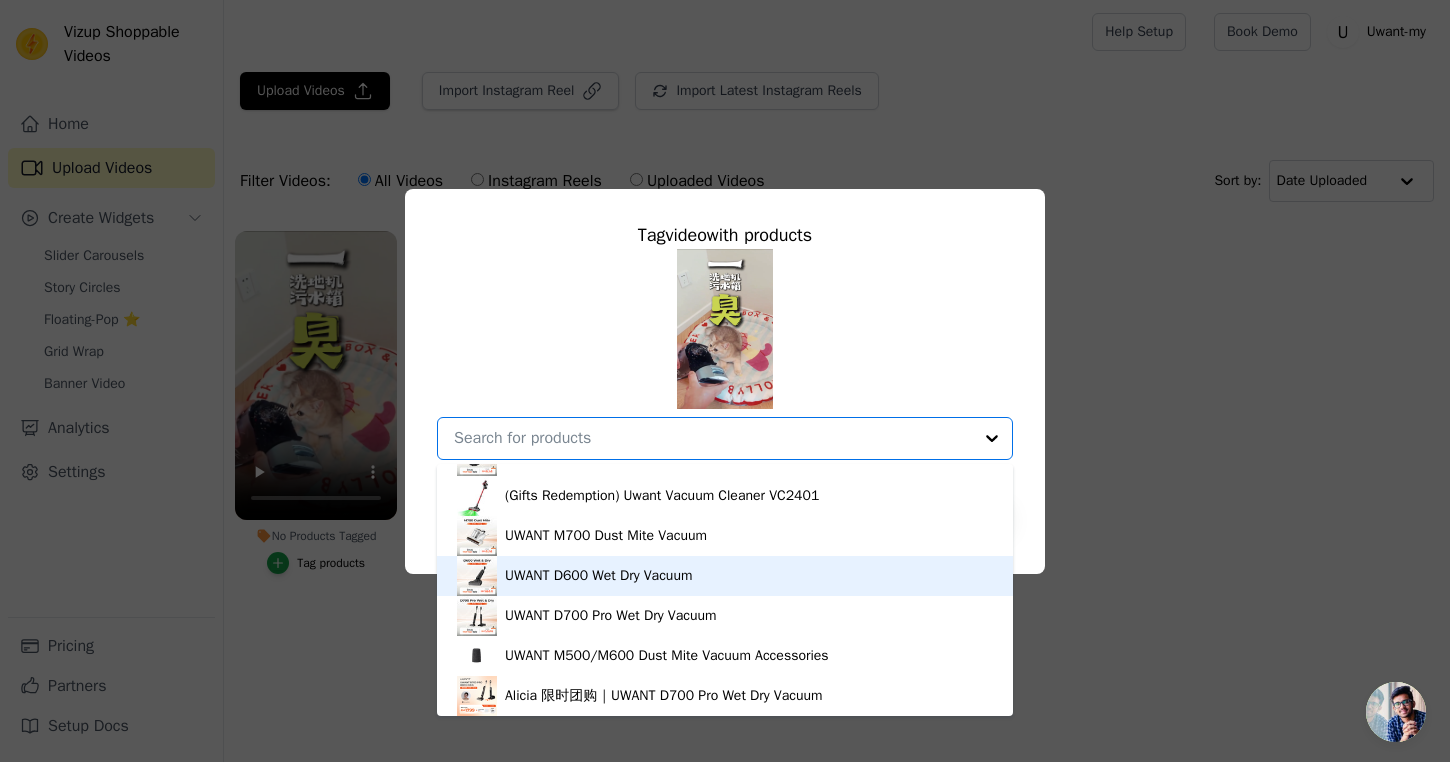 click on "UWANT D600 Wet Dry Vacuum" at bounding box center (598, 576) 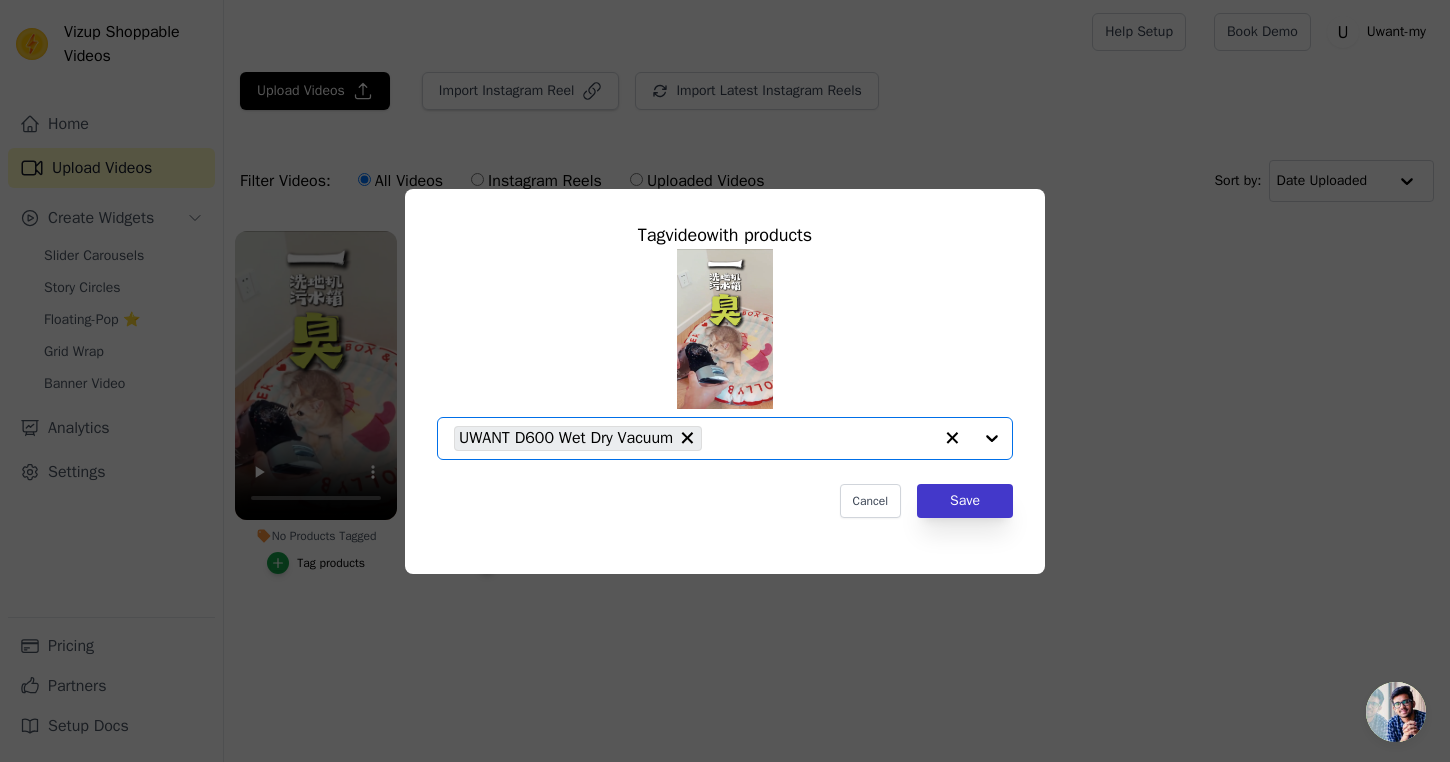 click on "Save" at bounding box center (965, 501) 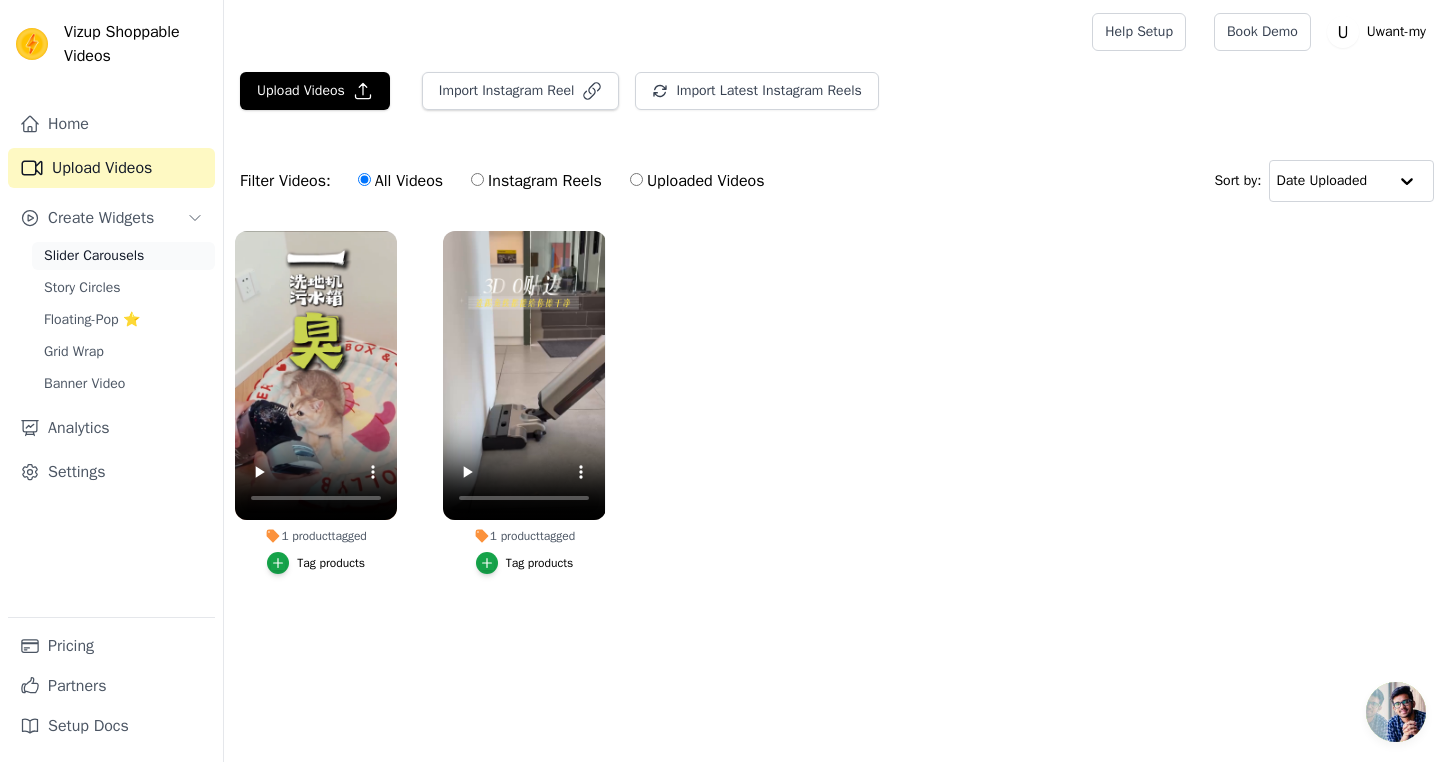 click on "Slider Carousels" at bounding box center (94, 256) 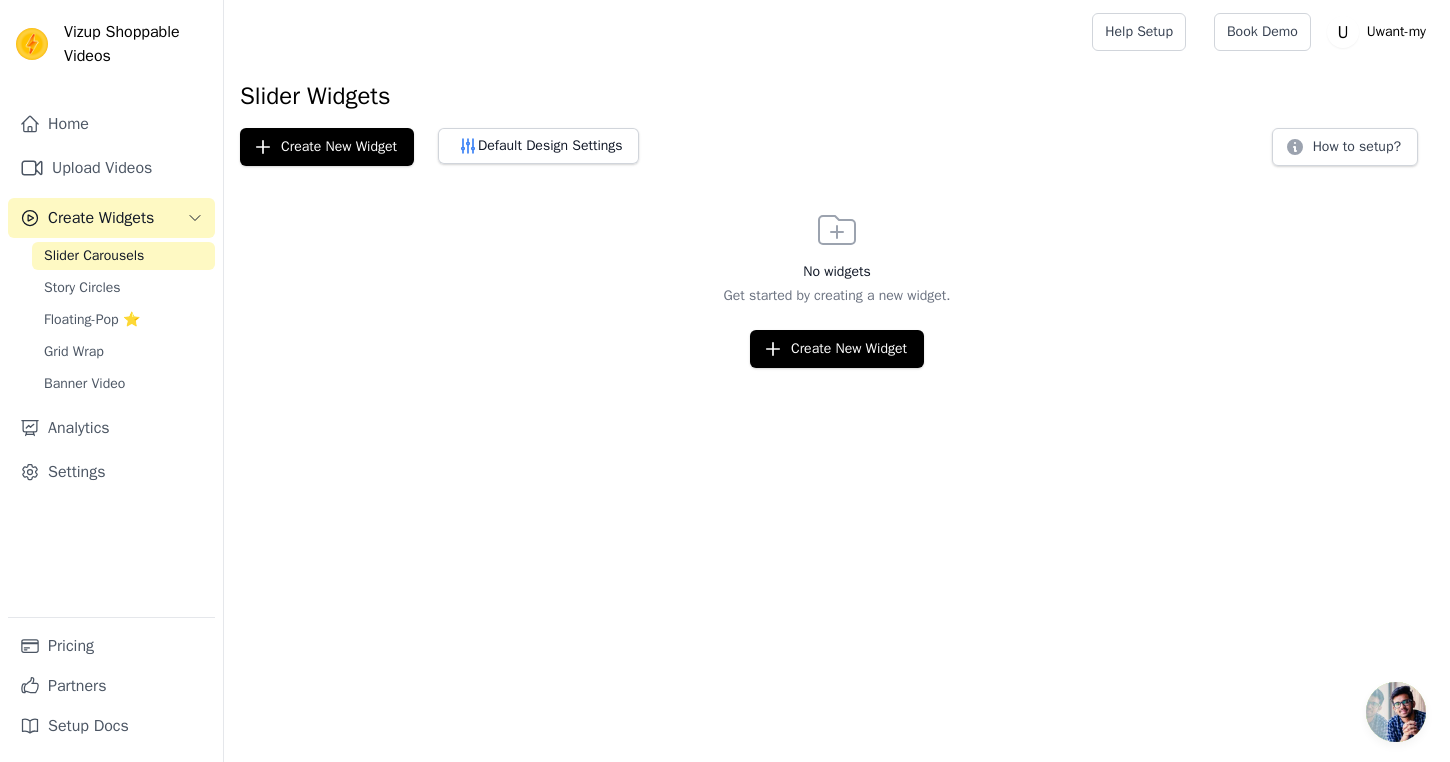 click on "Slider Carousels   Story Circles   Floating-Pop ⭐   Grid Wrap   Banner Video" at bounding box center [123, 320] 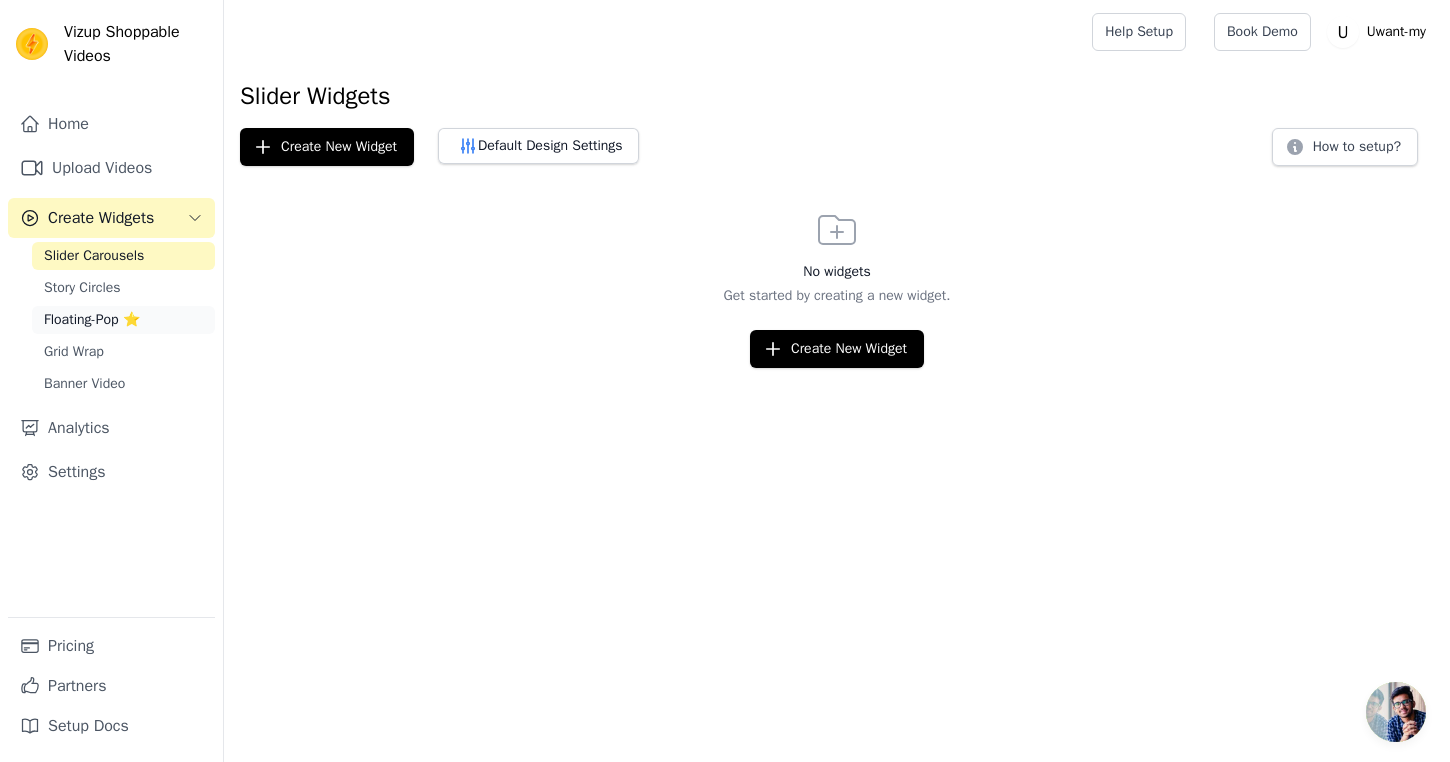 click on "Floating-Pop ⭐" at bounding box center [92, 320] 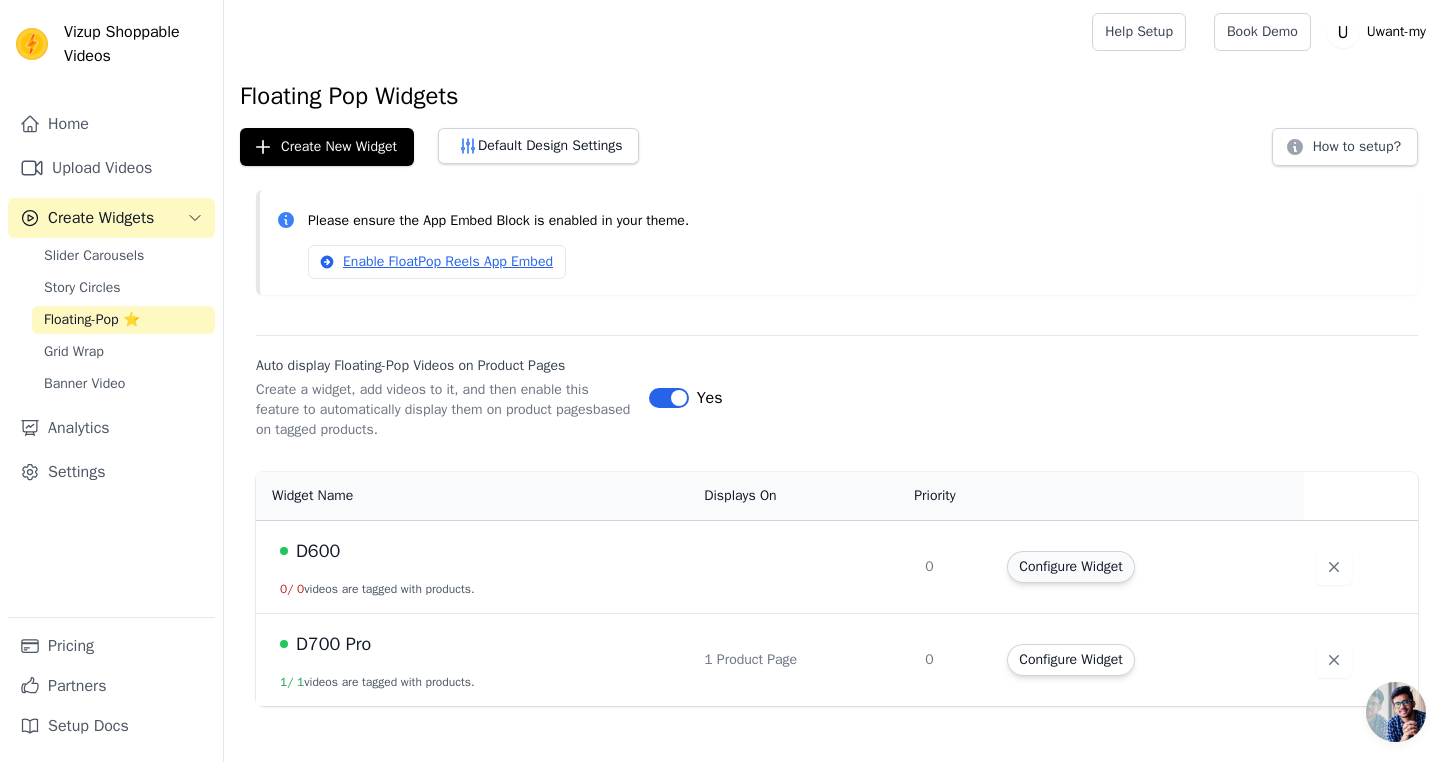 click on "Configure Widget" at bounding box center [1070, 567] 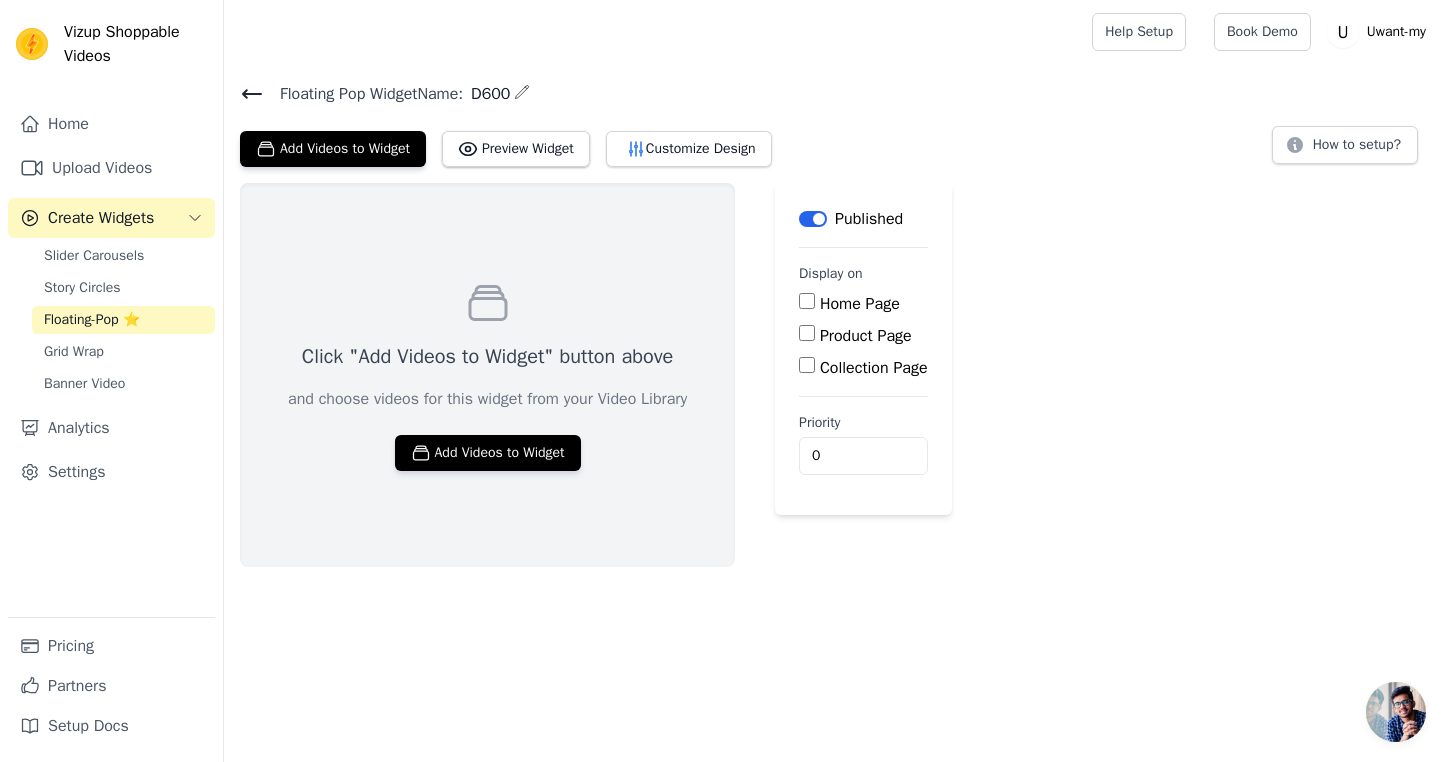 click 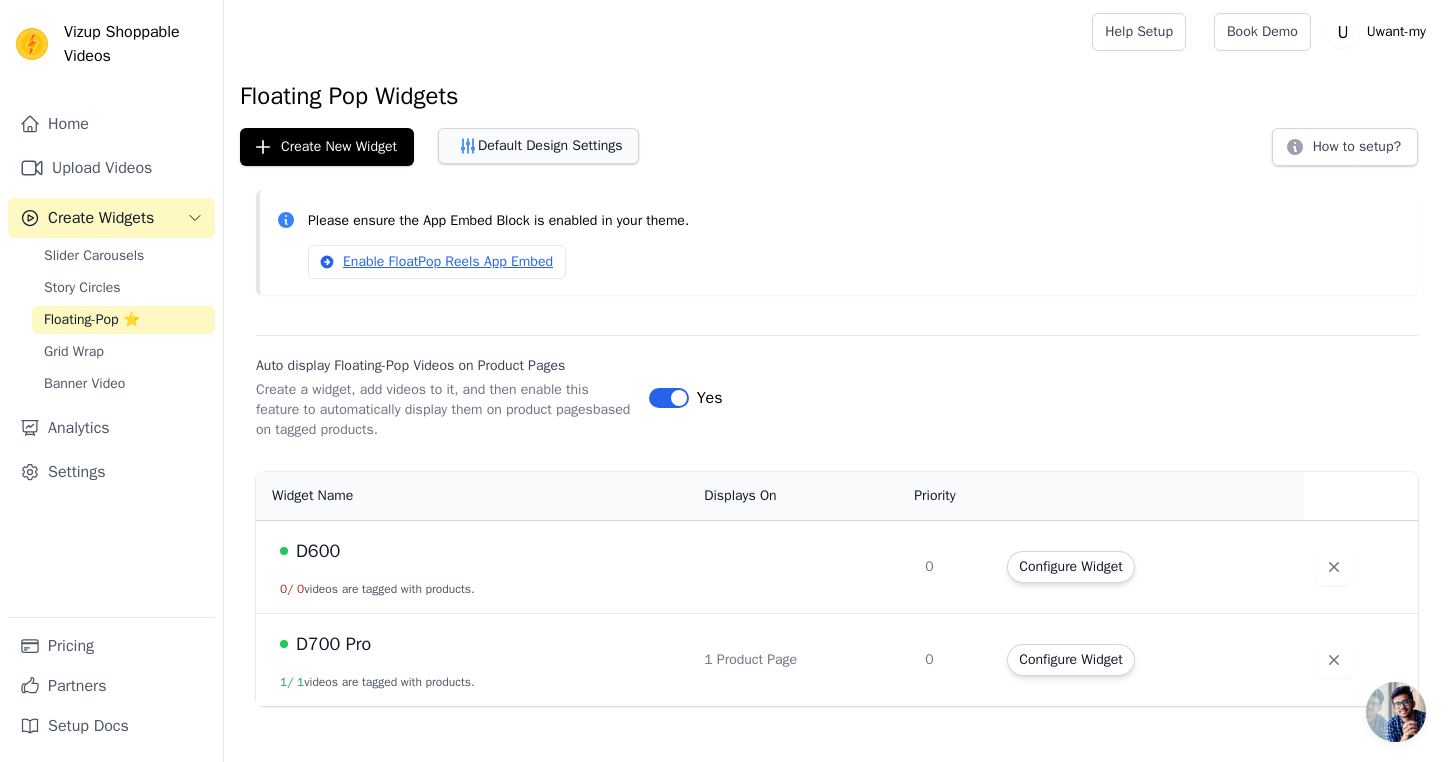 click on "Default Design Settings" at bounding box center [538, 146] 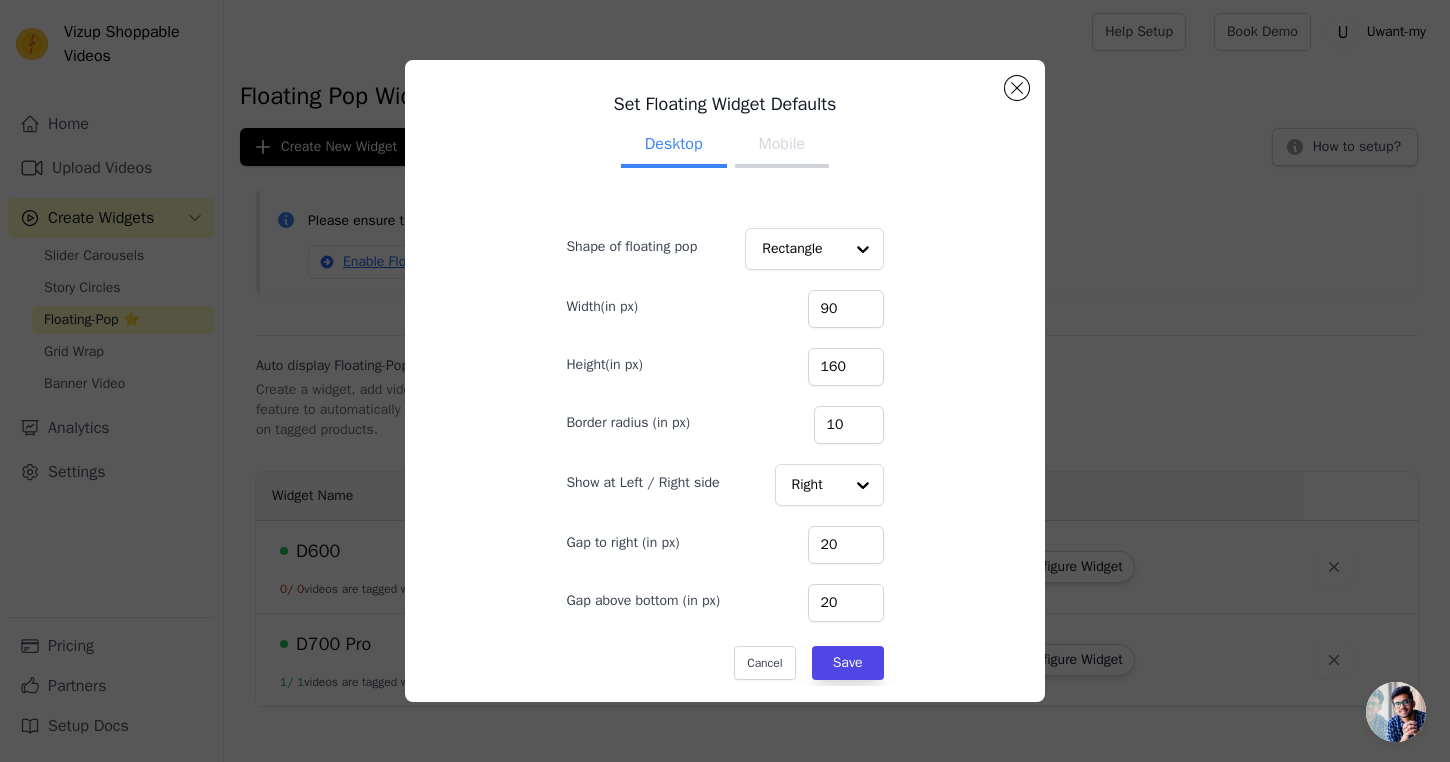 click on "Set Floating Widget Defaults   Desktop Mobile   Shape of floating pop         Rectangle               Width(in px)   90   Height(in px)   160   Border radius (in px)   10   Show at Left / Right side         Right               Gap to right (in px)   20   Gap above bottom (in px)   20   Cancel     Save" at bounding box center (725, 381) 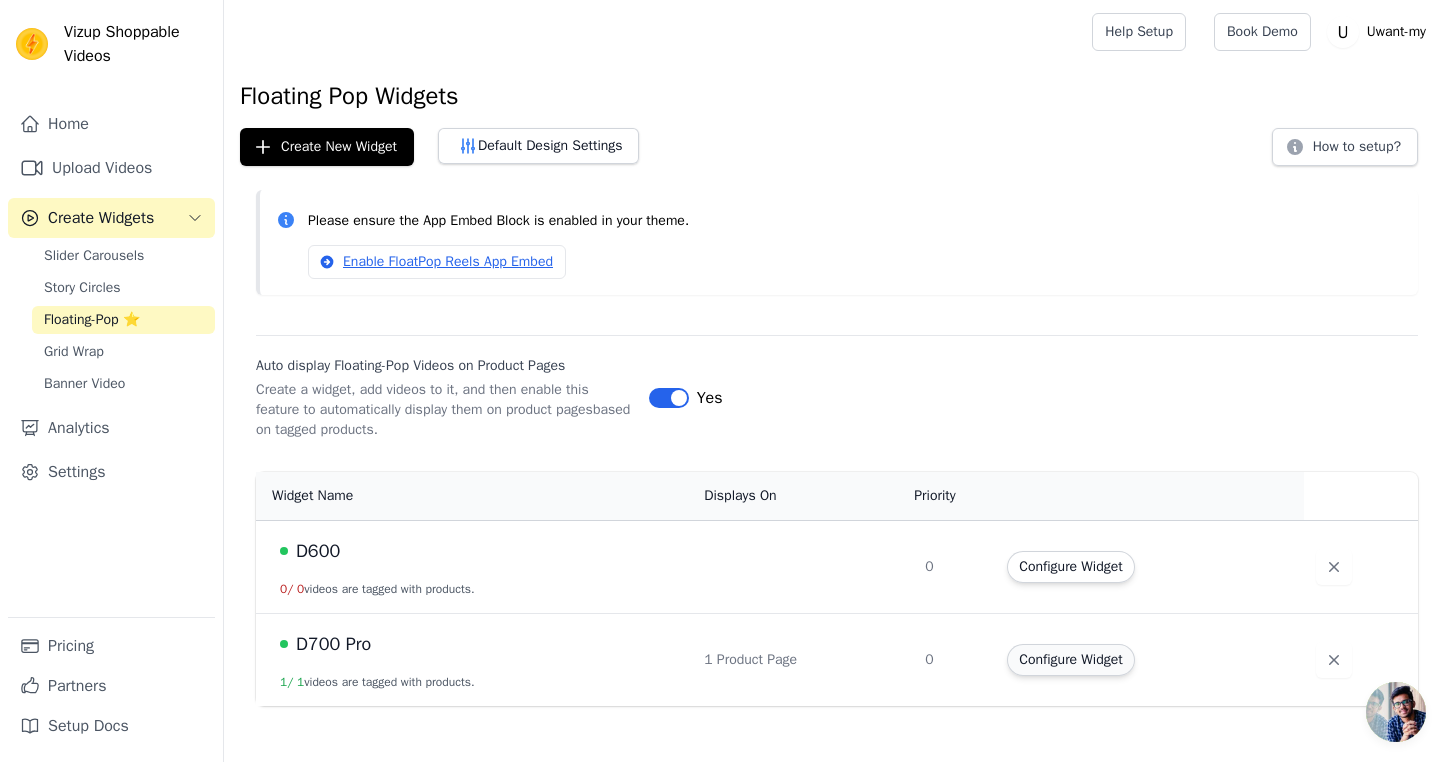 click on "Configure Widget" at bounding box center (1070, 660) 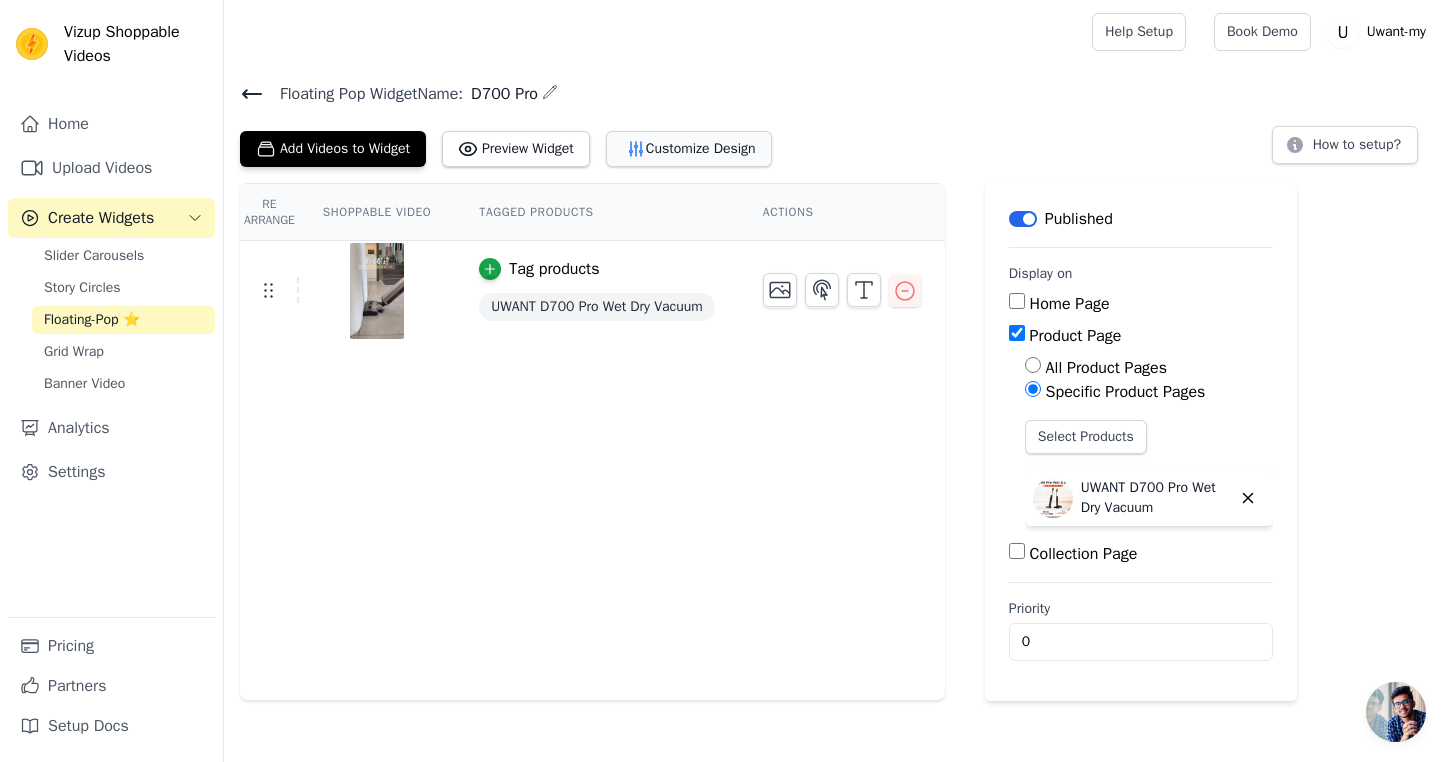 click on "Customize Design" at bounding box center [689, 149] 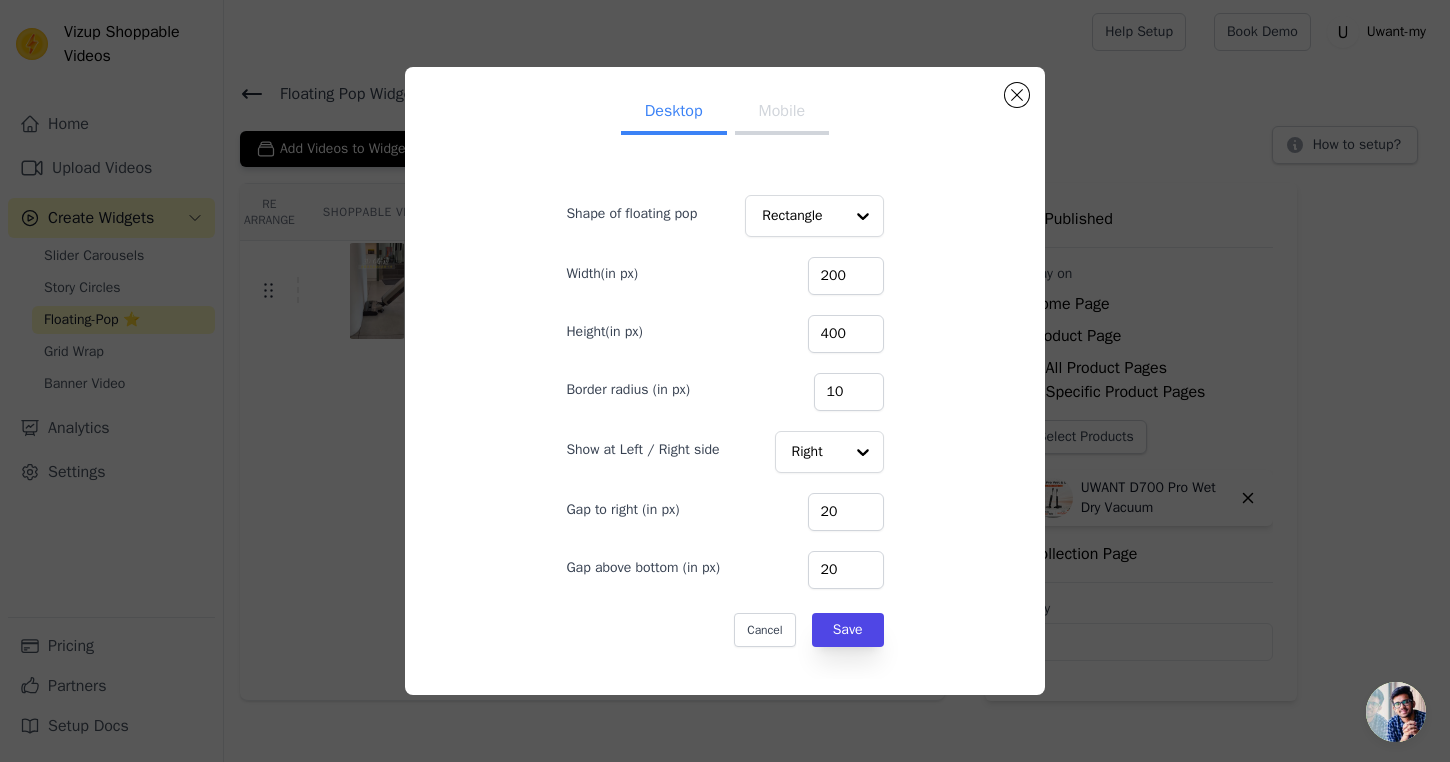 click on "Mobile" at bounding box center [782, 113] 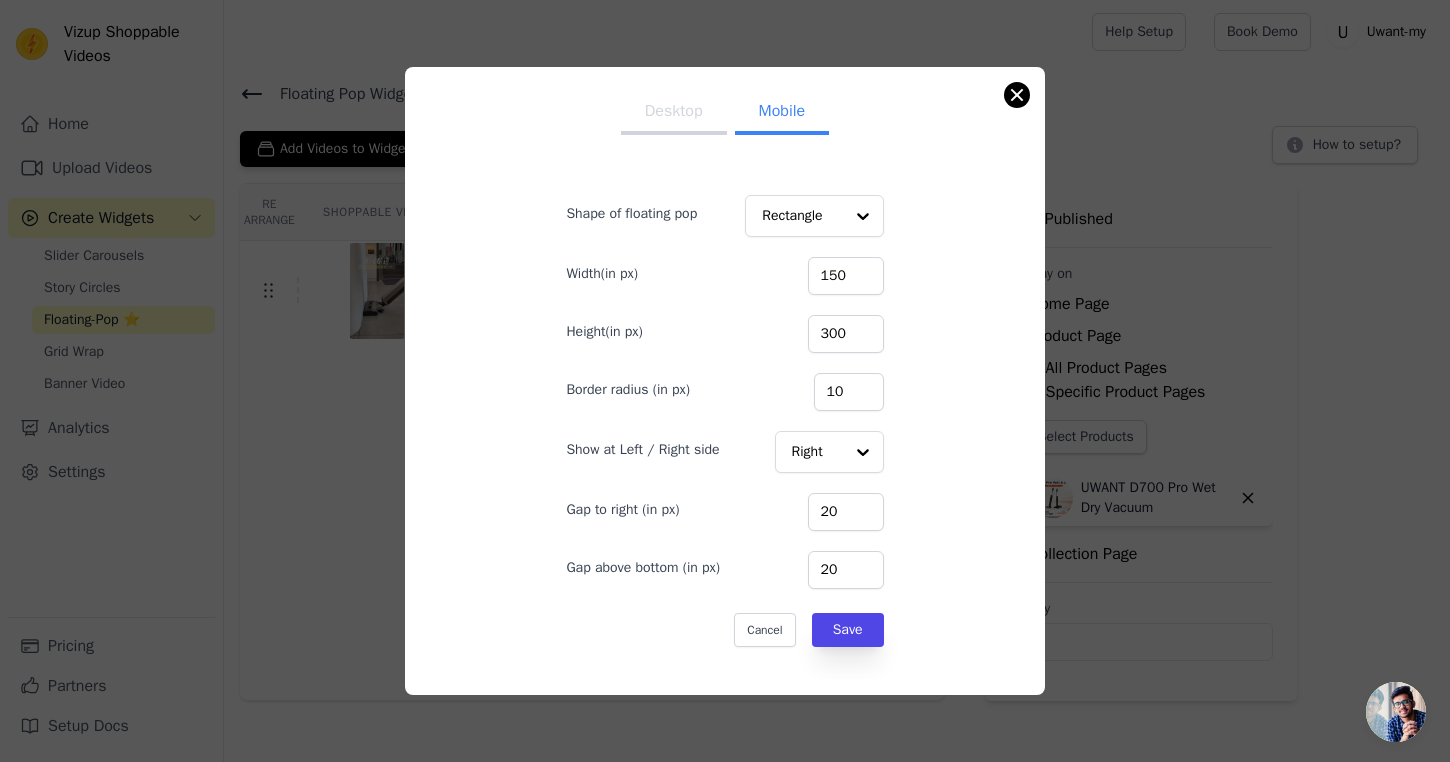 click at bounding box center [1017, 95] 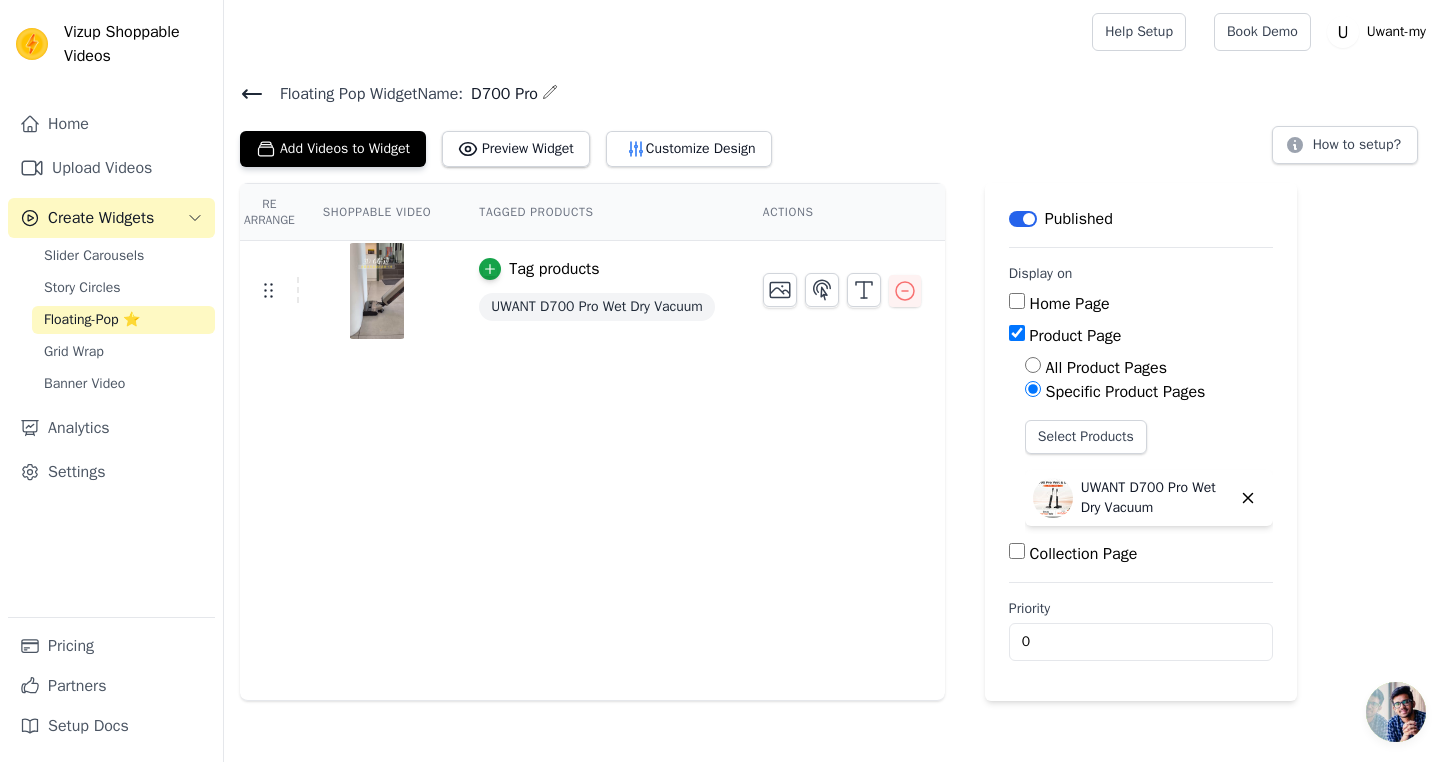 click 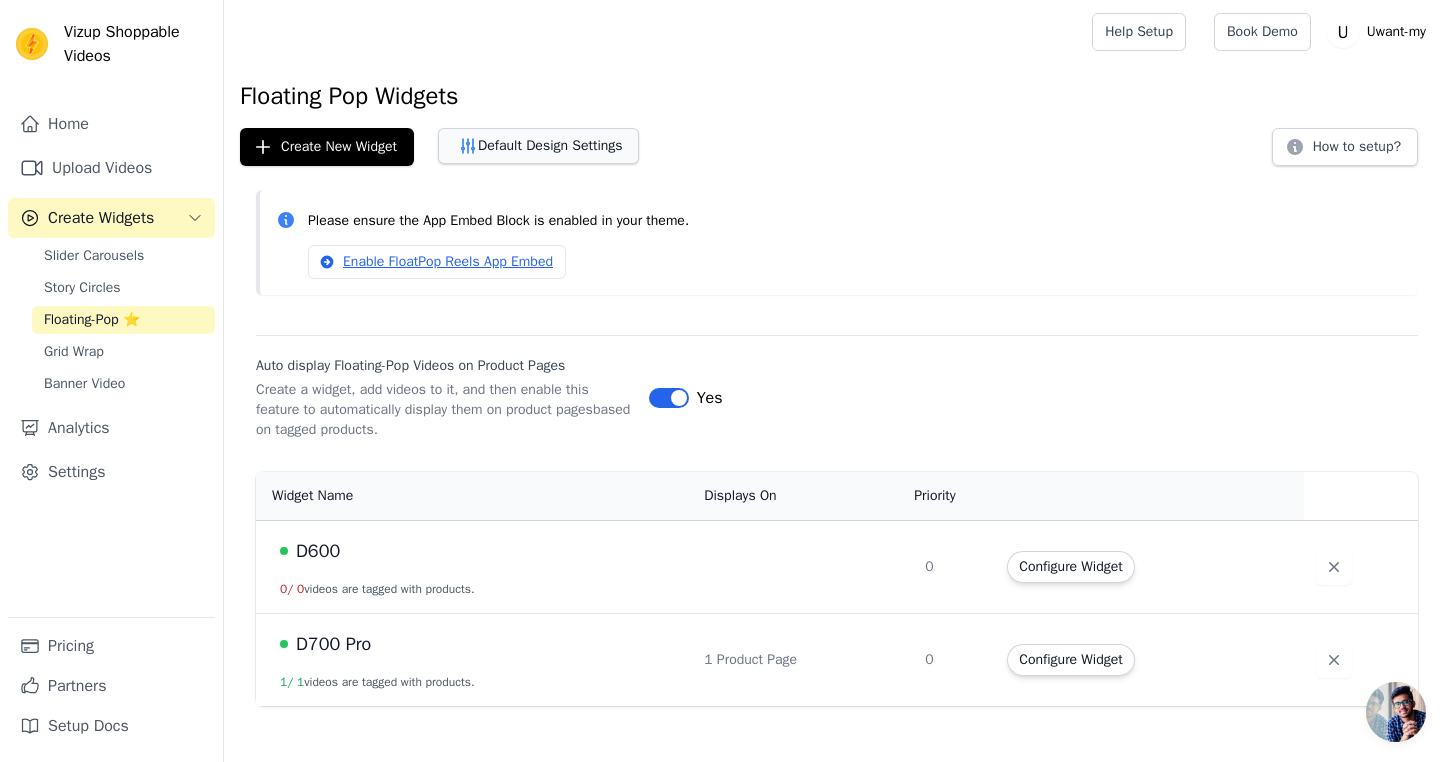 click on "Default Design Settings" at bounding box center [538, 146] 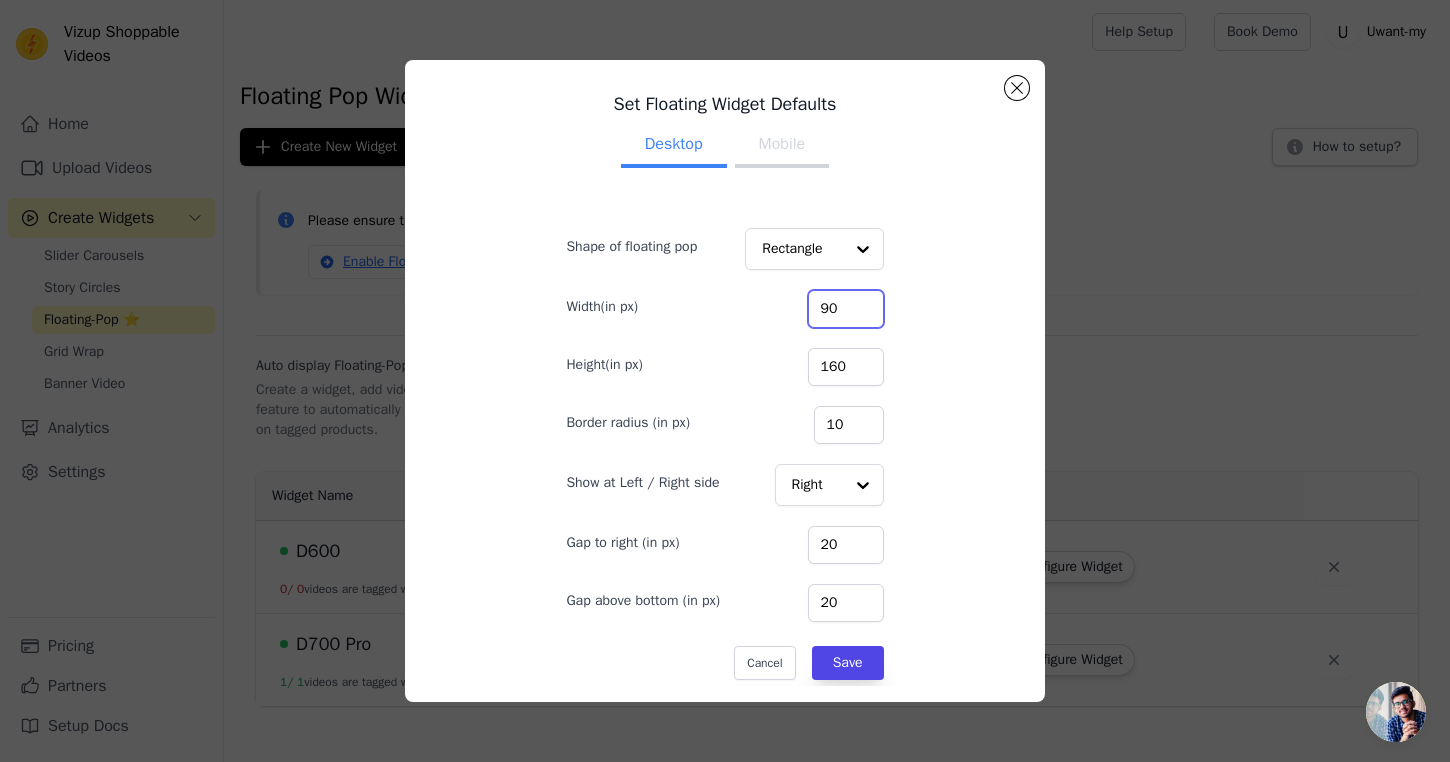 click on "90" at bounding box center (846, 309) 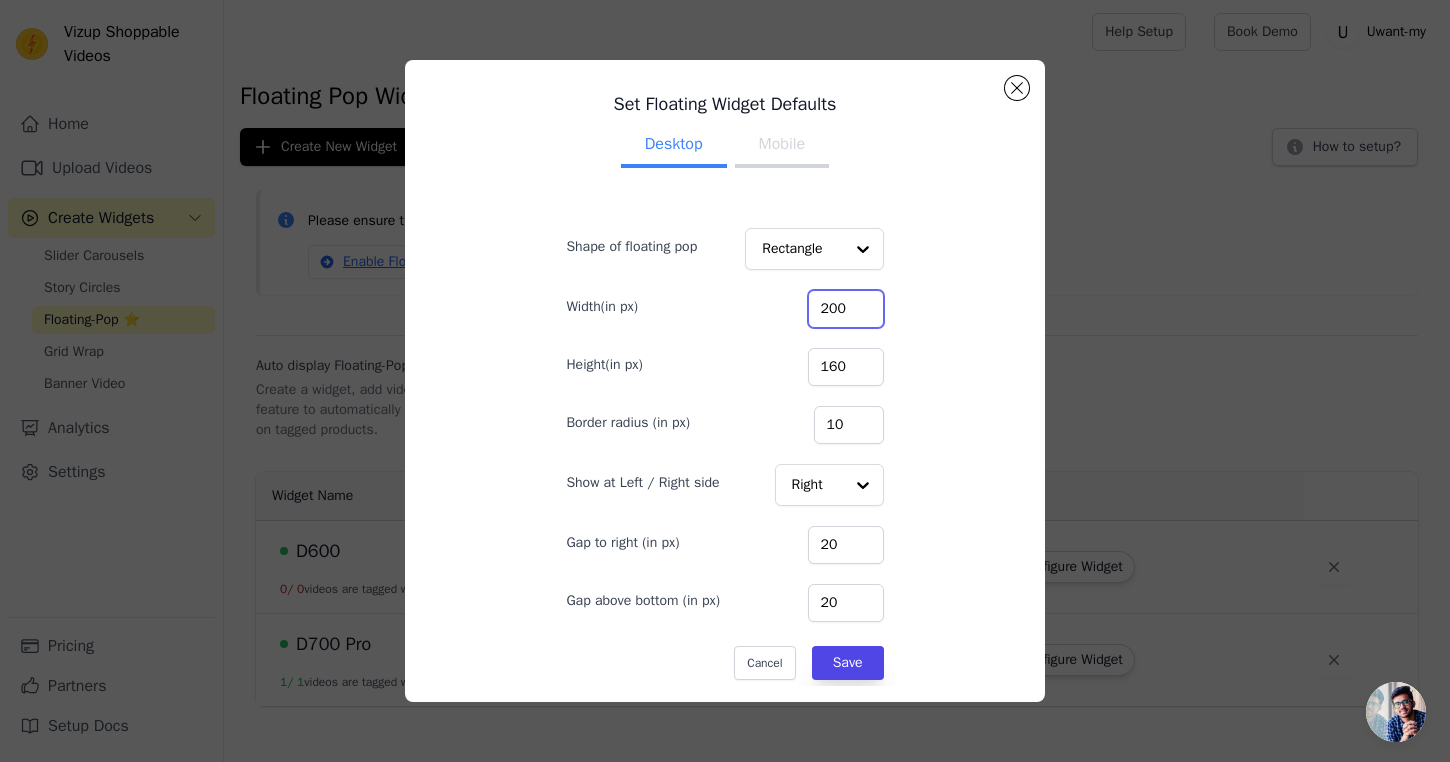 type on "200" 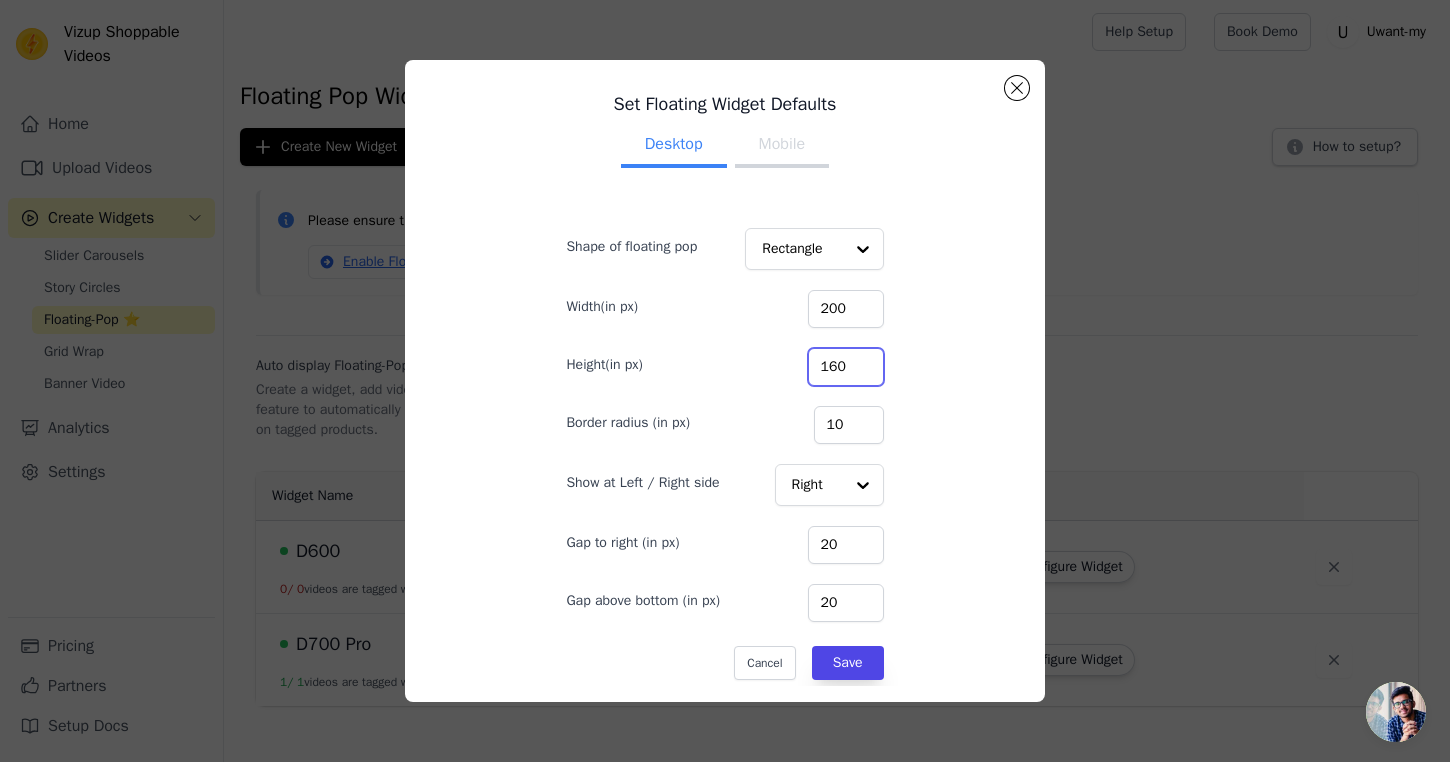 click on "160" at bounding box center (846, 367) 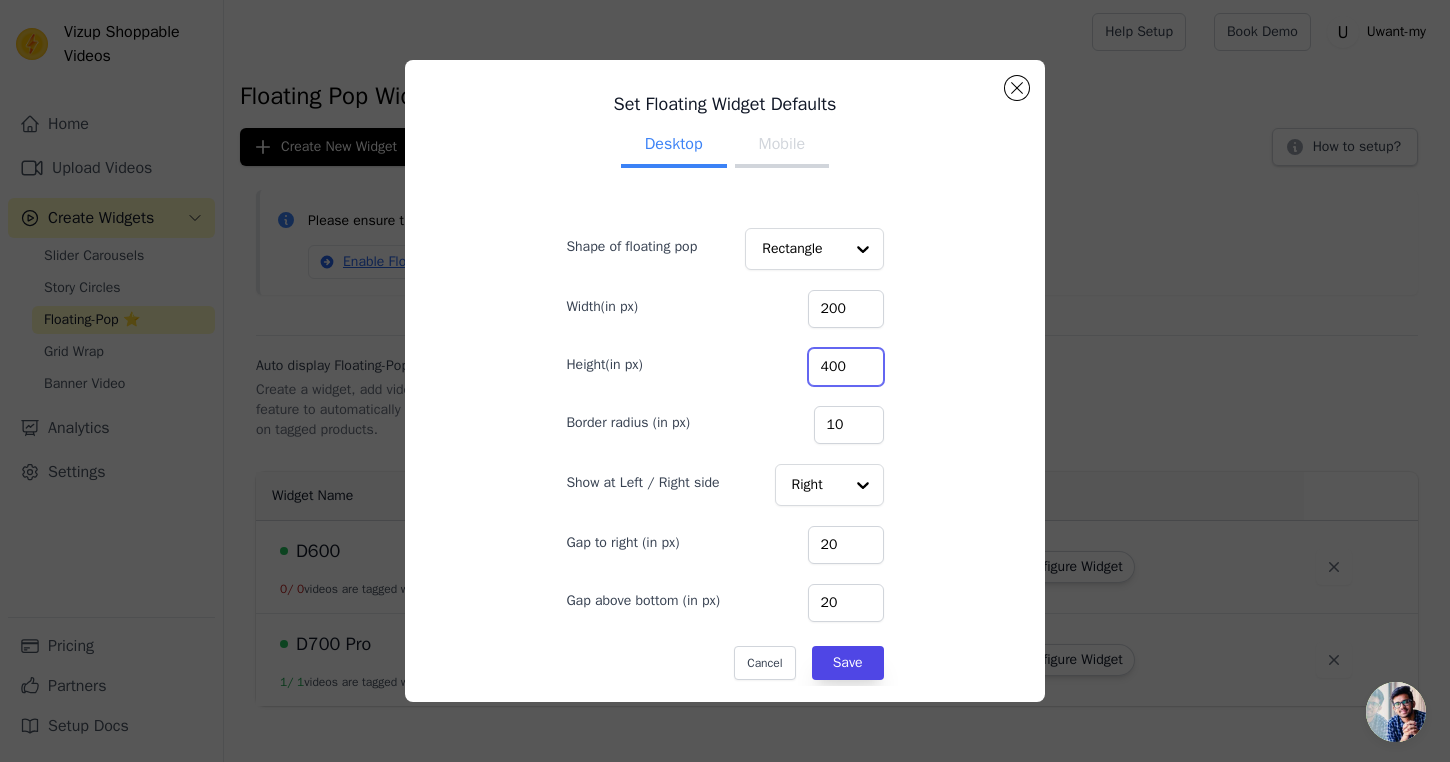 type on "400" 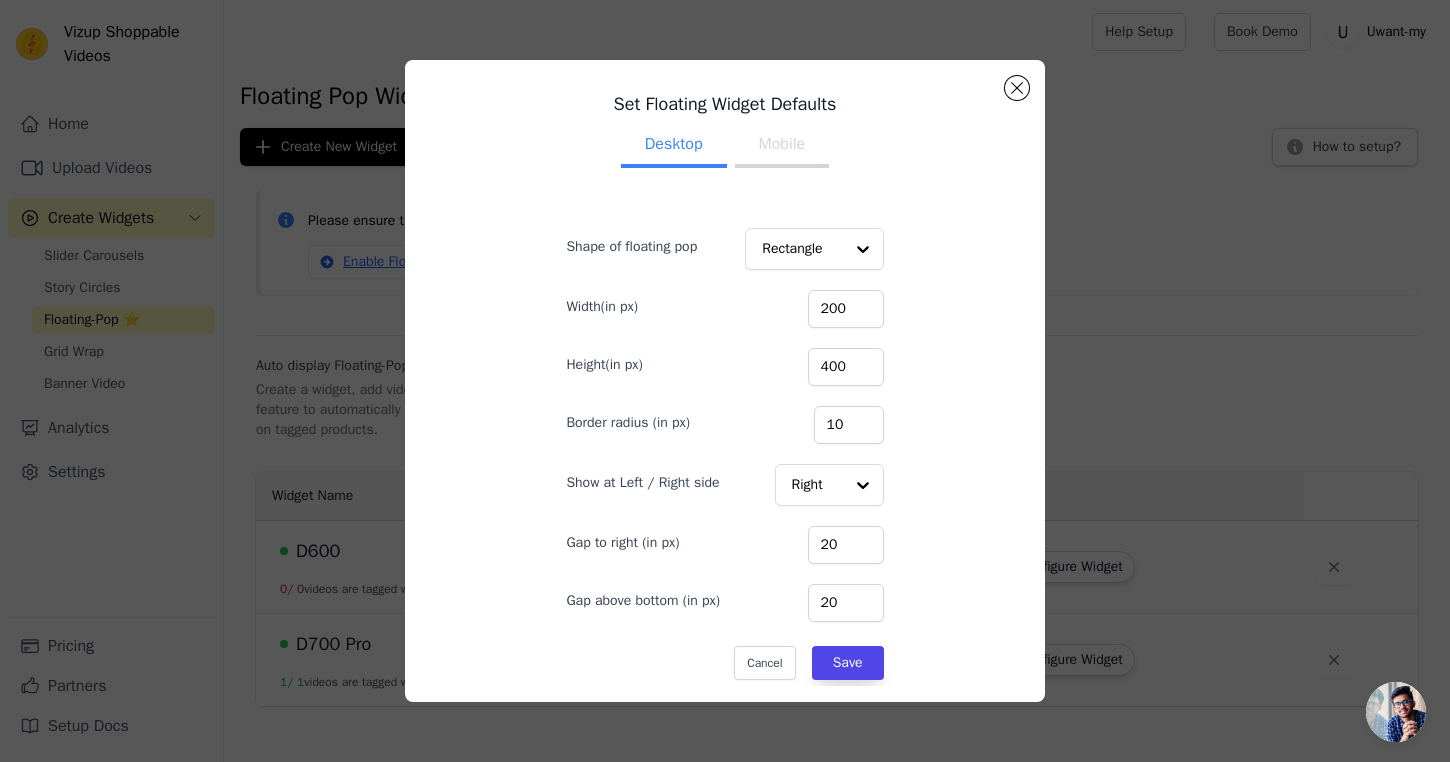 click on "Mobile" at bounding box center [782, 146] 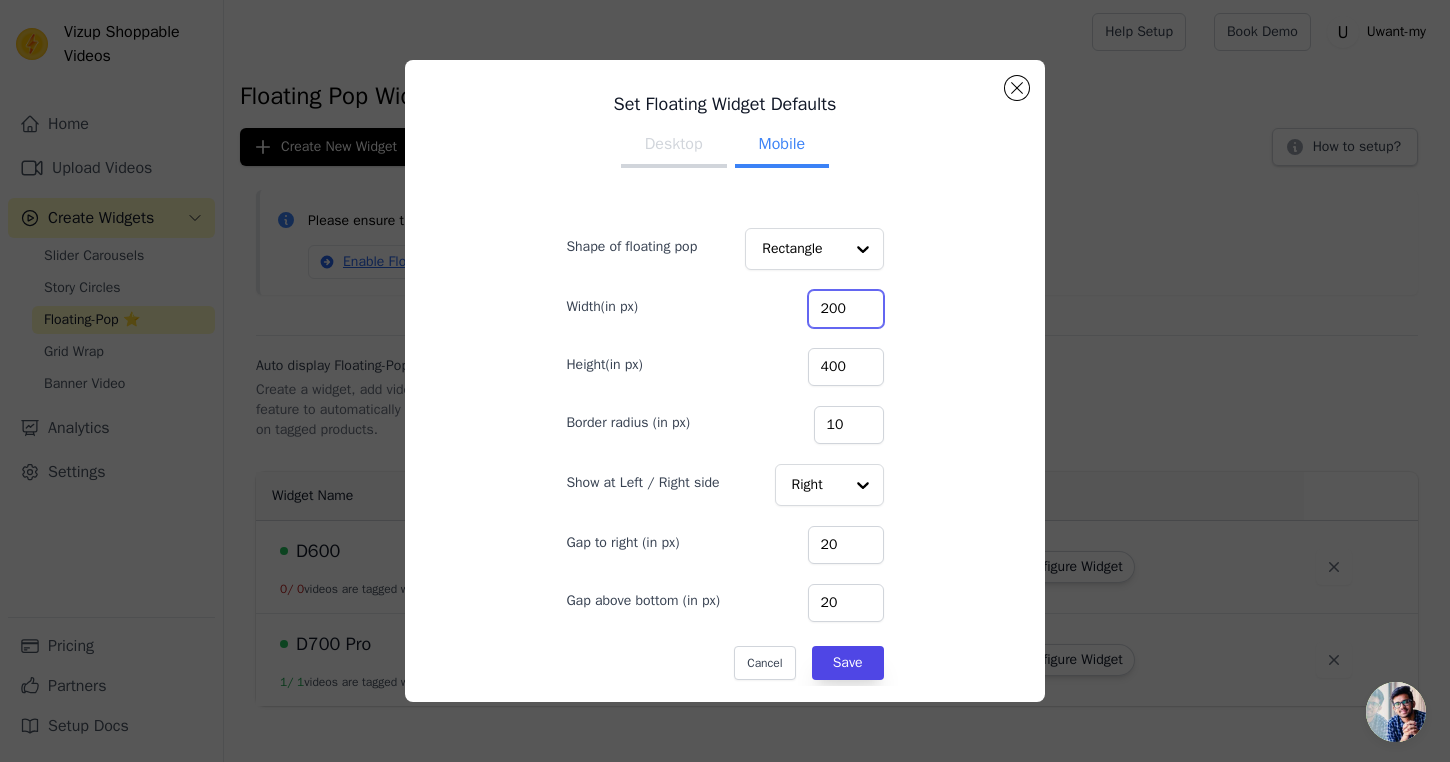 click on "200" at bounding box center [846, 309] 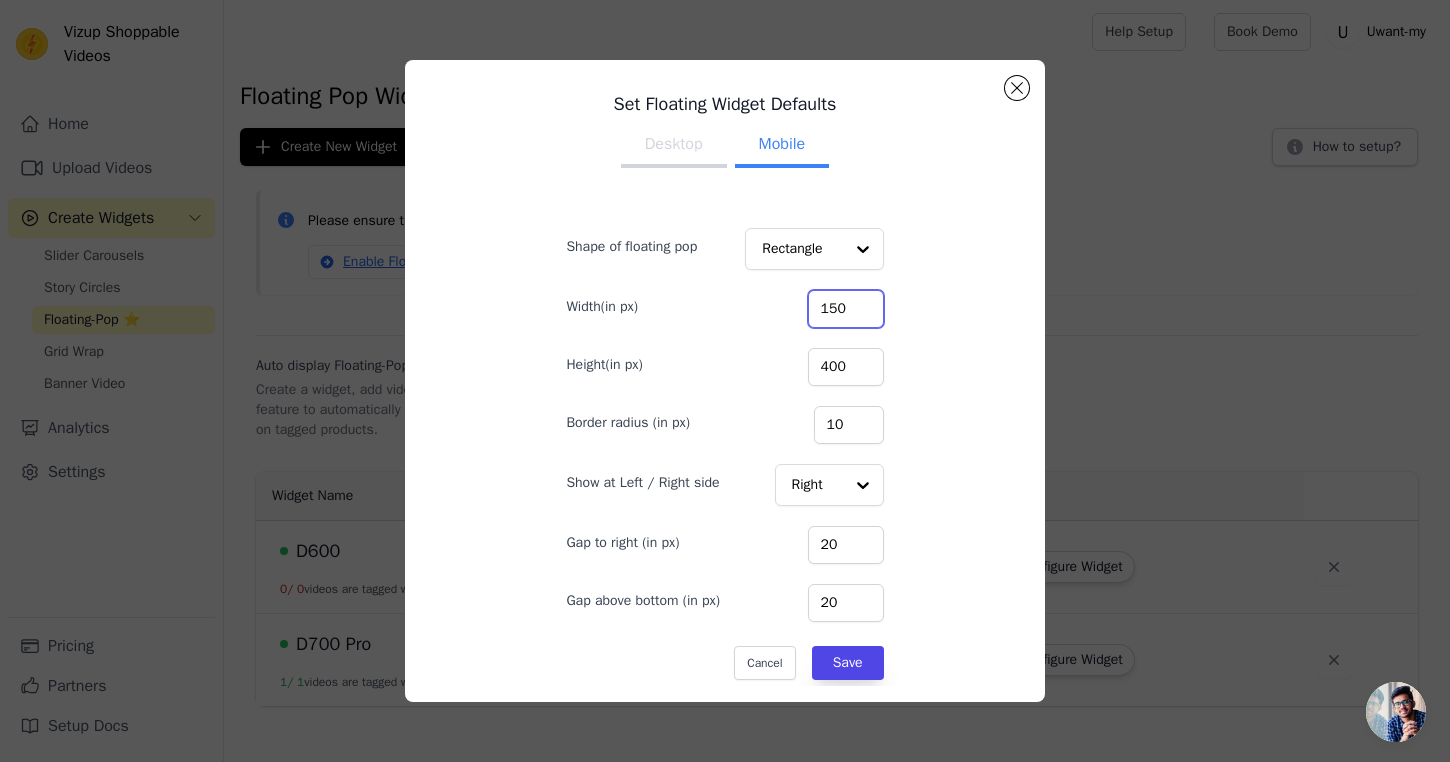 type on "150" 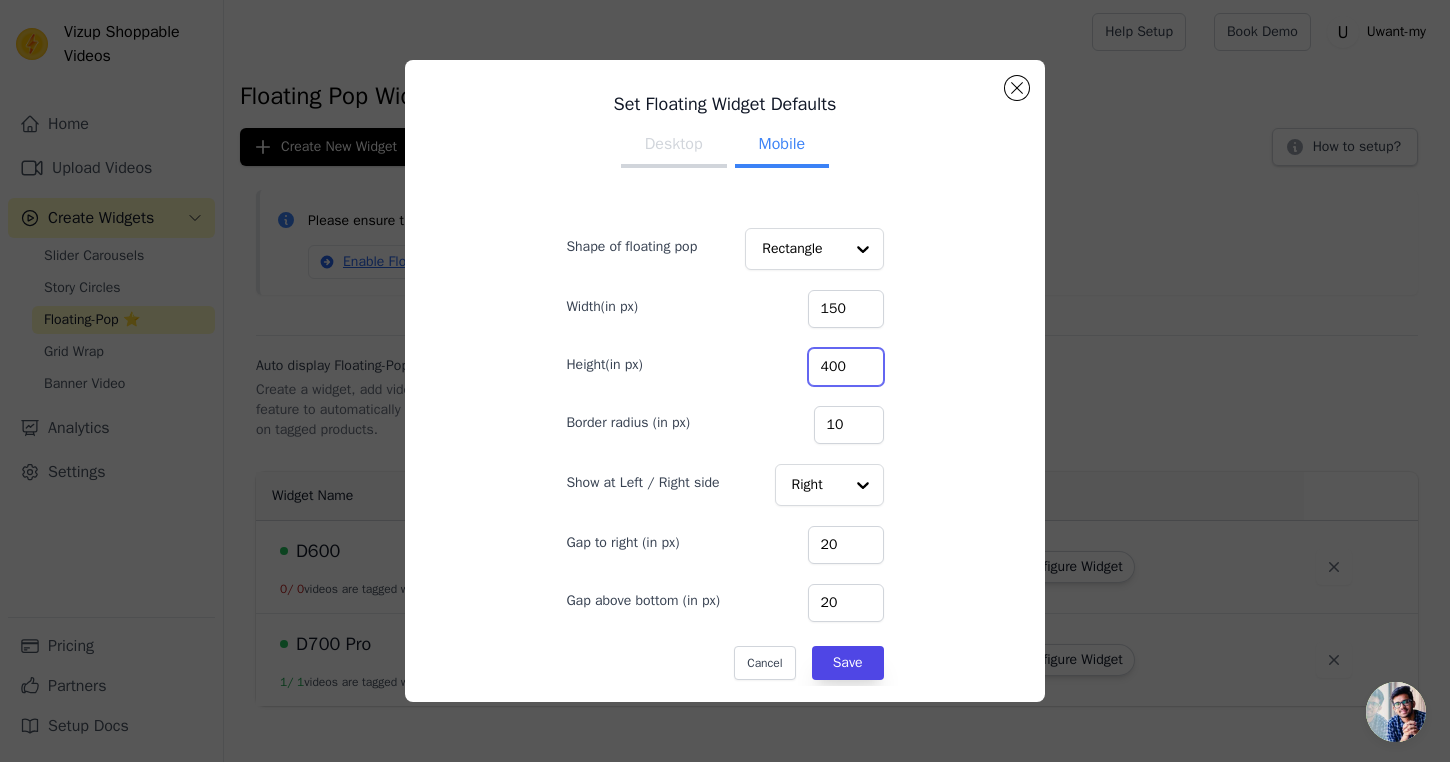 click on "400" at bounding box center [846, 367] 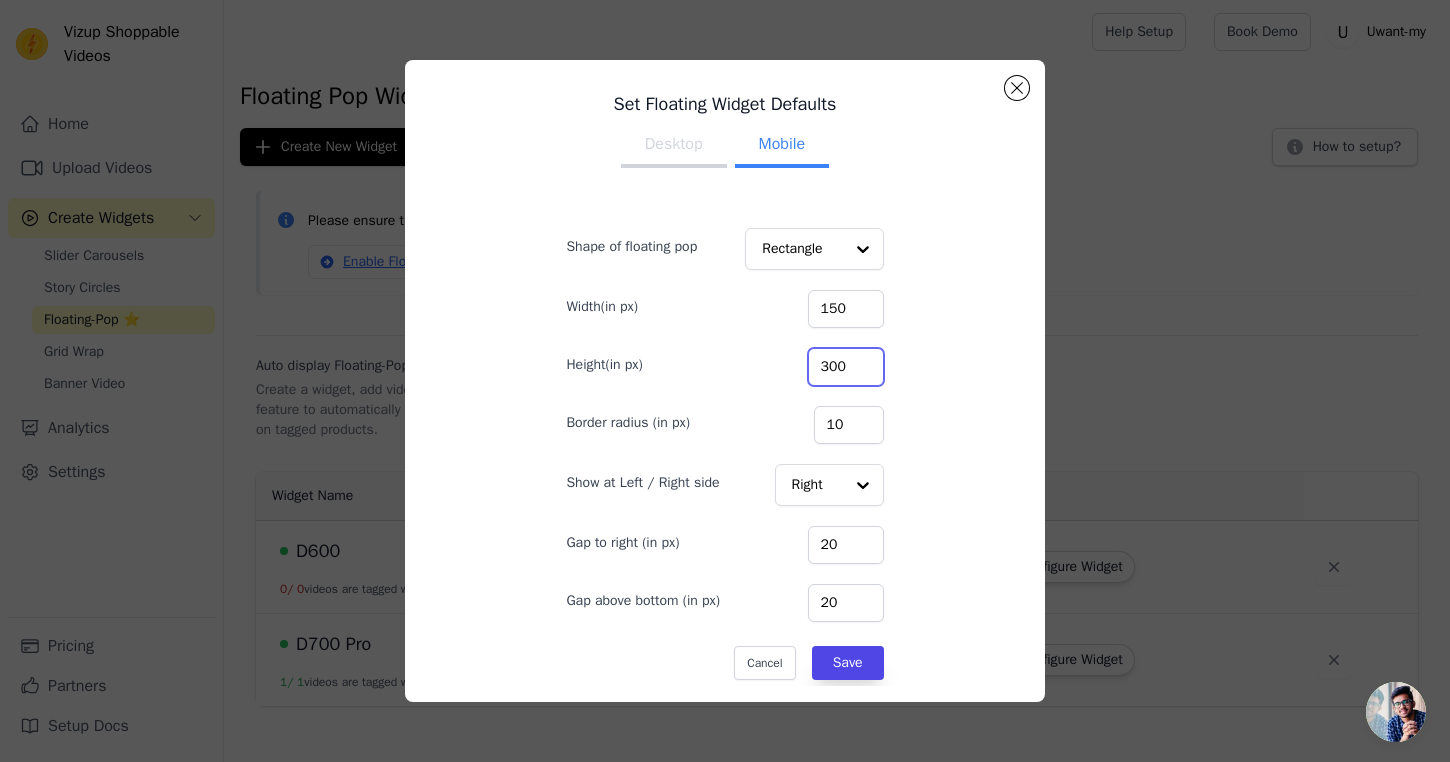 type on "300" 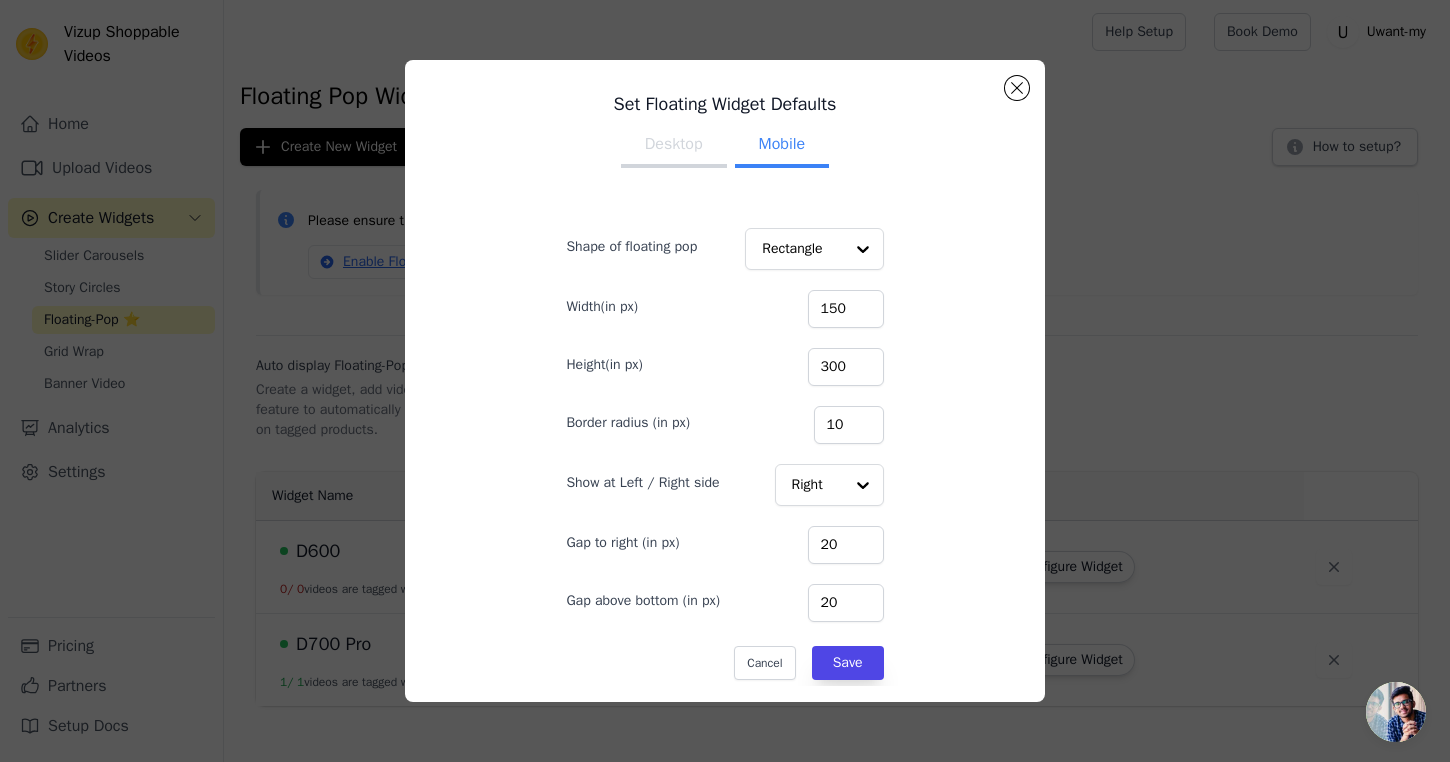 click on "Set Floating Widget Defaults   Desktop Mobile   Shape of floating pop         Rectangle               Width(in px)   150   Height(in px)   300   Border radius (in px)   10   Show at Left / Right side         Right               Gap to right (in px)   20   Gap above bottom (in px)   20   Cancel     Save" at bounding box center [725, 381] 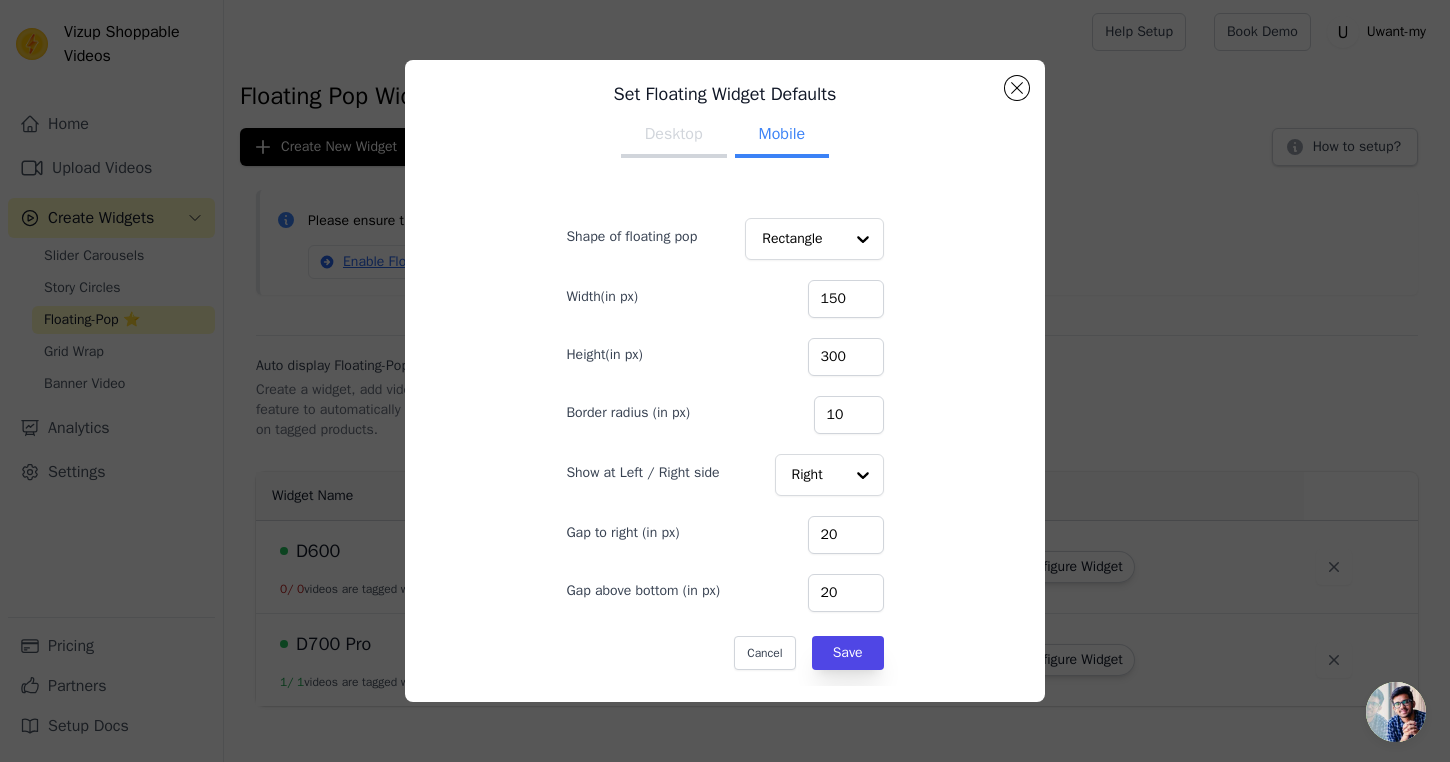 scroll, scrollTop: 10, scrollLeft: 0, axis: vertical 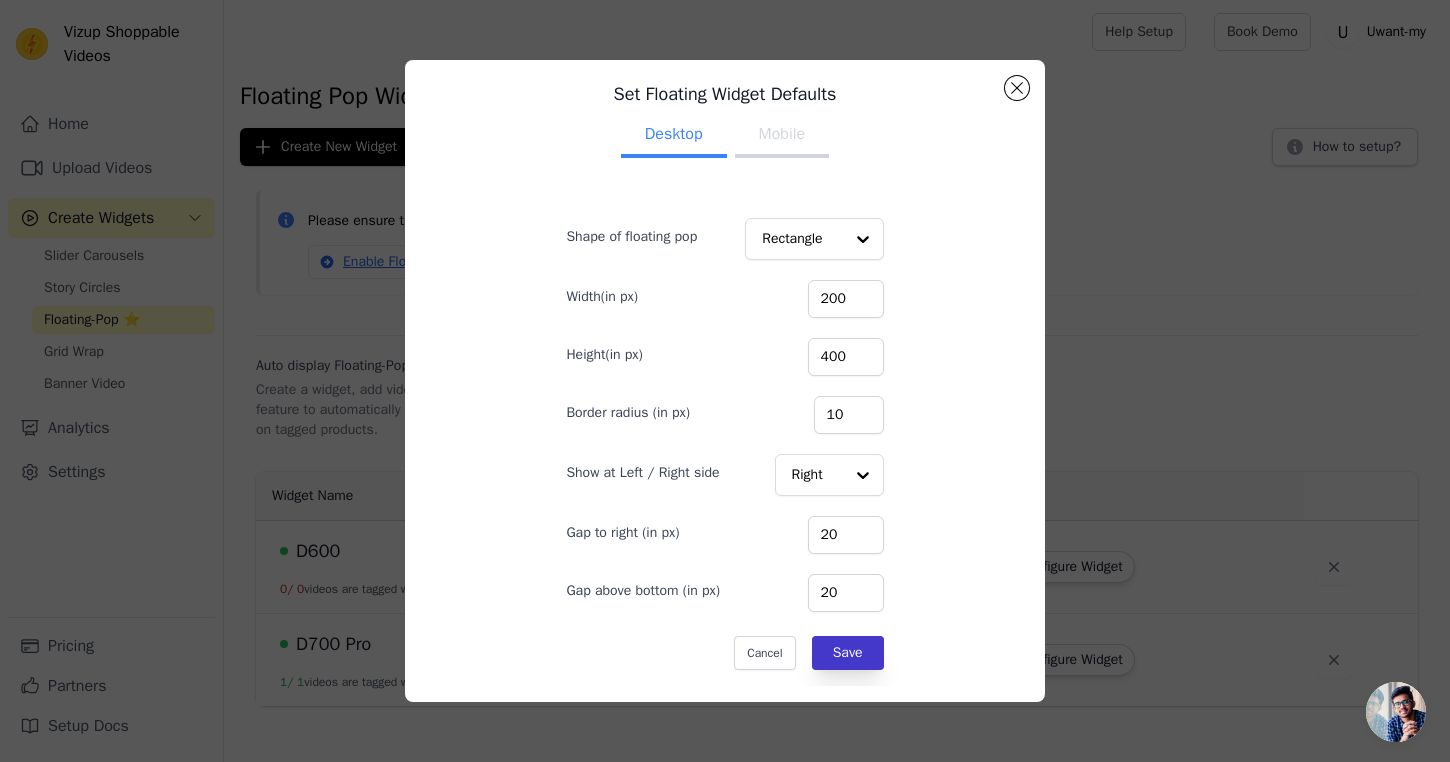 click on "Save" at bounding box center (848, 653) 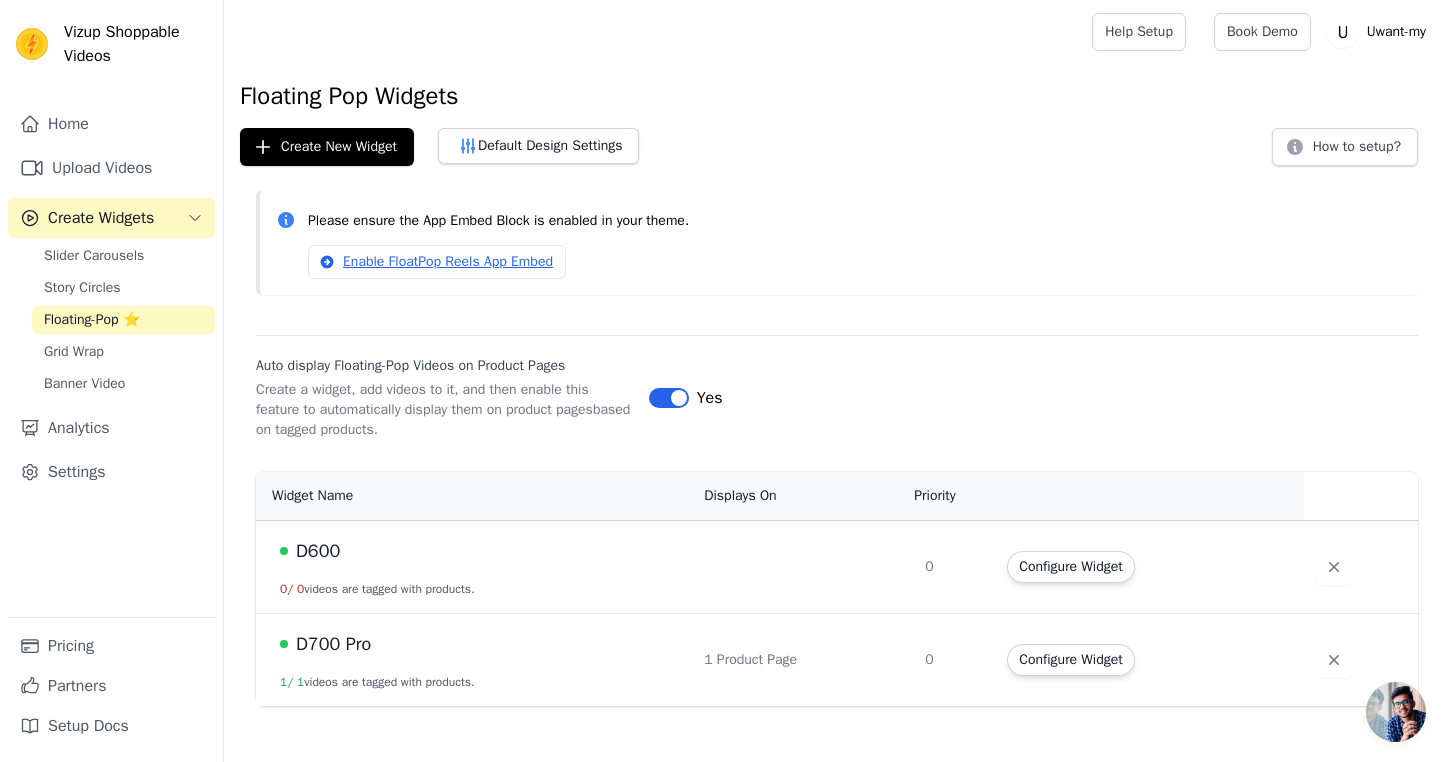 click on "D600" at bounding box center [480, 551] 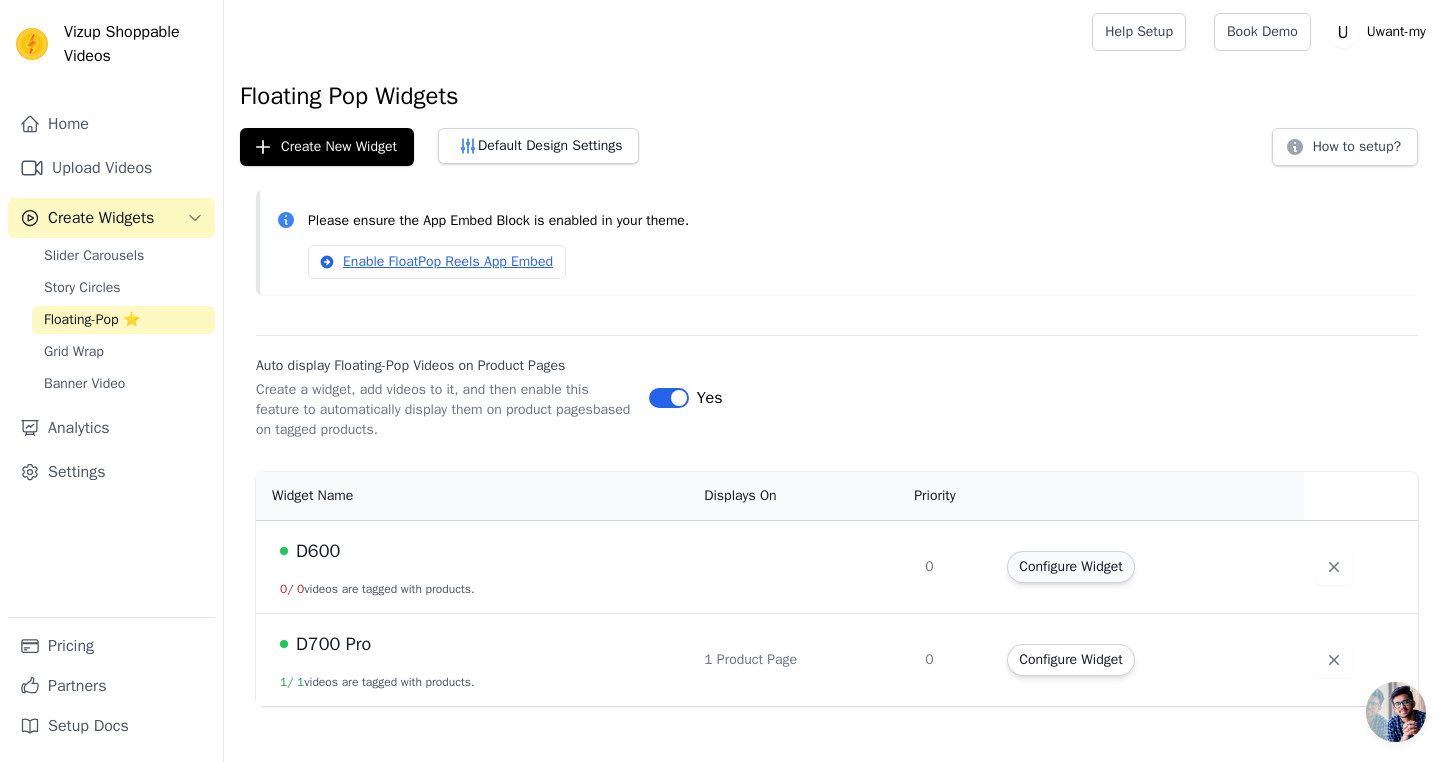 click on "Configure Widget" at bounding box center [1070, 567] 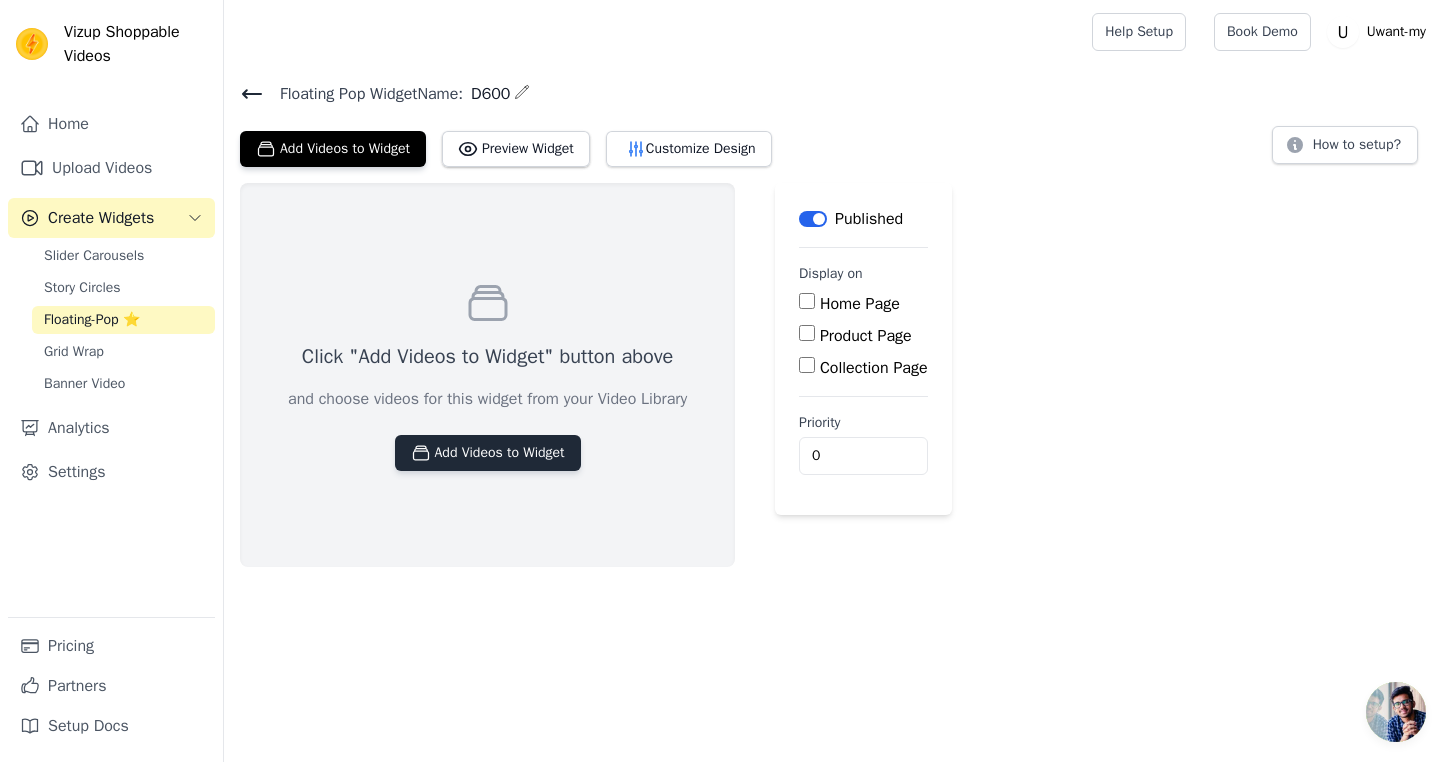 click on "Add Videos to Widget" at bounding box center [488, 453] 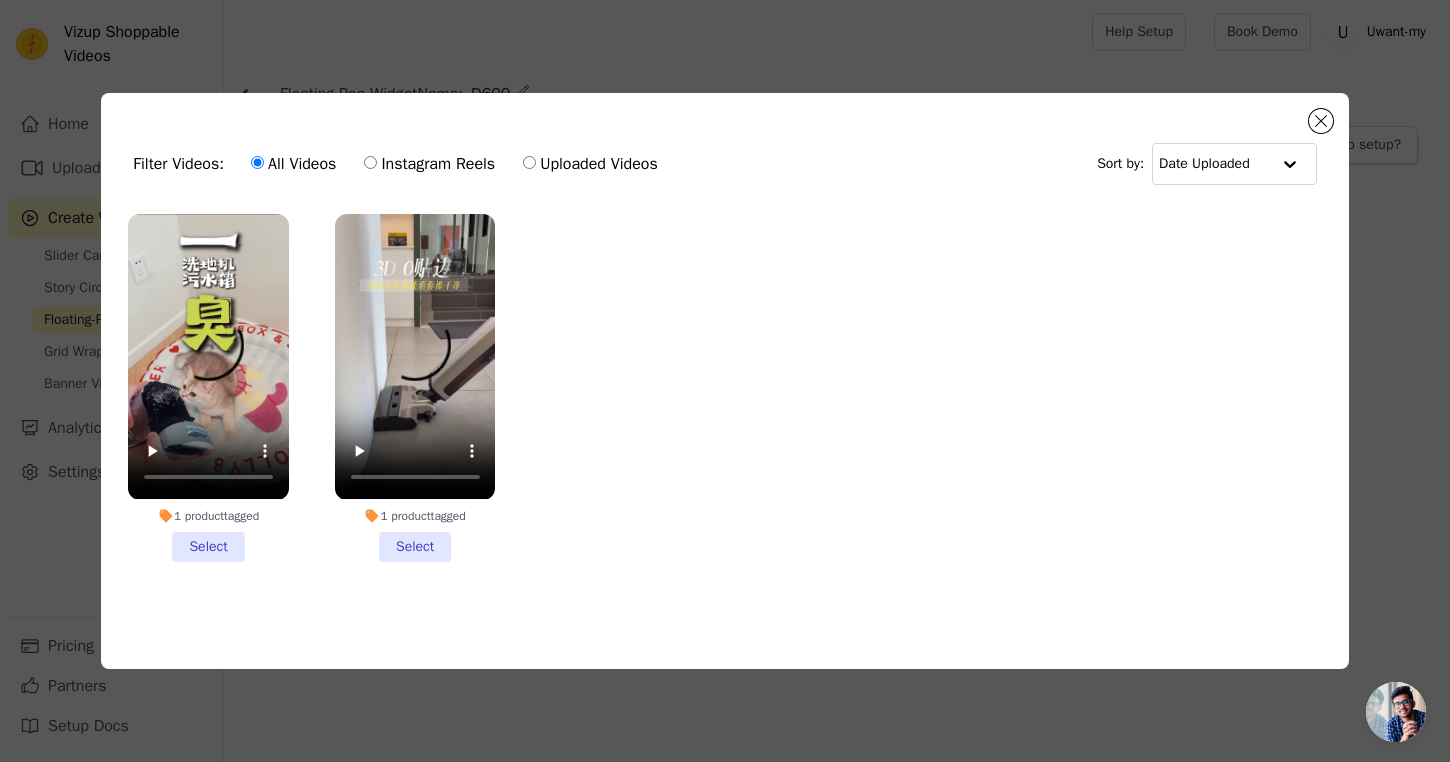 click on "1   product  tagged     Select" at bounding box center [208, 387] 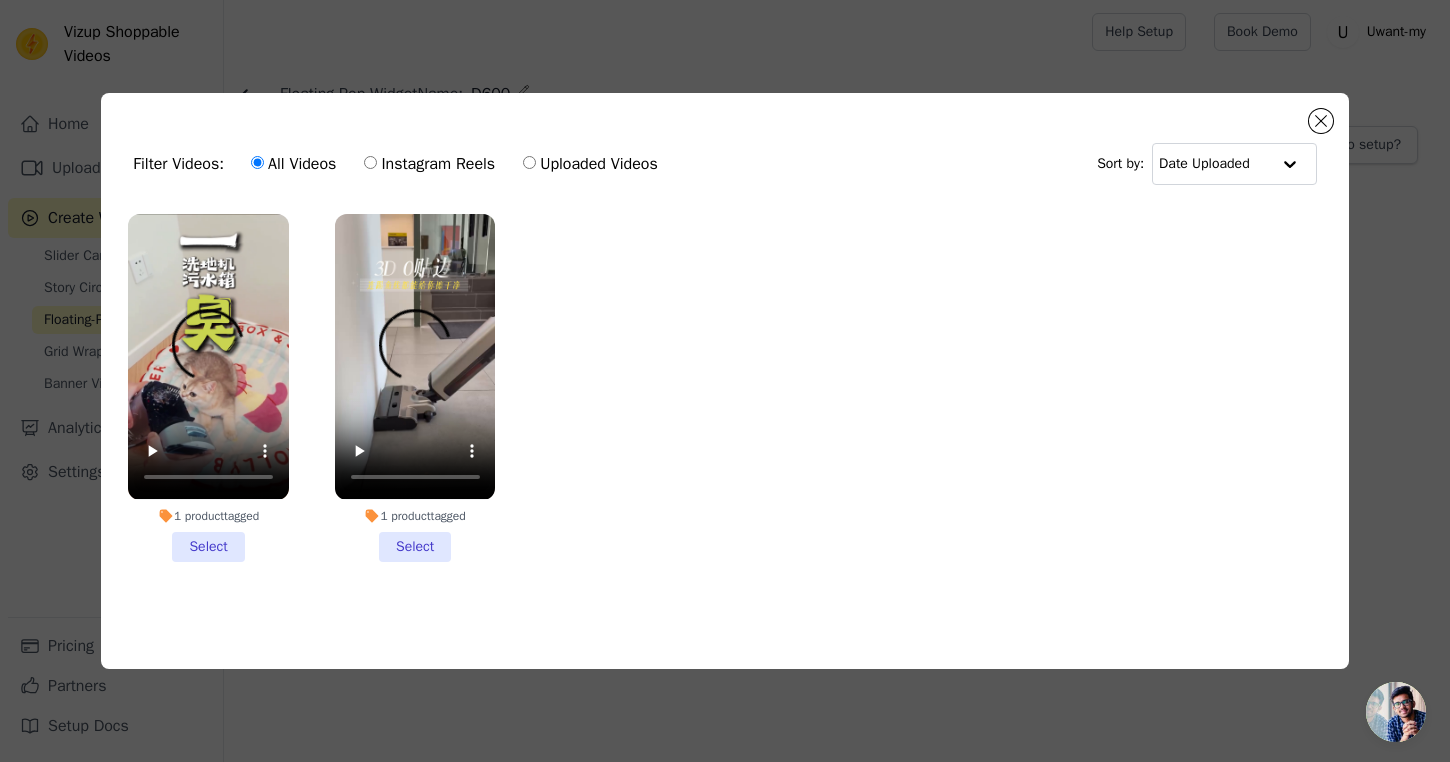 click on "1   product  tagged     Select" at bounding box center [0, 0] 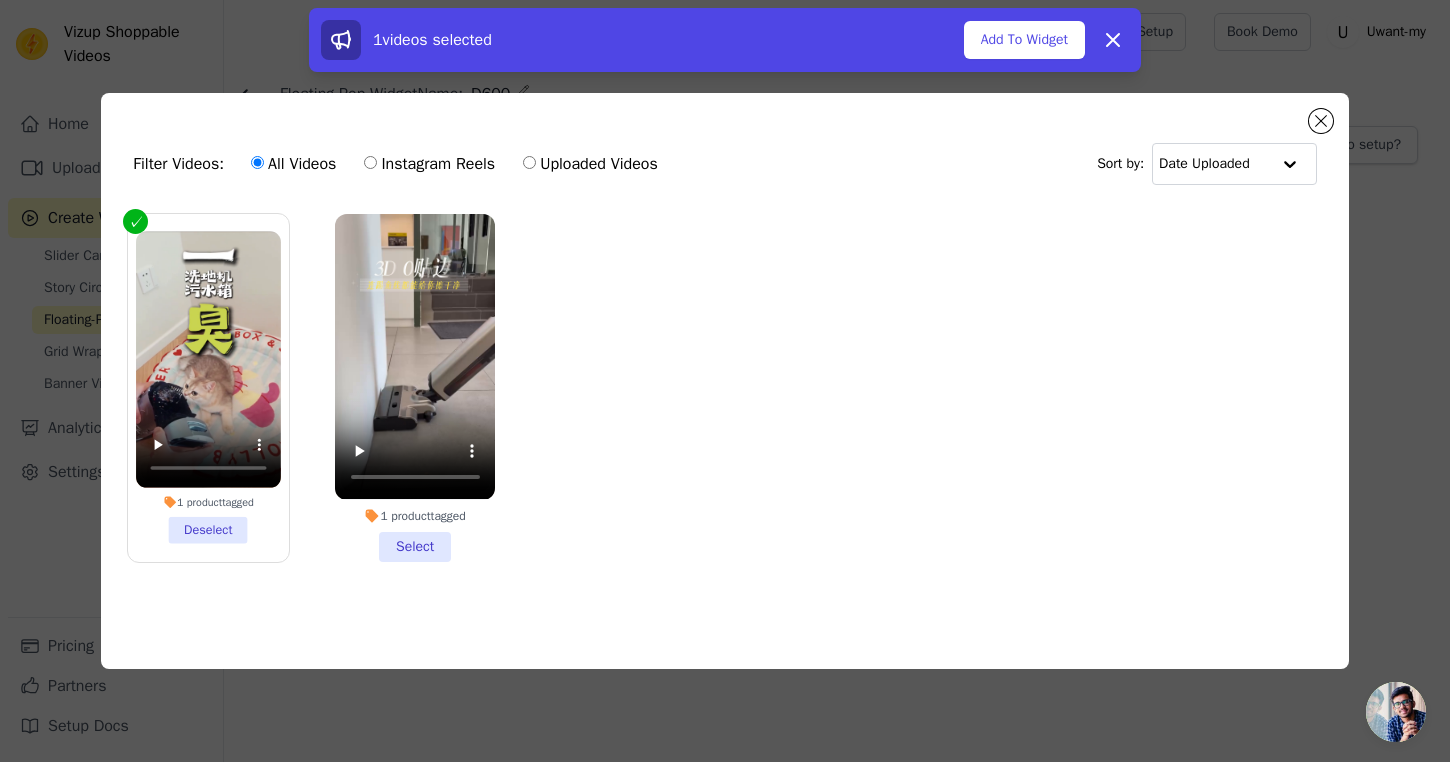 click on "1  videos selected     Add To Widget   Dismiss" at bounding box center (725, 40) 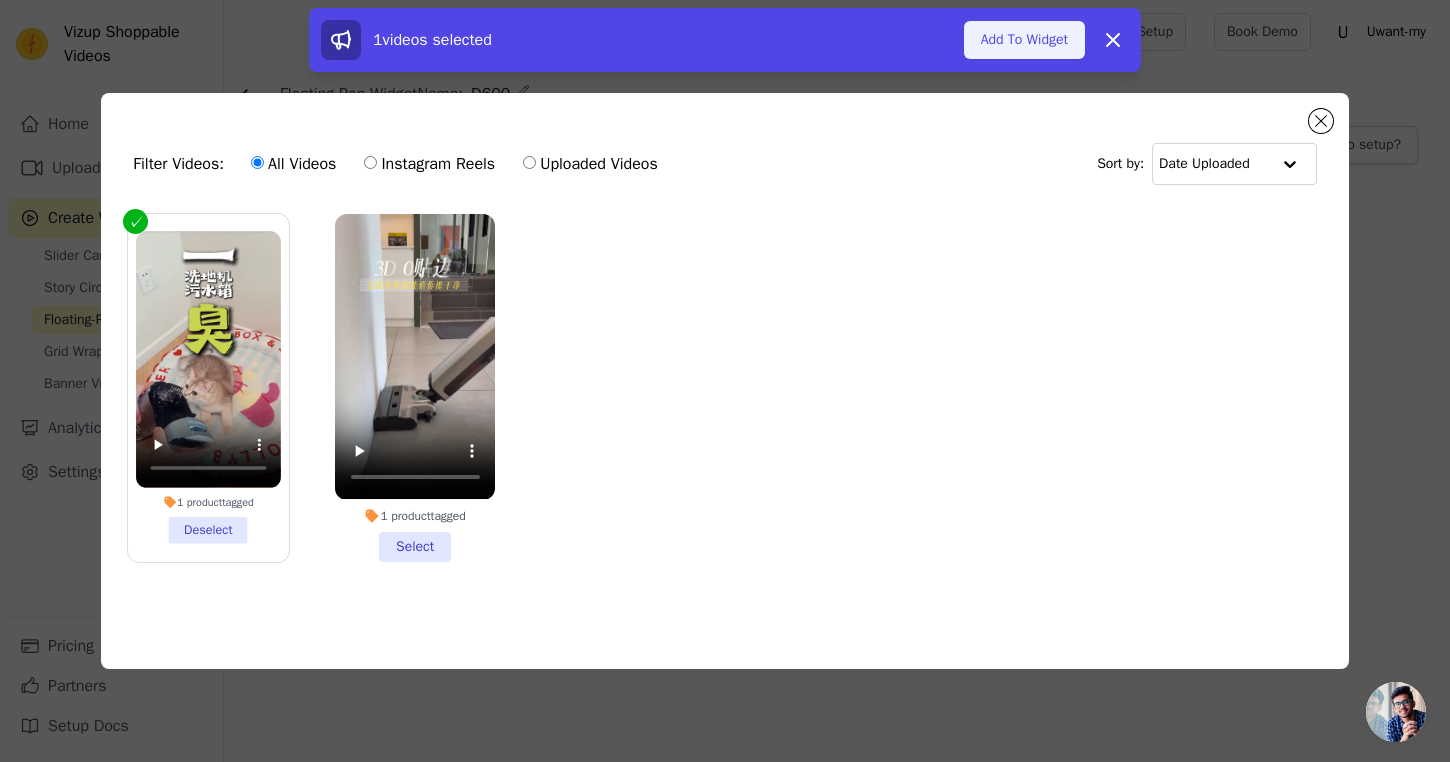 click on "Add To Widget" at bounding box center [1024, 40] 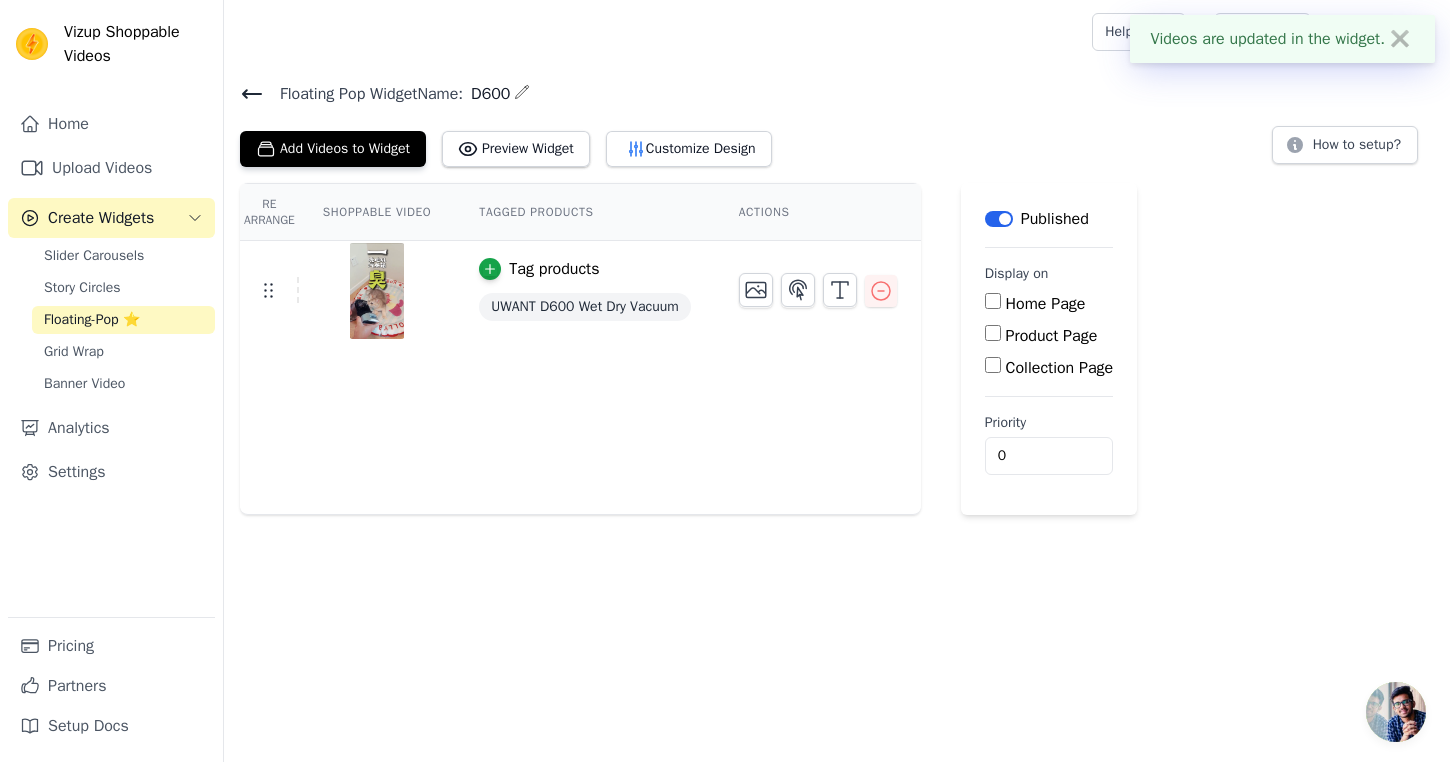 click on "Product Page" at bounding box center [993, 333] 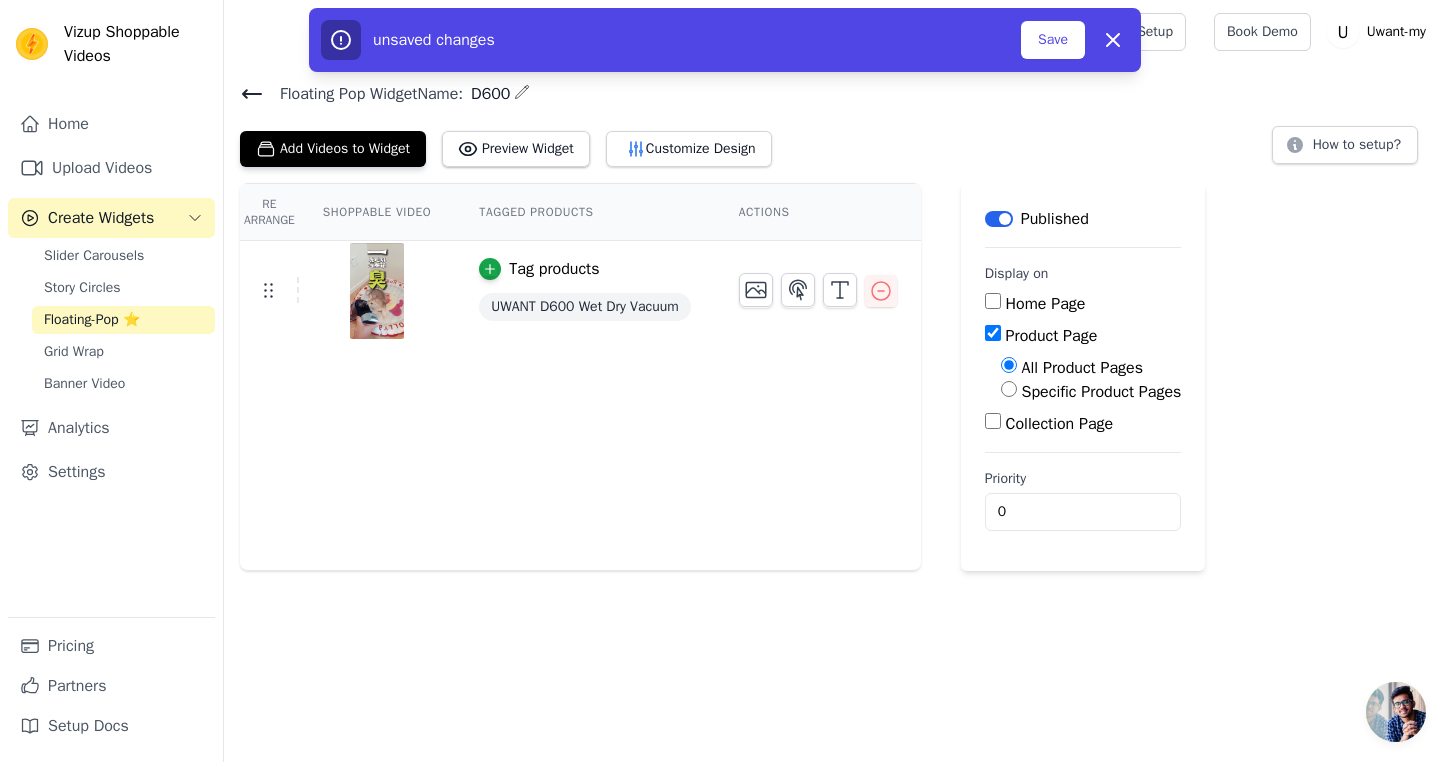 click on "Specific Product Pages" at bounding box center (1009, 389) 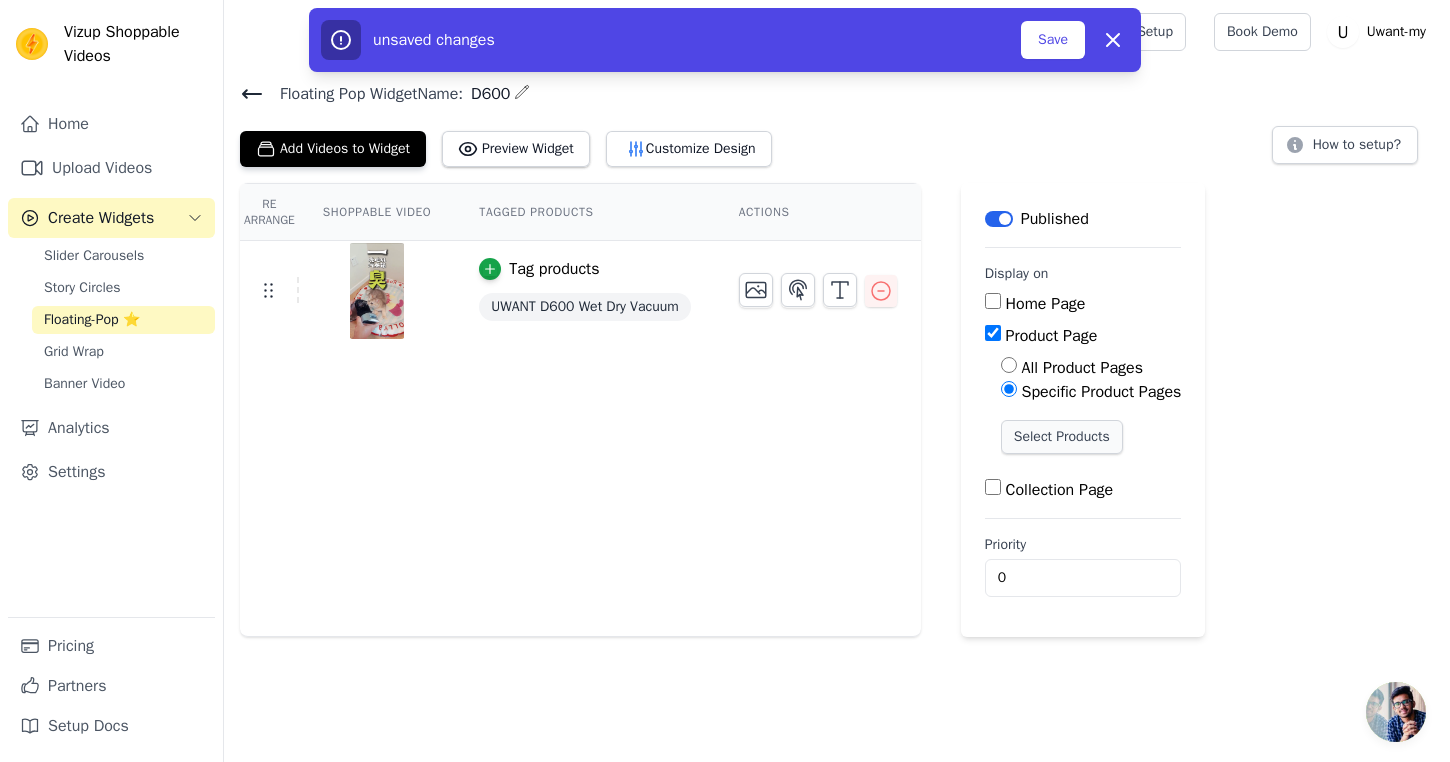 click on "Select Products" at bounding box center [1062, 437] 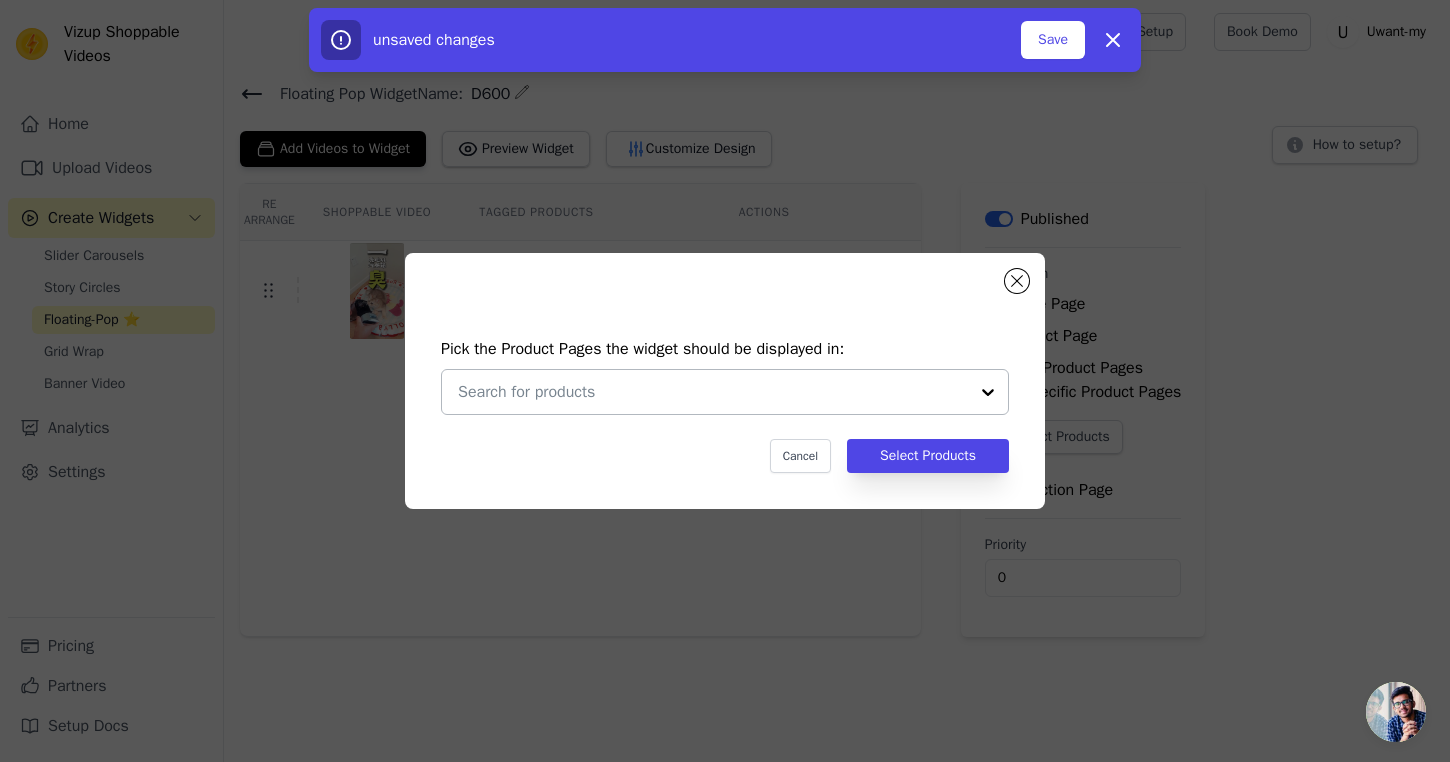 click at bounding box center (713, 392) 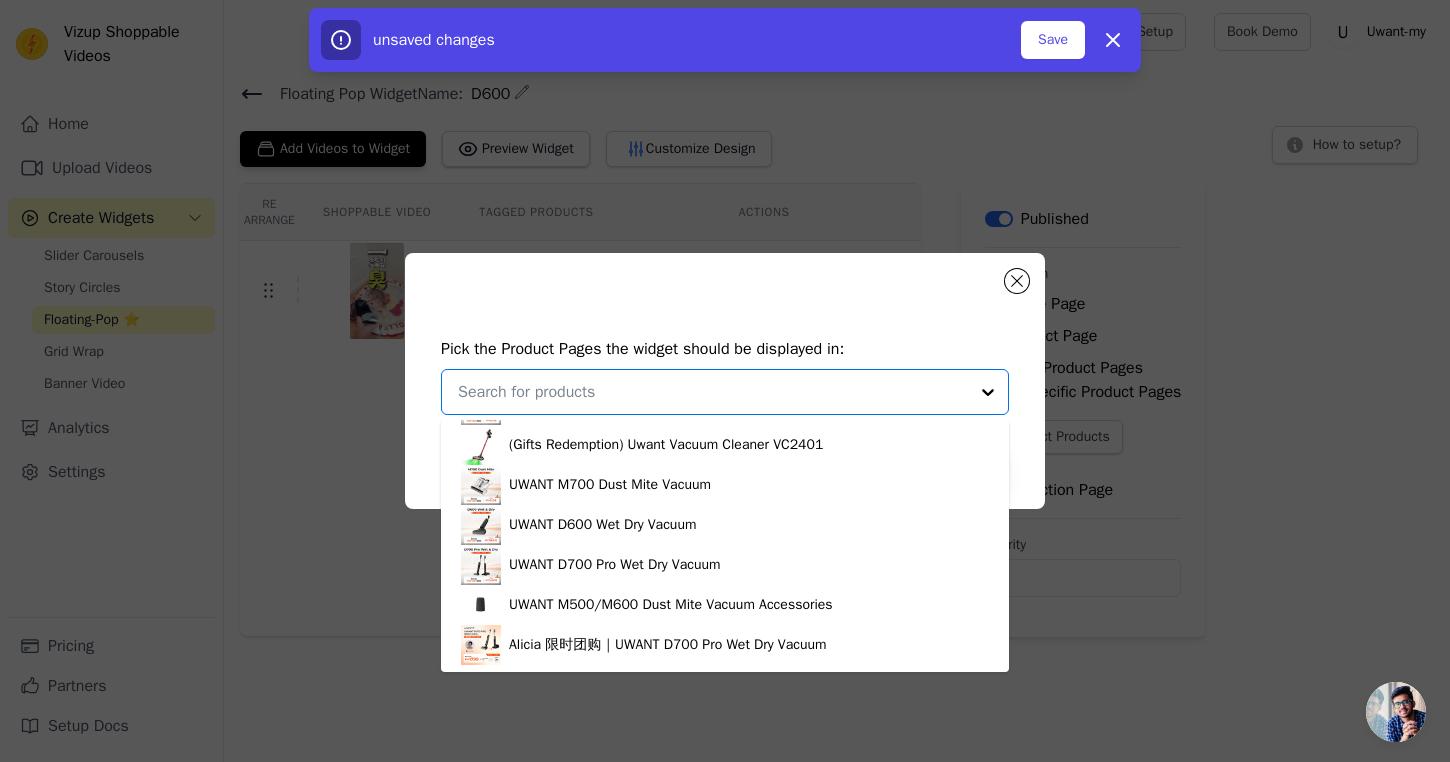 scroll, scrollTop: 964, scrollLeft: 0, axis: vertical 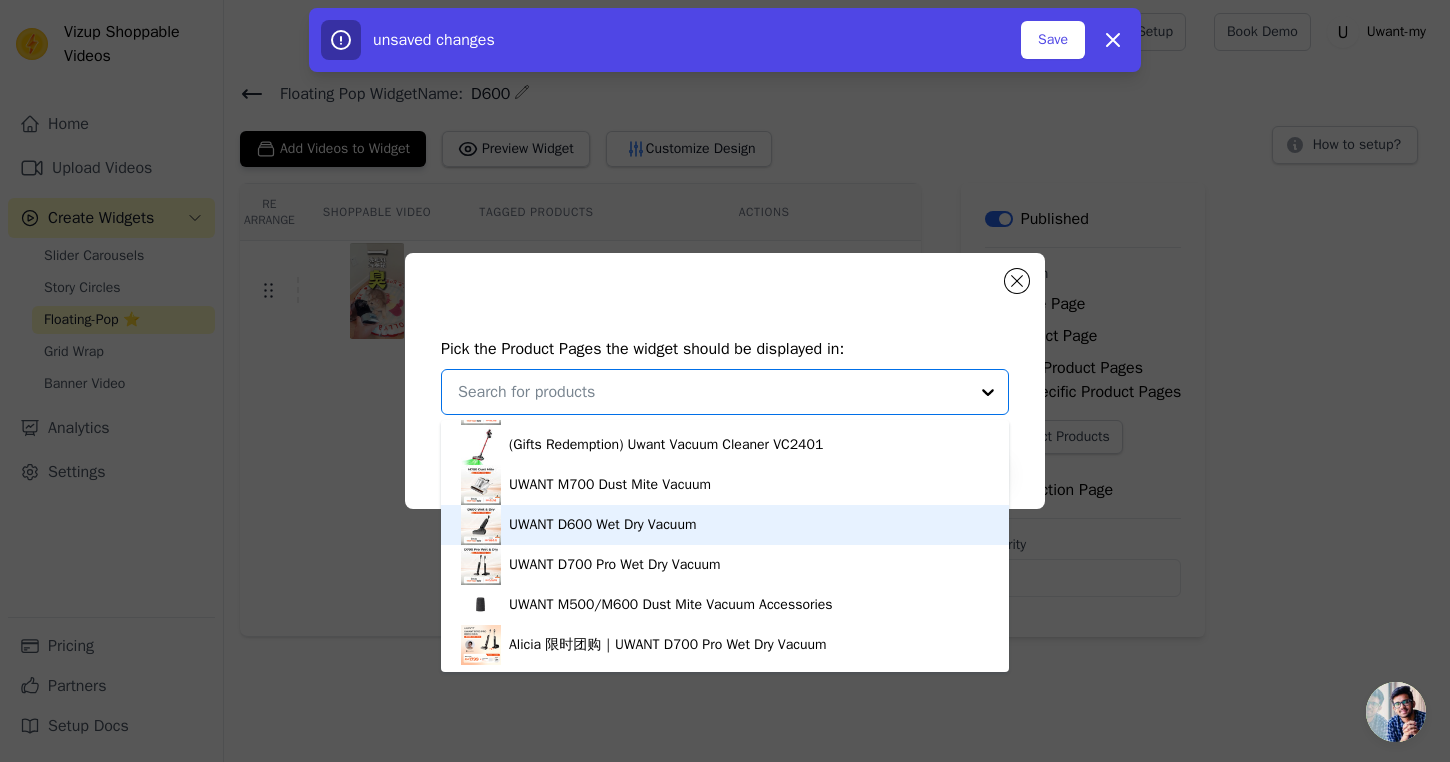 click on "UWANT D600 Wet Dry Vacuum" at bounding box center [602, 525] 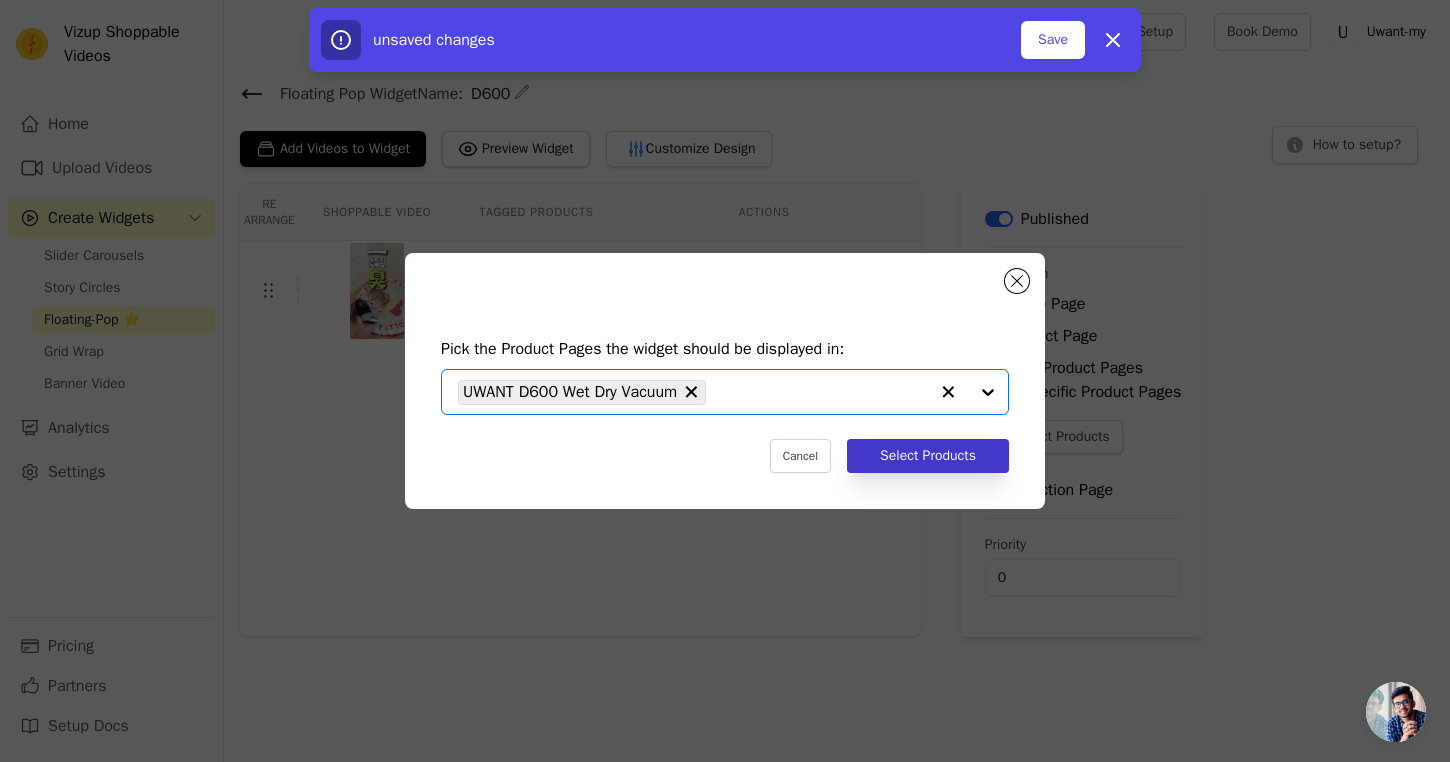 click on "Select Products" at bounding box center [928, 456] 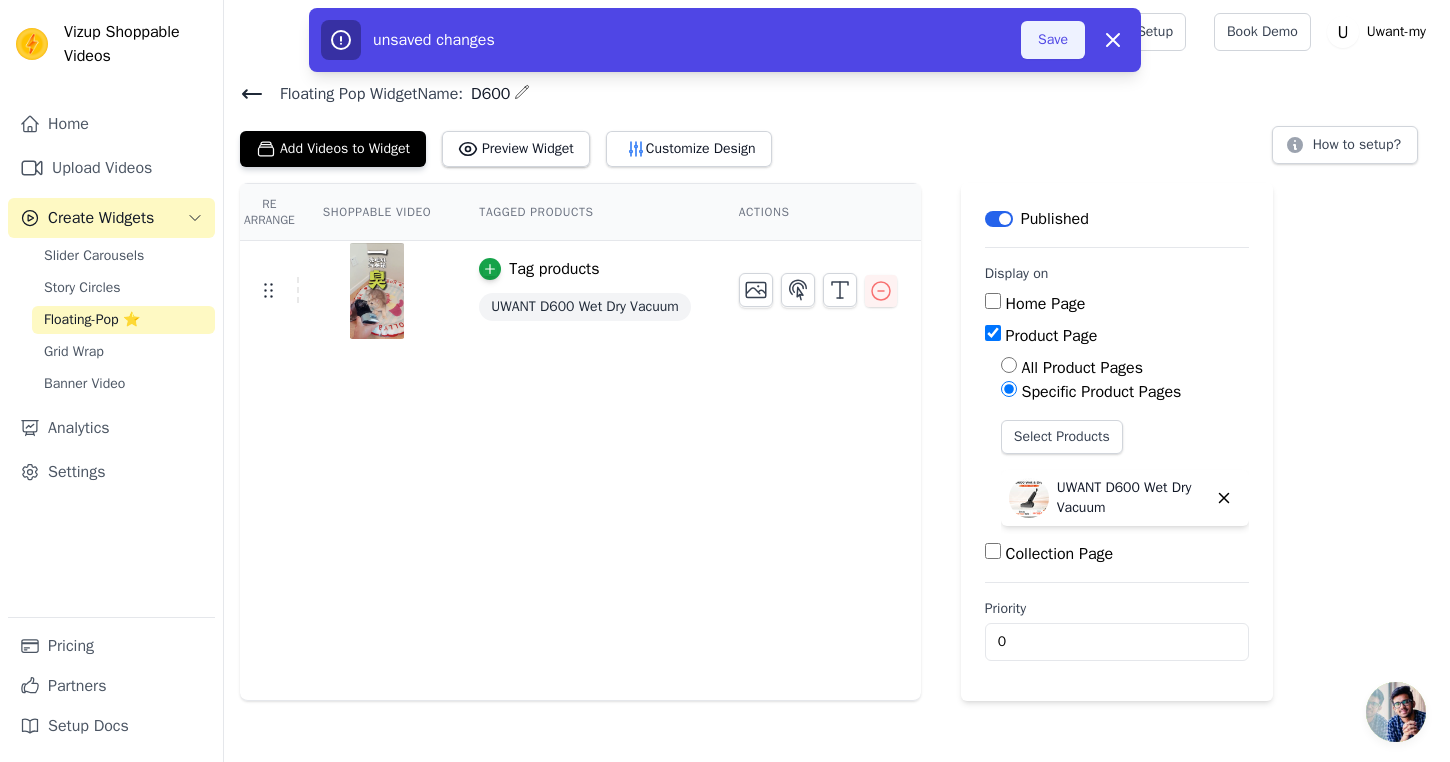 click on "Save" at bounding box center [1053, 40] 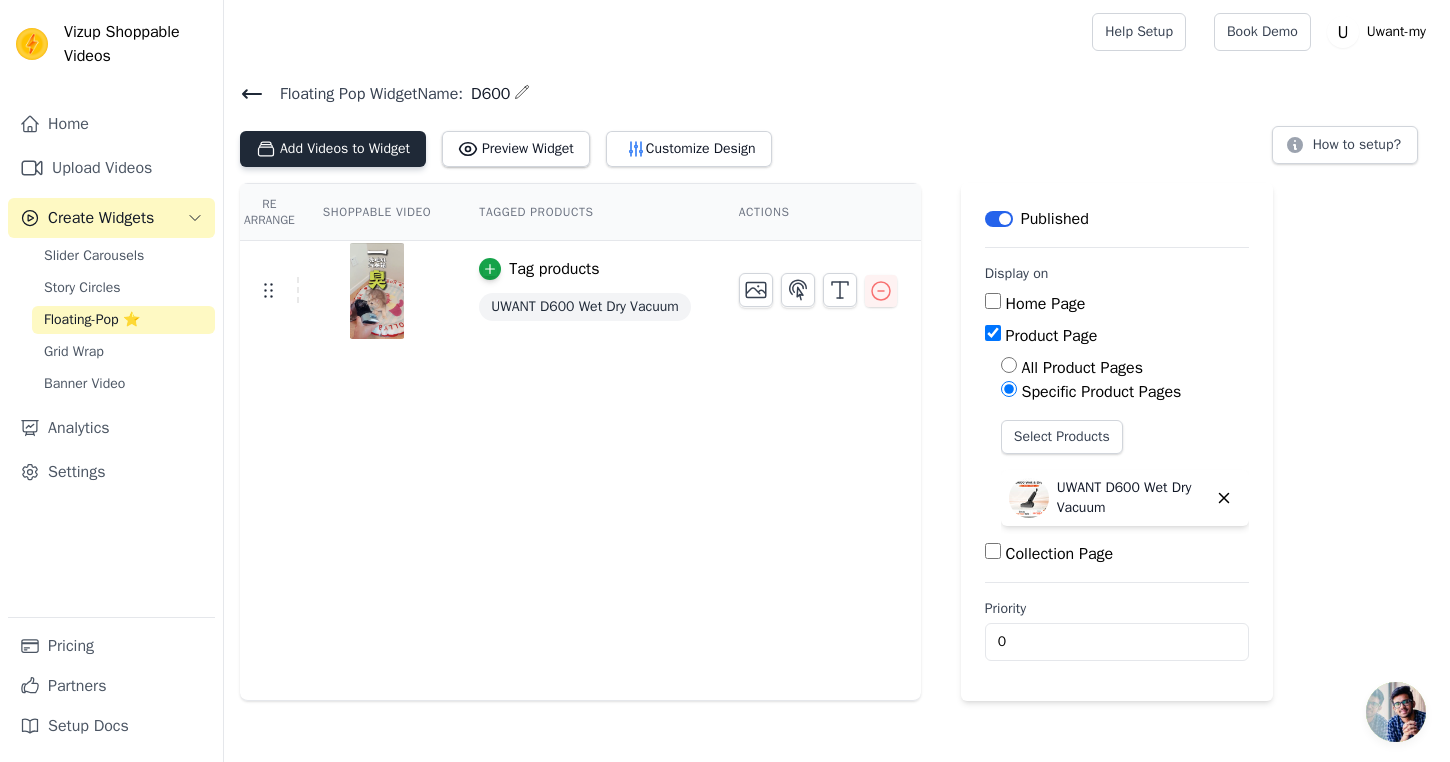 click on "Add Videos to Widget" at bounding box center (333, 149) 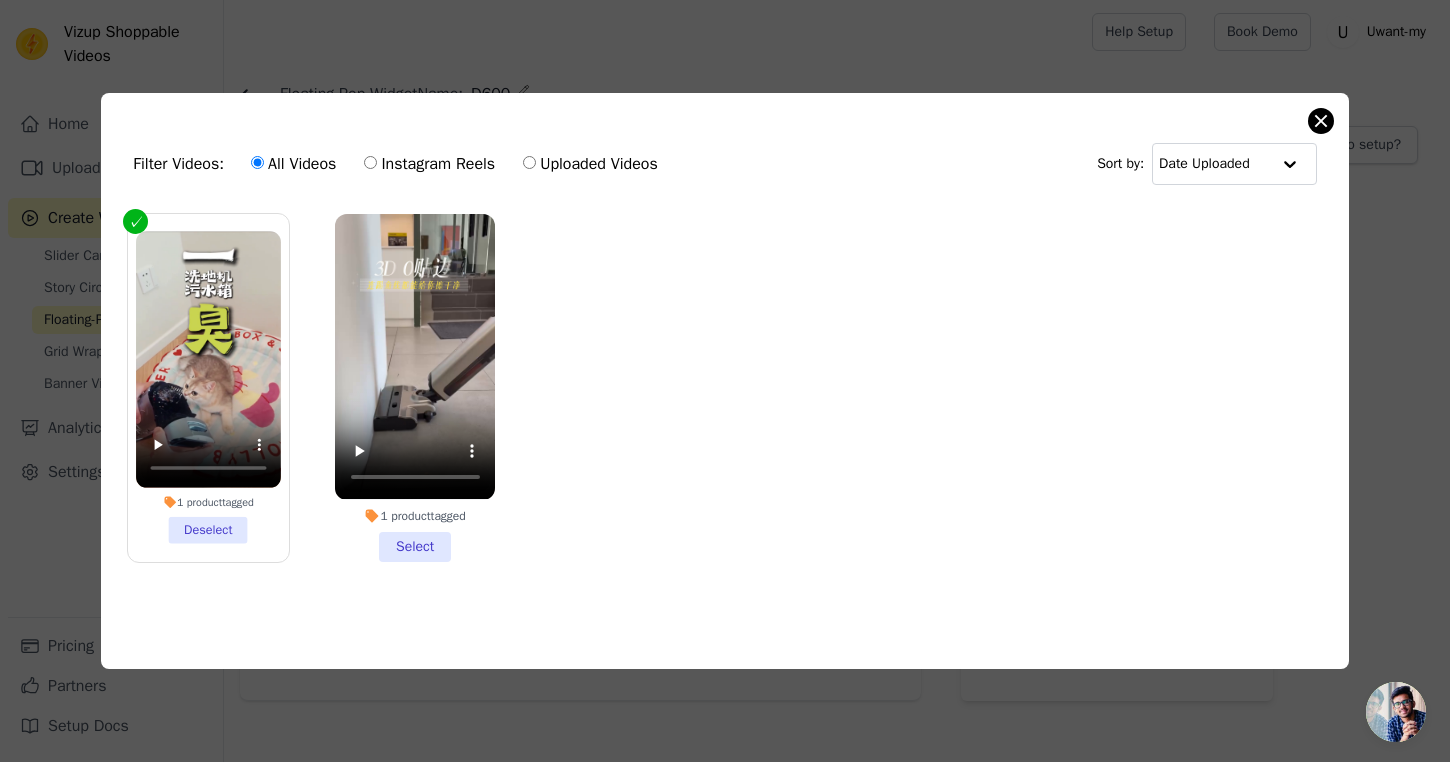 click at bounding box center (1321, 121) 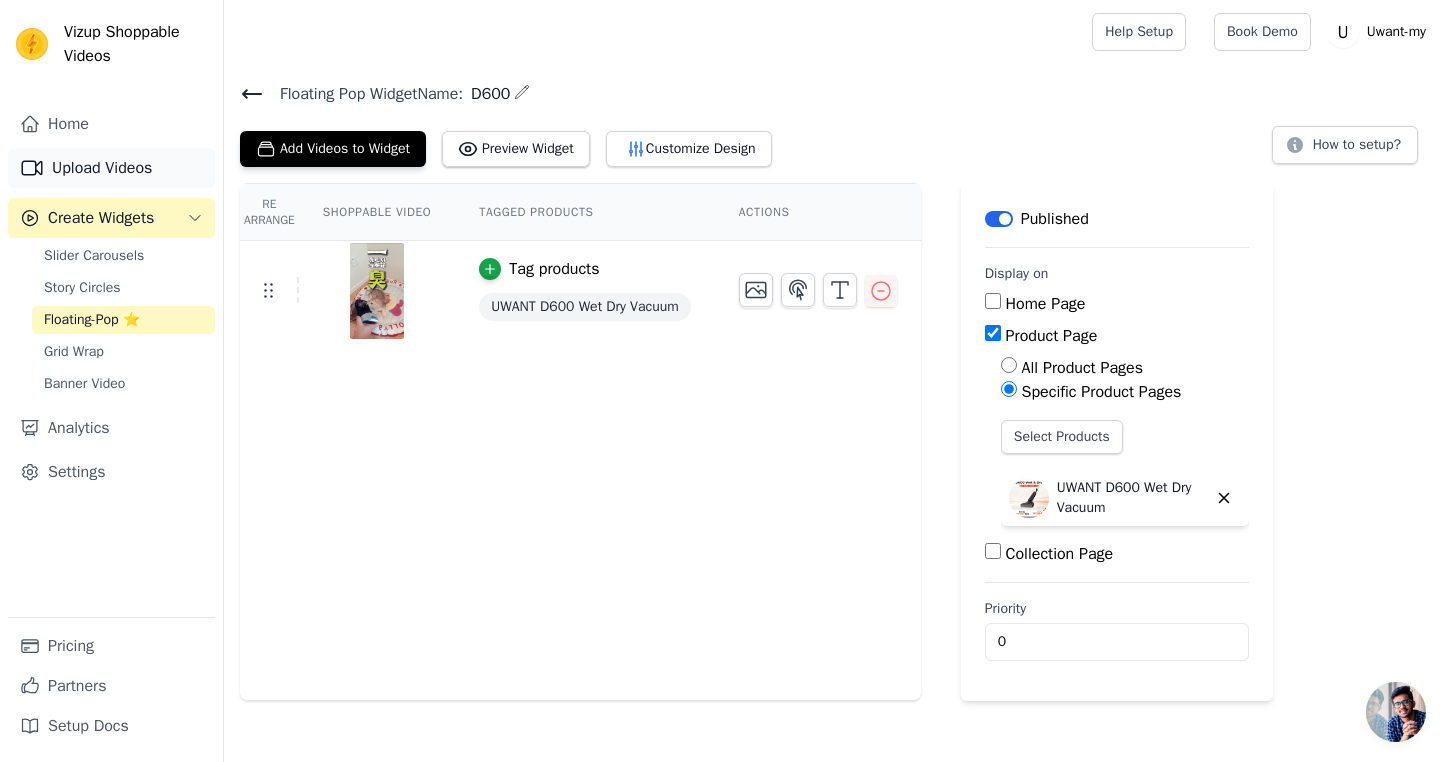 click on "Upload Videos" at bounding box center (111, 168) 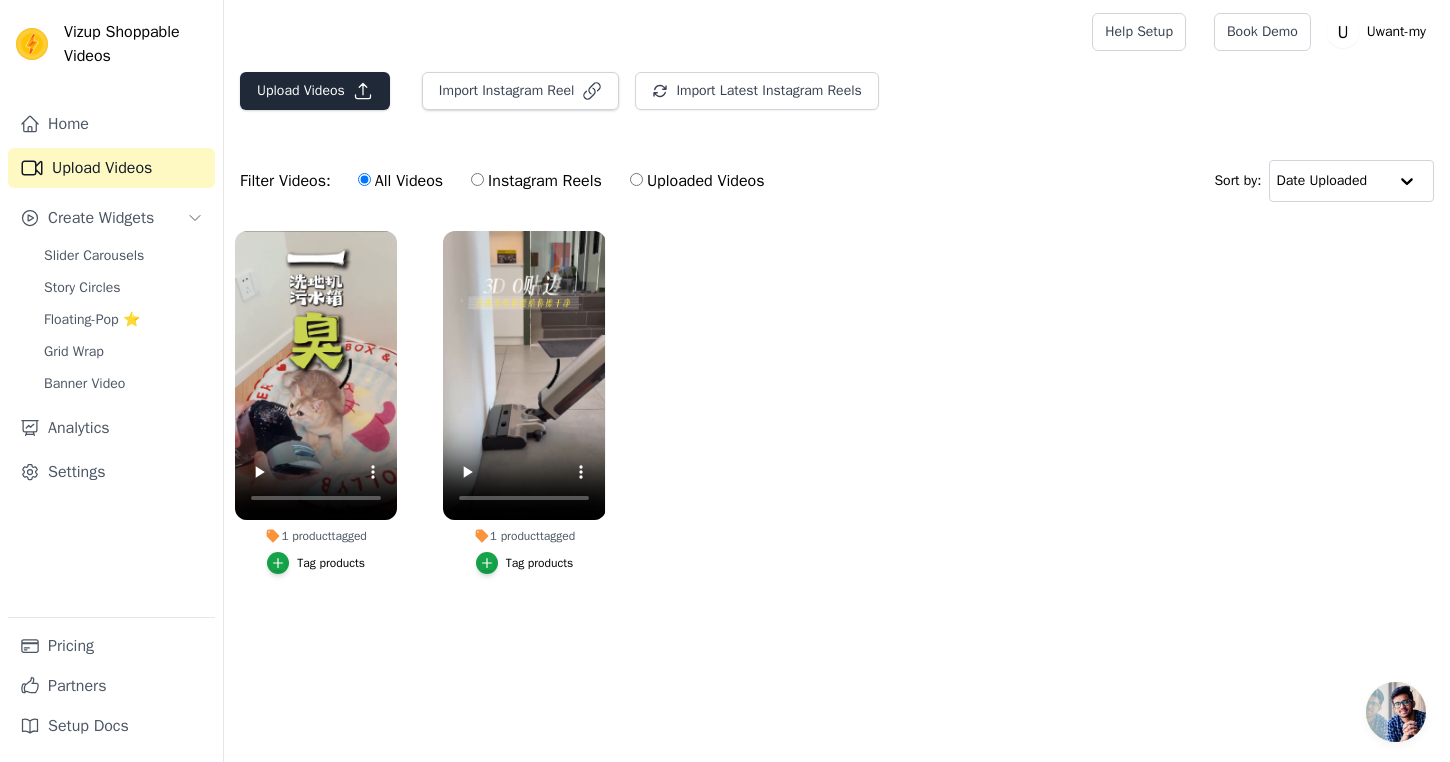 click on "Upload Videos" at bounding box center [315, 91] 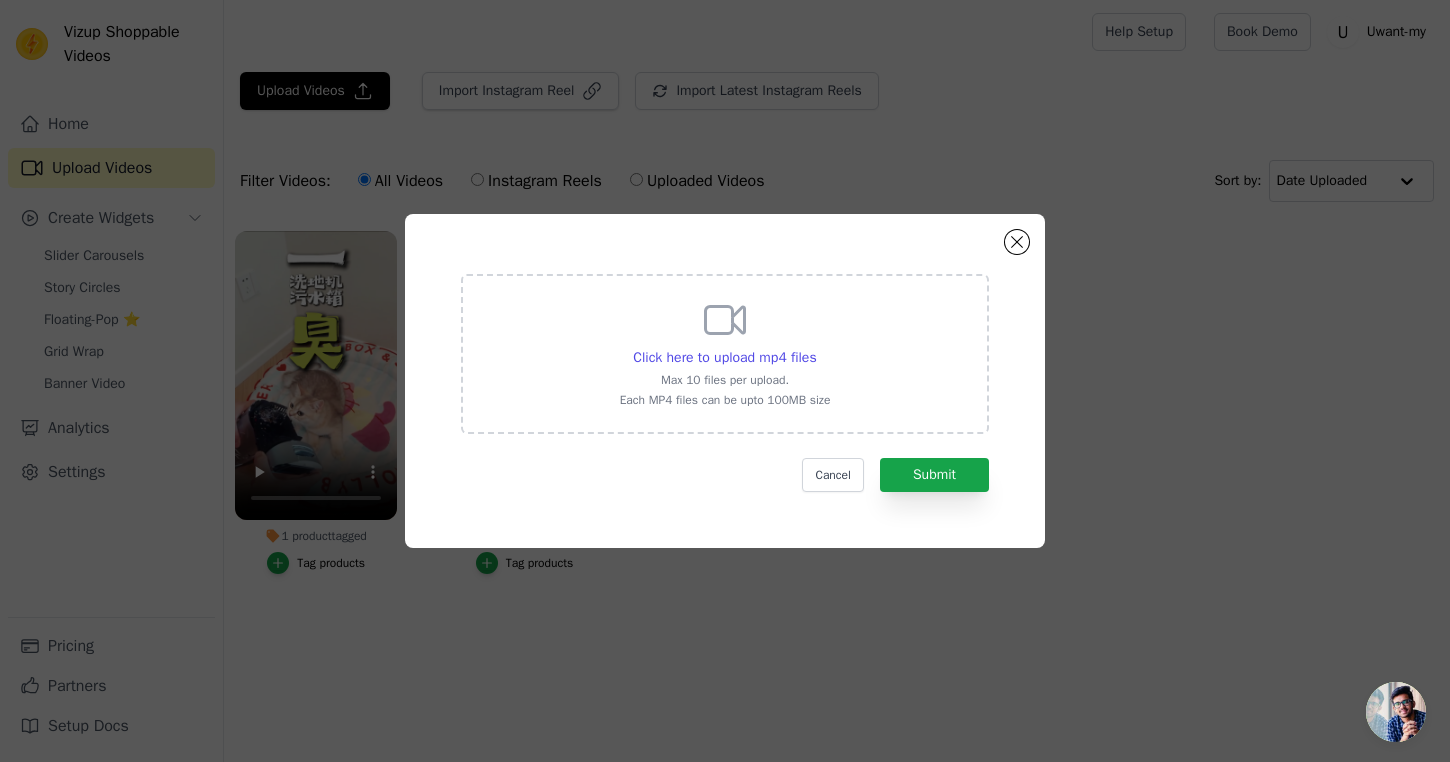 click on "Click here to upload mp4 files     Max 10 files per upload.   Each MP4 files can be upto 100MB size" at bounding box center (725, 352) 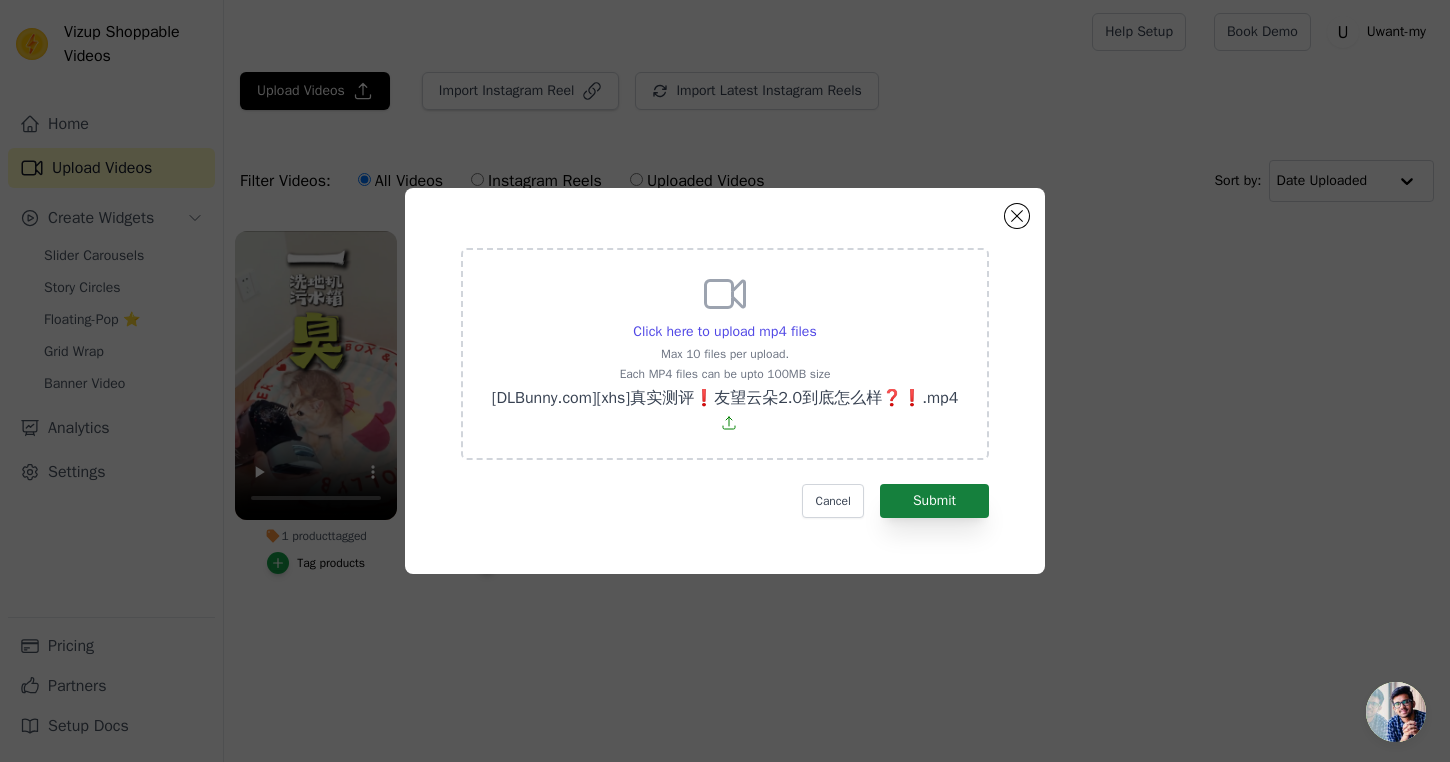 click on "Submit" at bounding box center [934, 501] 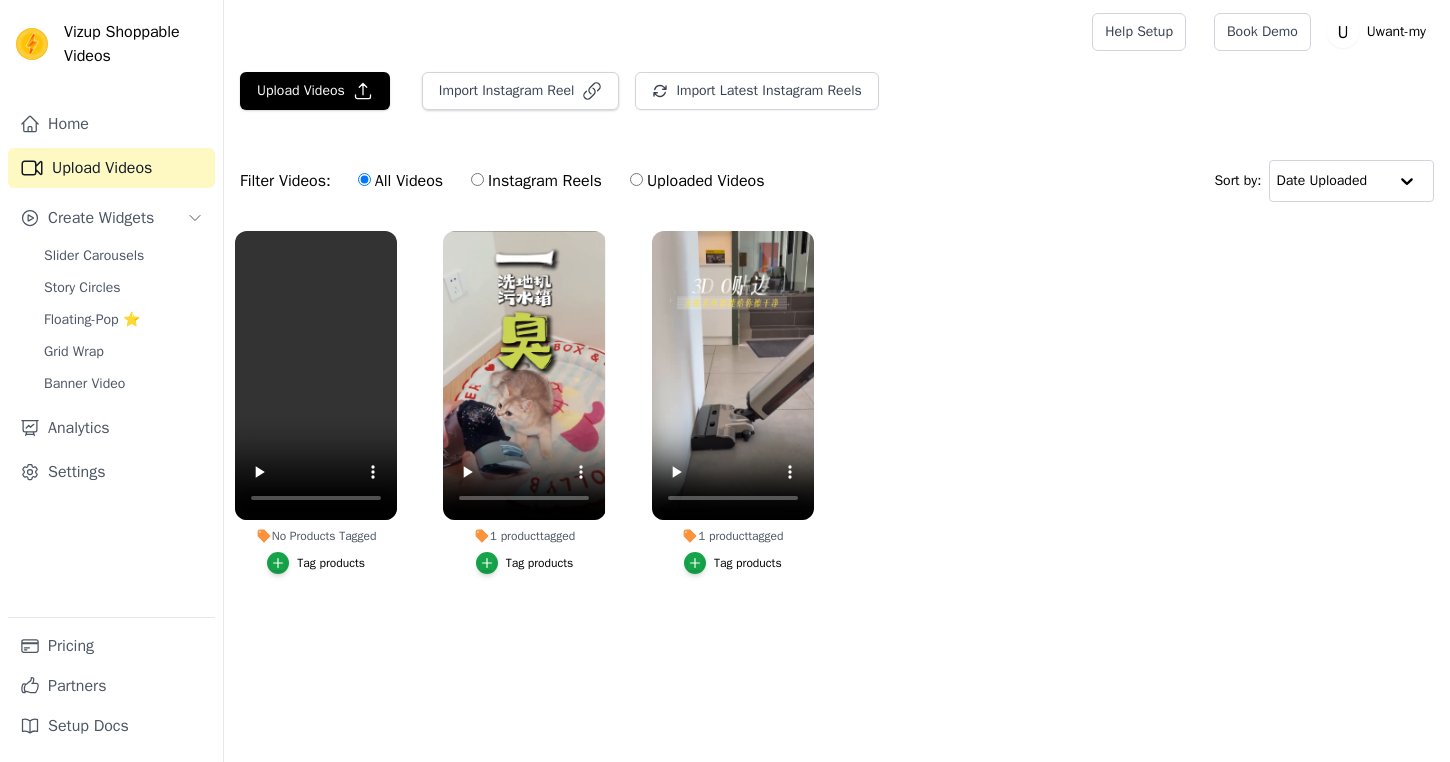 scroll, scrollTop: 0, scrollLeft: 0, axis: both 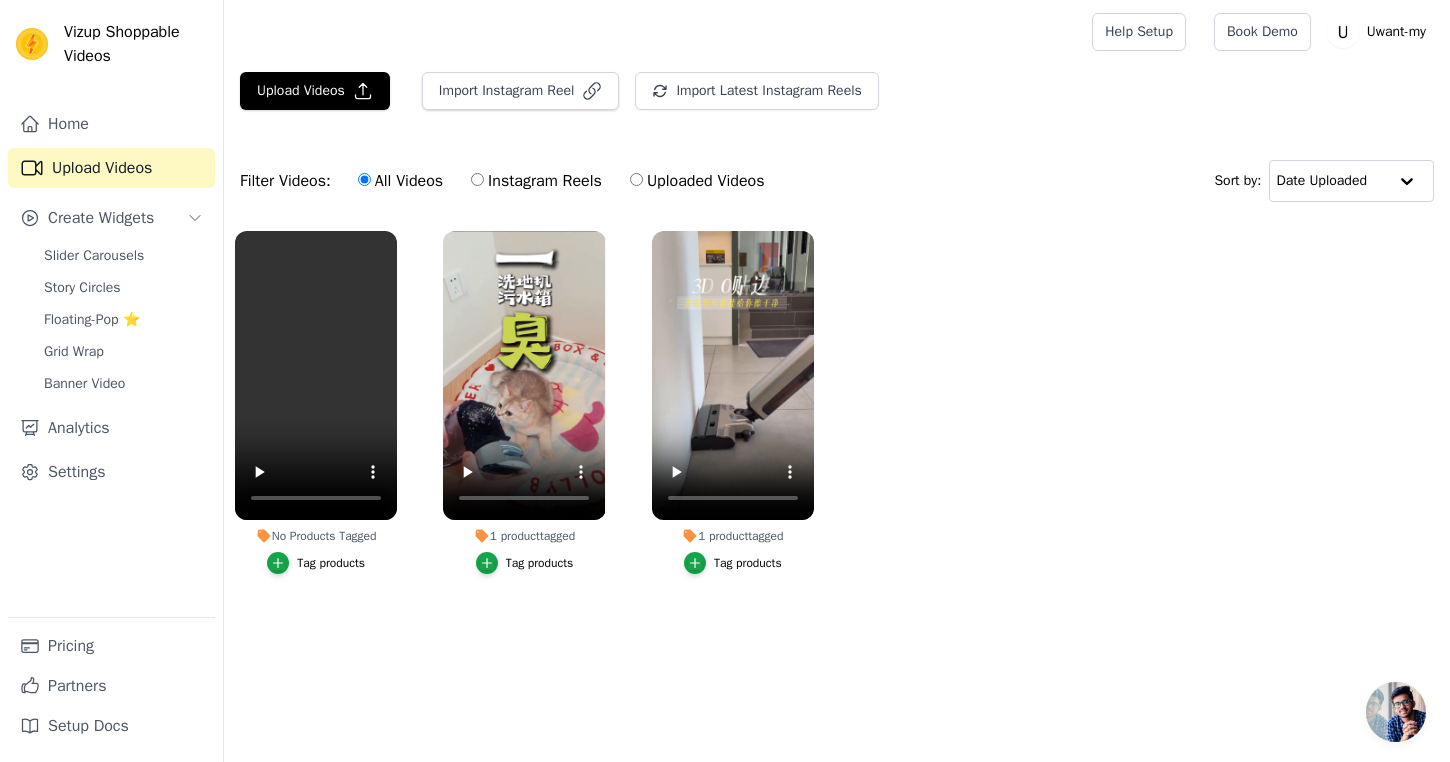 click on "Tag products" at bounding box center (331, 563) 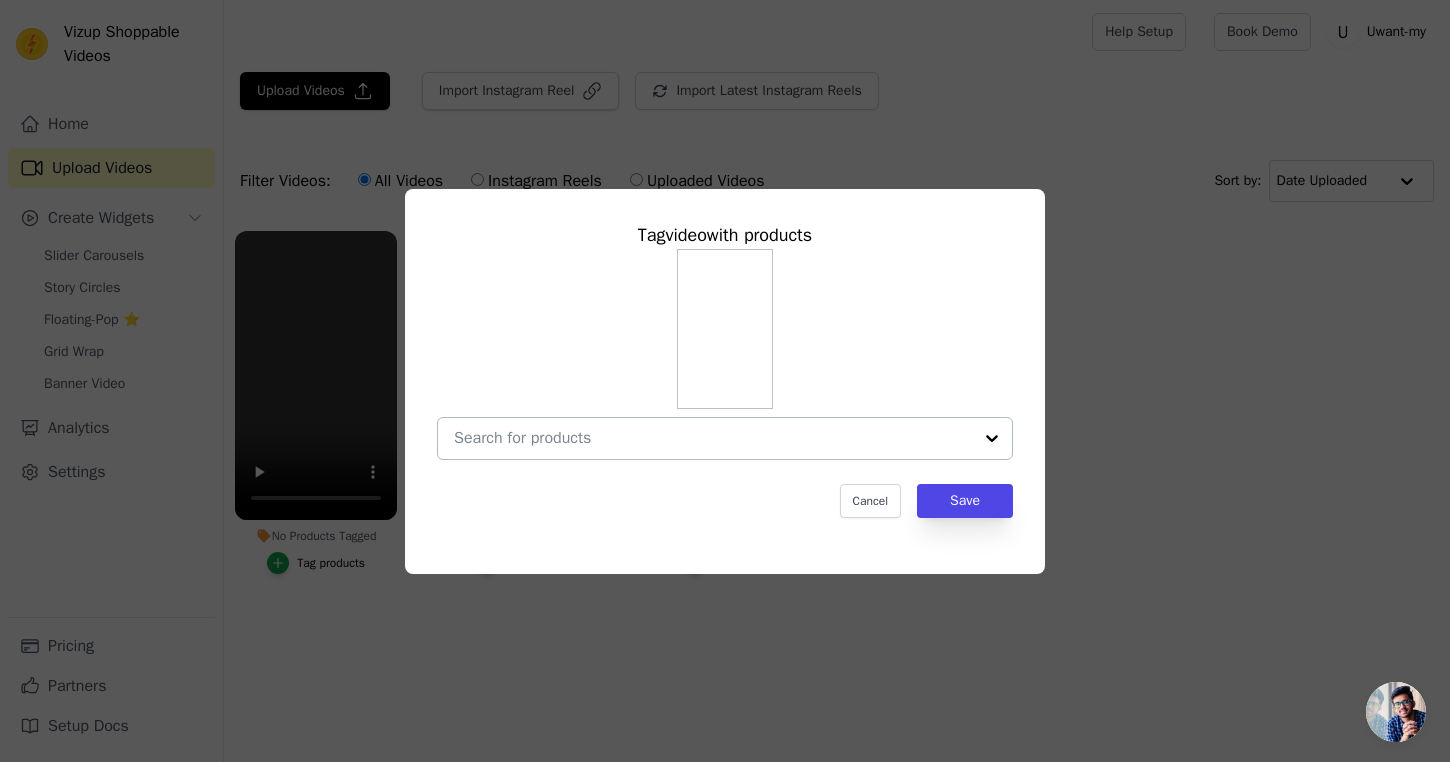 click at bounding box center (713, 438) 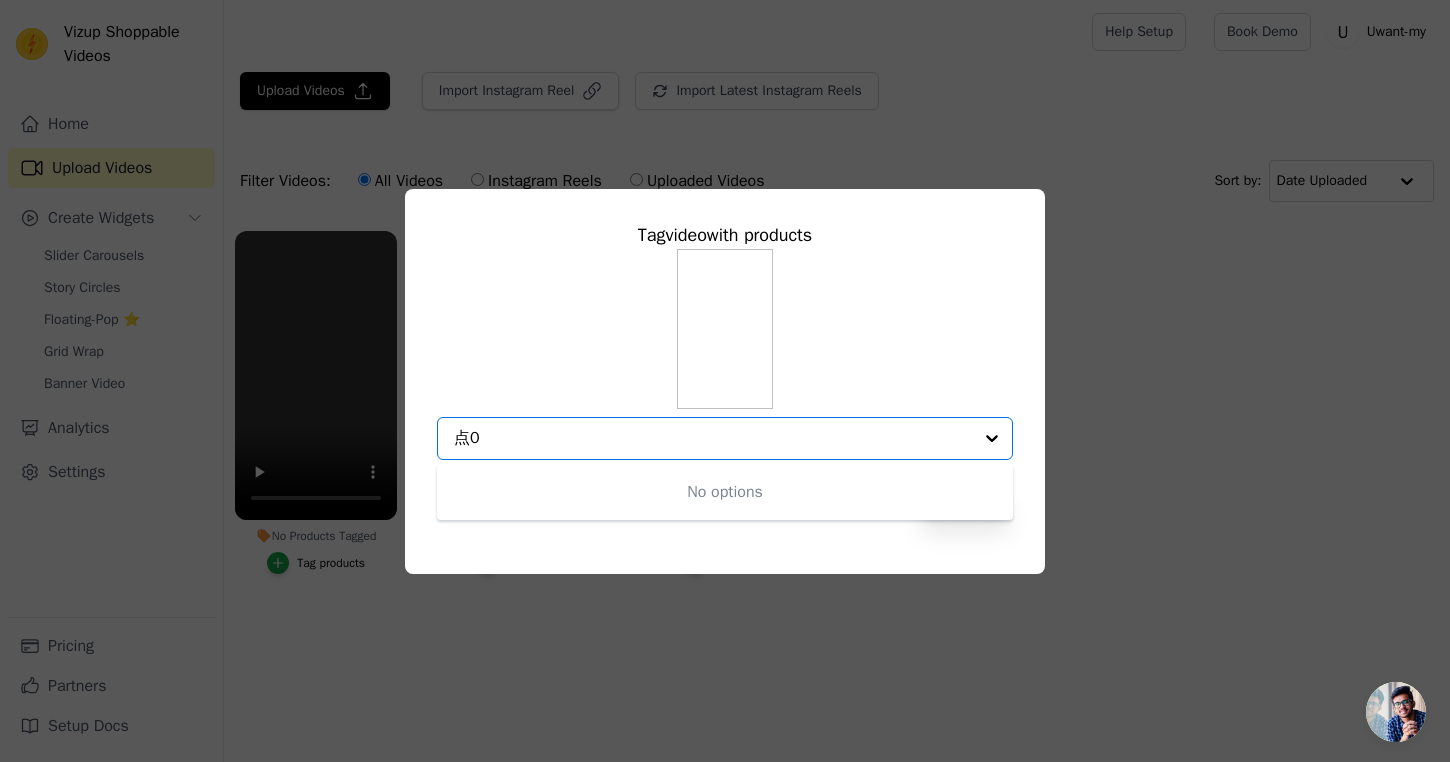 type on "点" 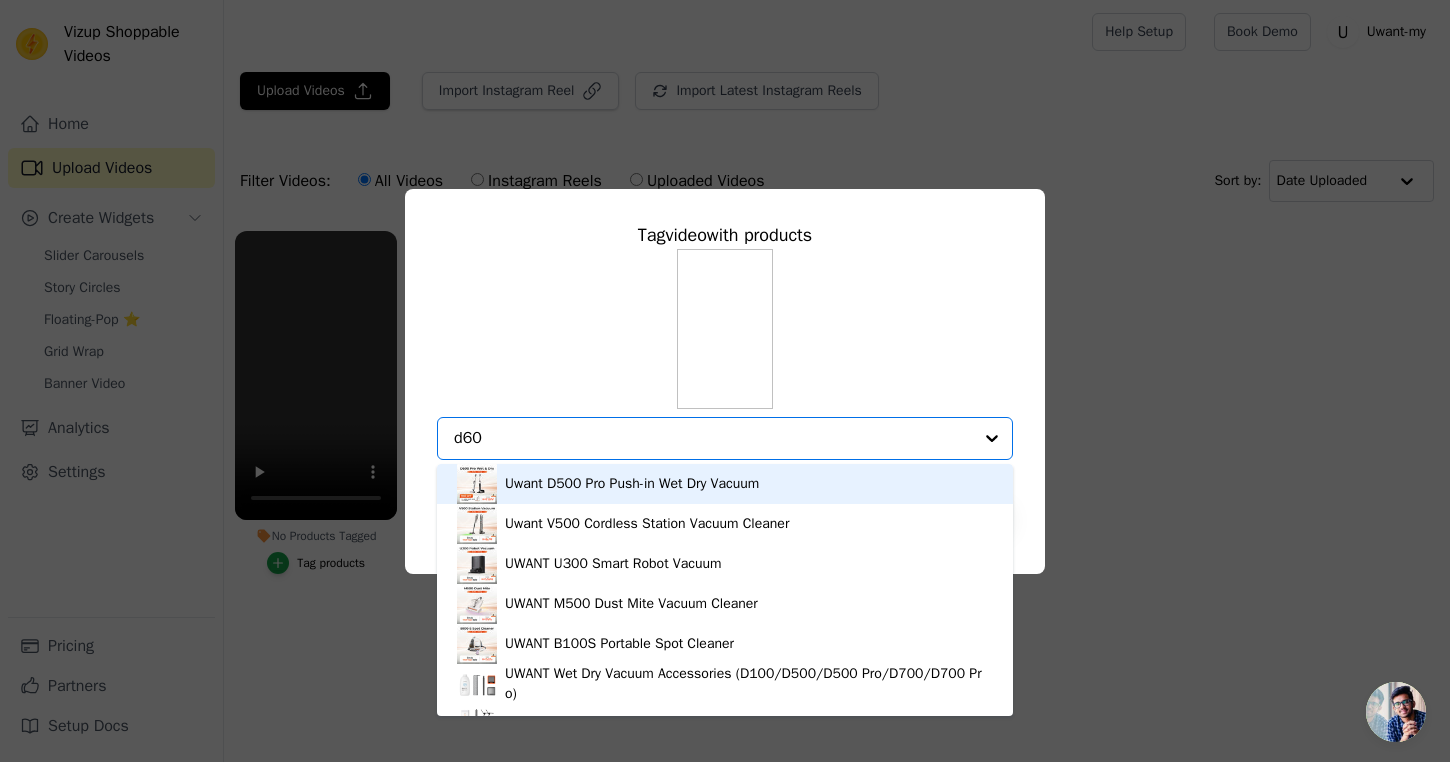 type on "d600" 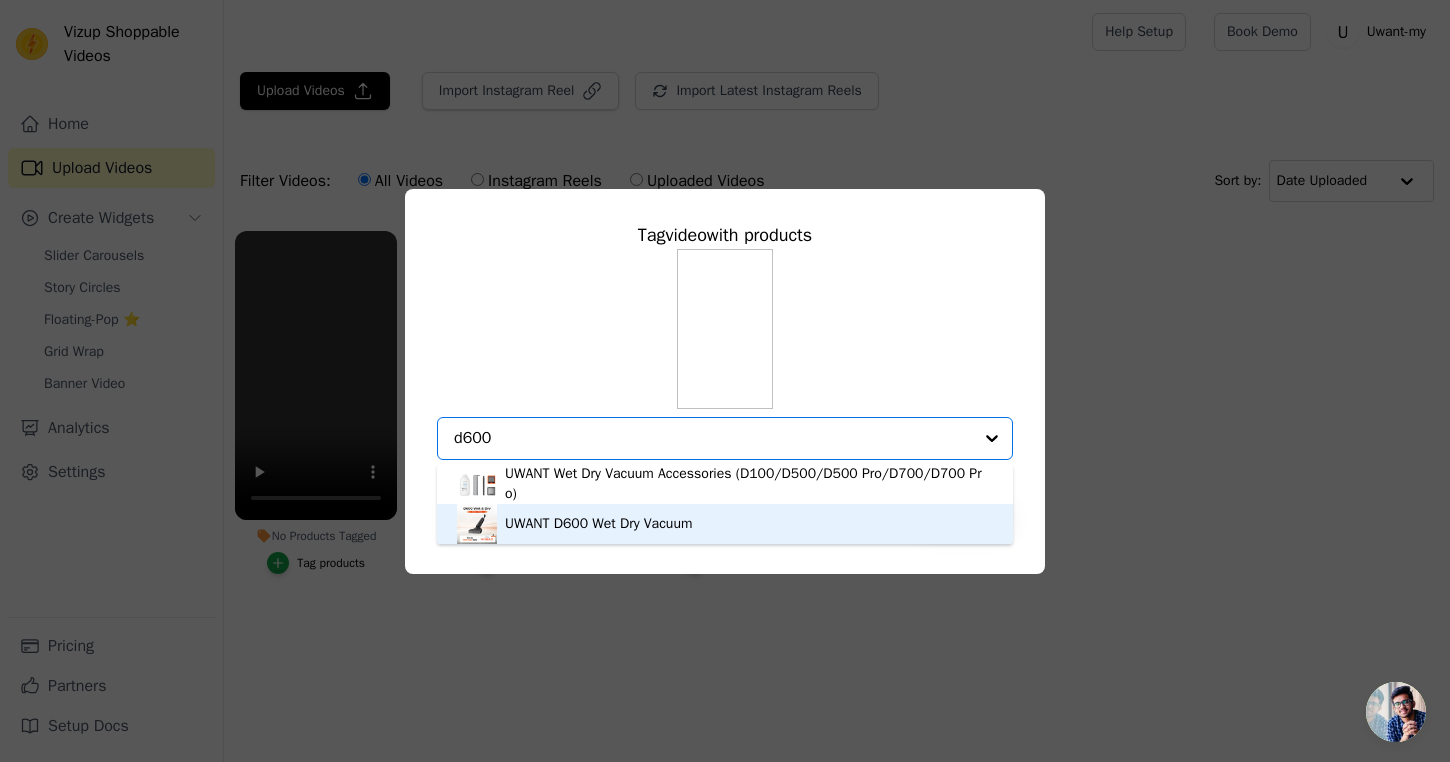 click on "UWANT D600 Wet Dry Vacuum" at bounding box center [598, 524] 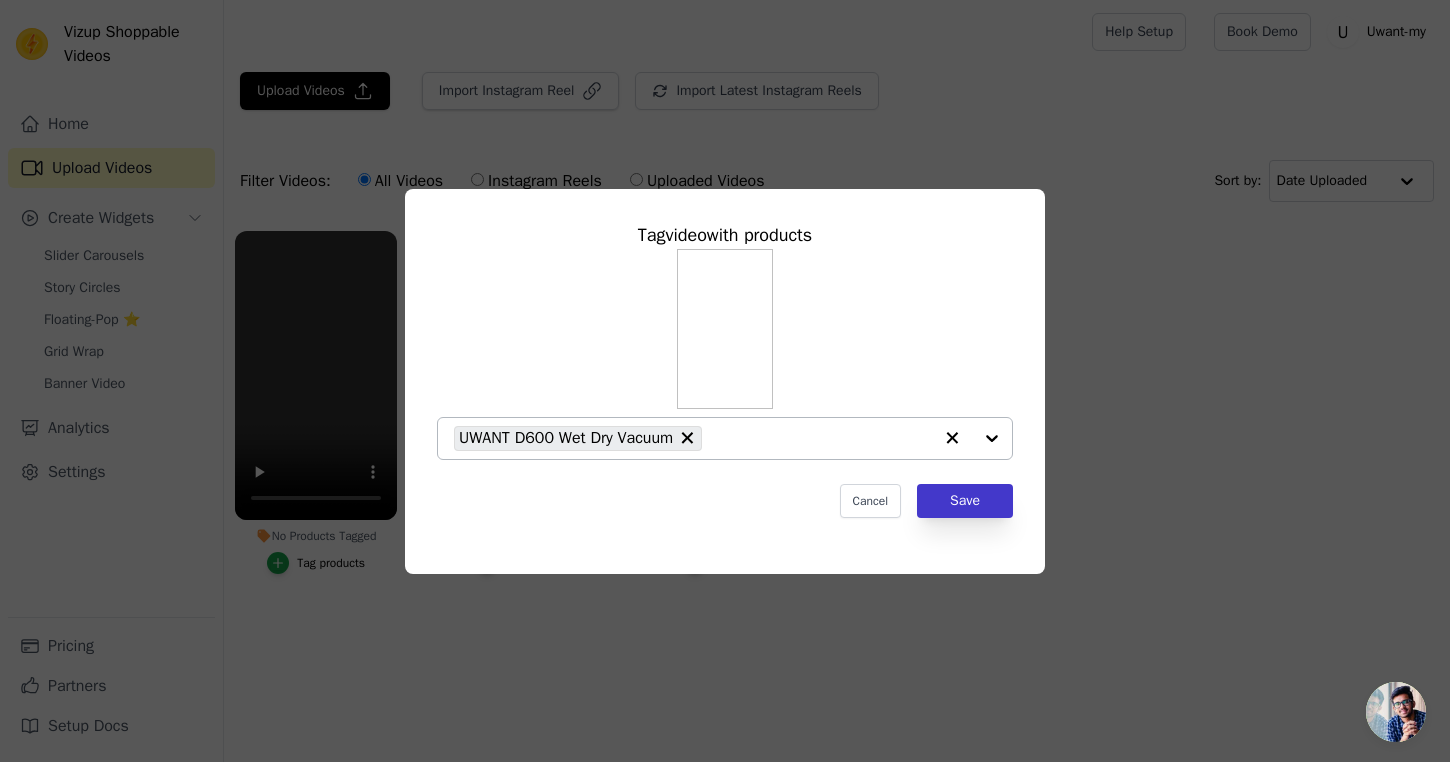 click on "Save" at bounding box center [965, 501] 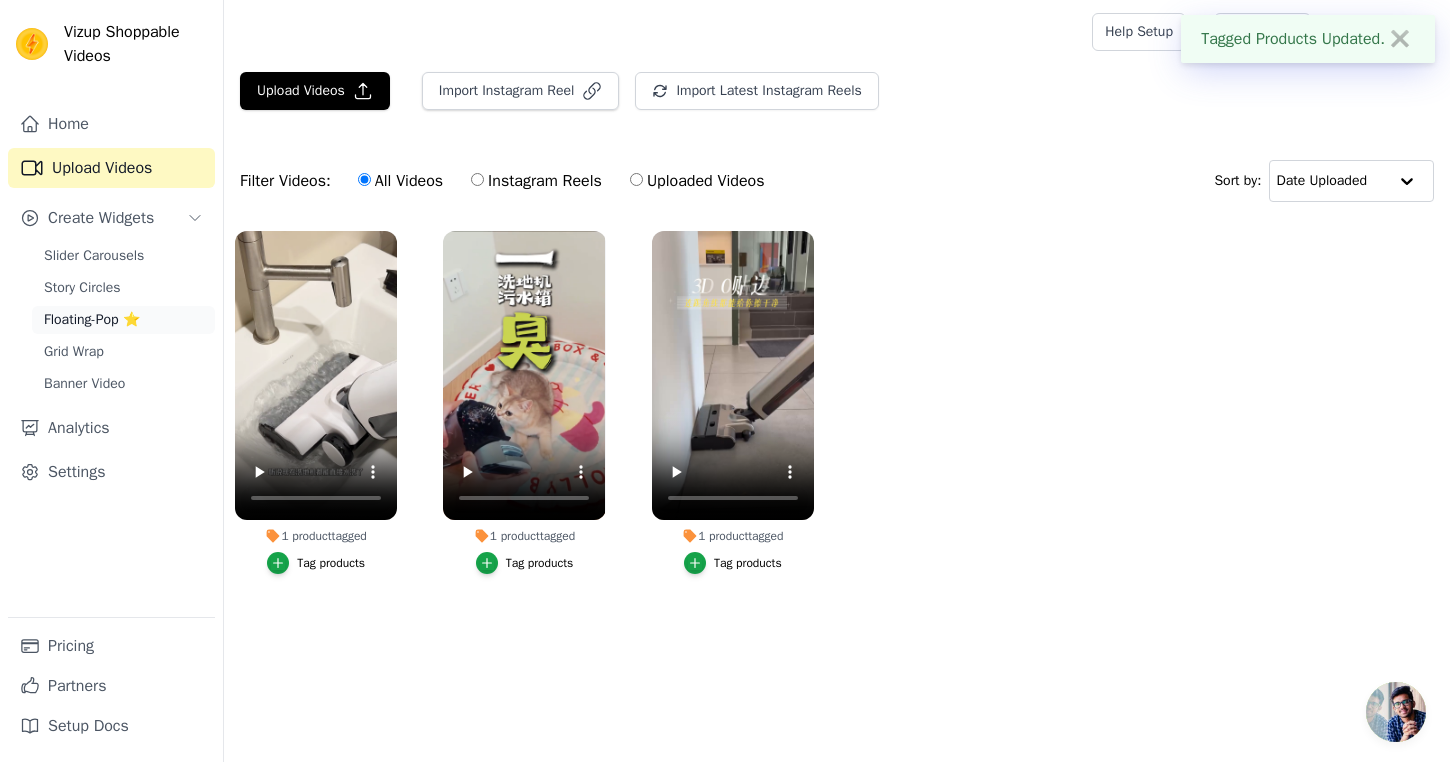 click on "Floating-Pop ⭐" at bounding box center (92, 320) 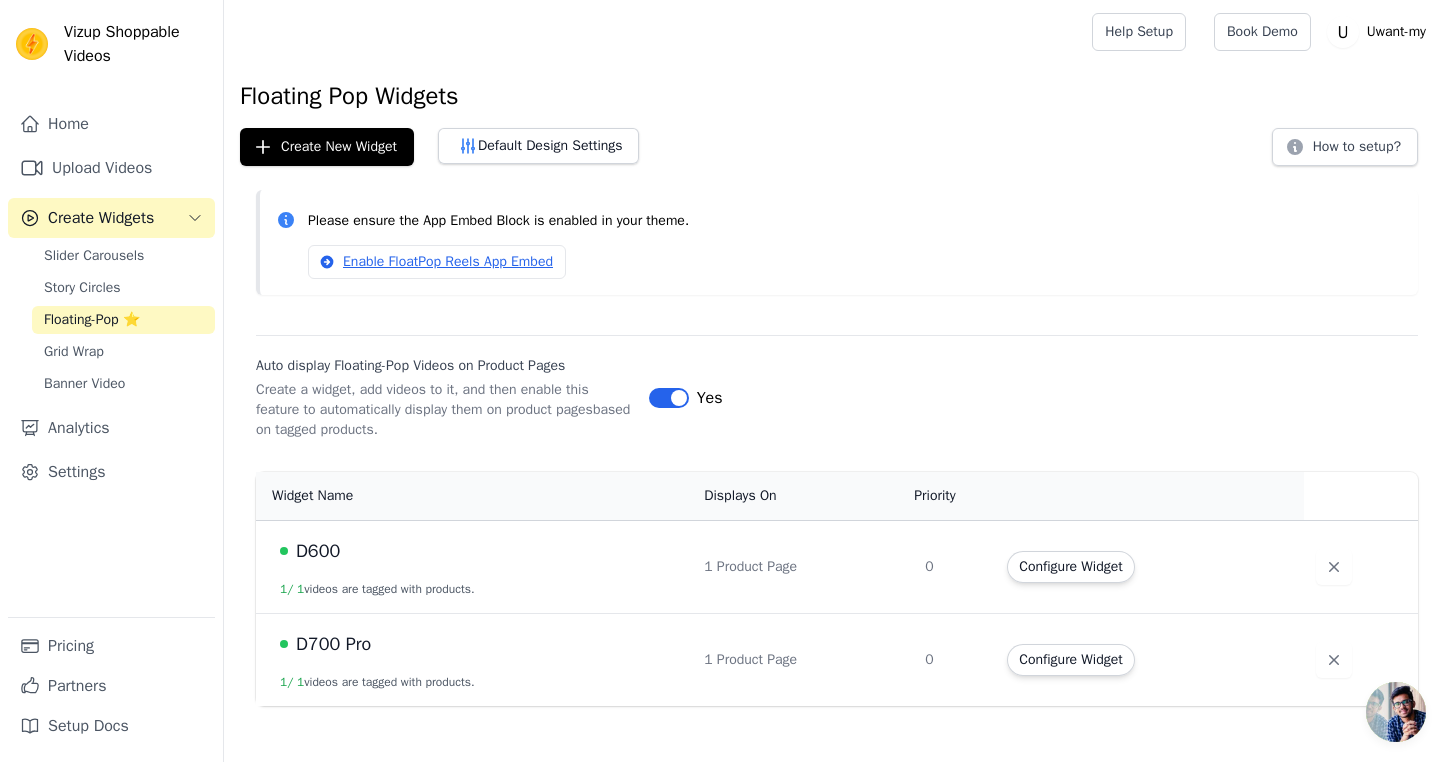click on "1 Product Page" at bounding box center (802, 567) 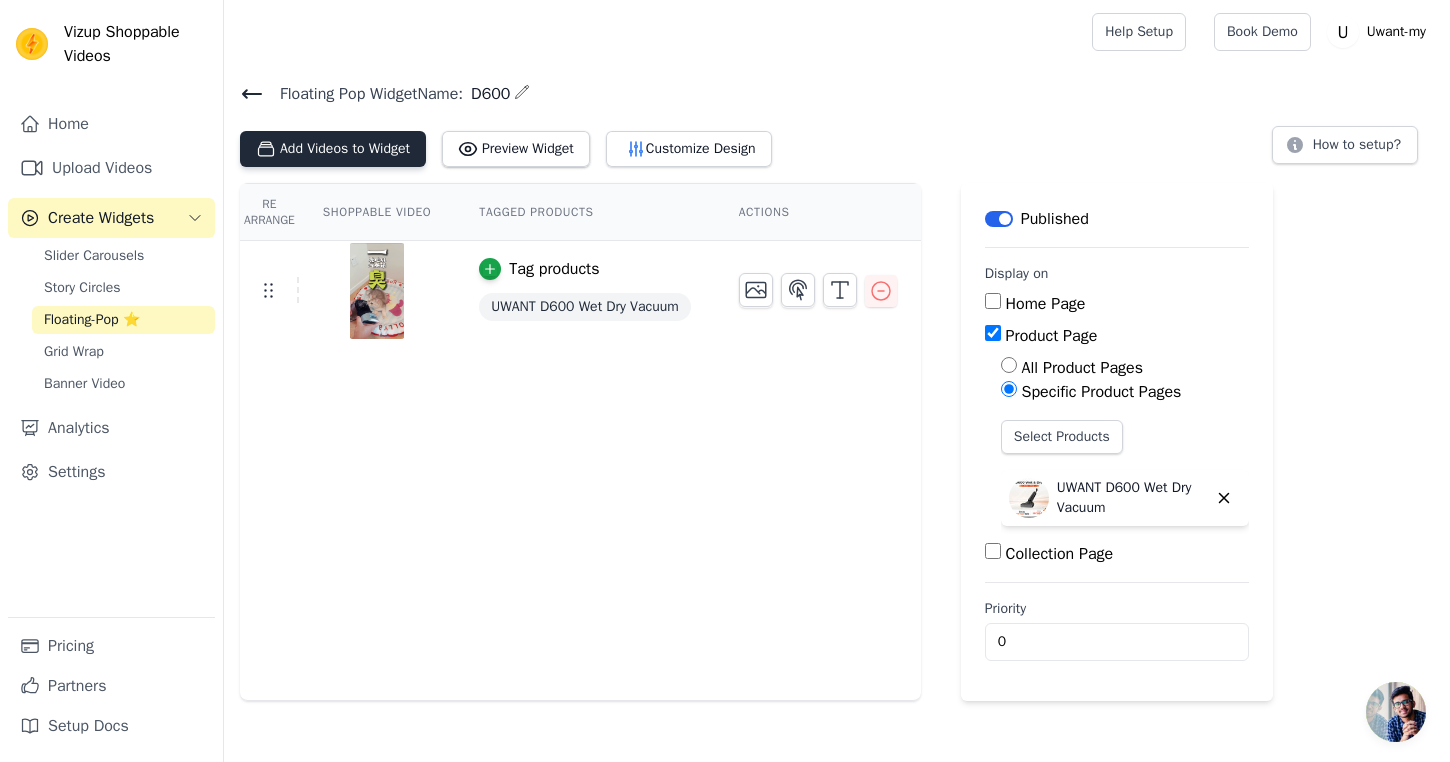 click on "Add Videos to Widget" at bounding box center [333, 149] 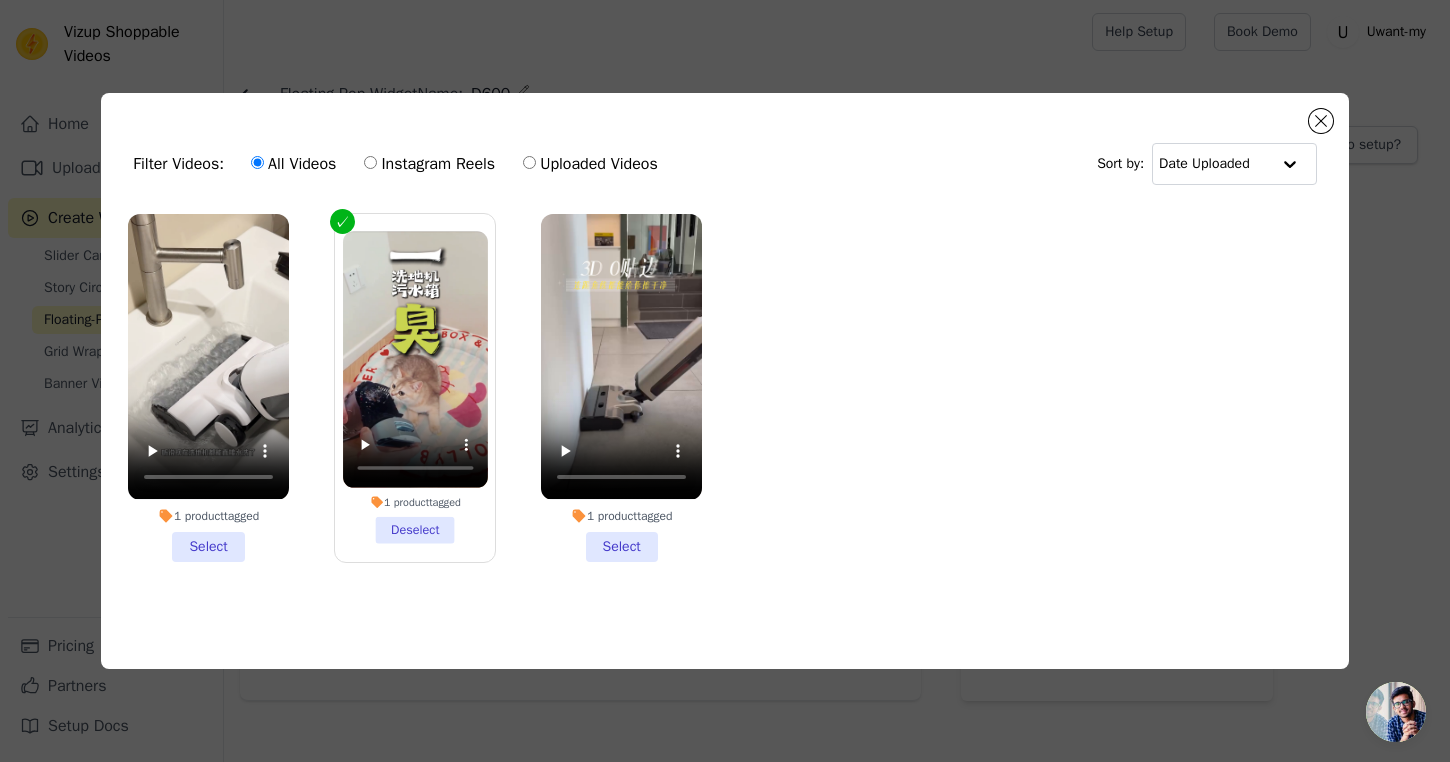 click on "1   product  tagged     Select" at bounding box center (208, 387) 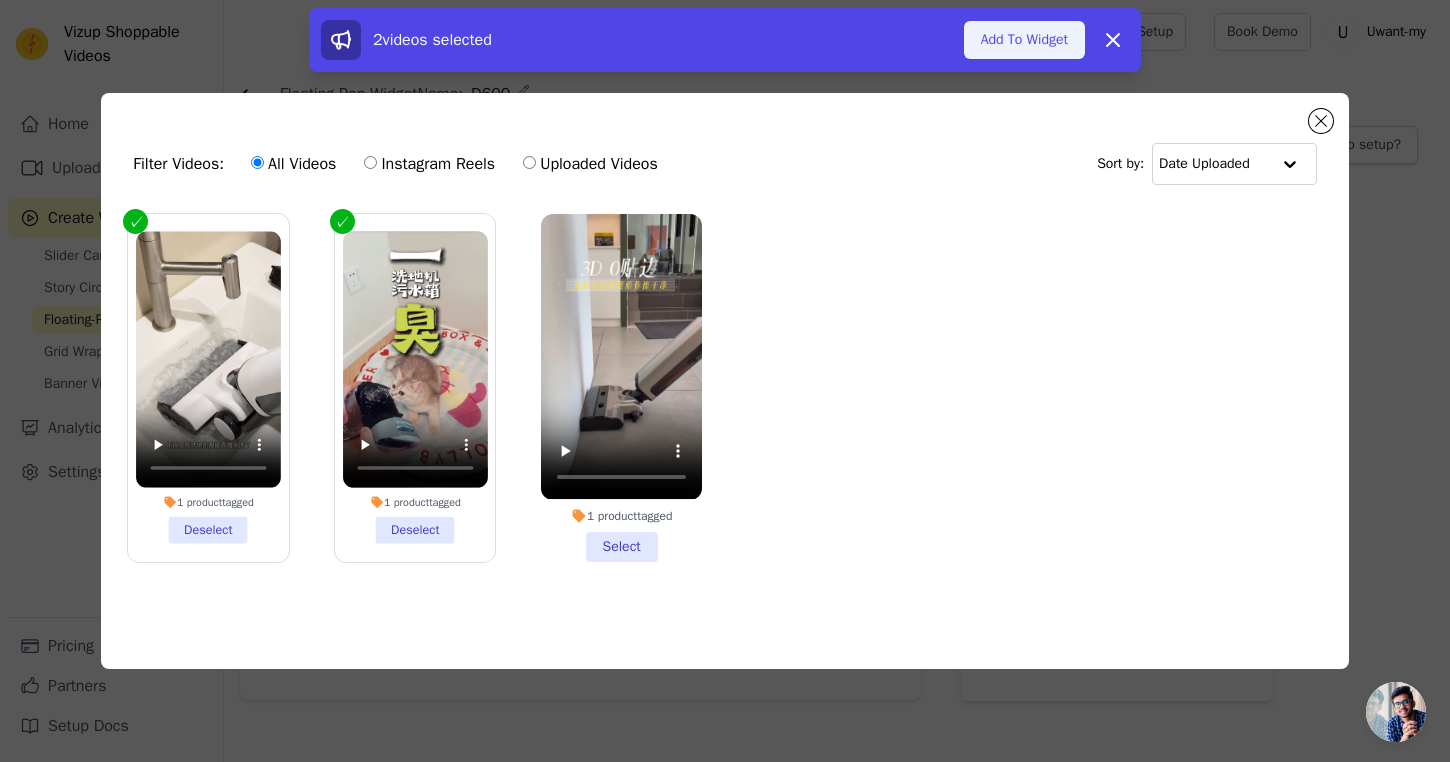 click on "Add To Widget" at bounding box center [1024, 40] 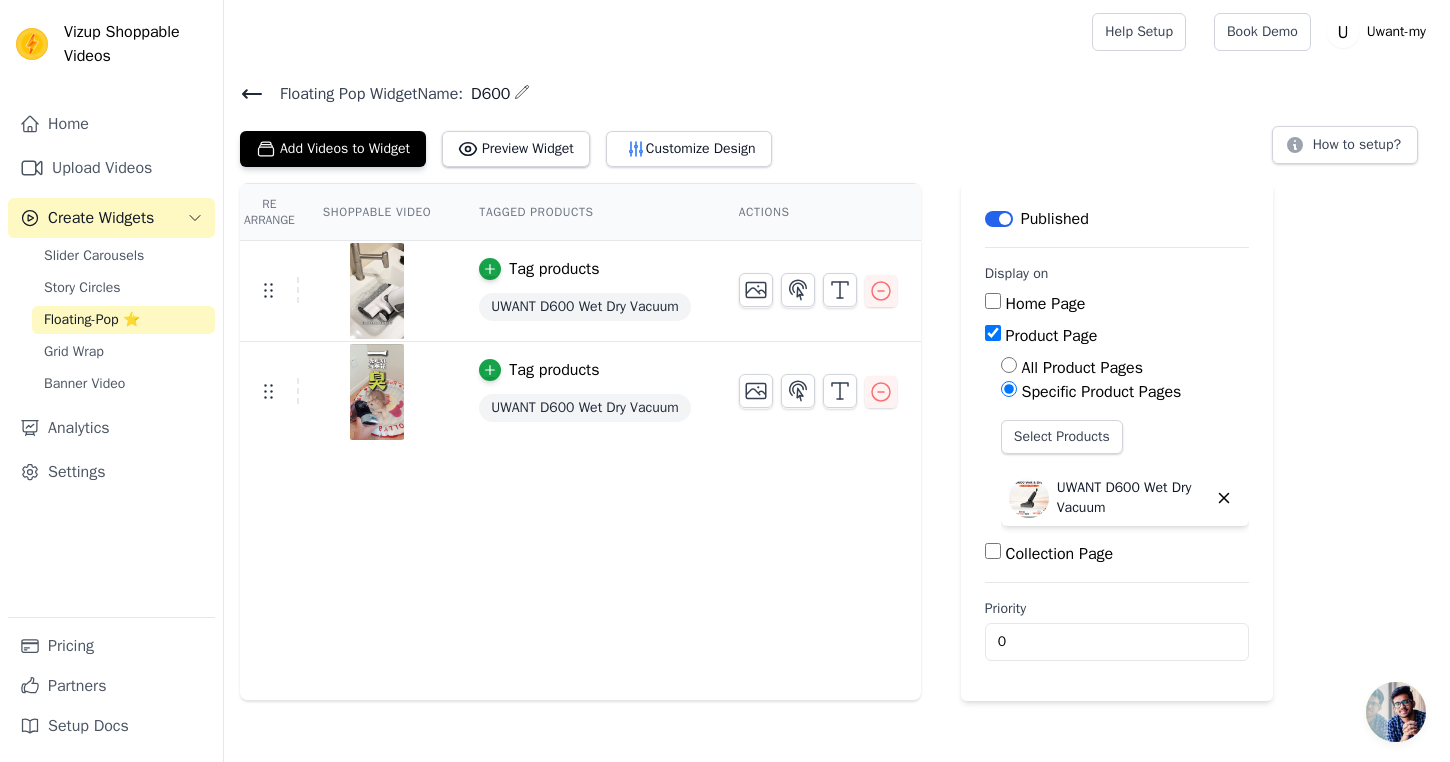 click 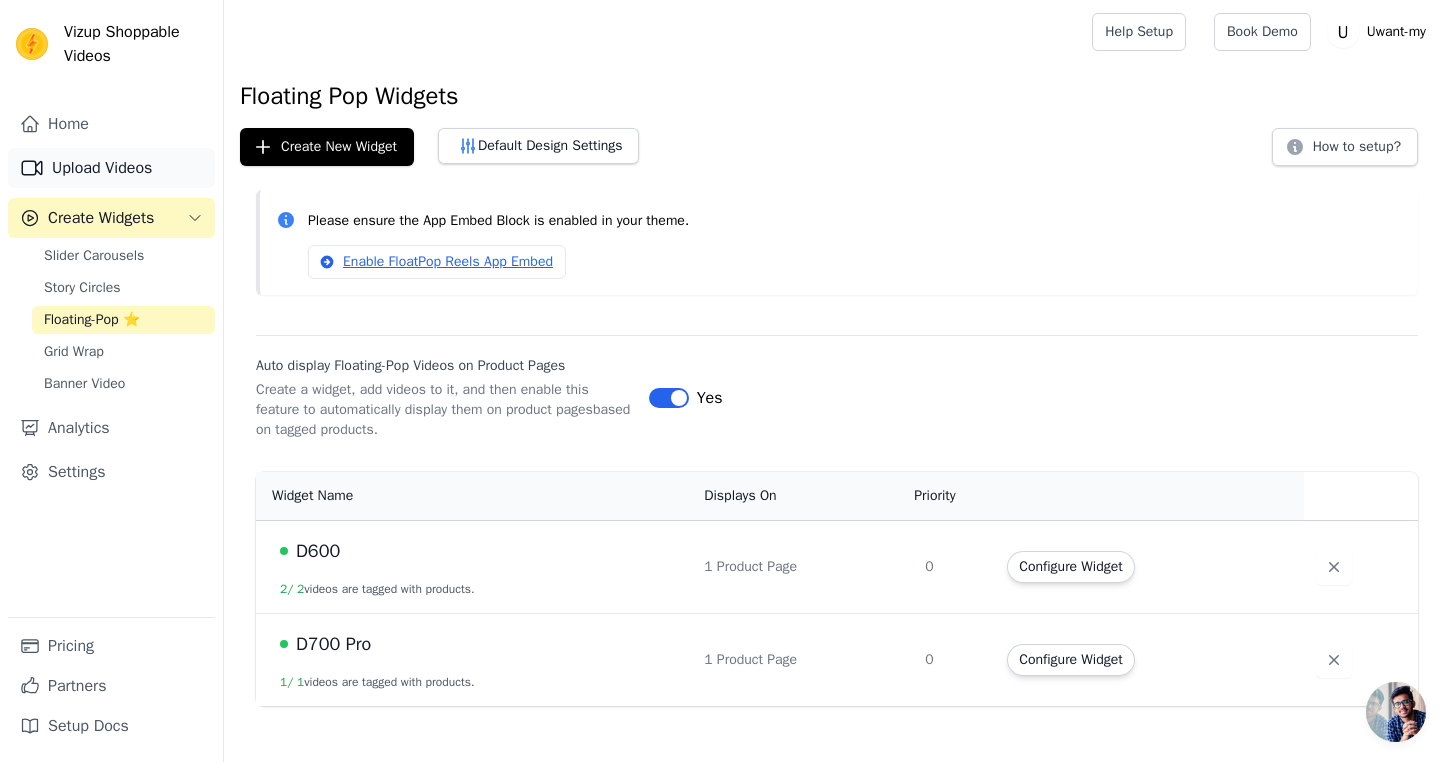 click on "Upload Videos" at bounding box center (111, 168) 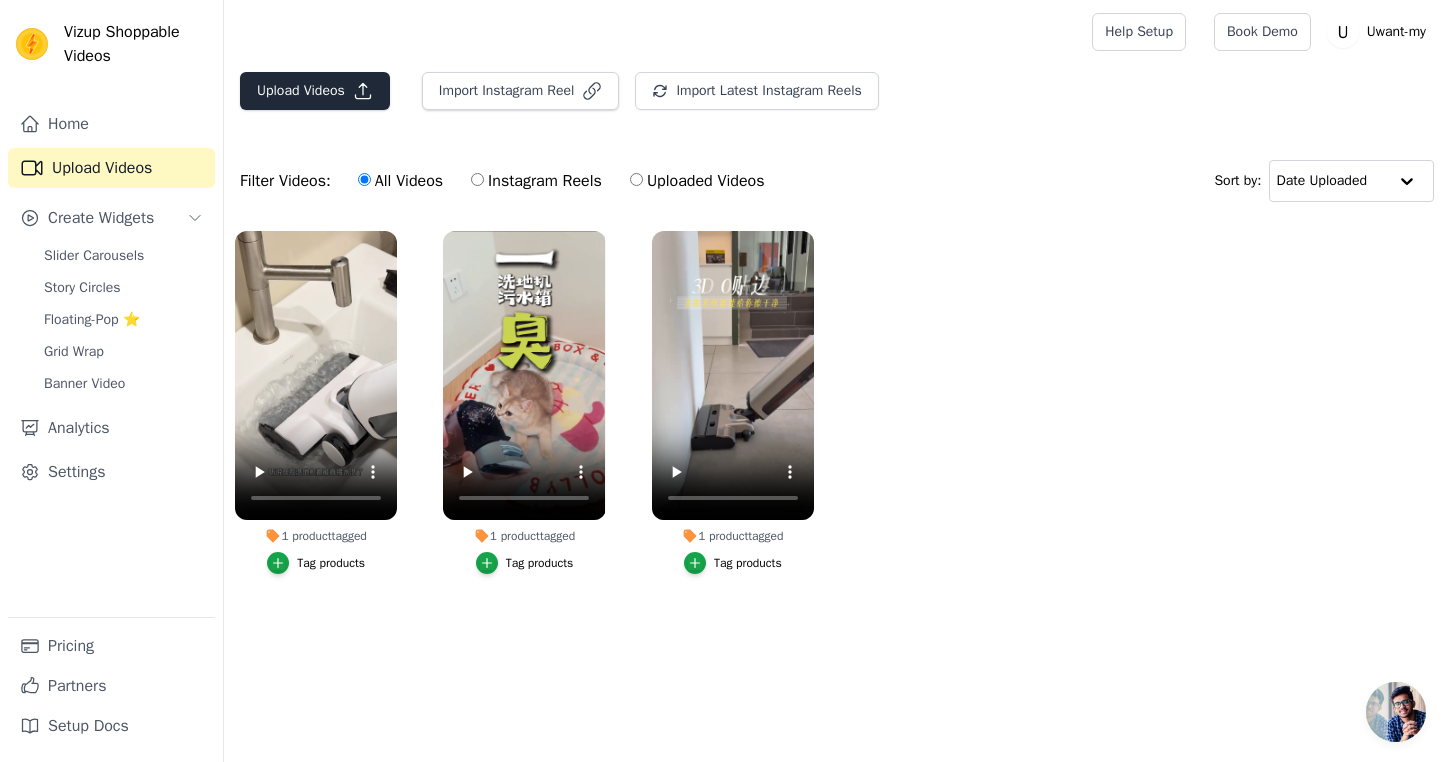click on "Upload Videos" at bounding box center (315, 91) 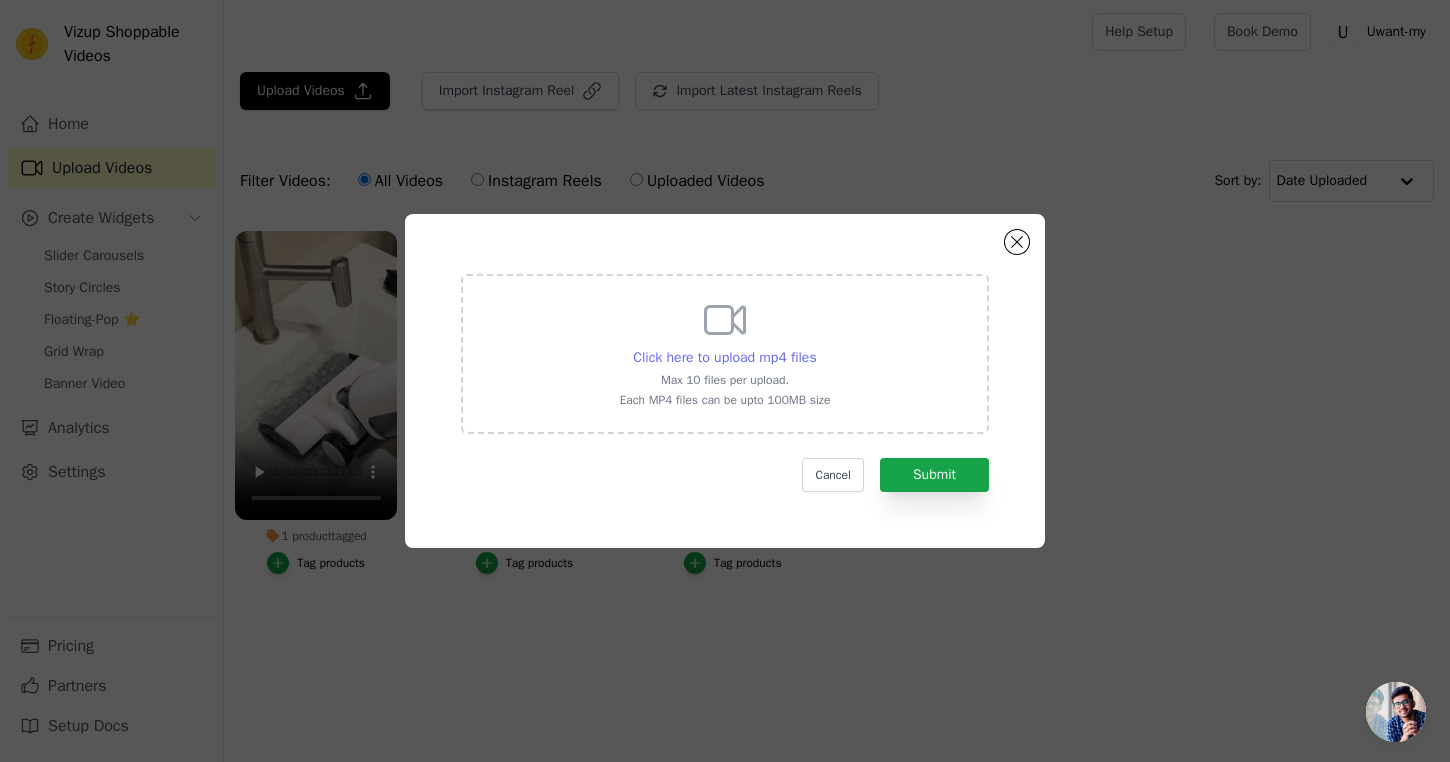 click on "Click here to upload mp4 files" at bounding box center (724, 357) 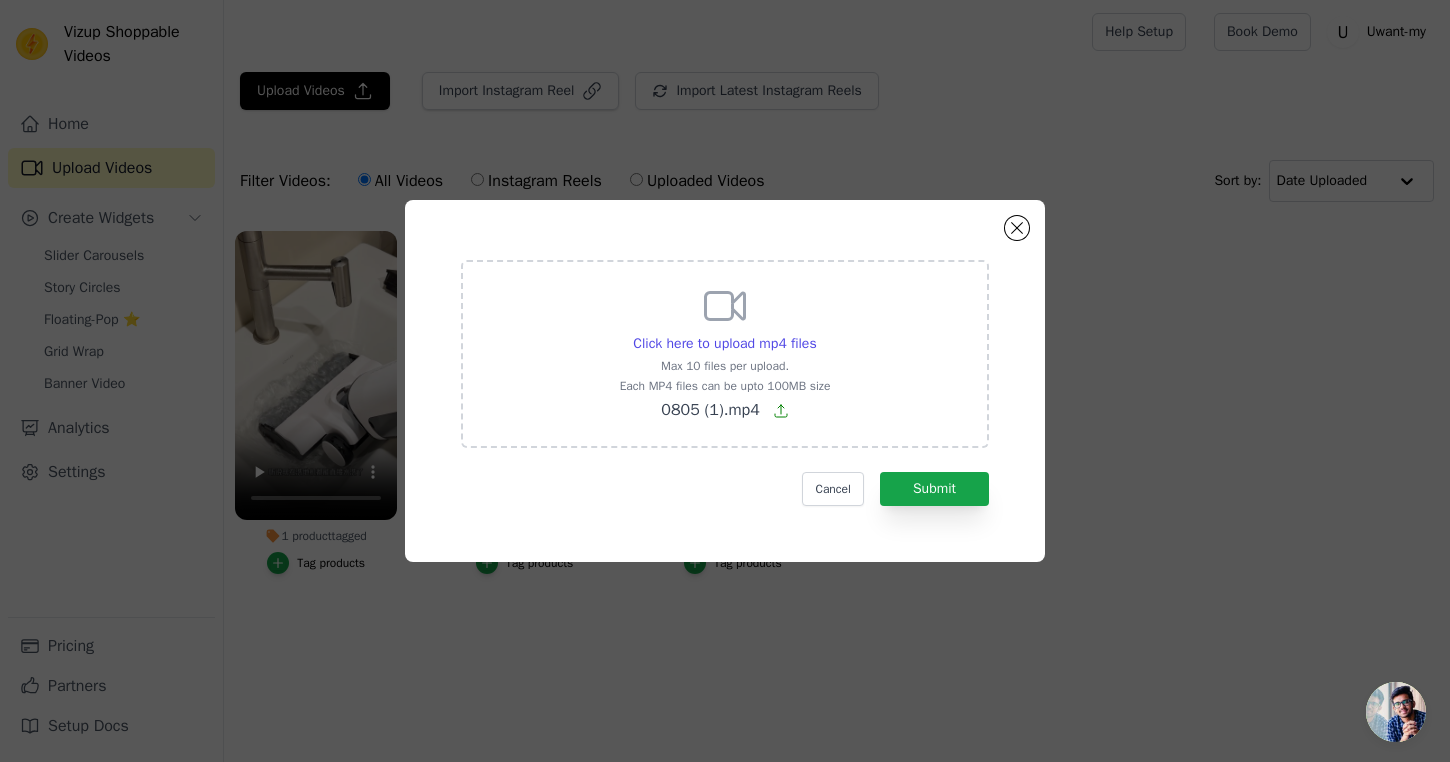 click on "0805 (1).mp4" at bounding box center (710, 410) 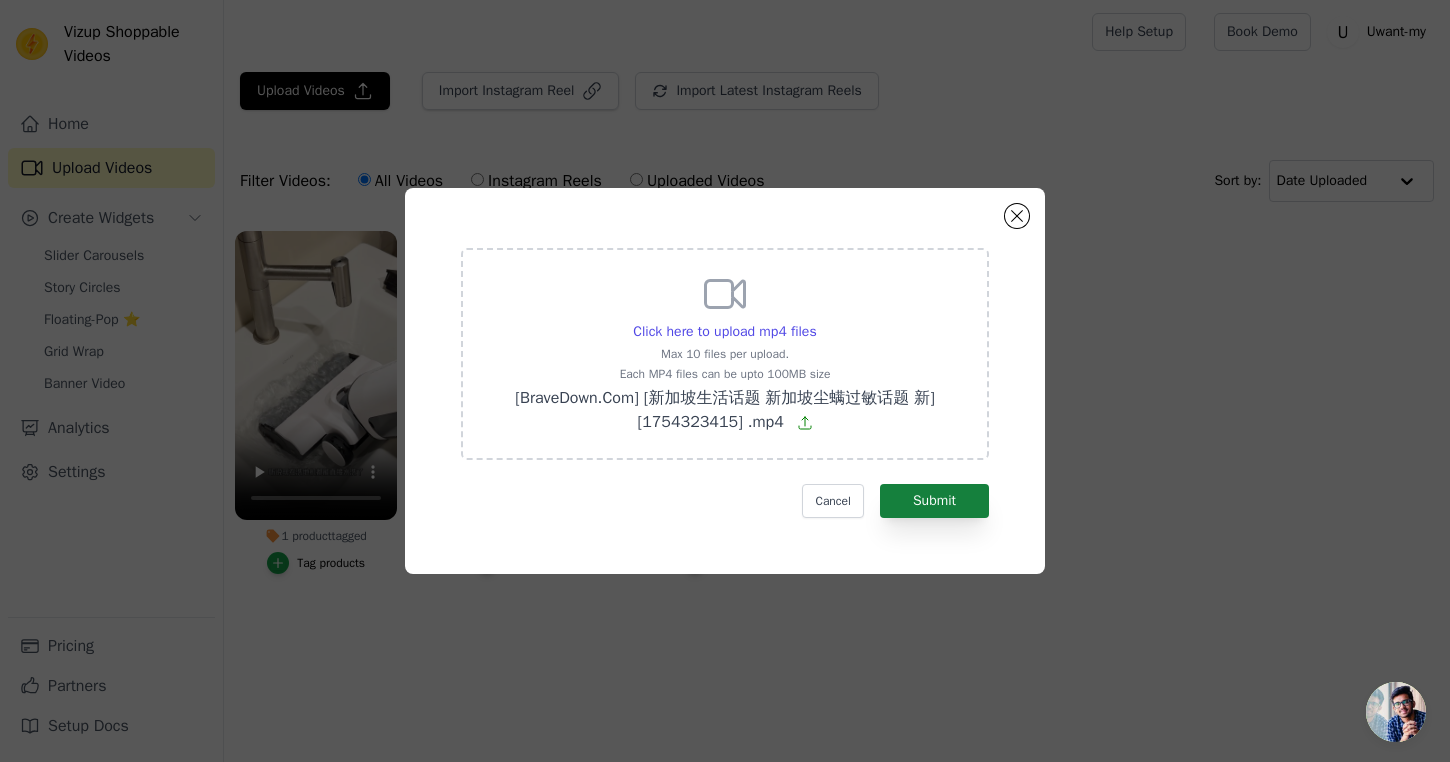 click on "Submit" at bounding box center (934, 501) 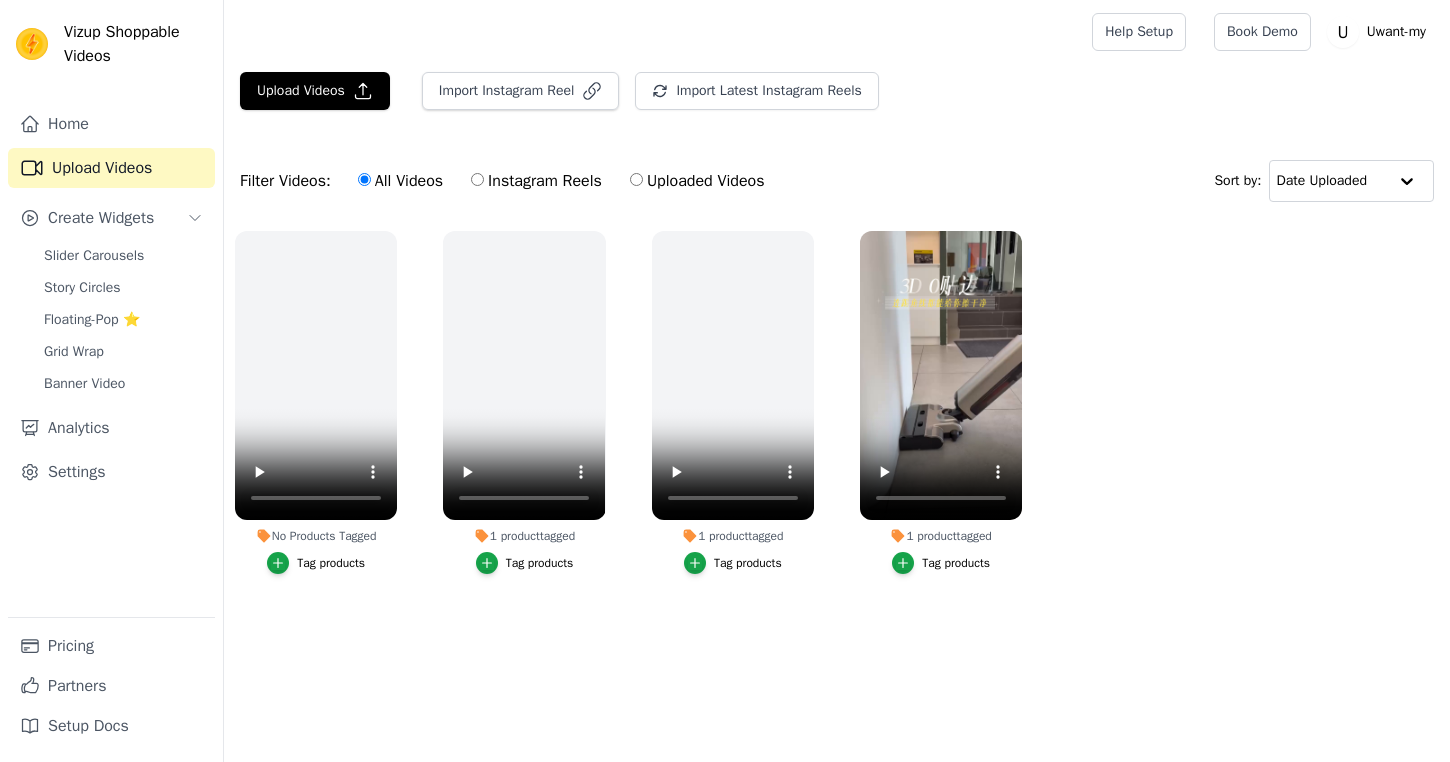 scroll, scrollTop: 0, scrollLeft: 0, axis: both 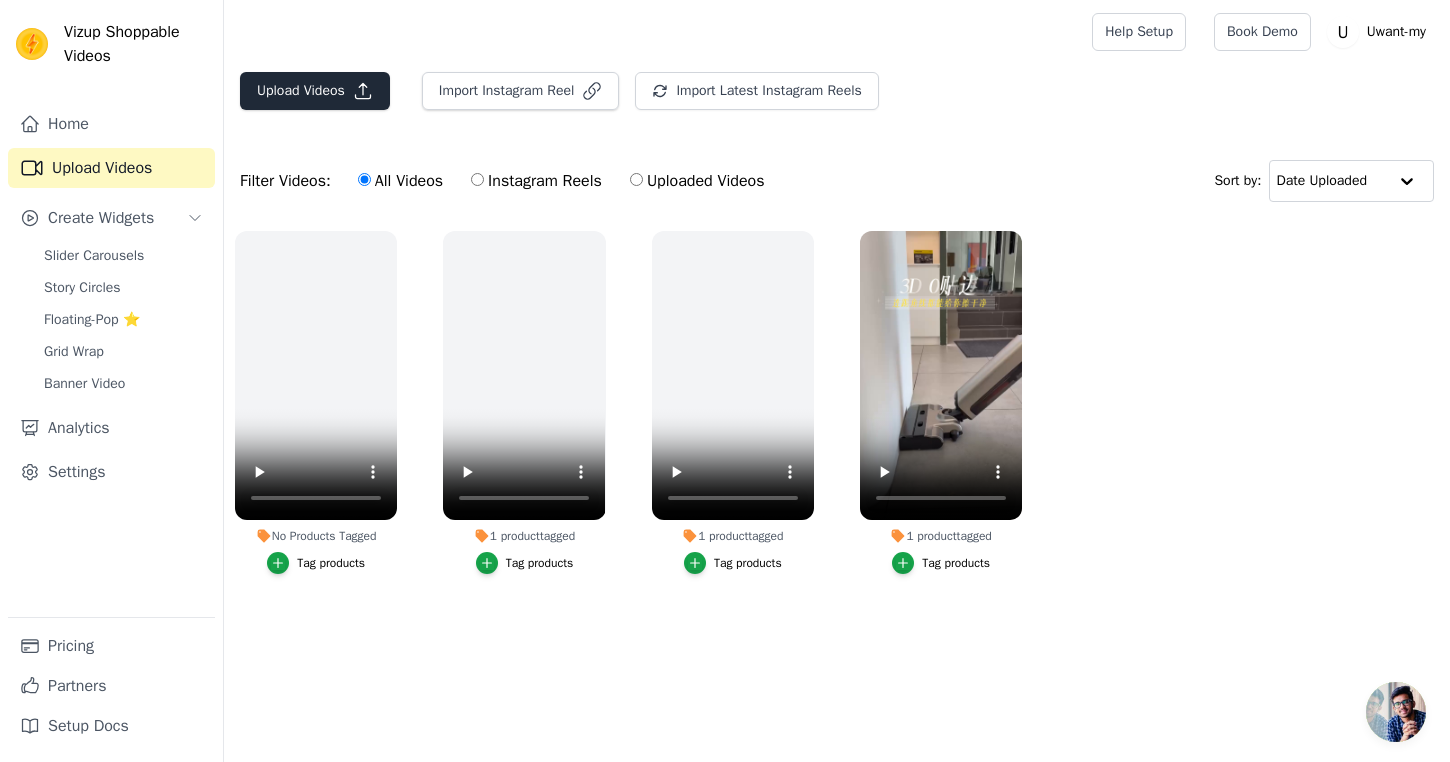 click on "Upload Videos" at bounding box center (315, 91) 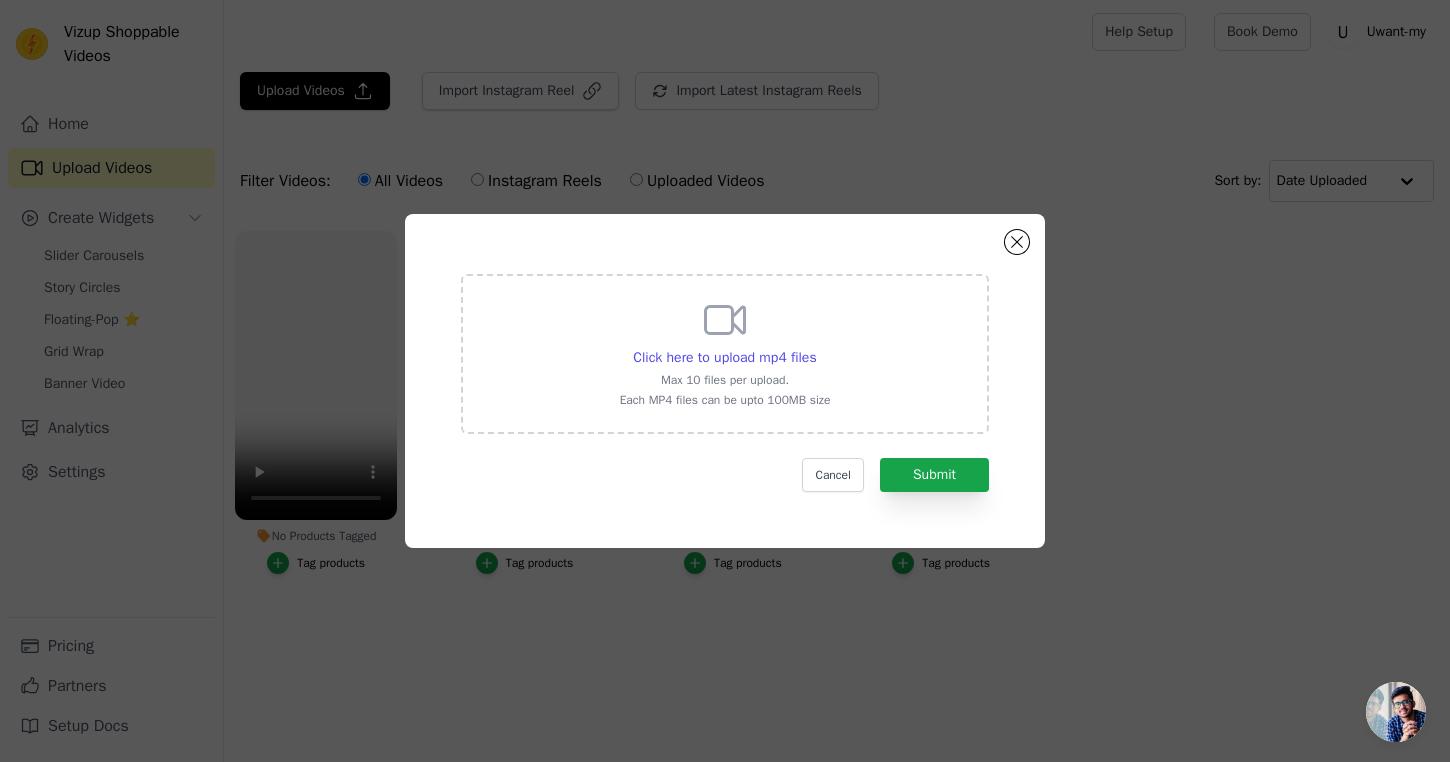 click on "Each MP4 files can be upto 100MB size" at bounding box center (725, 400) 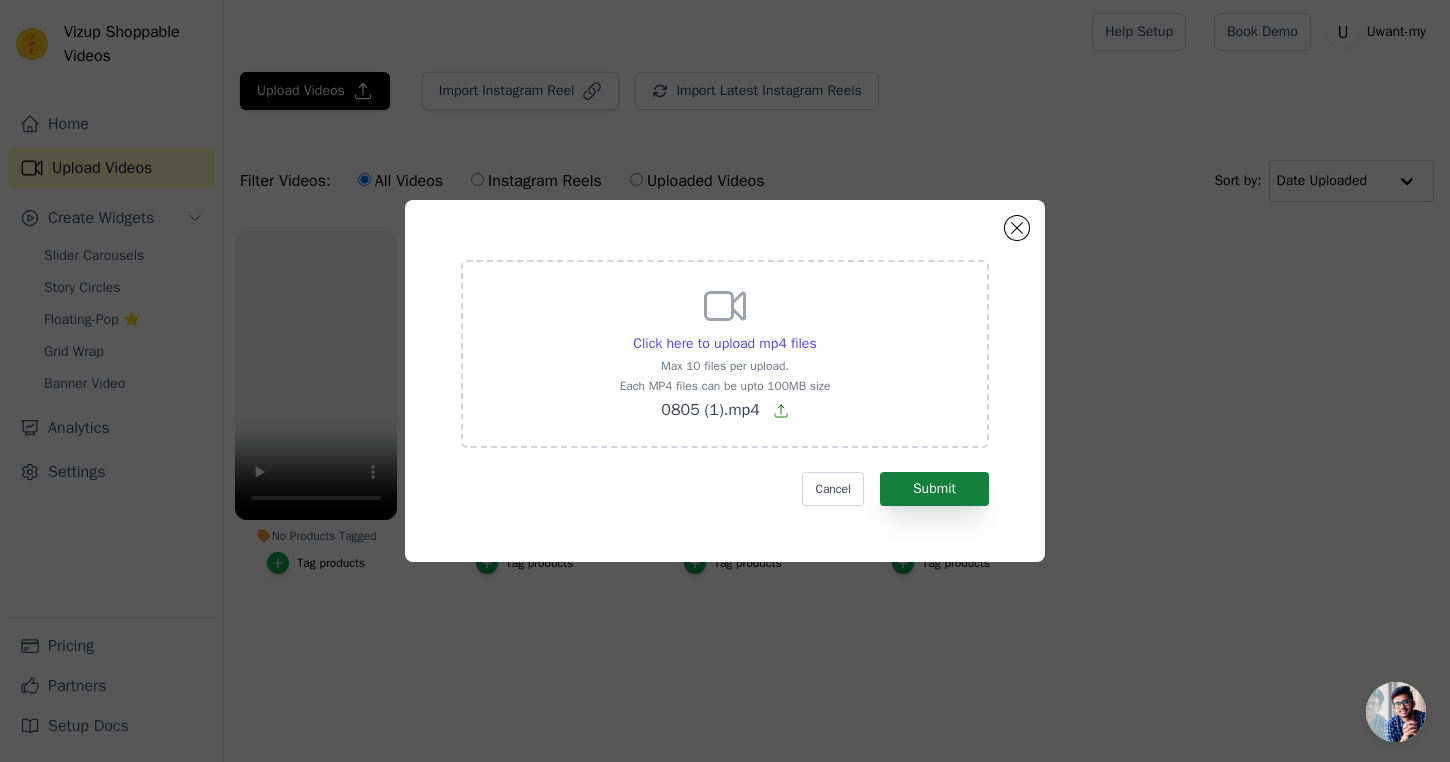 click on "Submit" at bounding box center [934, 489] 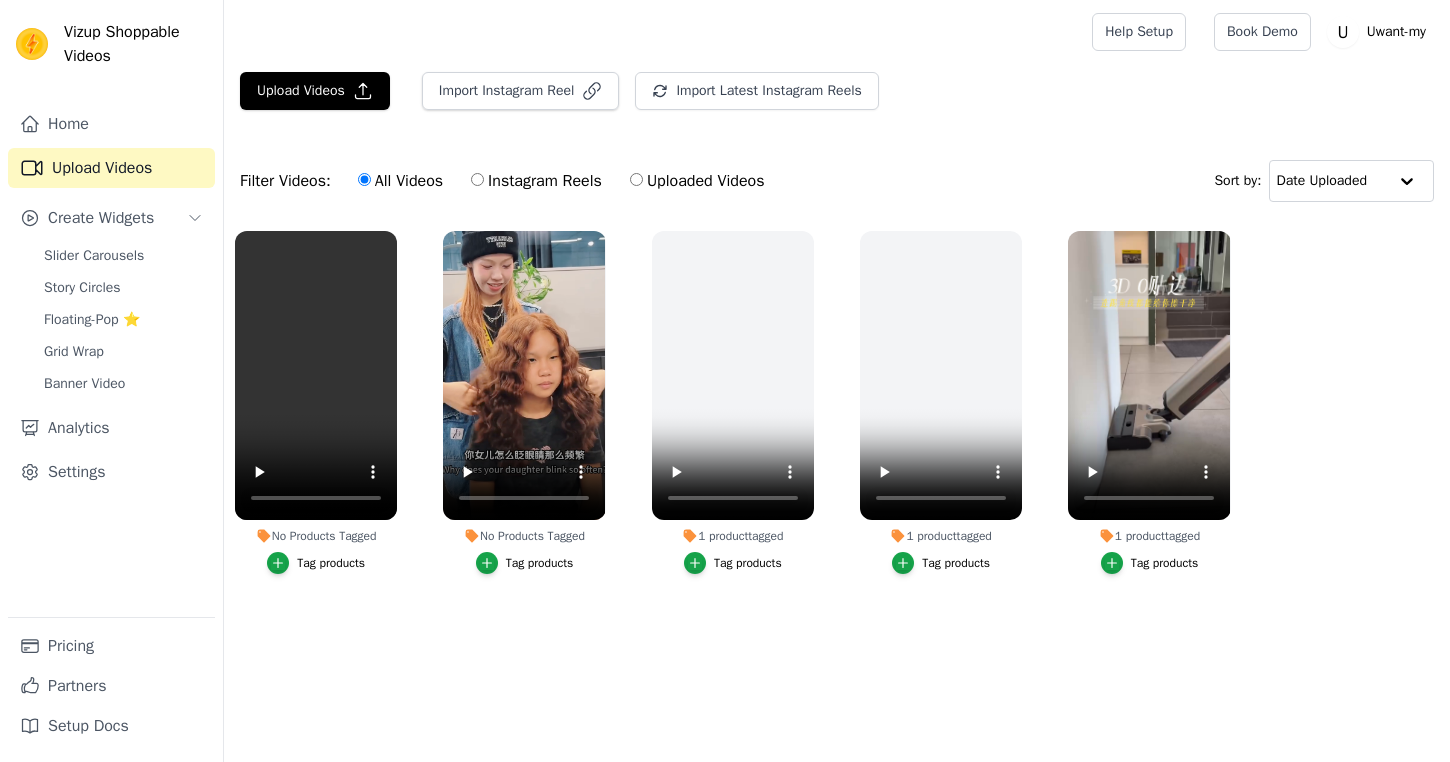 scroll, scrollTop: 0, scrollLeft: 0, axis: both 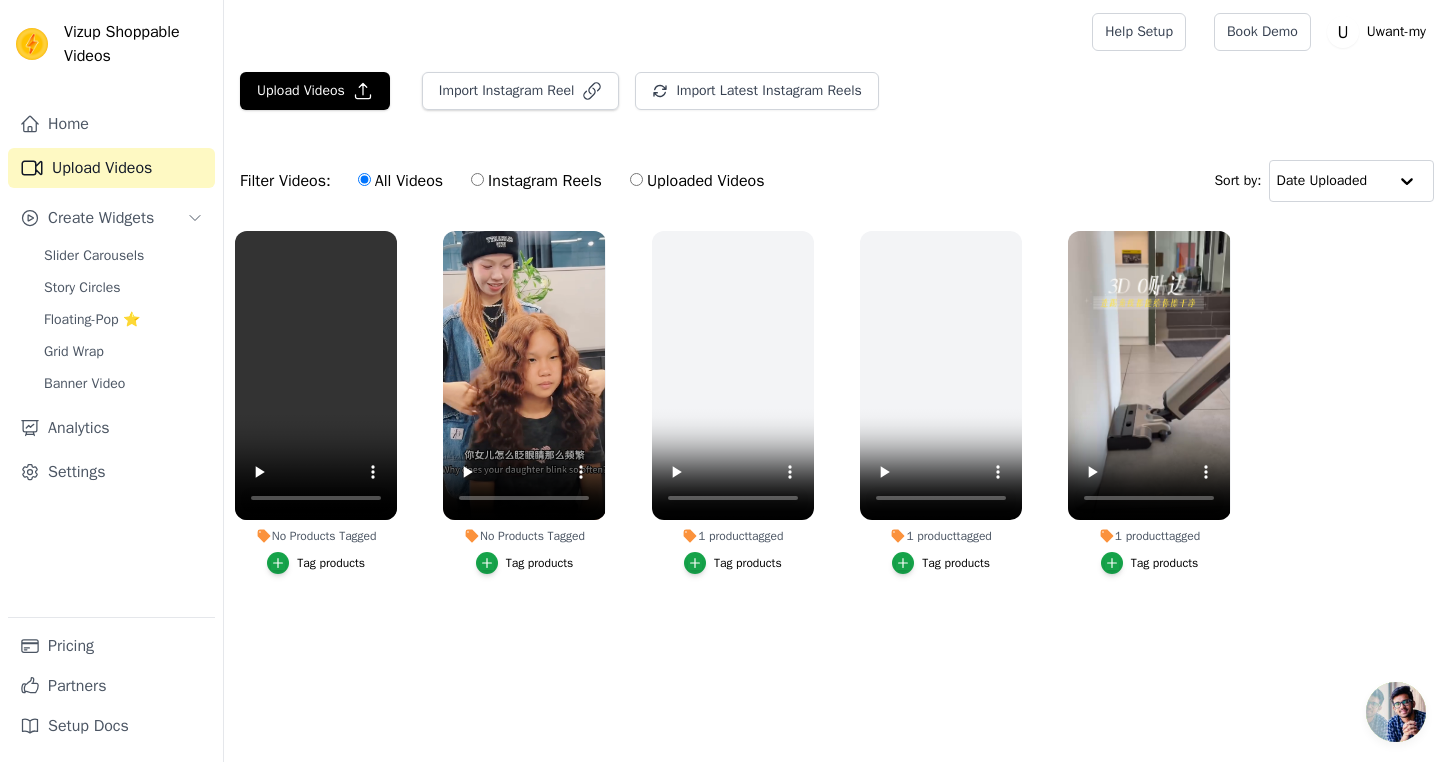 click on "Tag products" at bounding box center [540, 563] 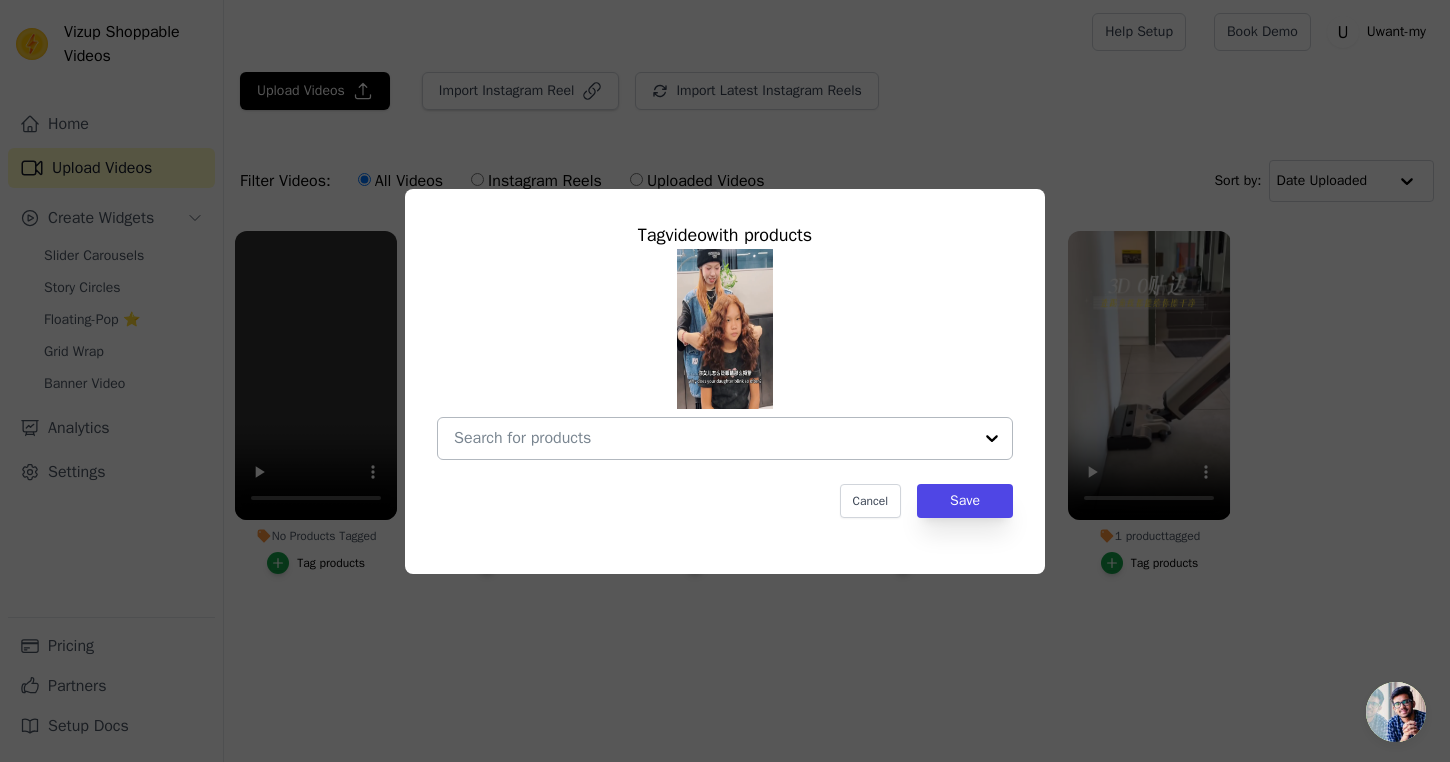 click on "No Products Tagged     Tag  video  with products                         Cancel   Save     Tag products" at bounding box center [713, 438] 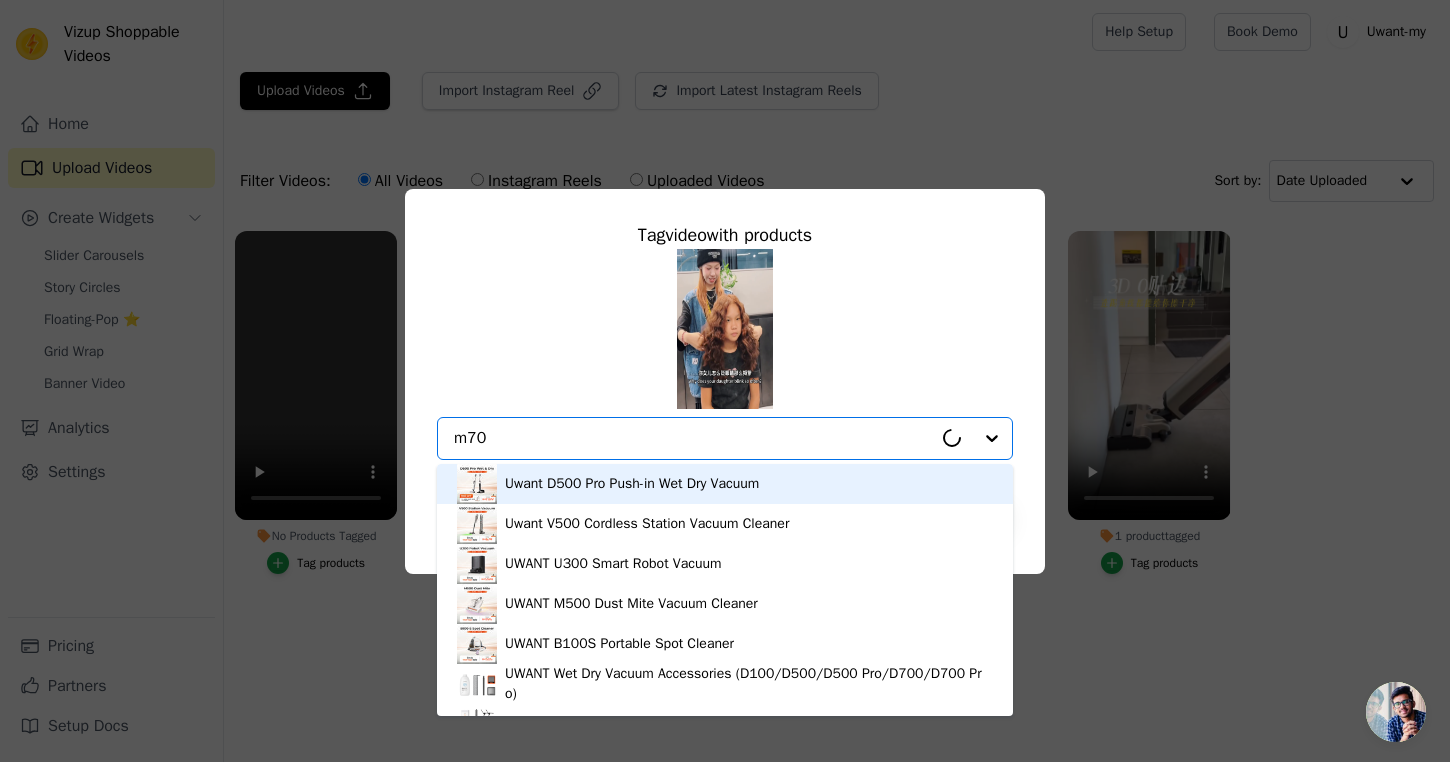 type on "m700" 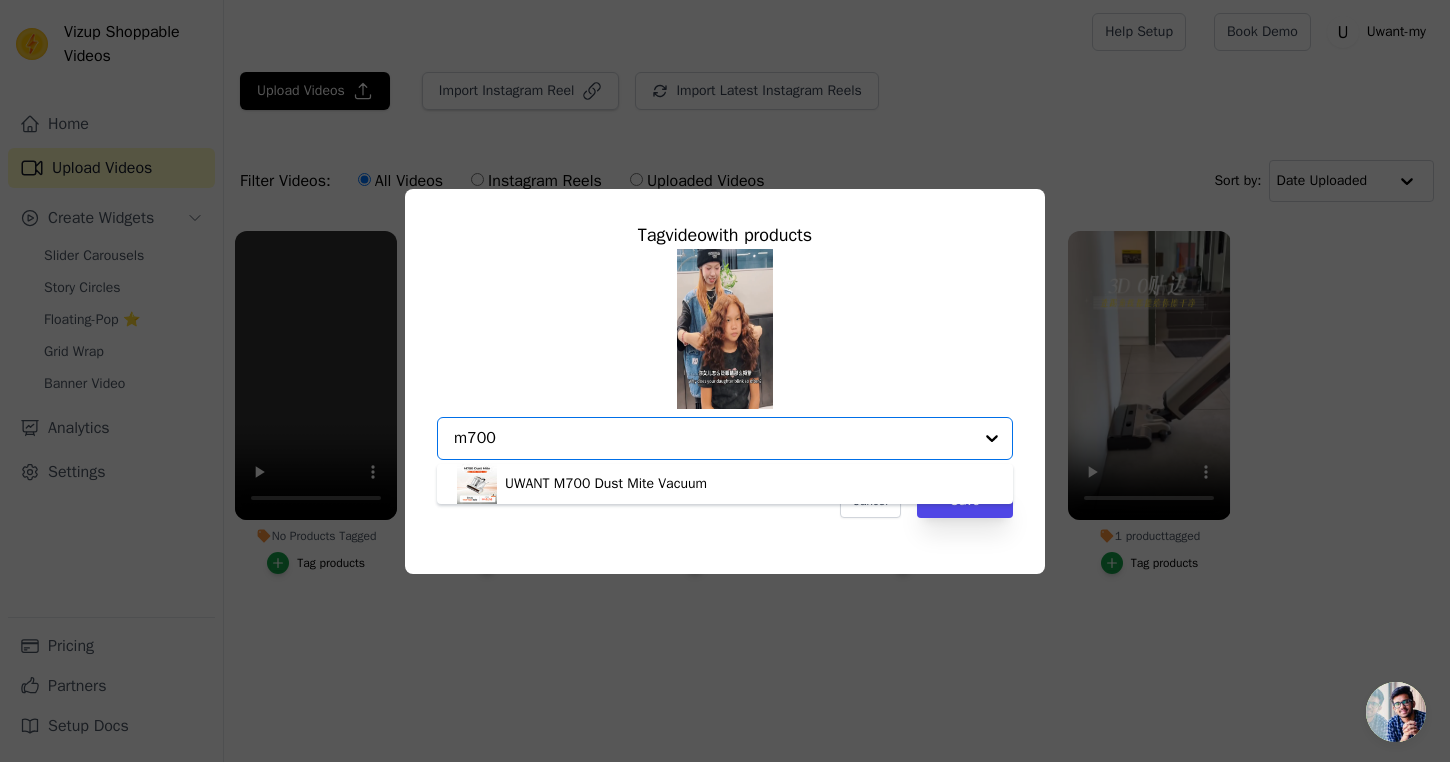 click on "UWANT M700 Dust Mite Vacuum" at bounding box center [606, 484] 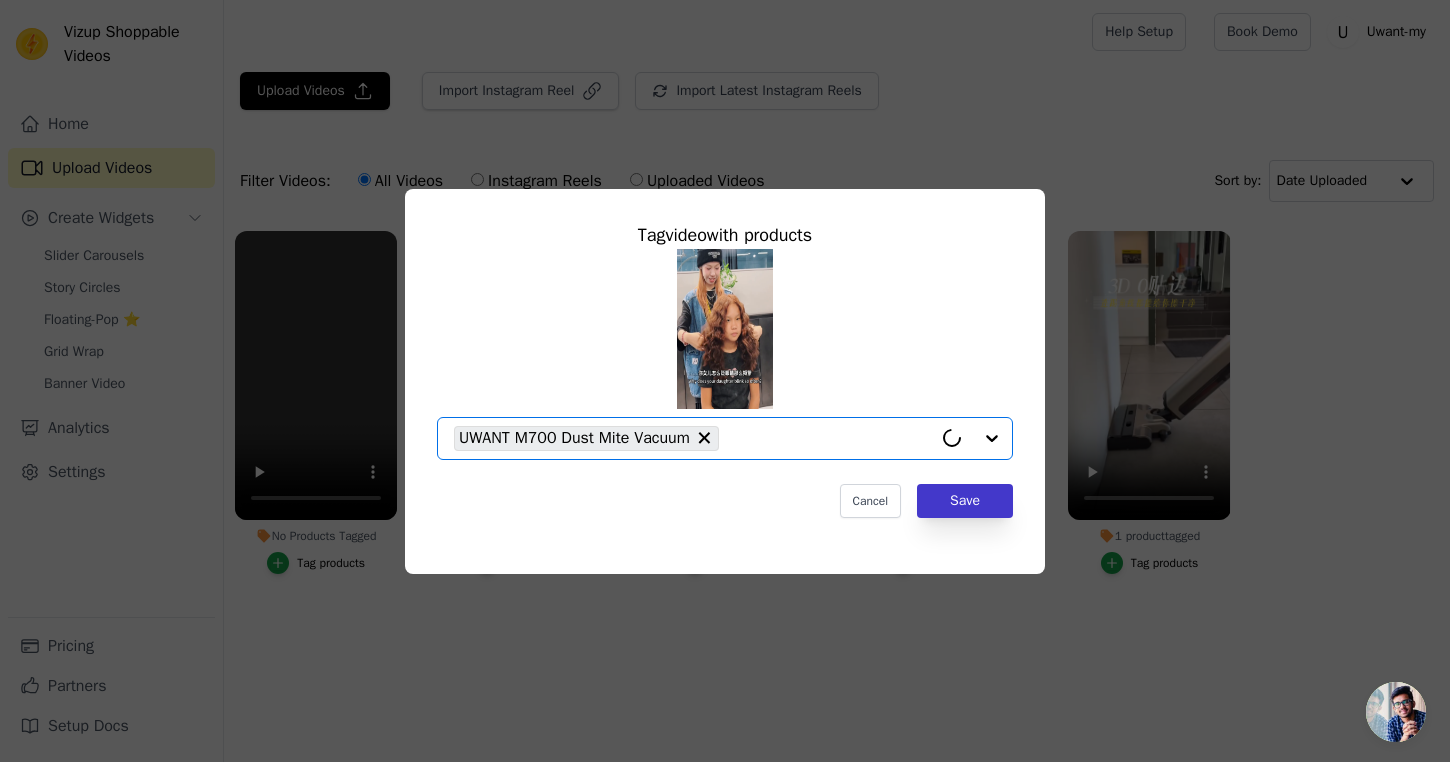 click on "Save" at bounding box center [965, 501] 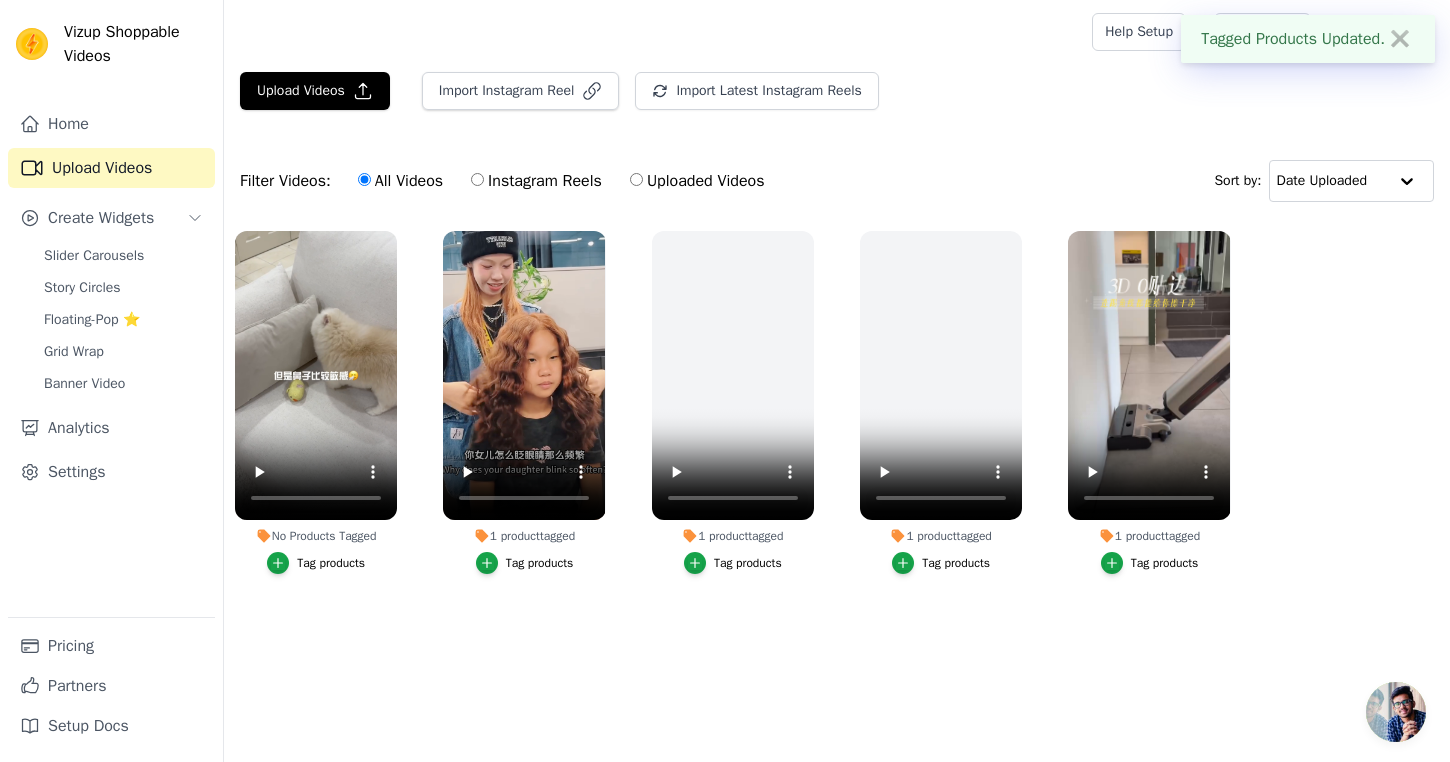 click on "No Products Tagged" at bounding box center [316, 536] 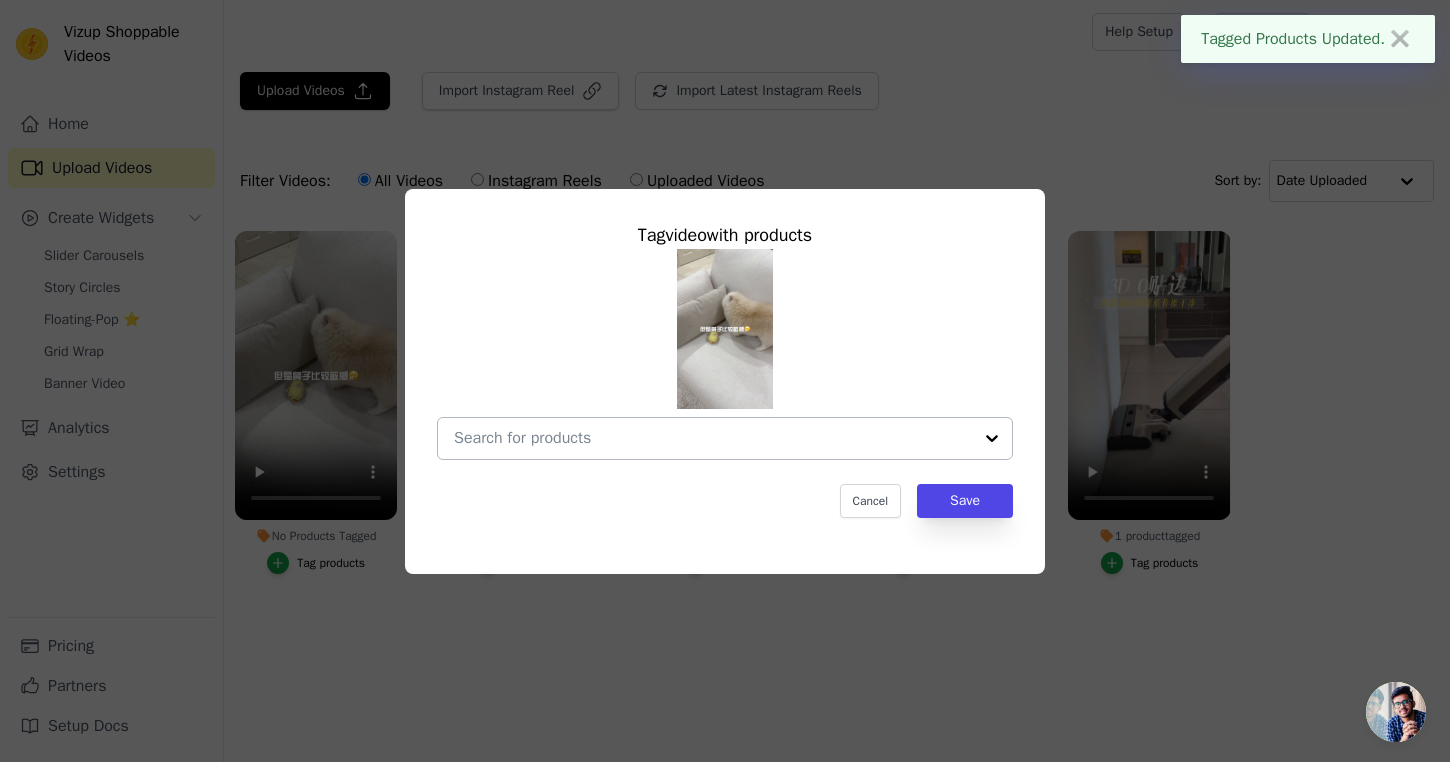 click on "No Products Tagged     Tag  video  with products                         Cancel   Save     Tag products" at bounding box center [713, 438] 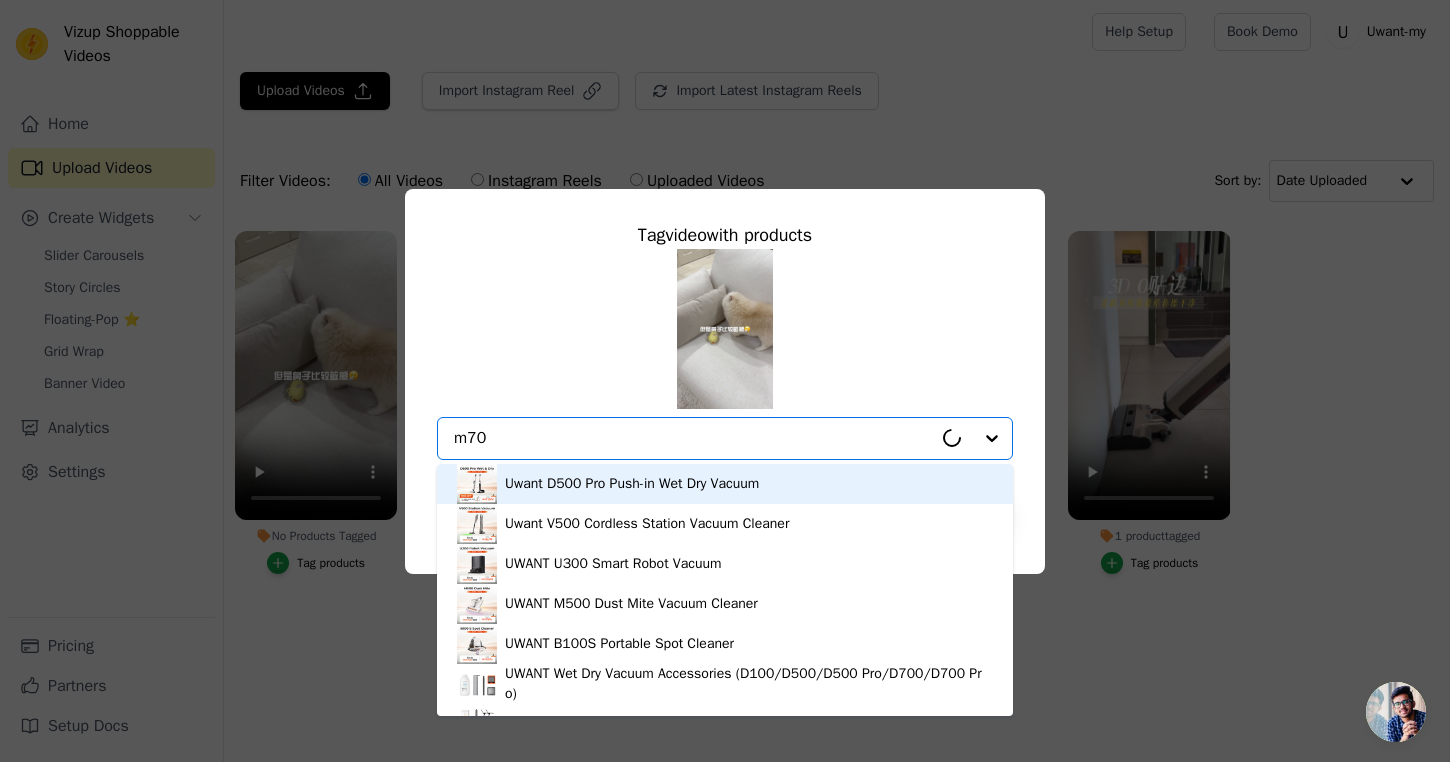 type on "m700" 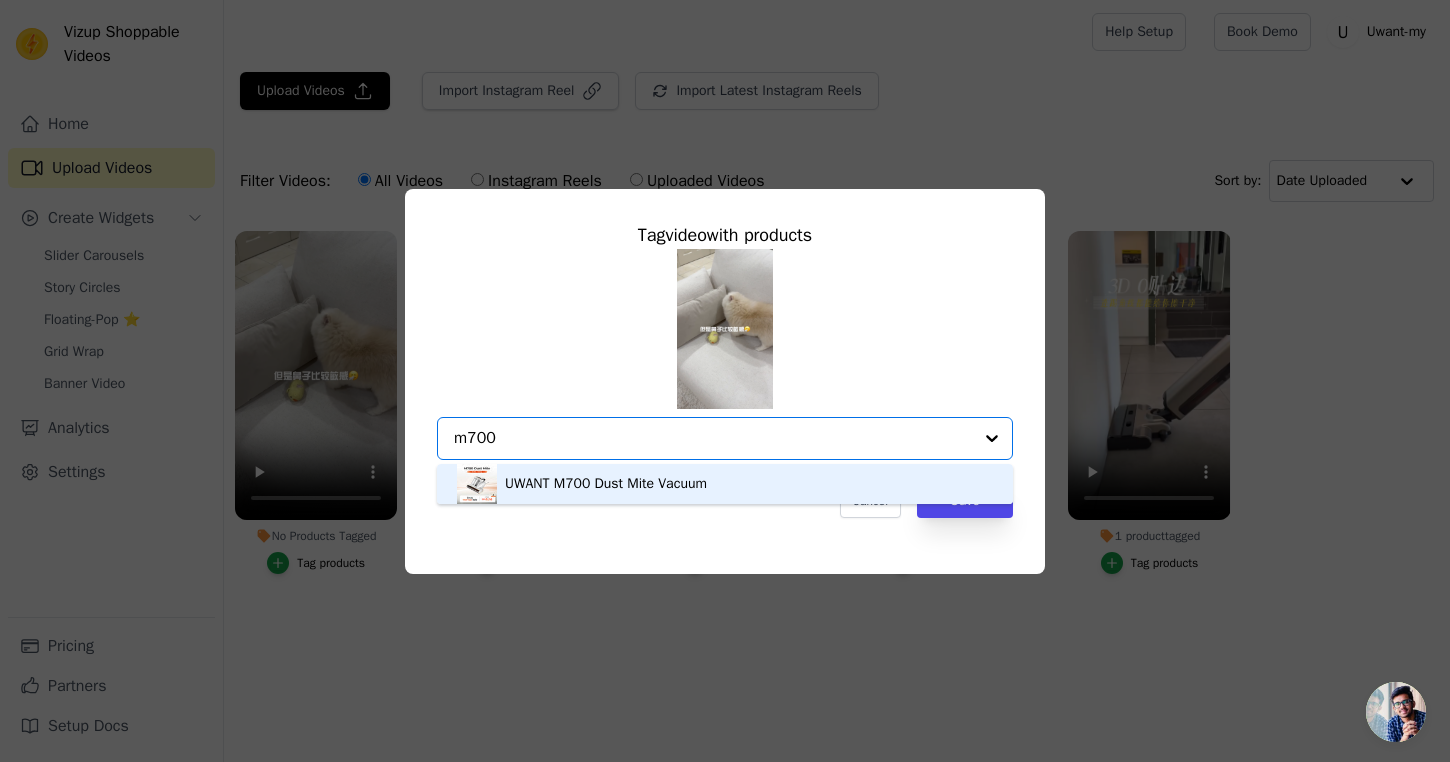 click on "UWANT M700 Dust Mite Vacuum" at bounding box center [725, 484] 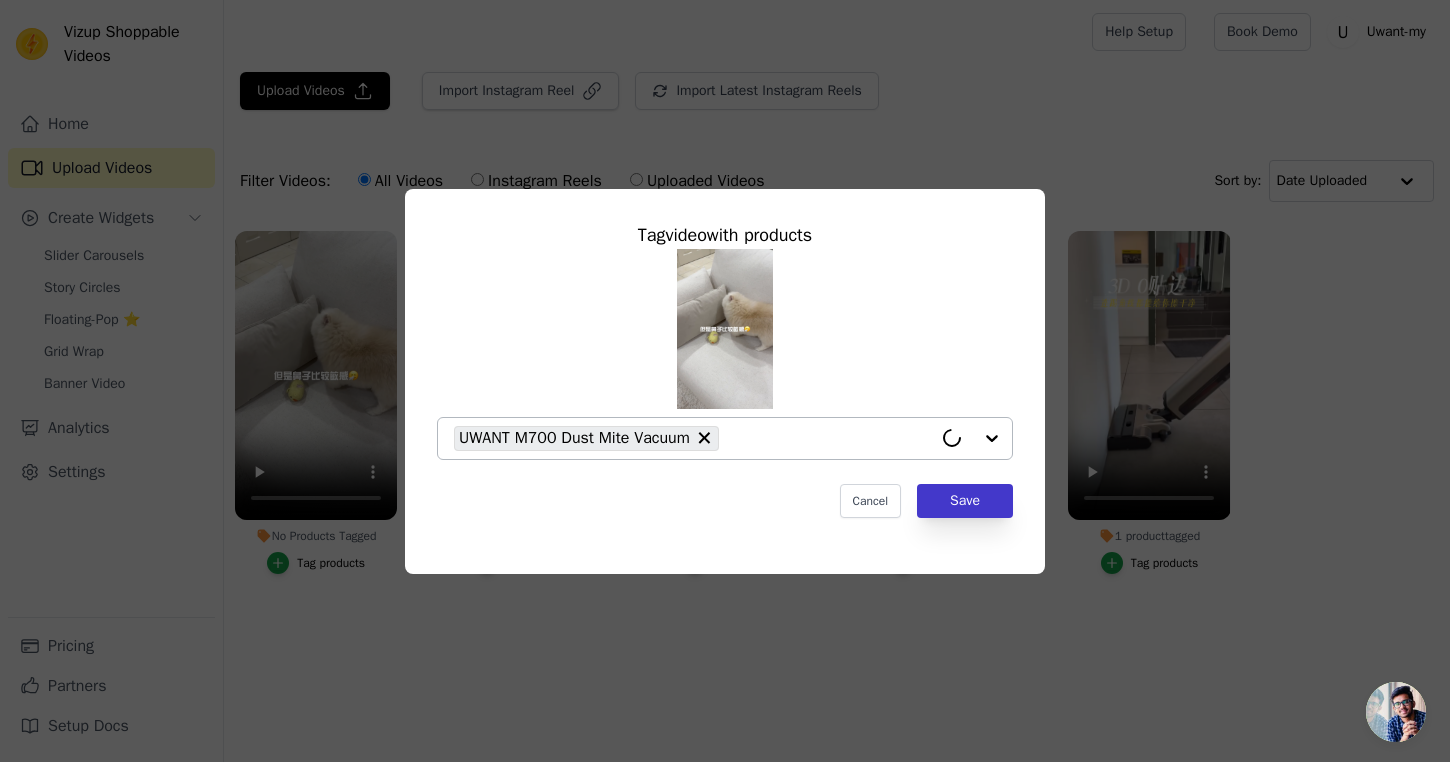 click on "Save" at bounding box center [965, 501] 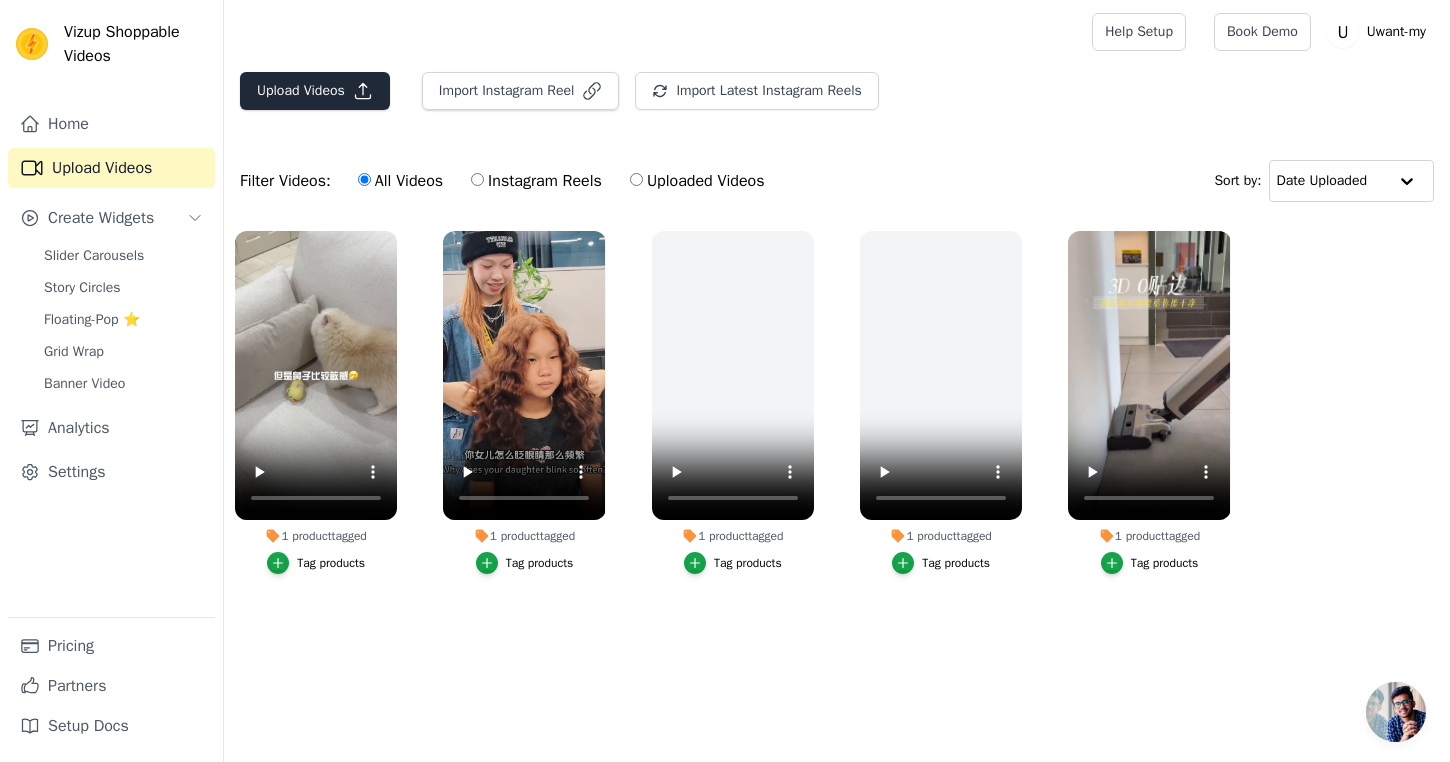 click 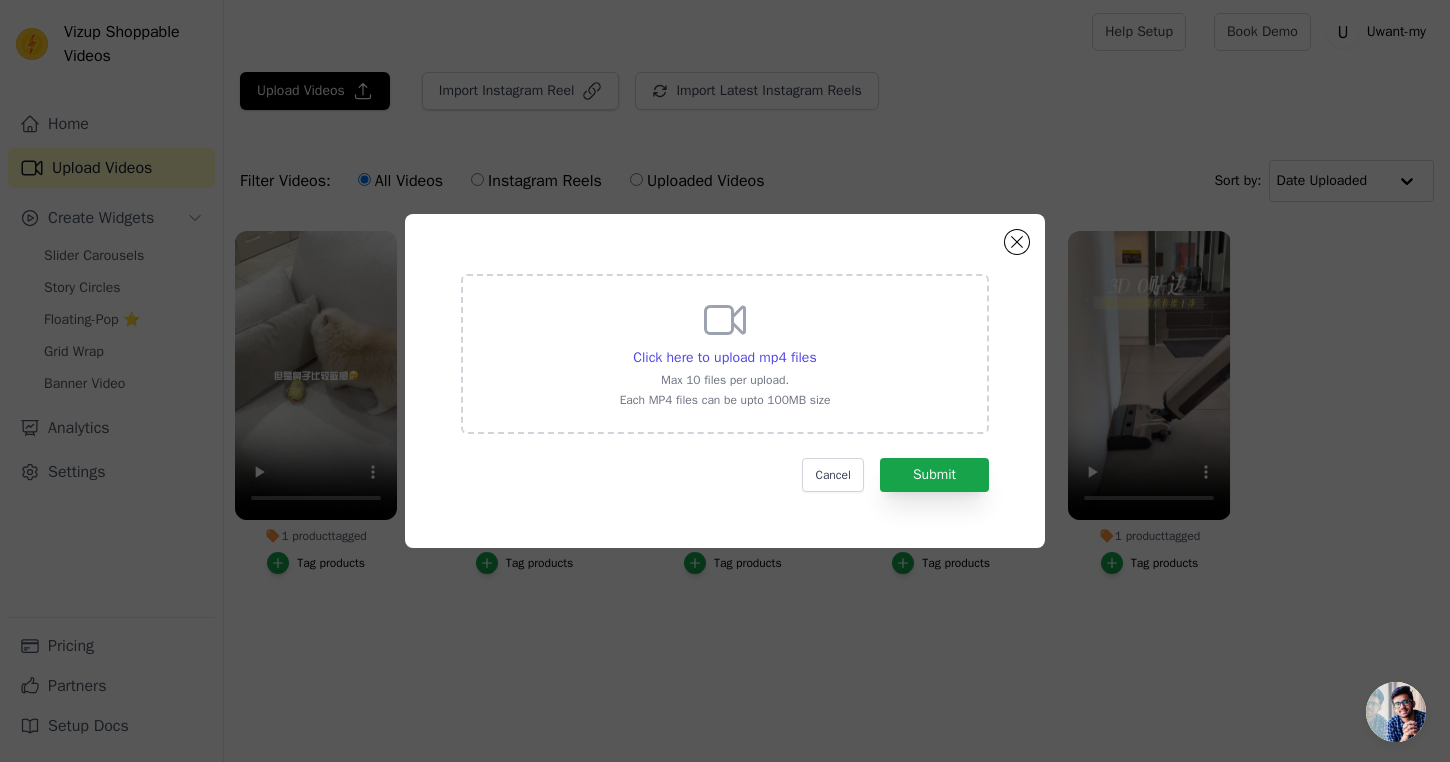 click on "Click here to upload mp4 files     Max 10 files per upload.   Each MP4 files can be upto 100MB size     Cancel   Submit" at bounding box center [725, 383] 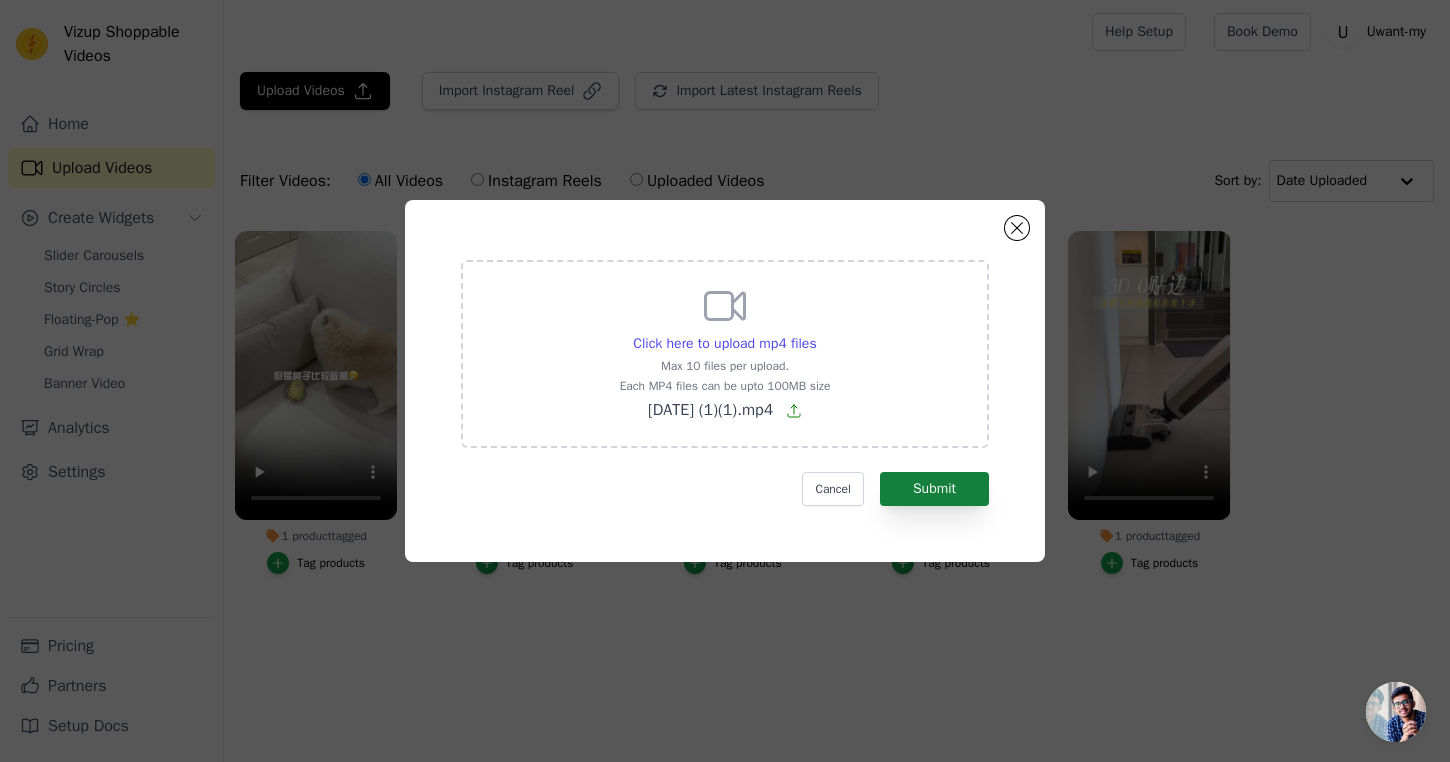 click on "Submit" at bounding box center [934, 489] 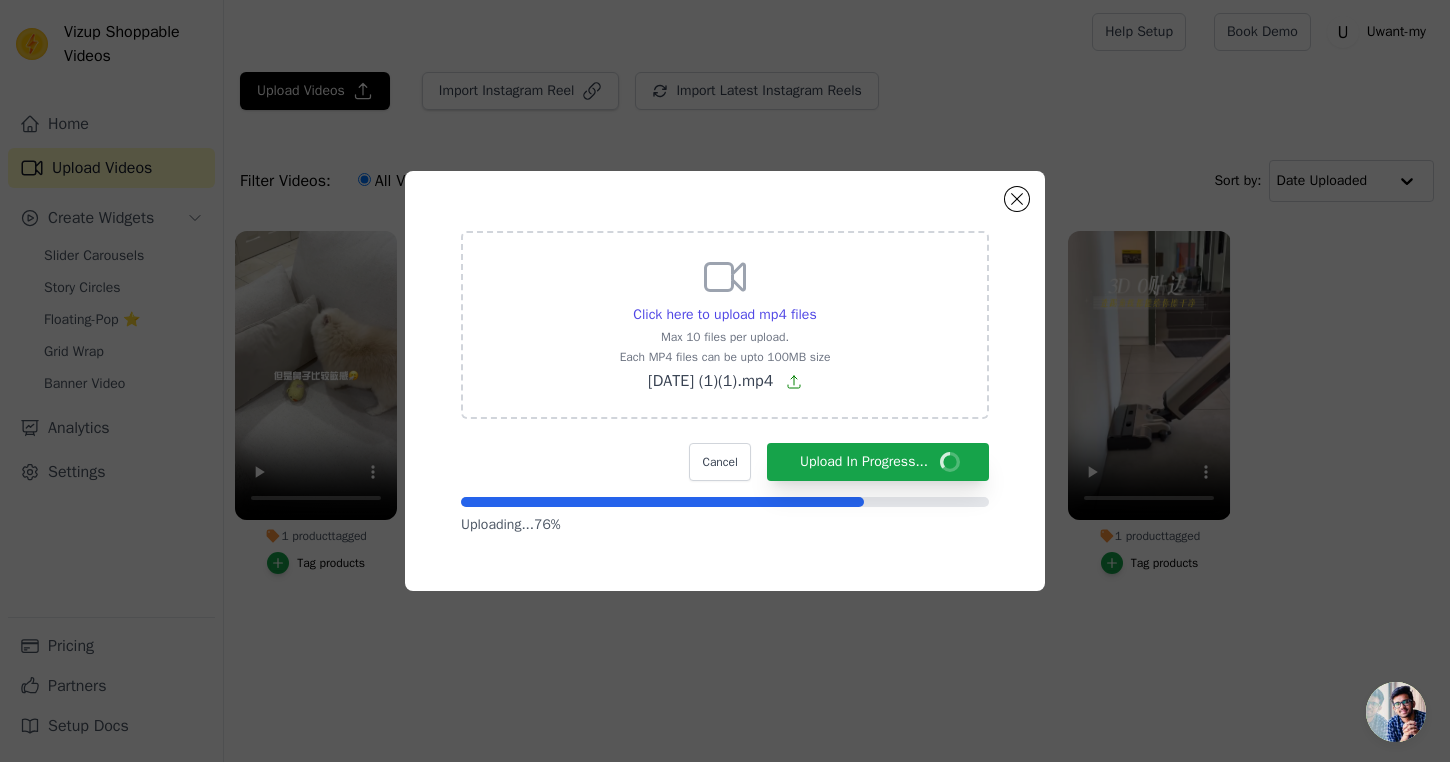 click on "Max 10 files per upload." at bounding box center [725, 337] 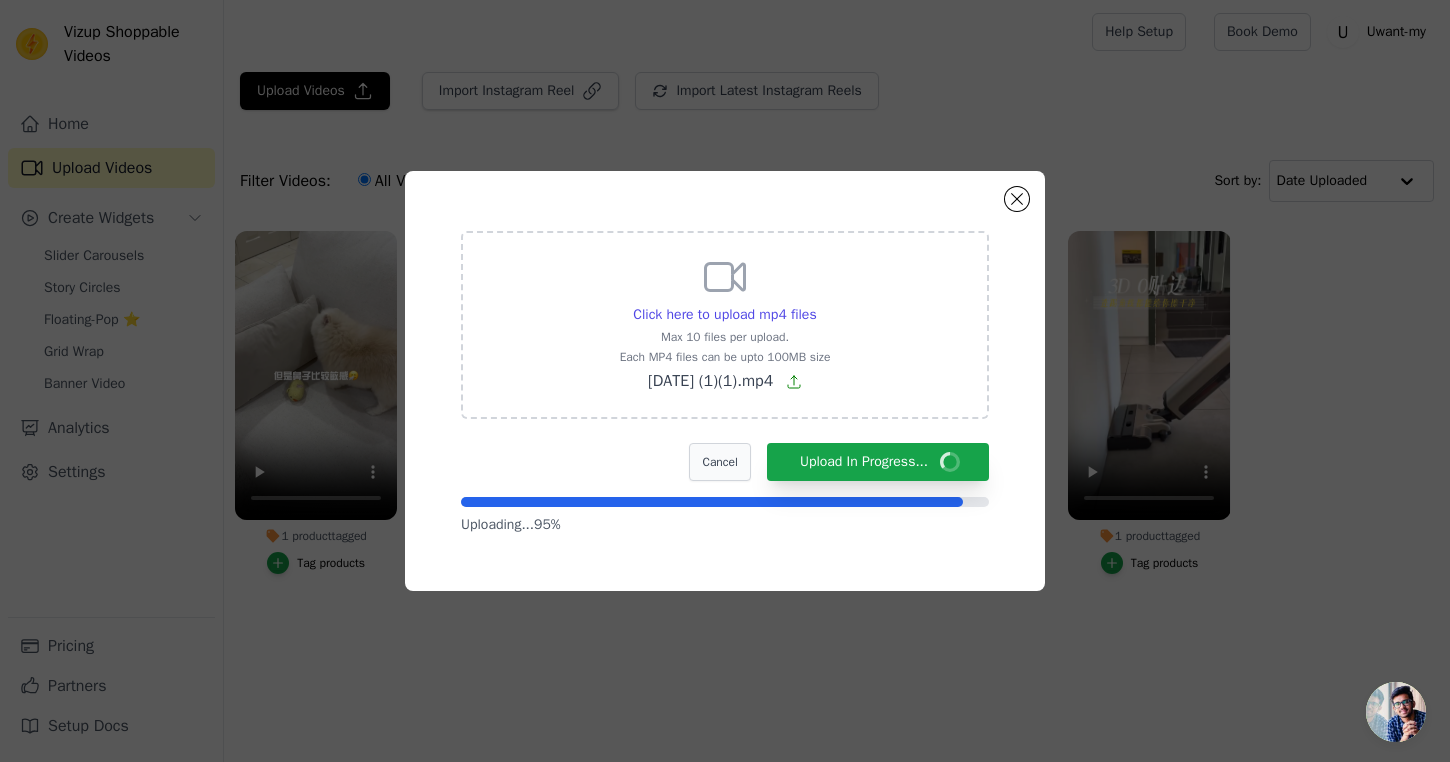 click on "Cancel" at bounding box center [719, 462] 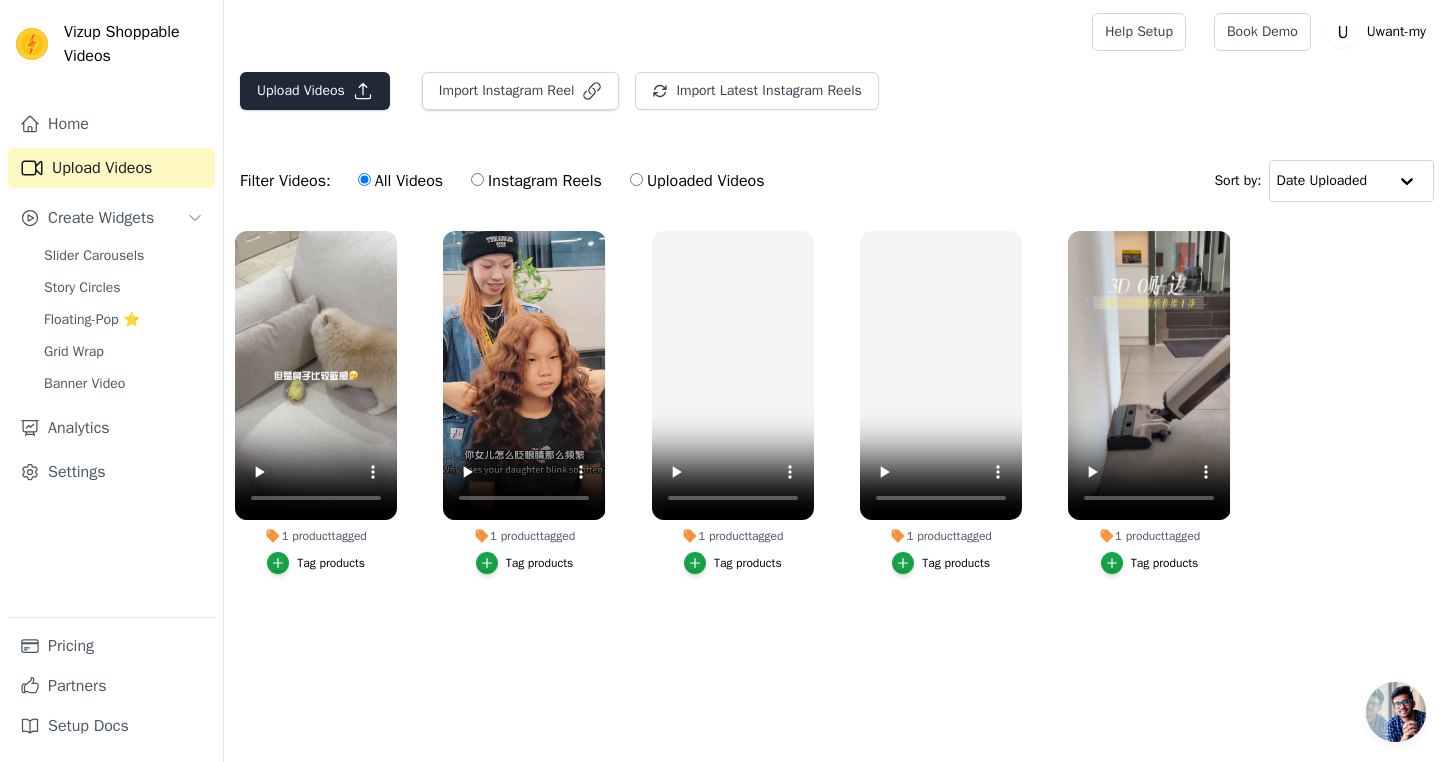 click on "Upload Videos" at bounding box center (315, 91) 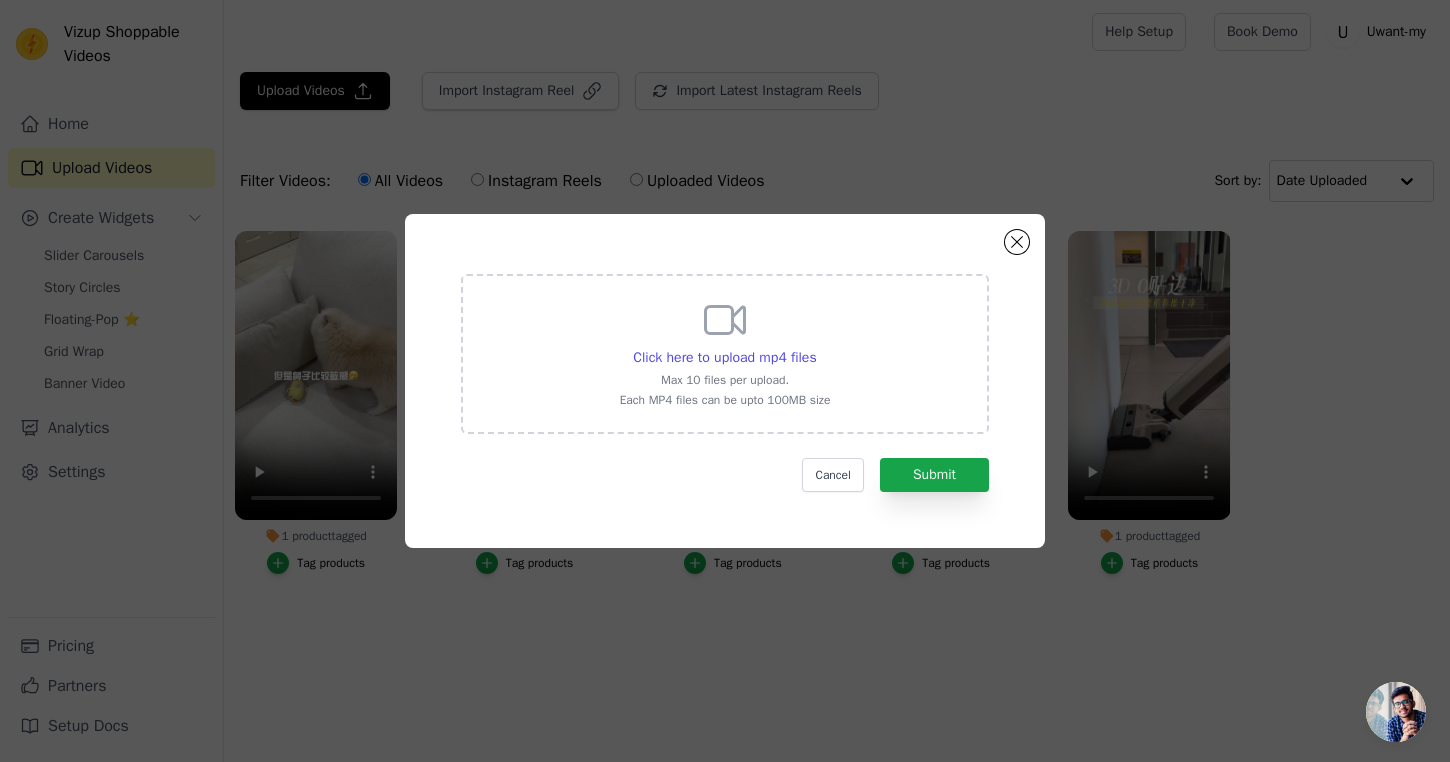 click on "Max 10 files per upload." at bounding box center [725, 380] 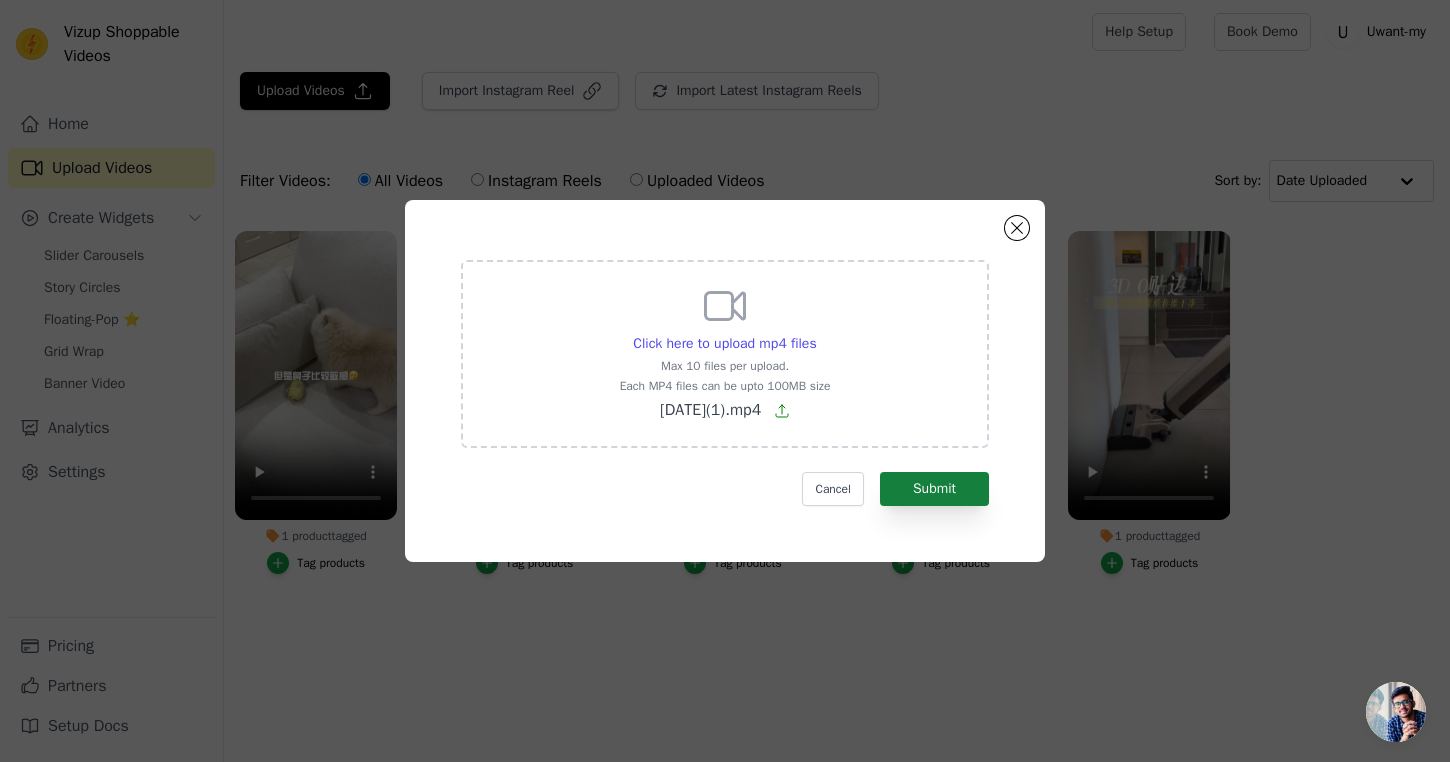 click on "Submit" at bounding box center [934, 489] 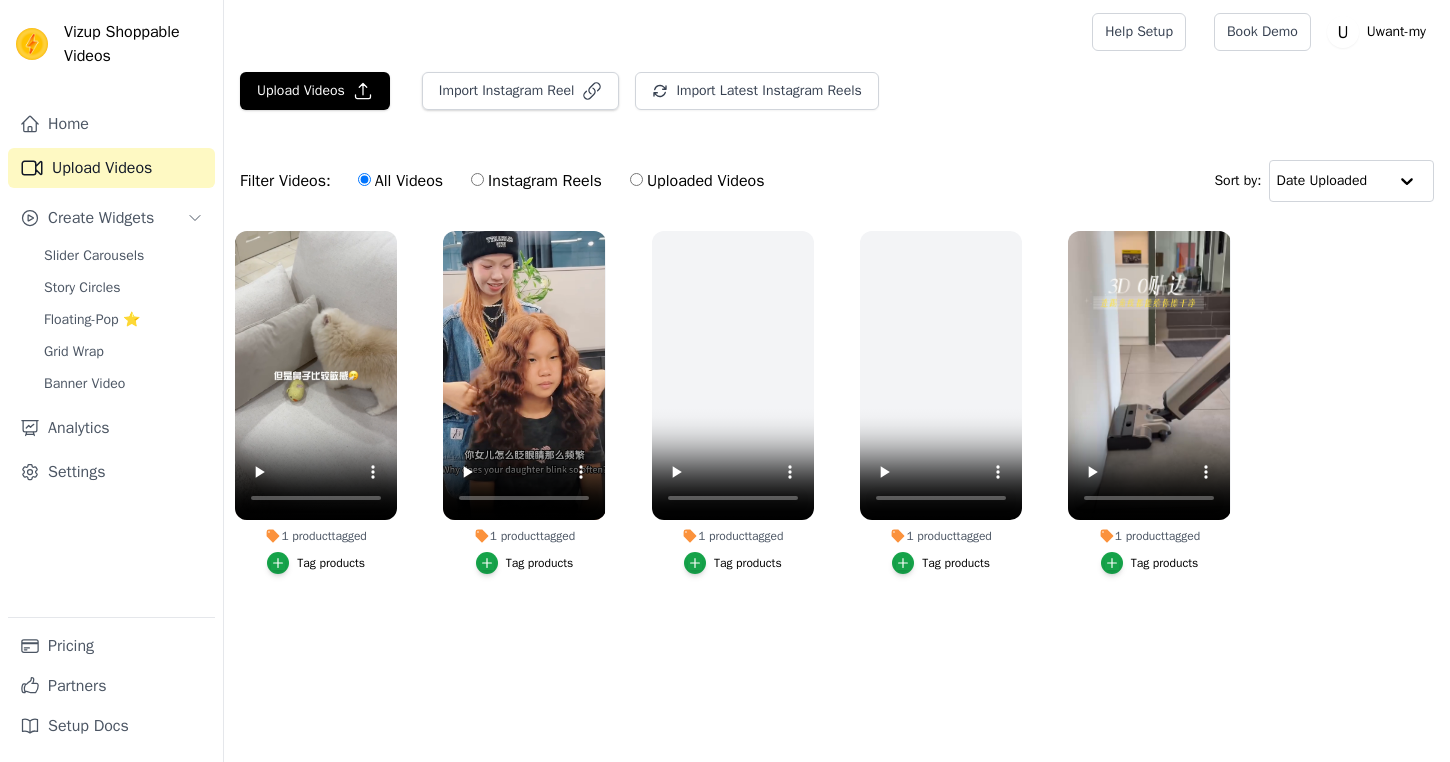 scroll, scrollTop: 0, scrollLeft: 0, axis: both 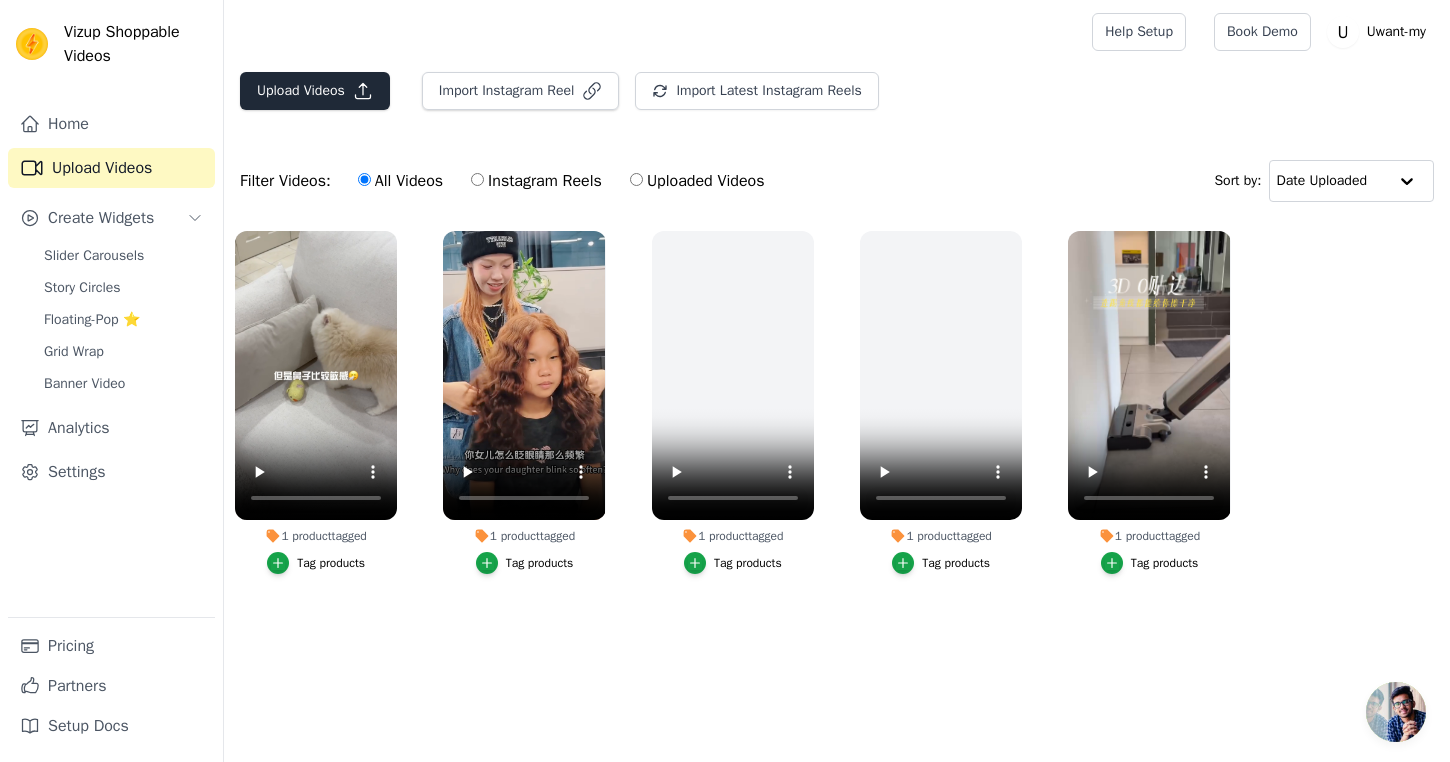 click on "Upload Videos" at bounding box center (315, 91) 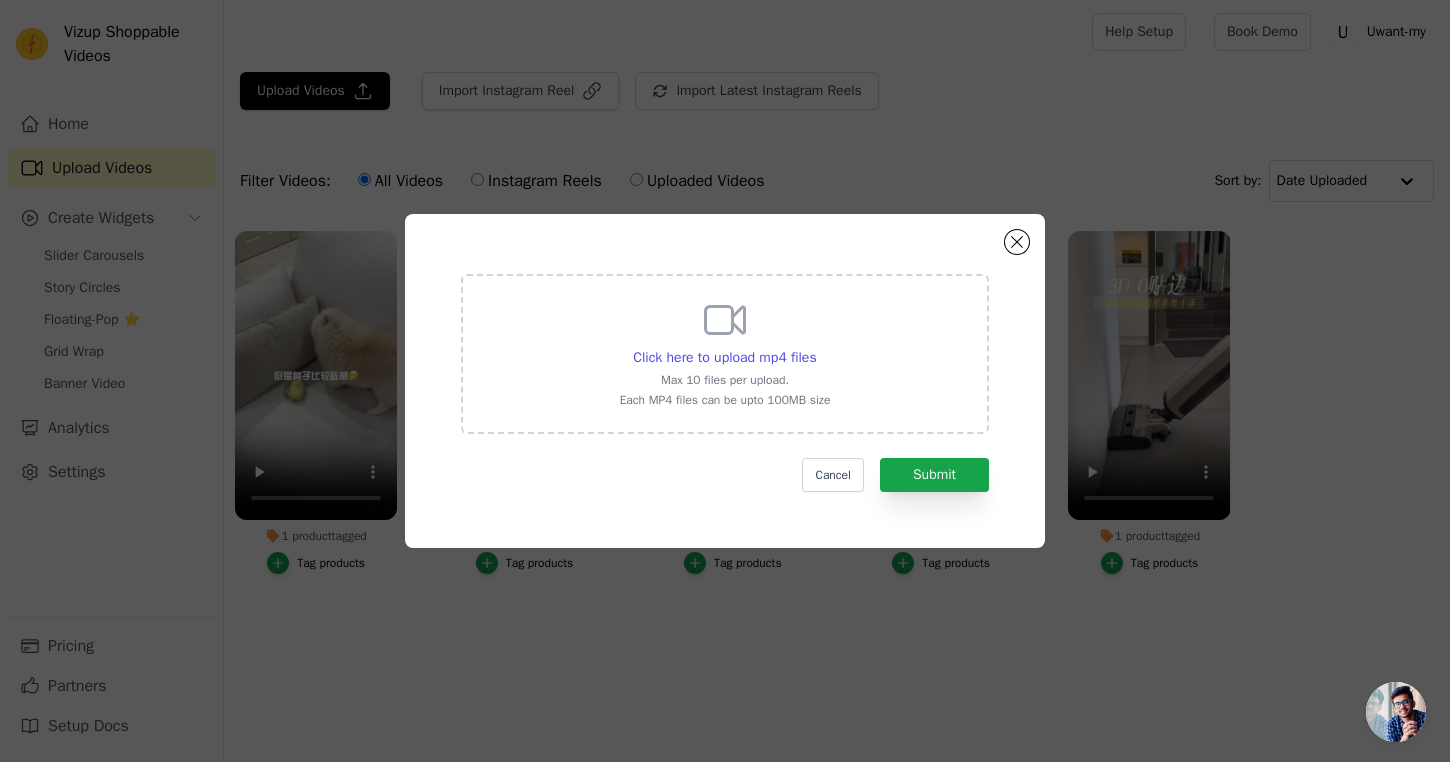click on "Click here to upload mp4 files     Max 10 files per upload.   Each MP4 files can be upto 100MB size" at bounding box center (725, 354) 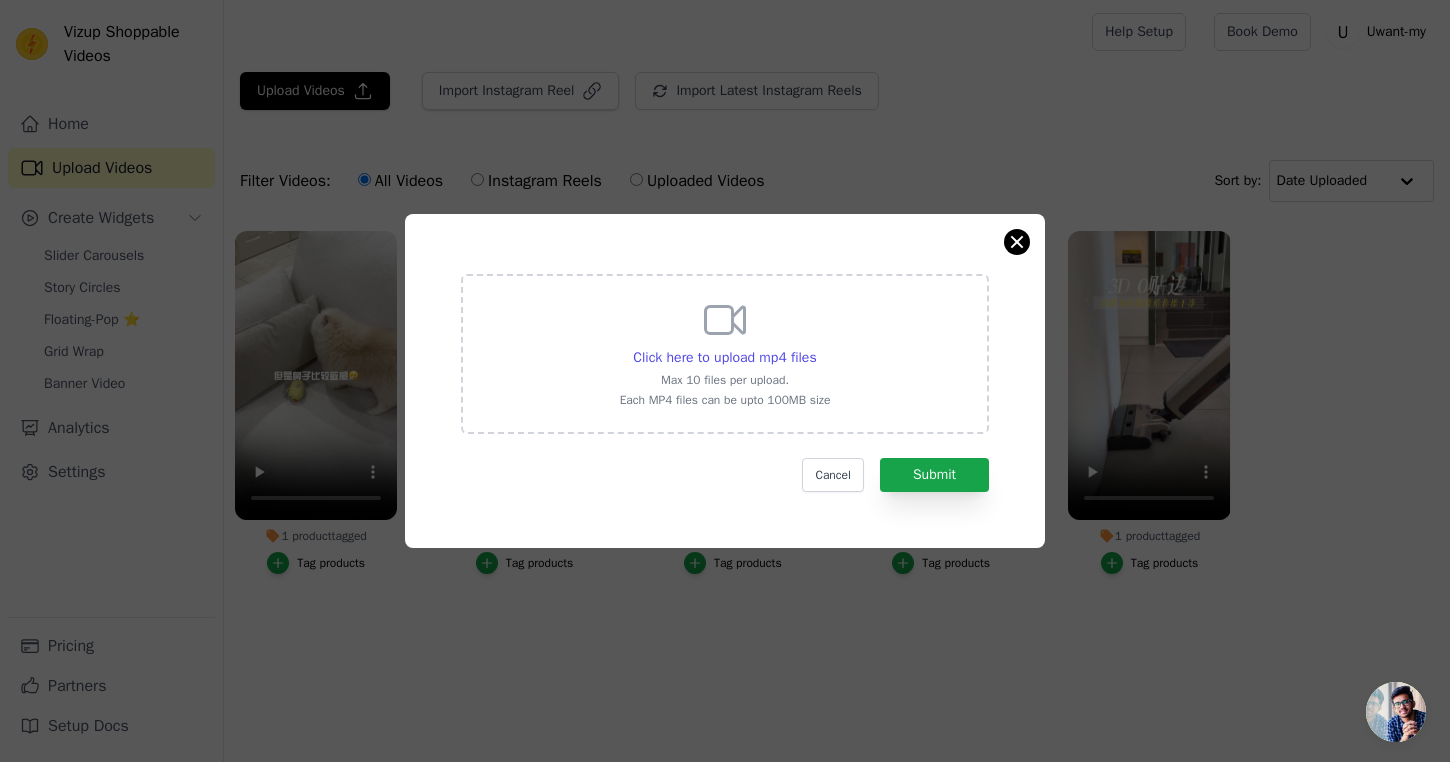 click at bounding box center [1017, 242] 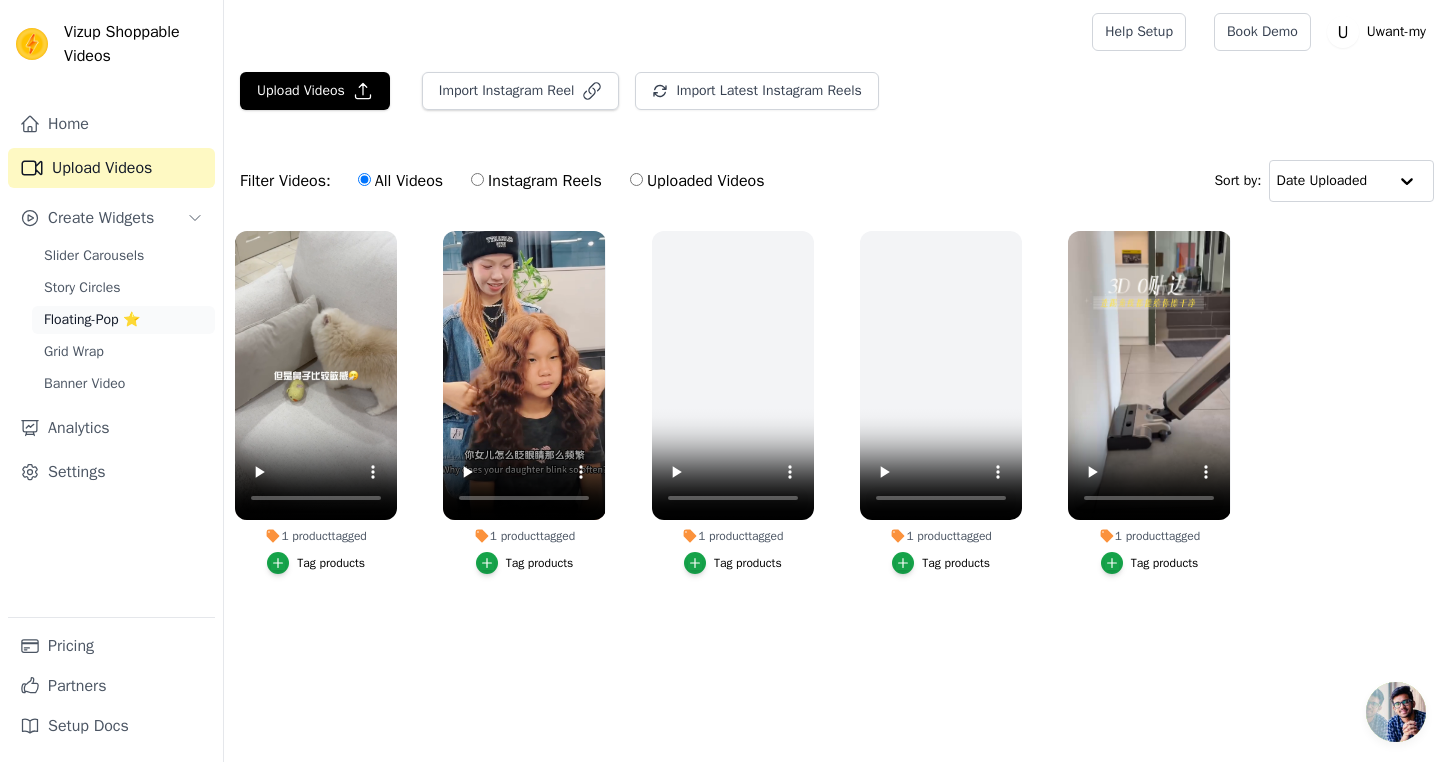 click on "Floating-Pop ⭐" at bounding box center (92, 320) 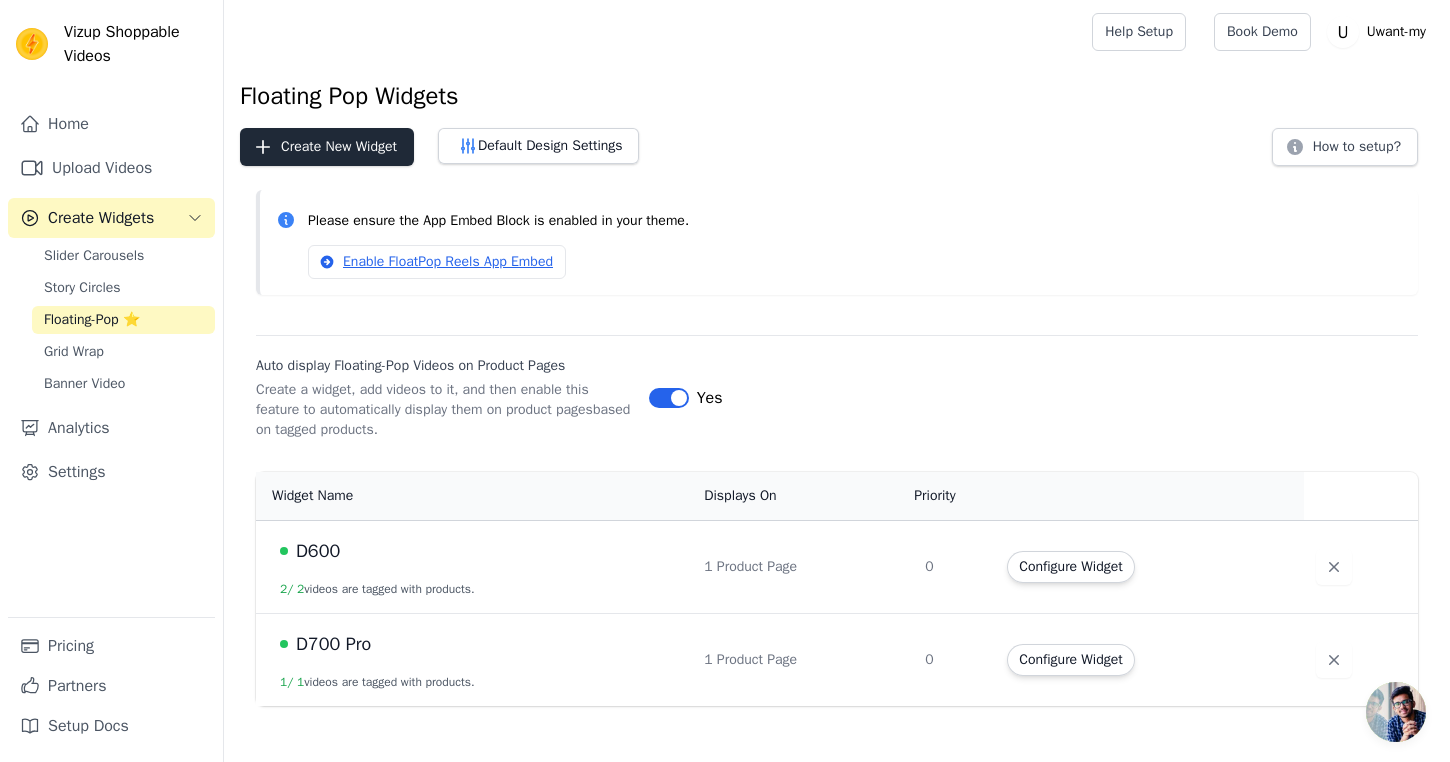 click on "Create New Widget" at bounding box center [327, 147] 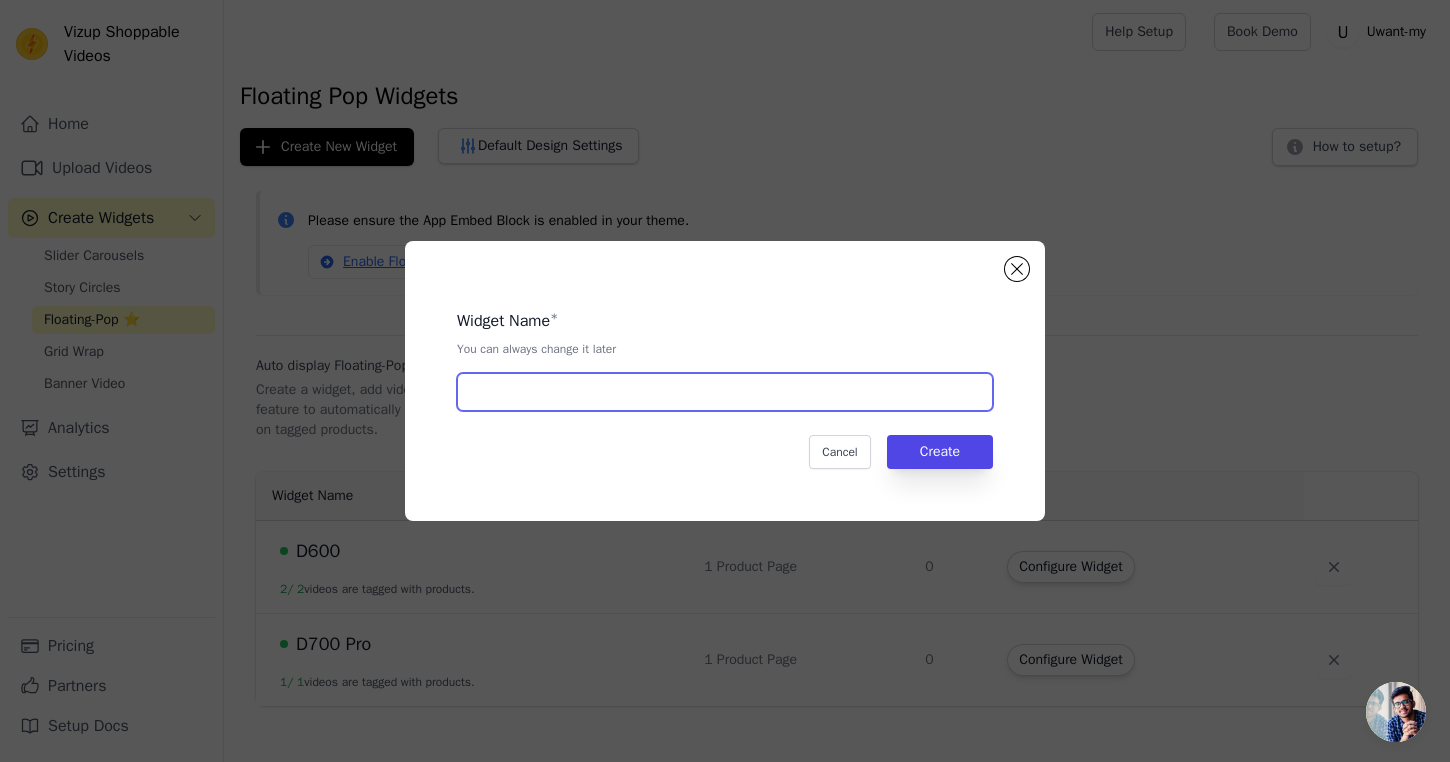 click at bounding box center (725, 392) 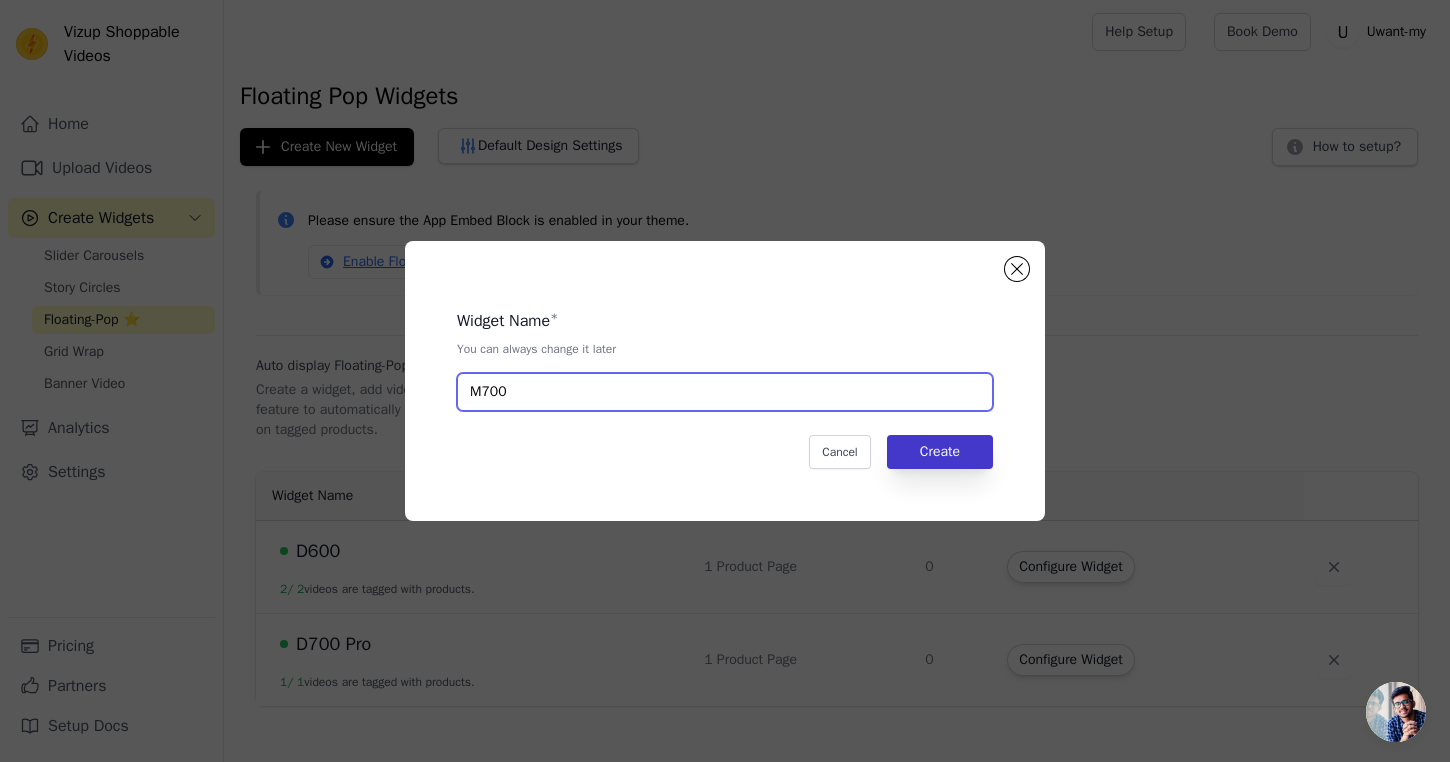 type on "M700" 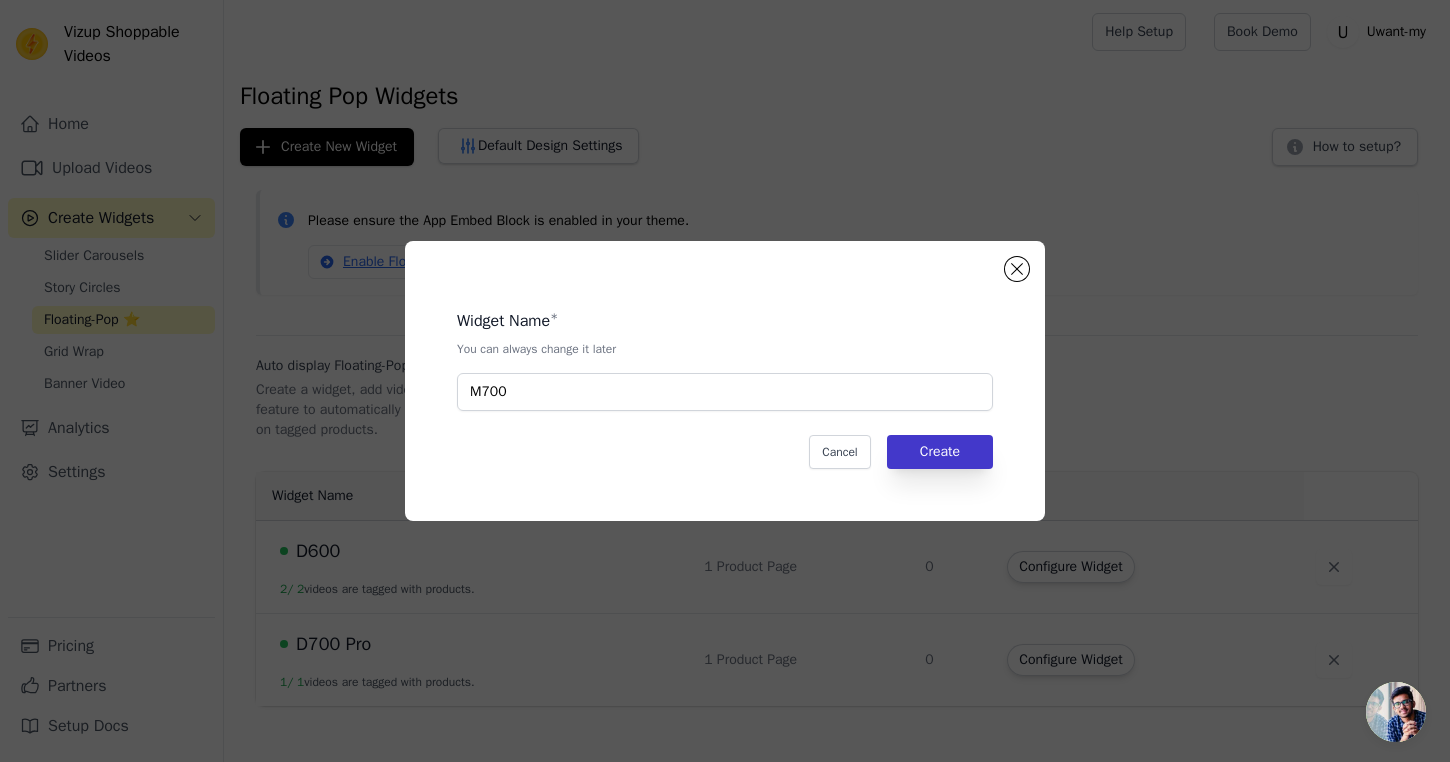 click on "Create" at bounding box center [940, 452] 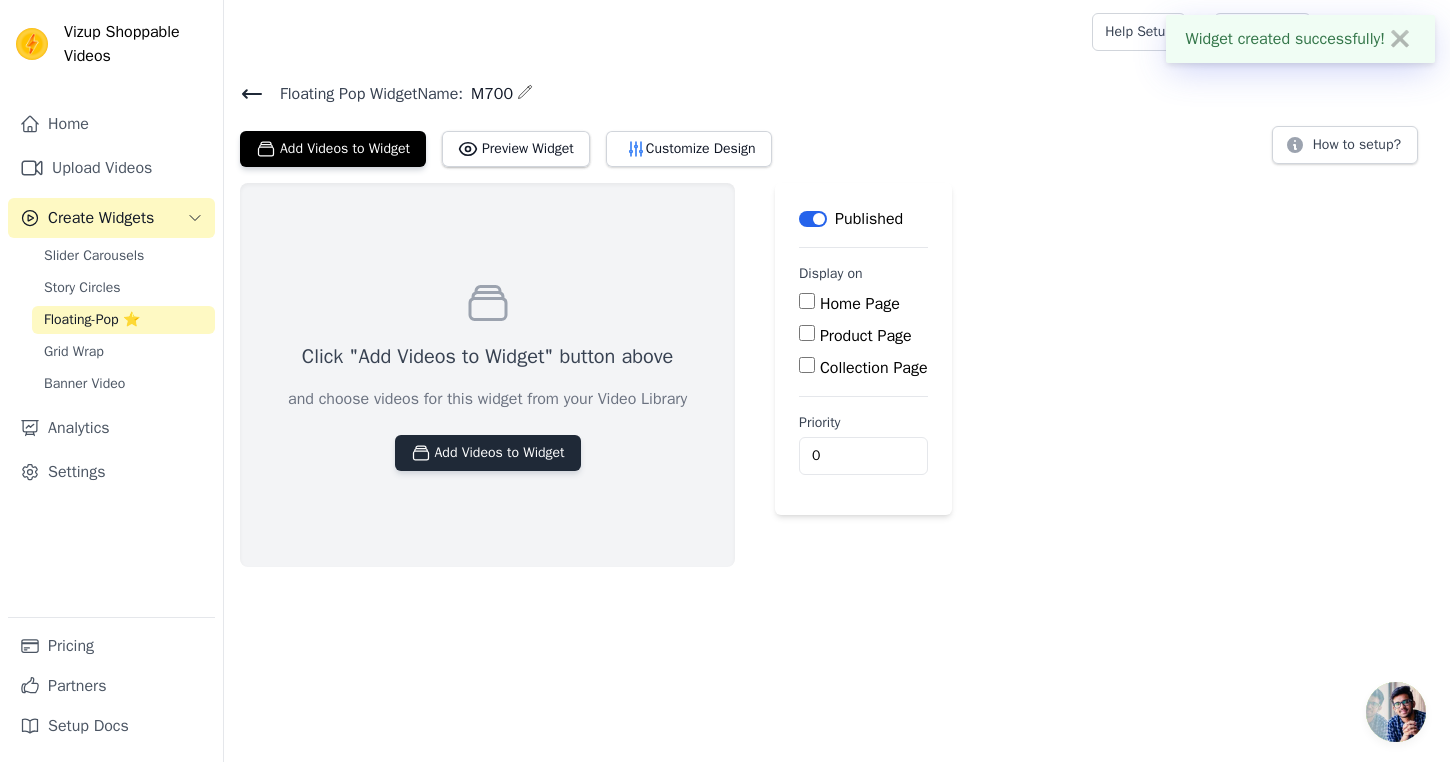 click on "Add Videos to Widget" at bounding box center [488, 453] 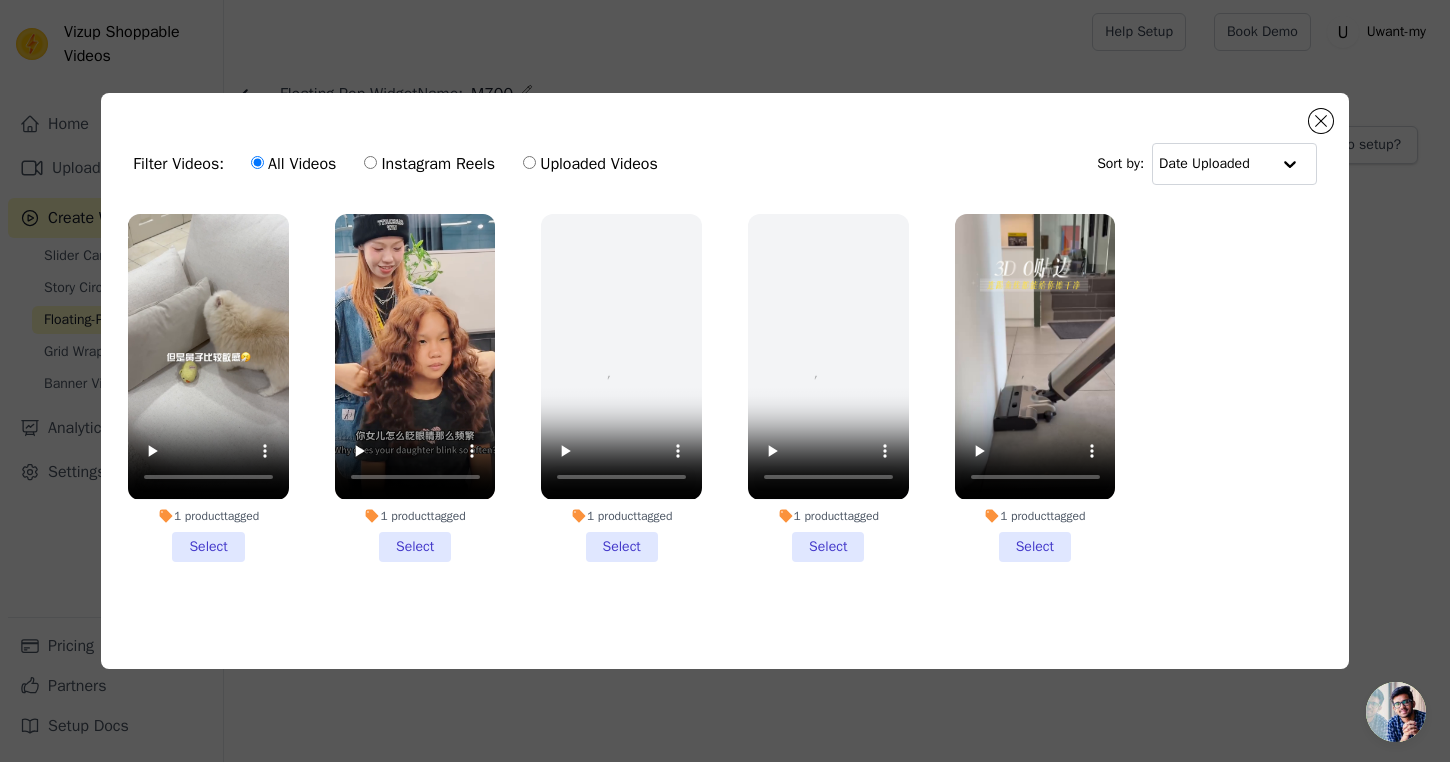 click on "1   product  tagged     Select" at bounding box center [208, 387] 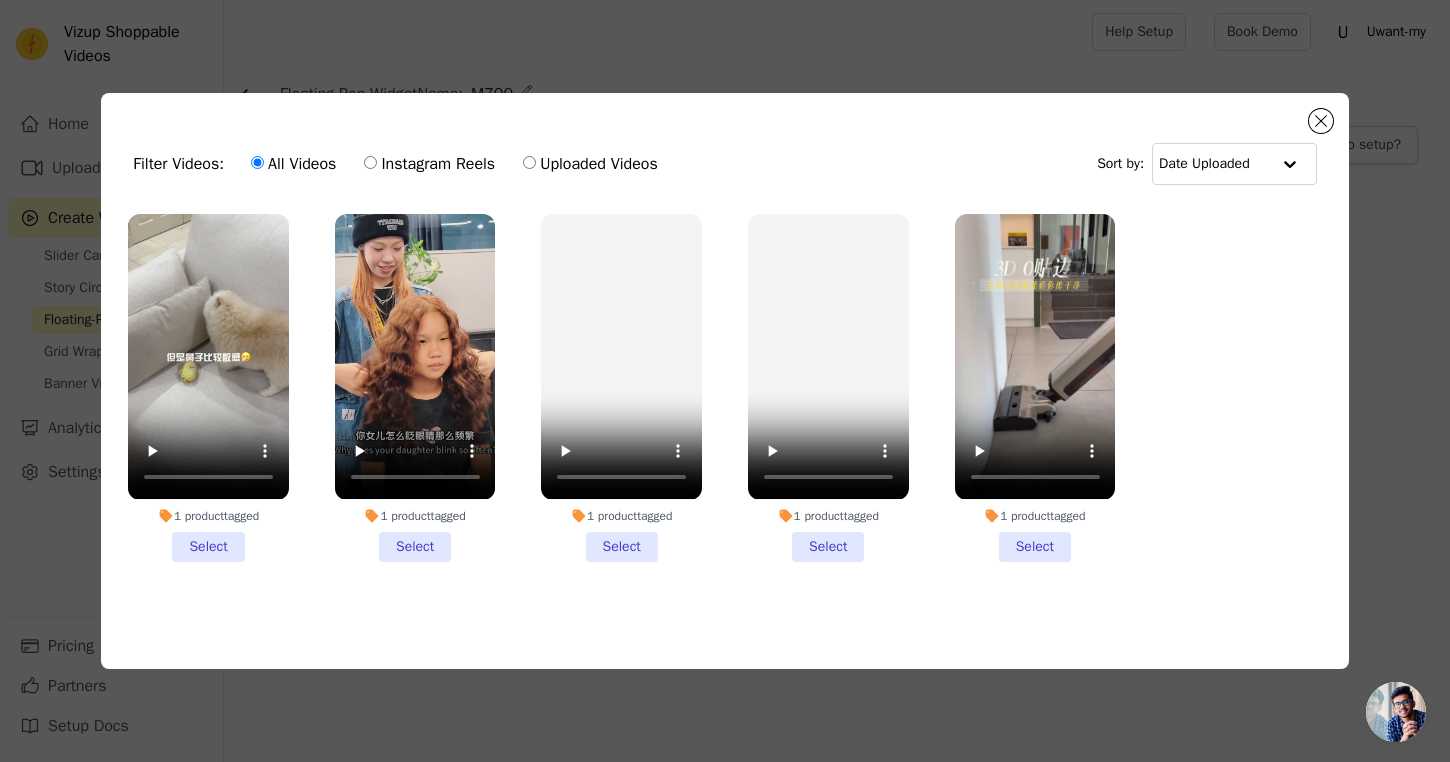 click on "1   product  tagged     Select" at bounding box center (0, 0) 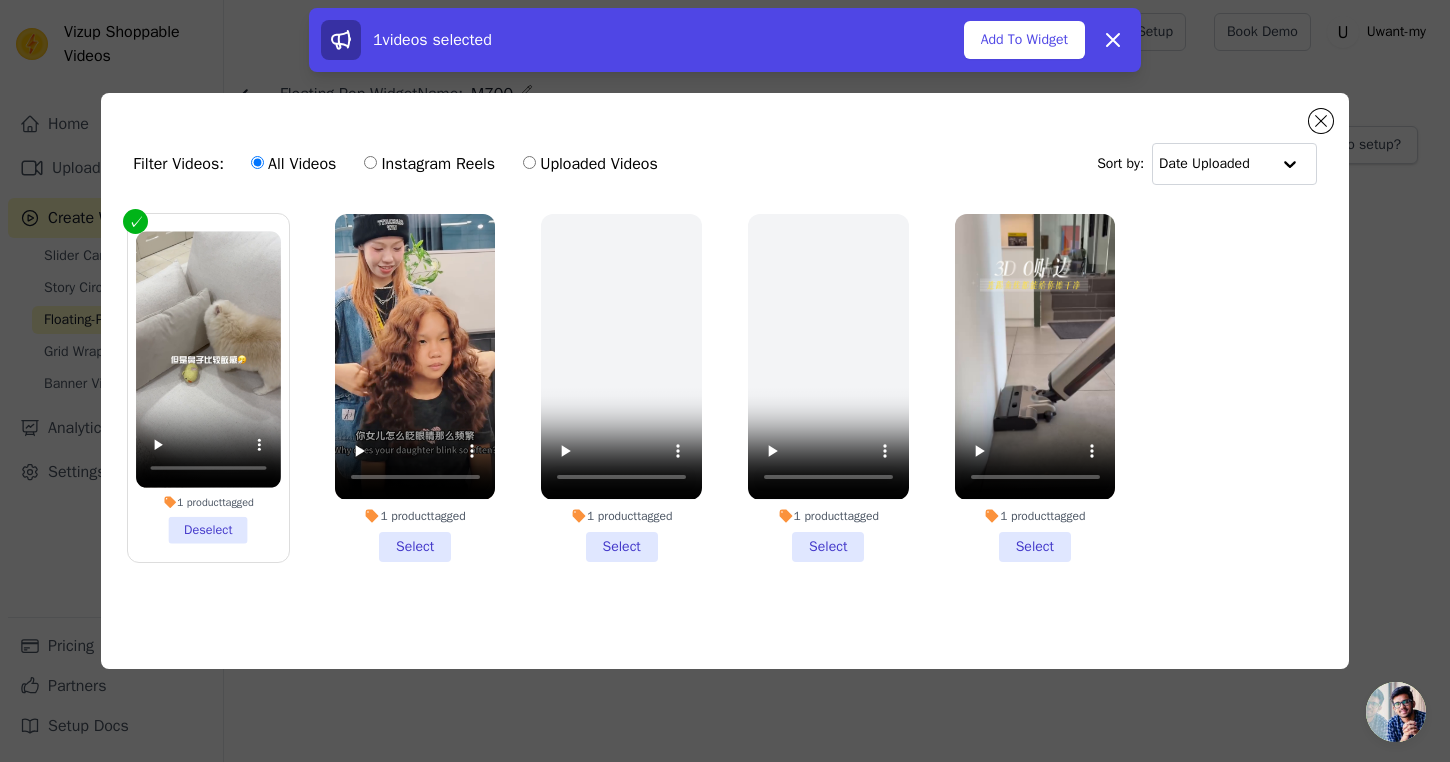 click on "1   product  tagged     Select" at bounding box center (415, 387) 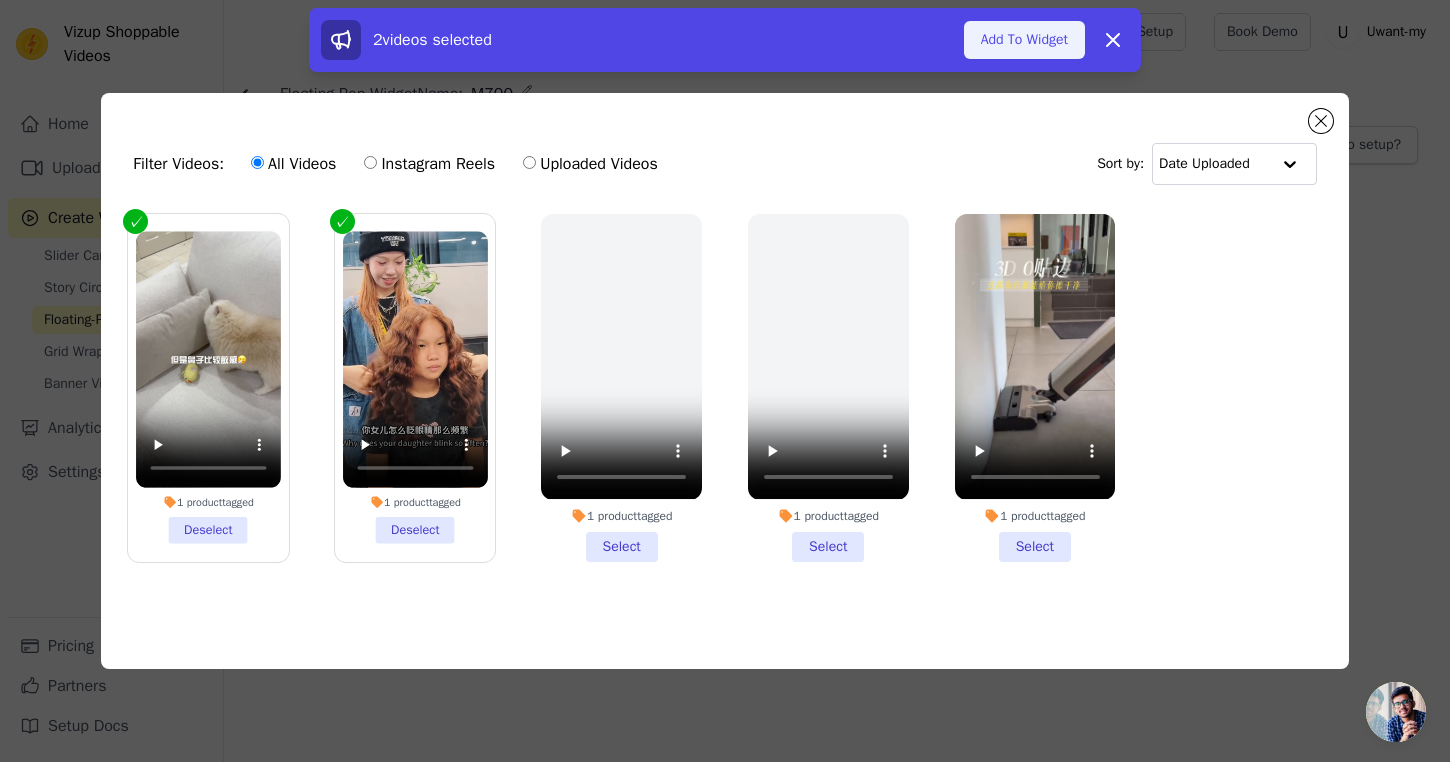 click on "Add To Widget" at bounding box center (1024, 40) 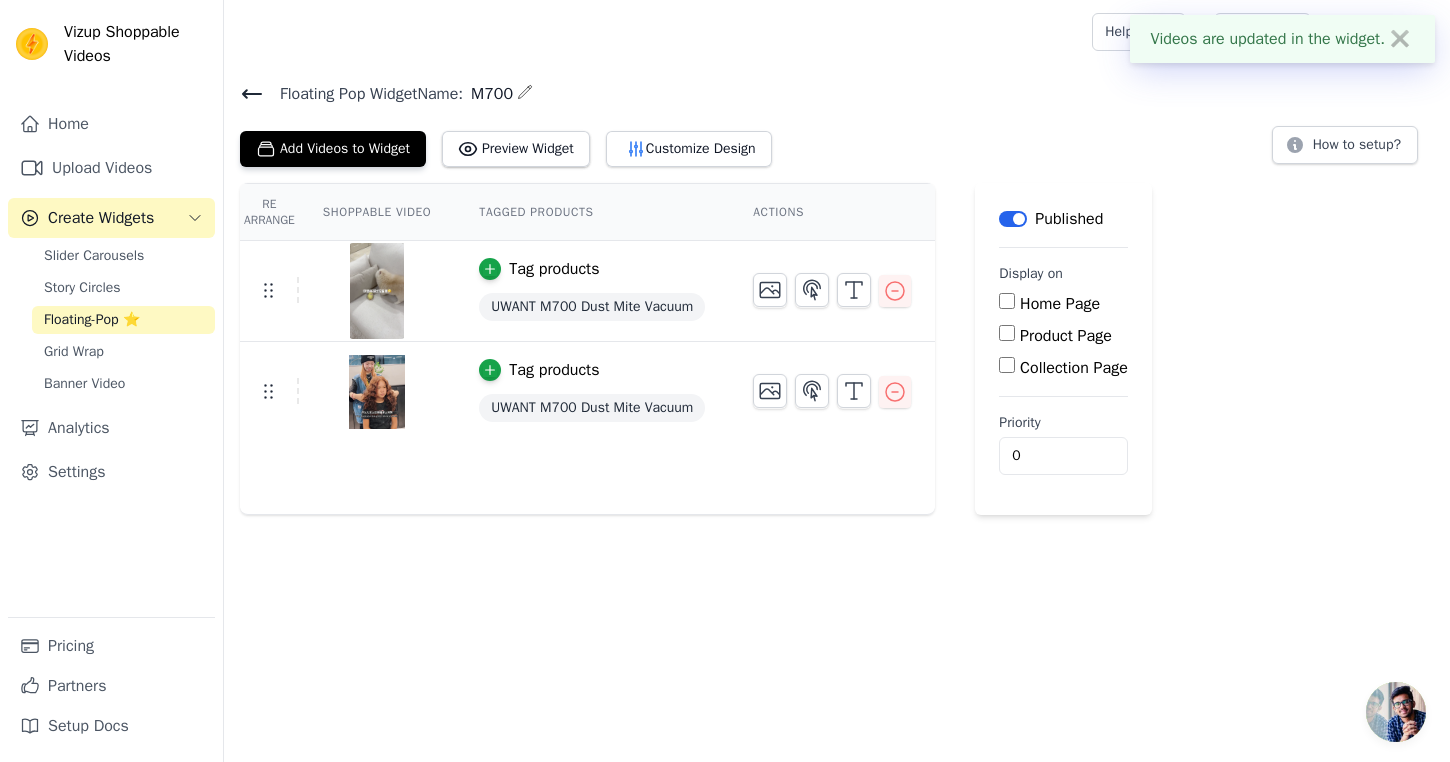 click on "Product Page" at bounding box center [1007, 333] 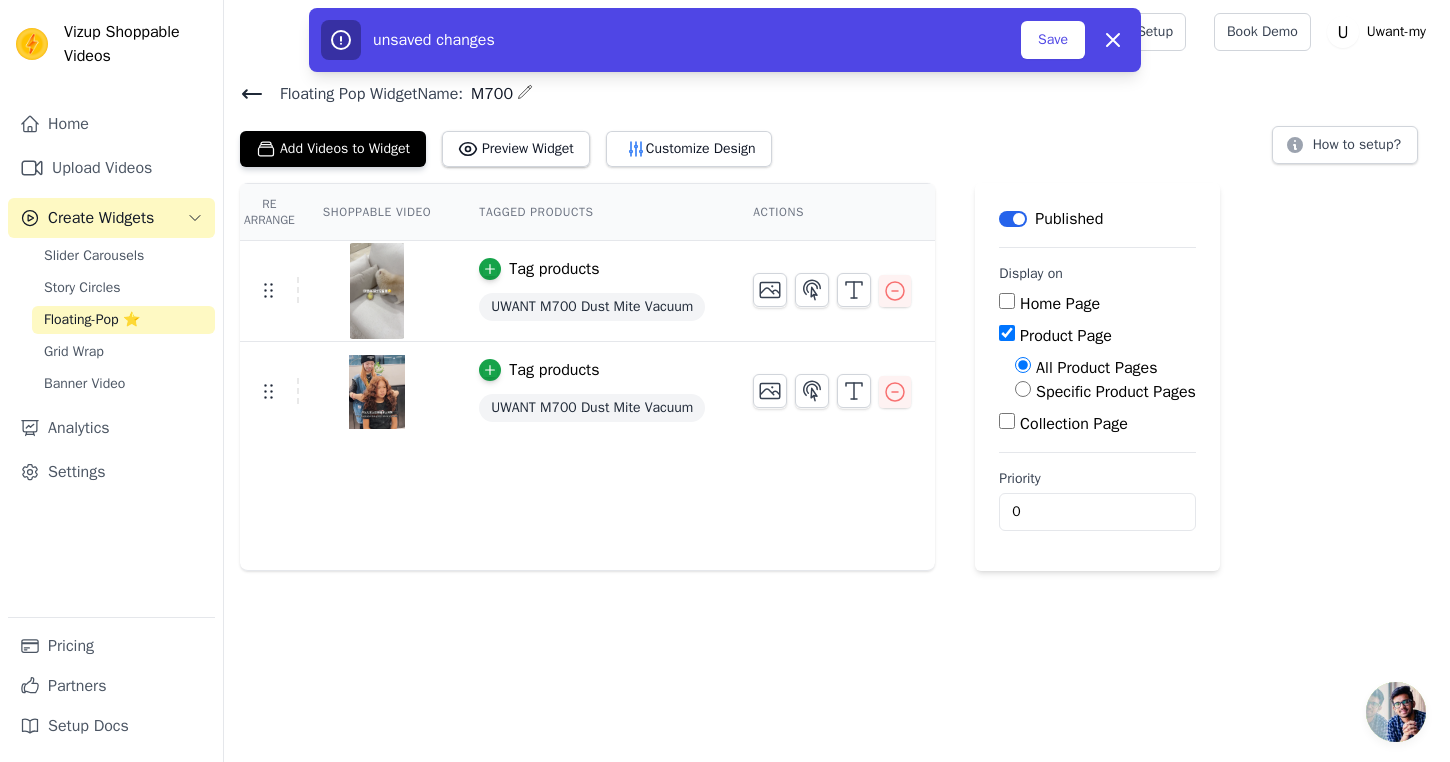 click on "Specific Product Pages" at bounding box center [1116, 392] 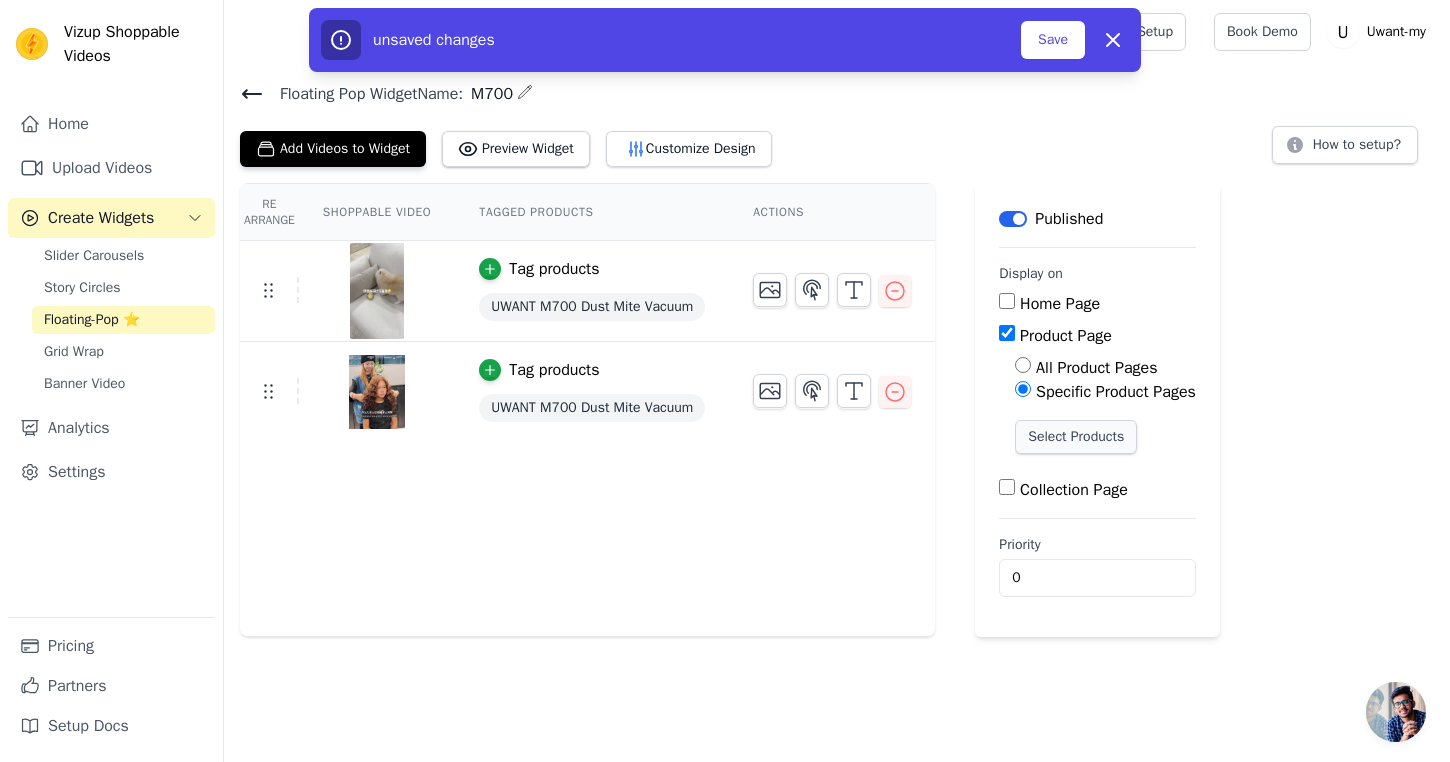 click on "Select Products" at bounding box center (1076, 437) 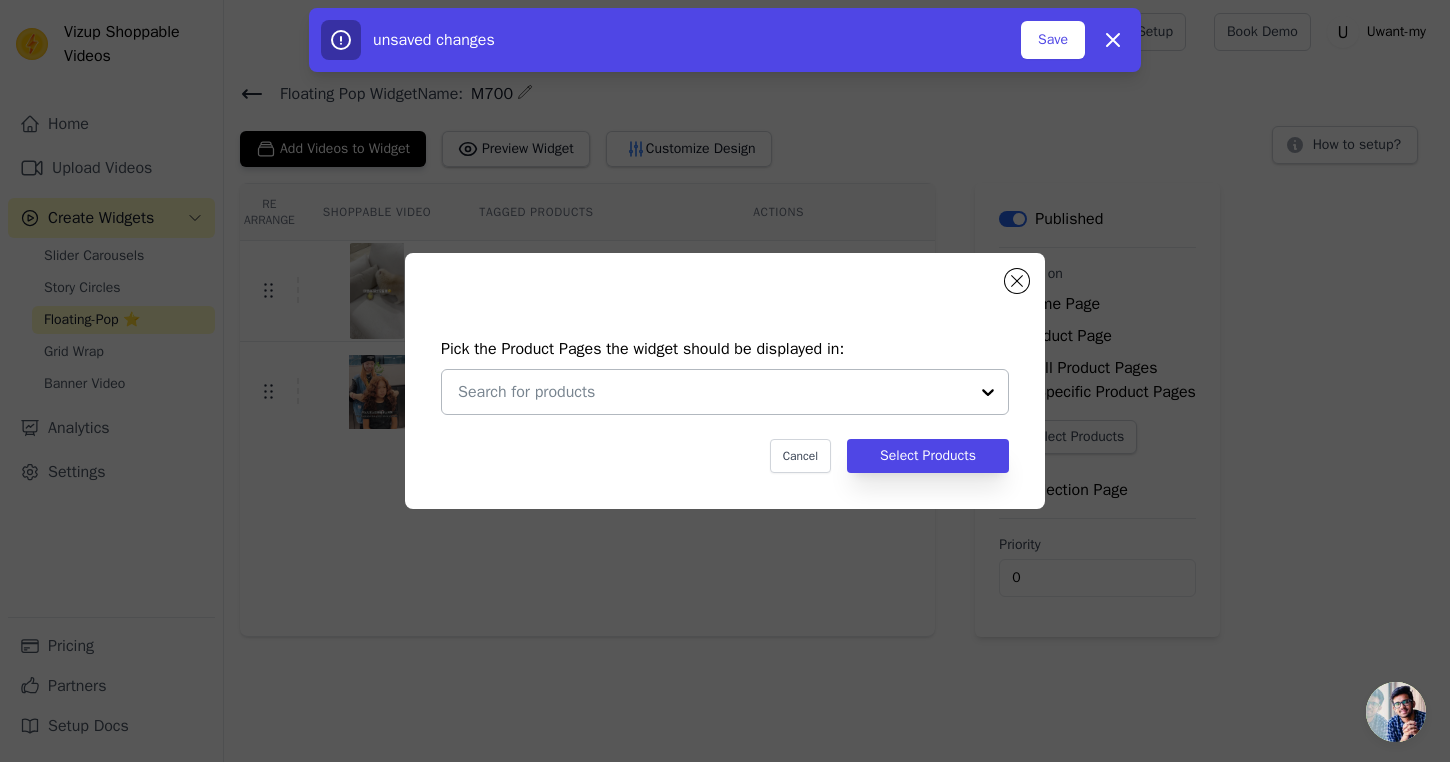 click at bounding box center (713, 392) 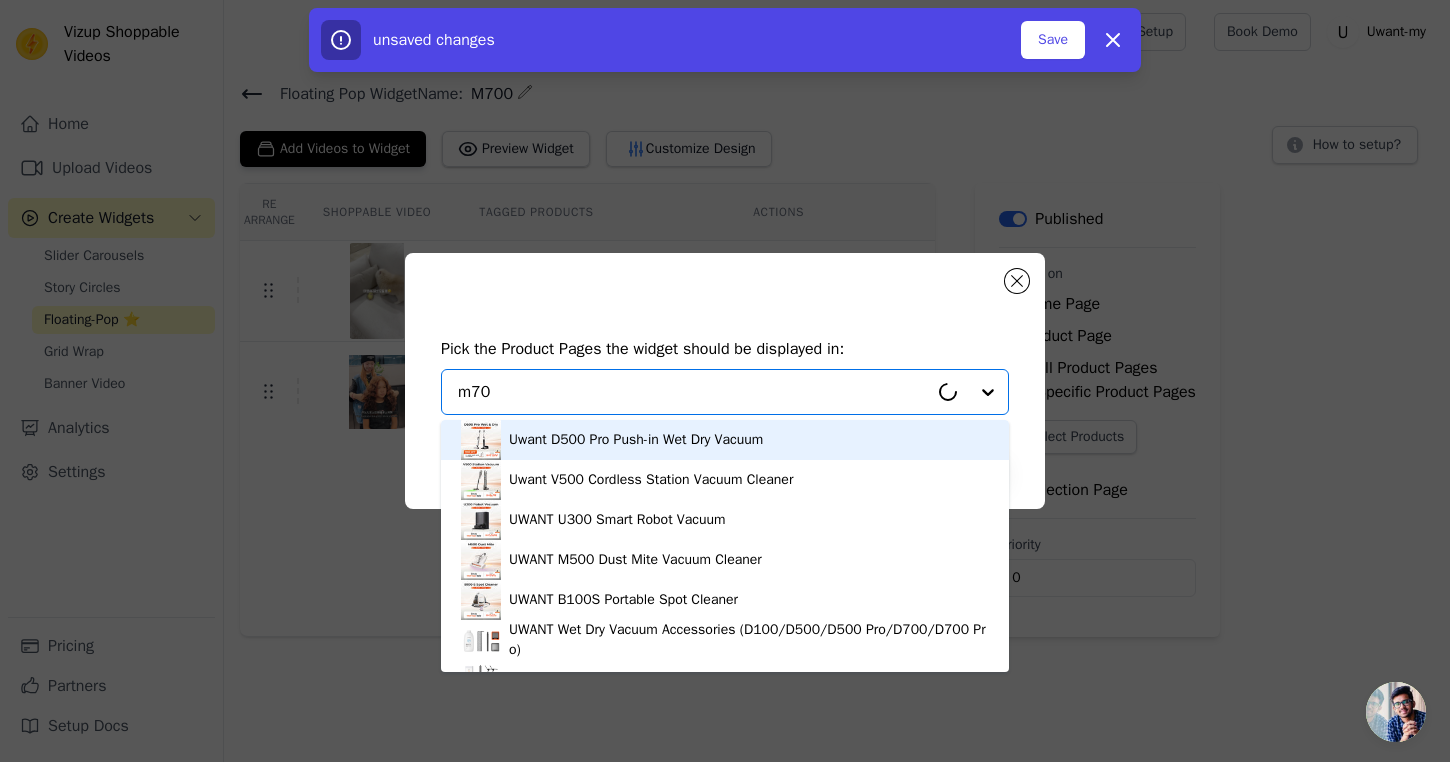 type on "m700" 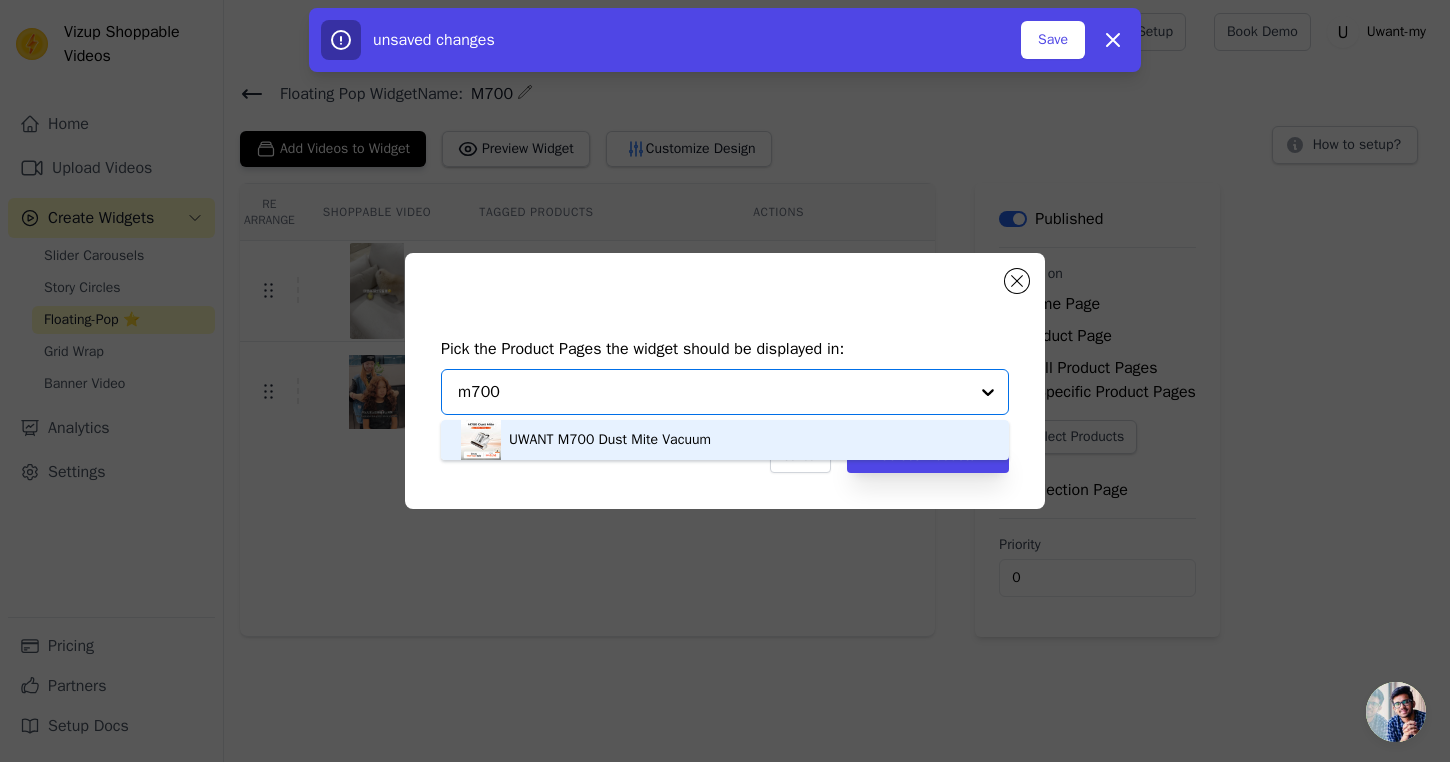 click on "UWANT M700 Dust Mite Vacuum" at bounding box center [725, 440] 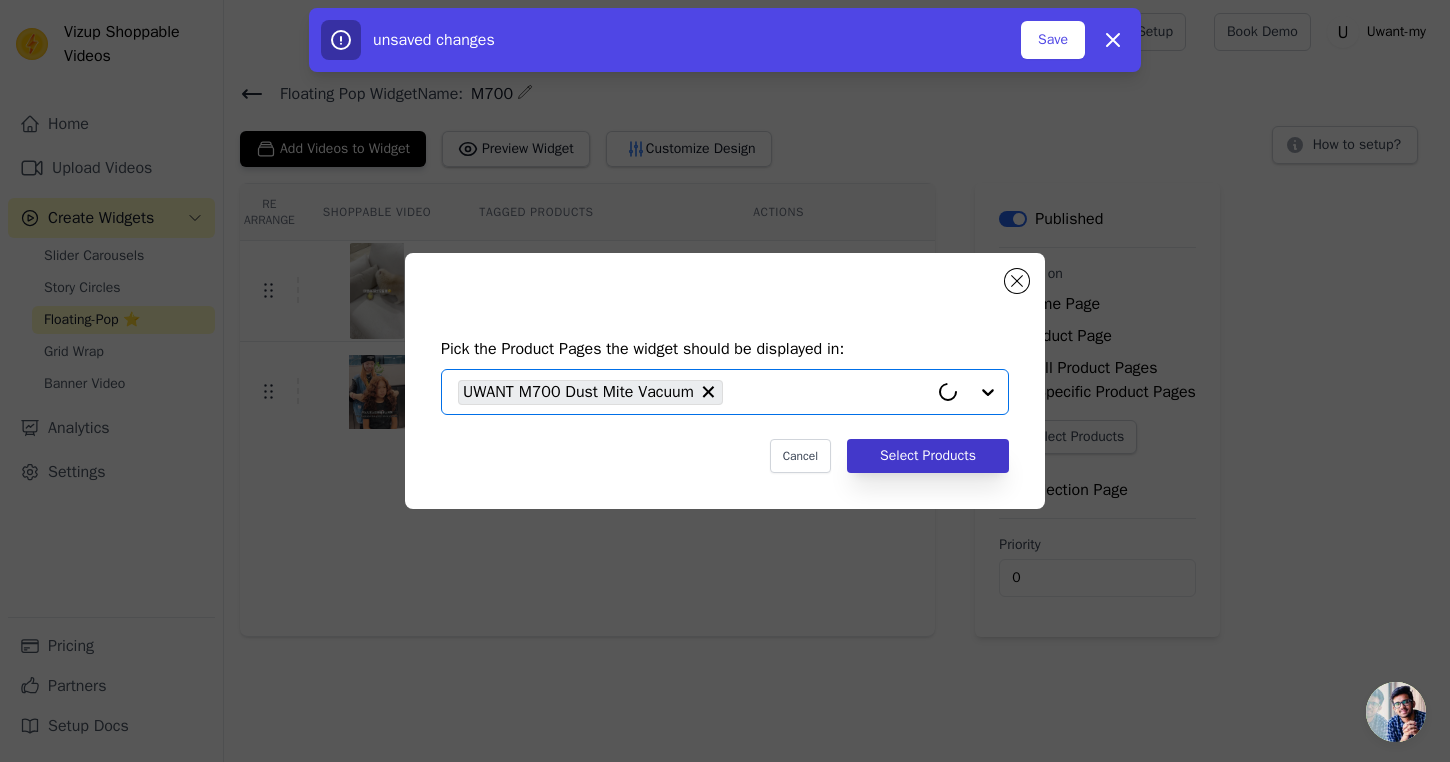 click on "Select Products" at bounding box center [928, 456] 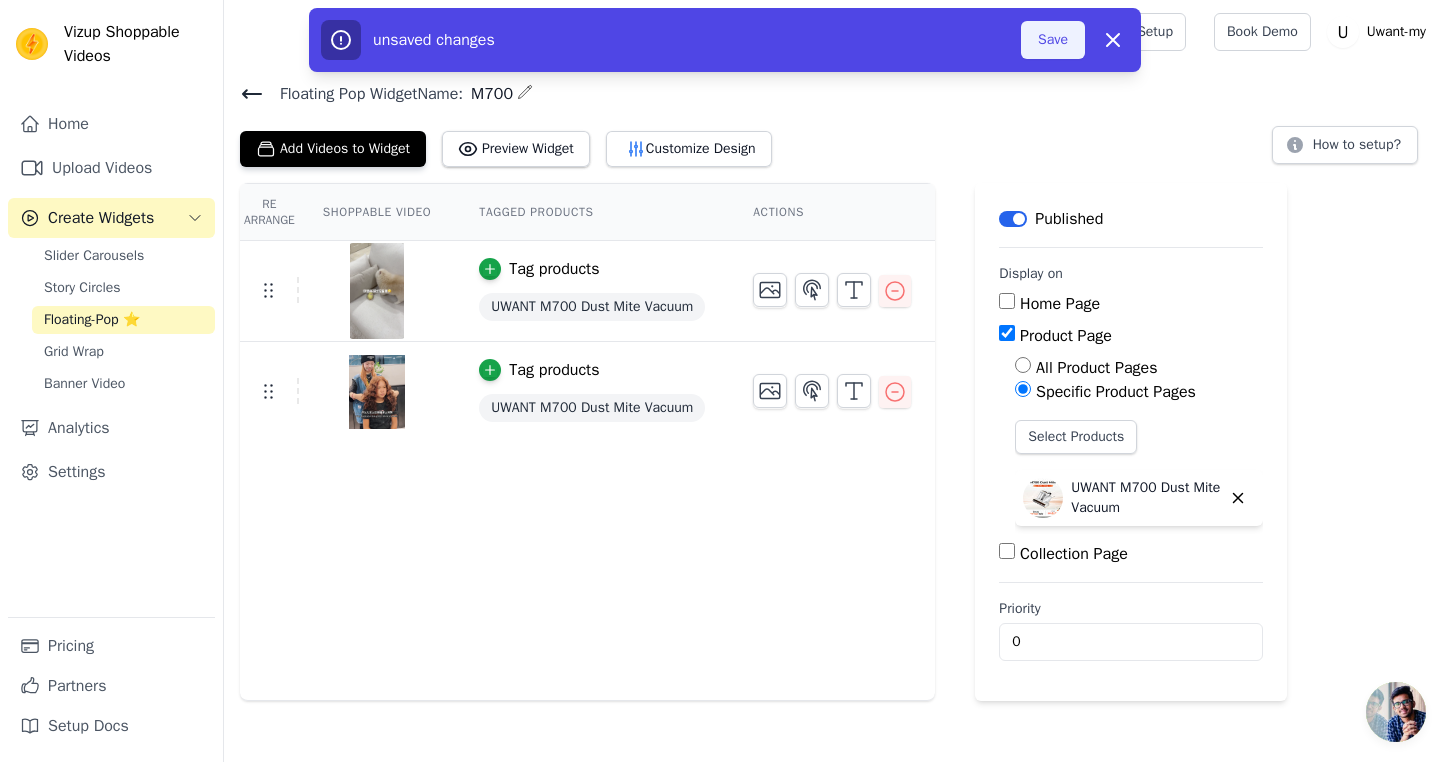 click on "Save" at bounding box center [1053, 40] 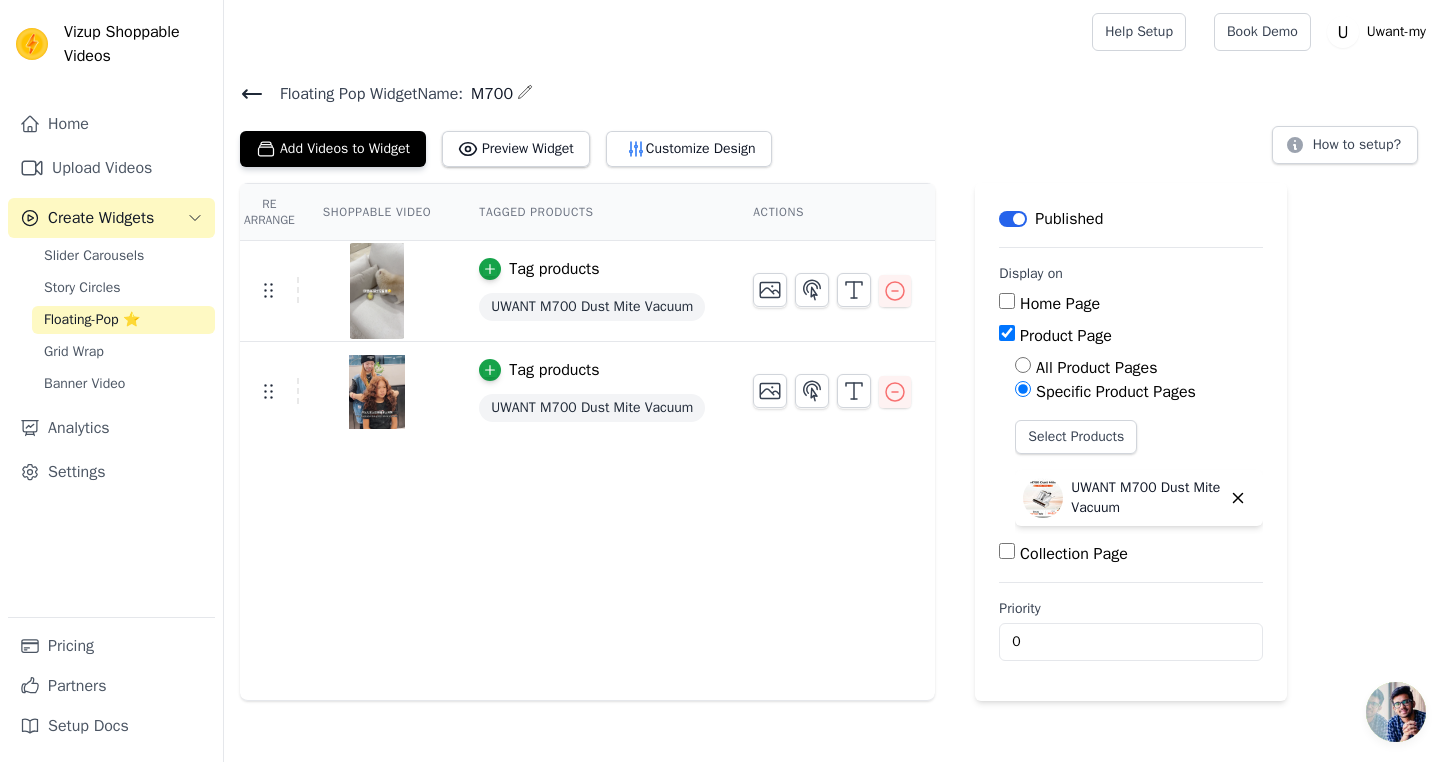 click 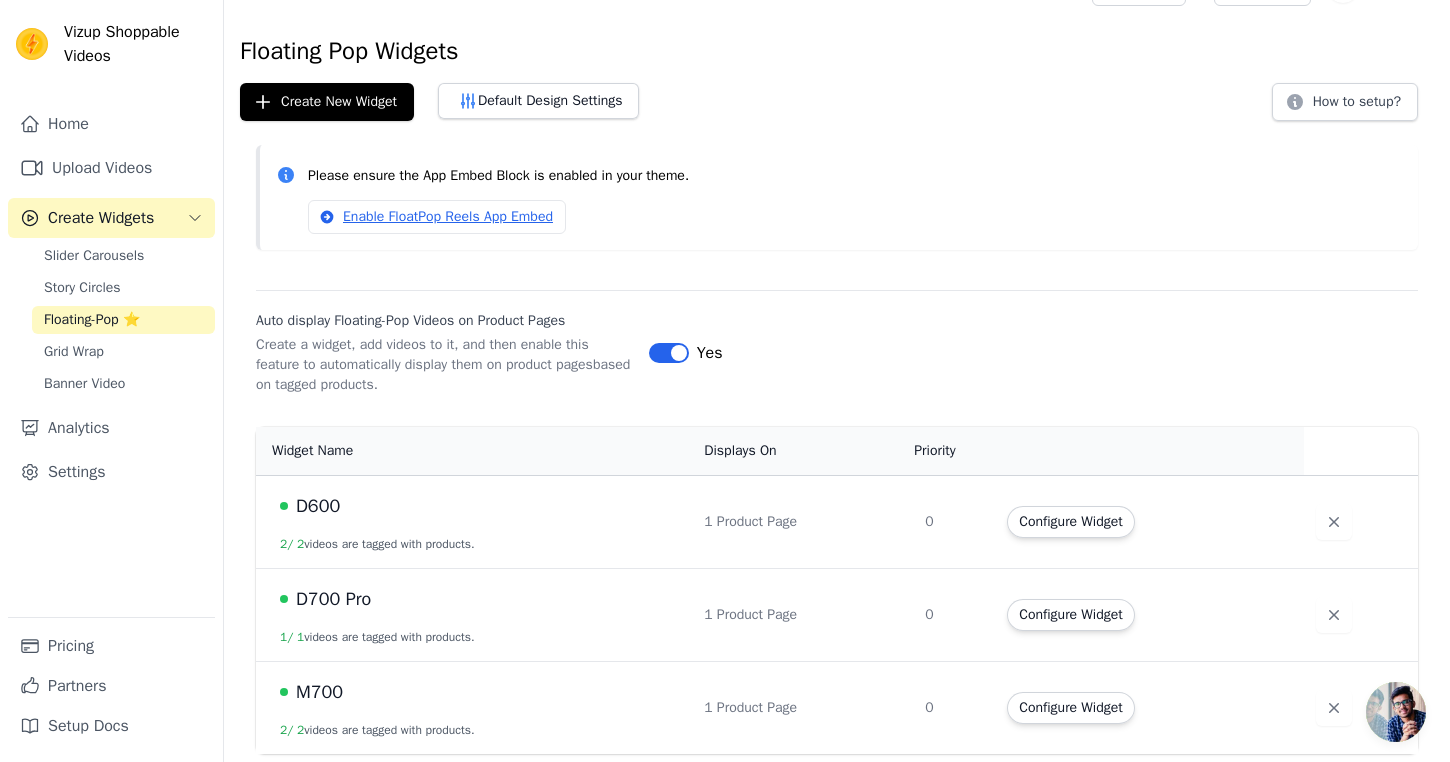 scroll, scrollTop: 44, scrollLeft: 0, axis: vertical 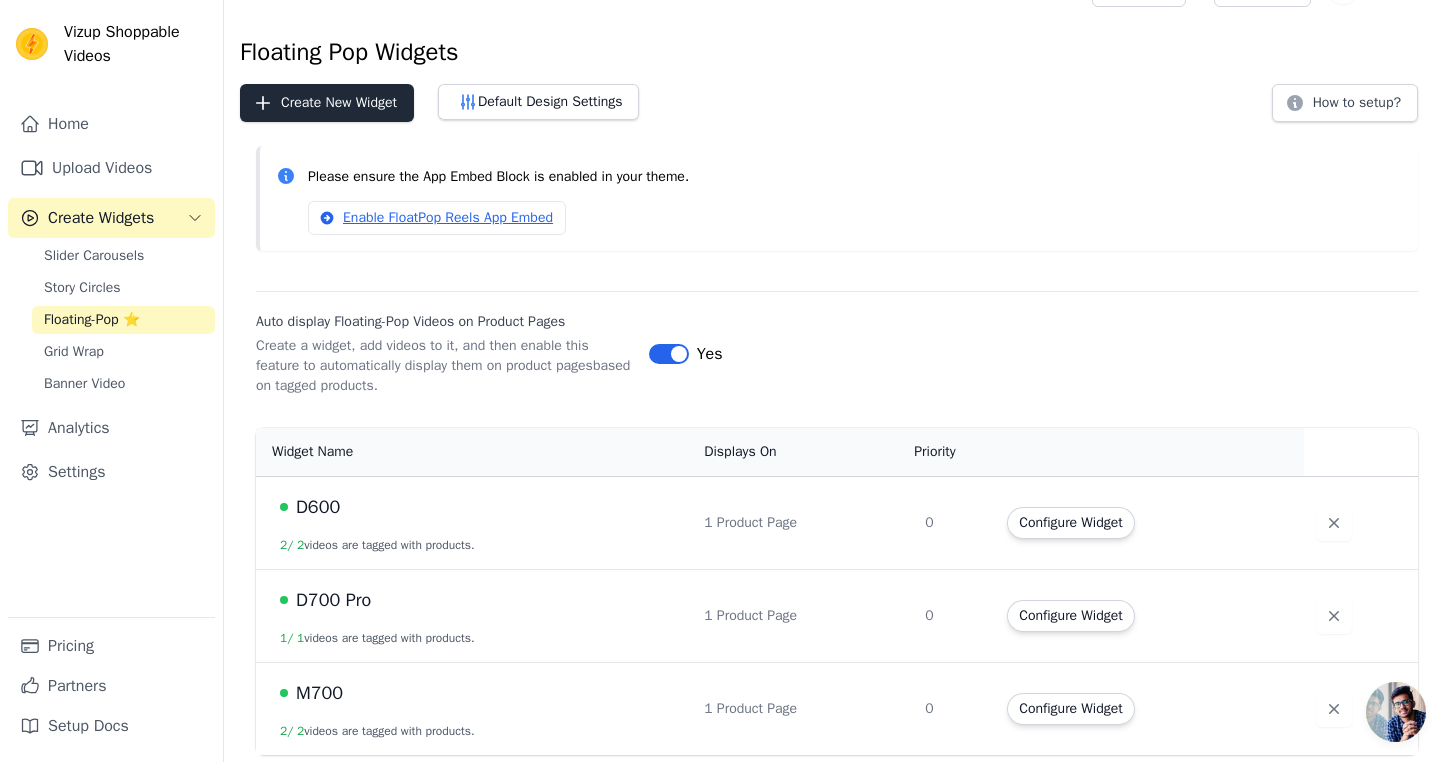 click on "Create New Widget" at bounding box center [327, 103] 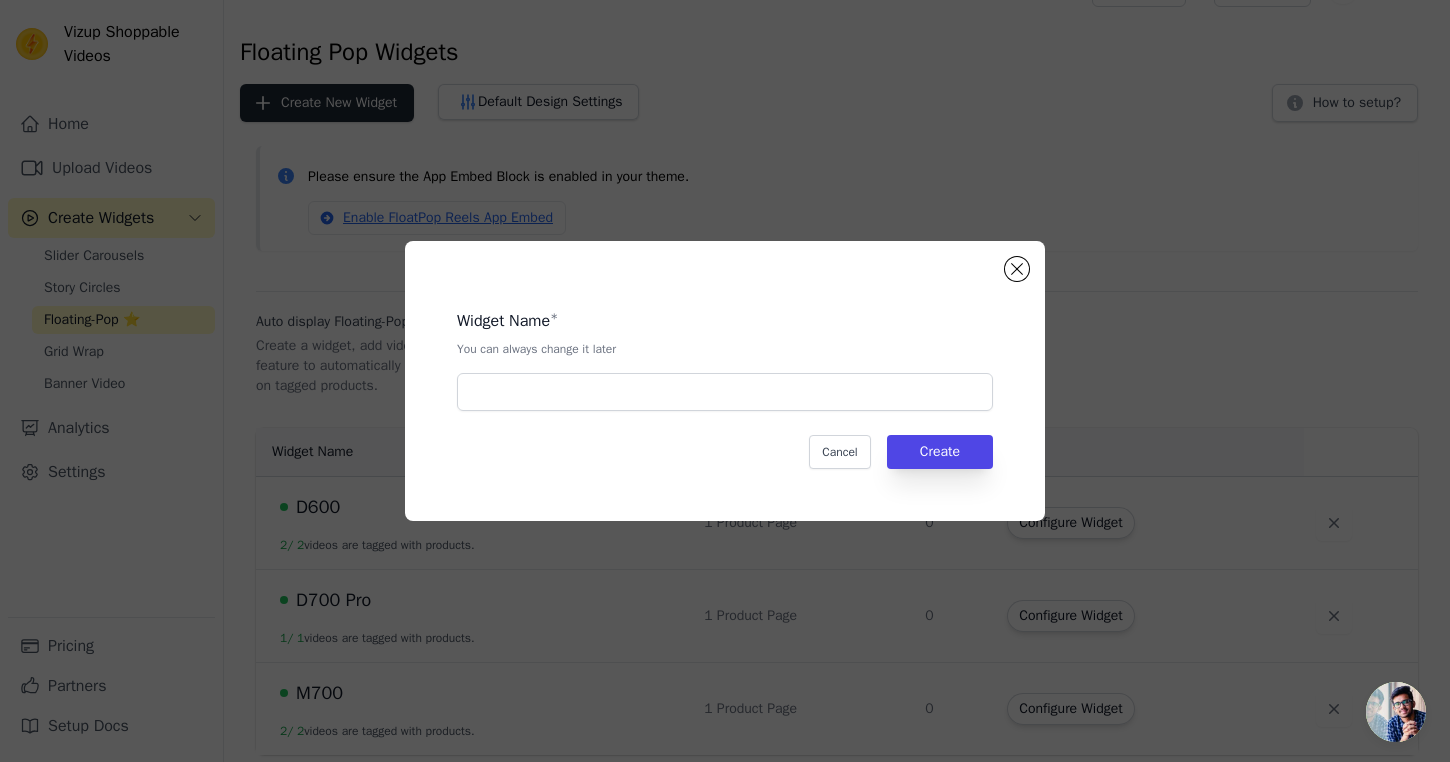 scroll, scrollTop: 0, scrollLeft: 0, axis: both 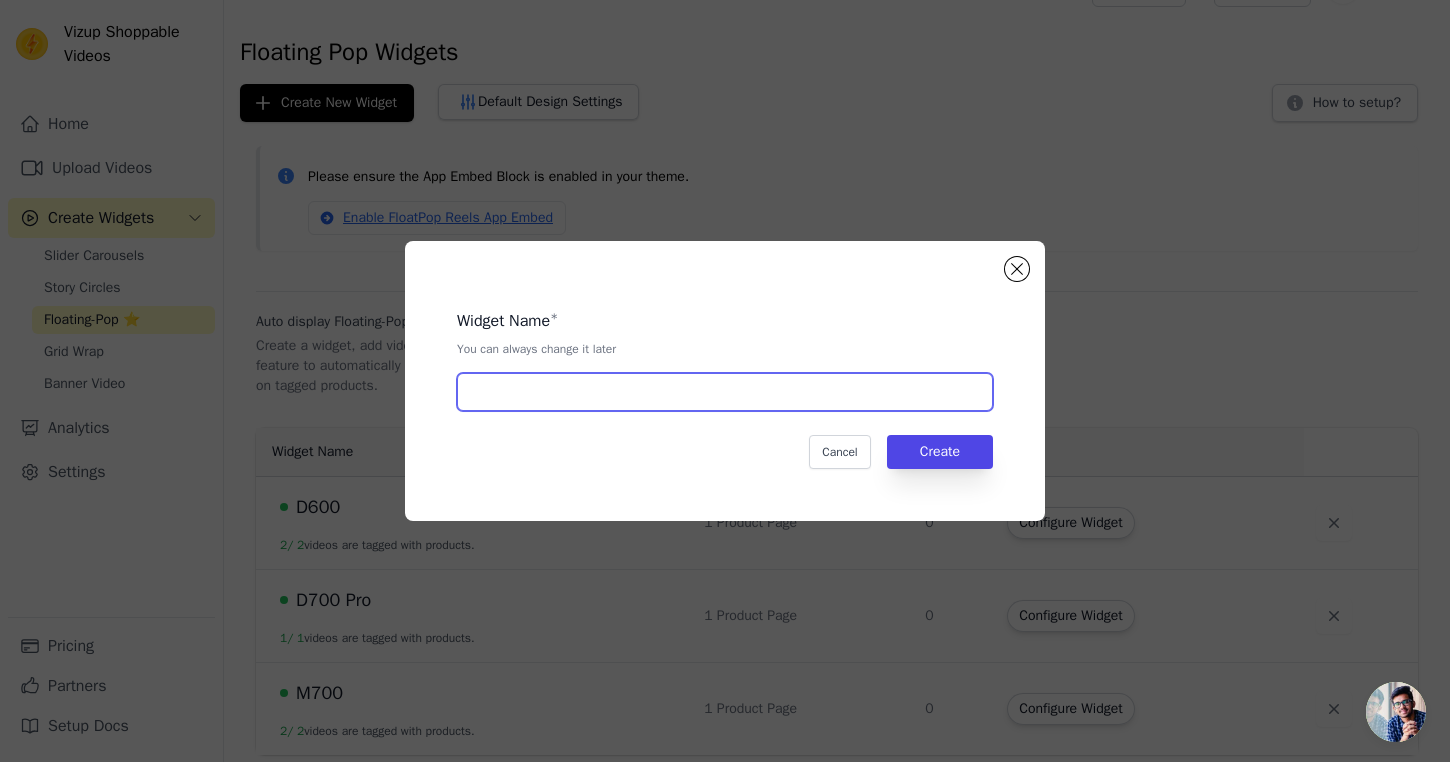 click at bounding box center [725, 392] 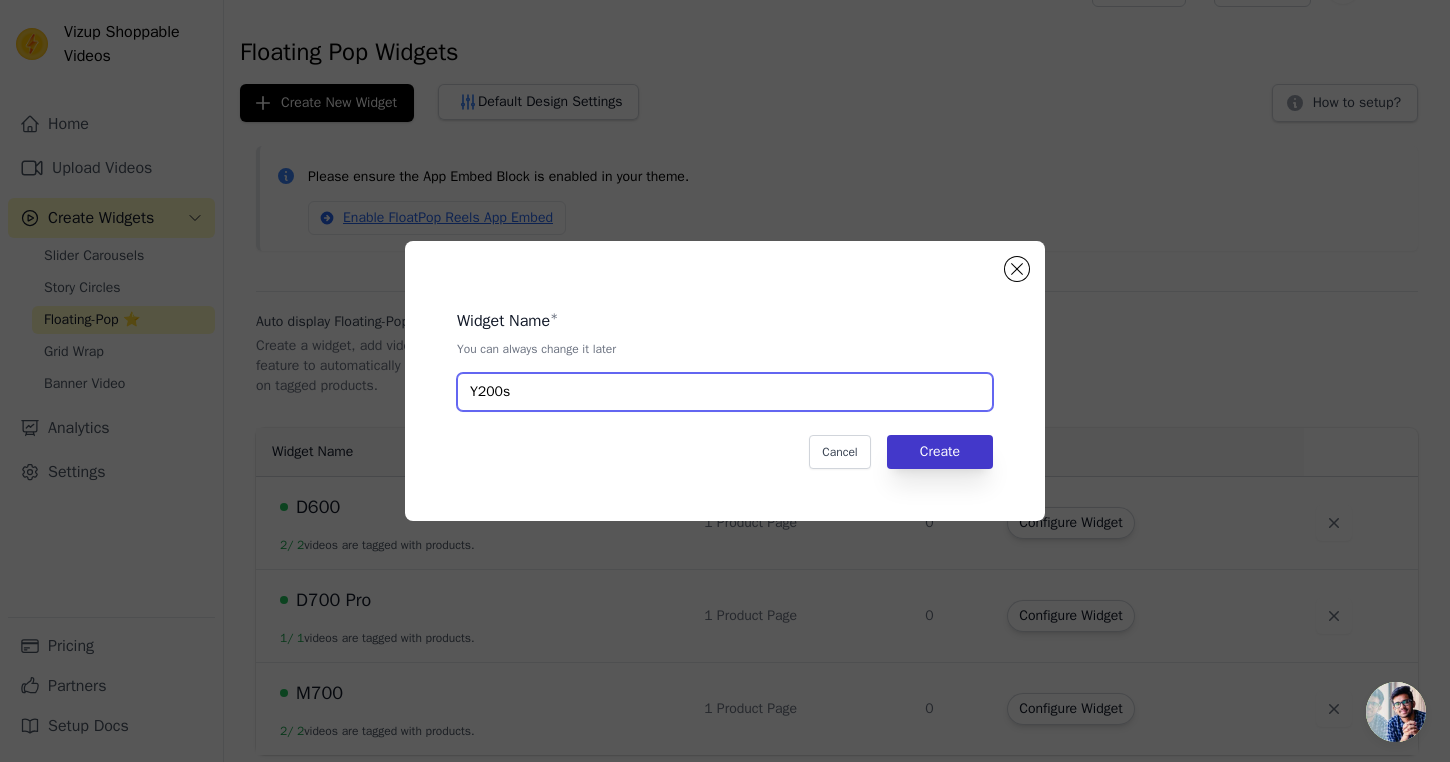 type on "Y200s" 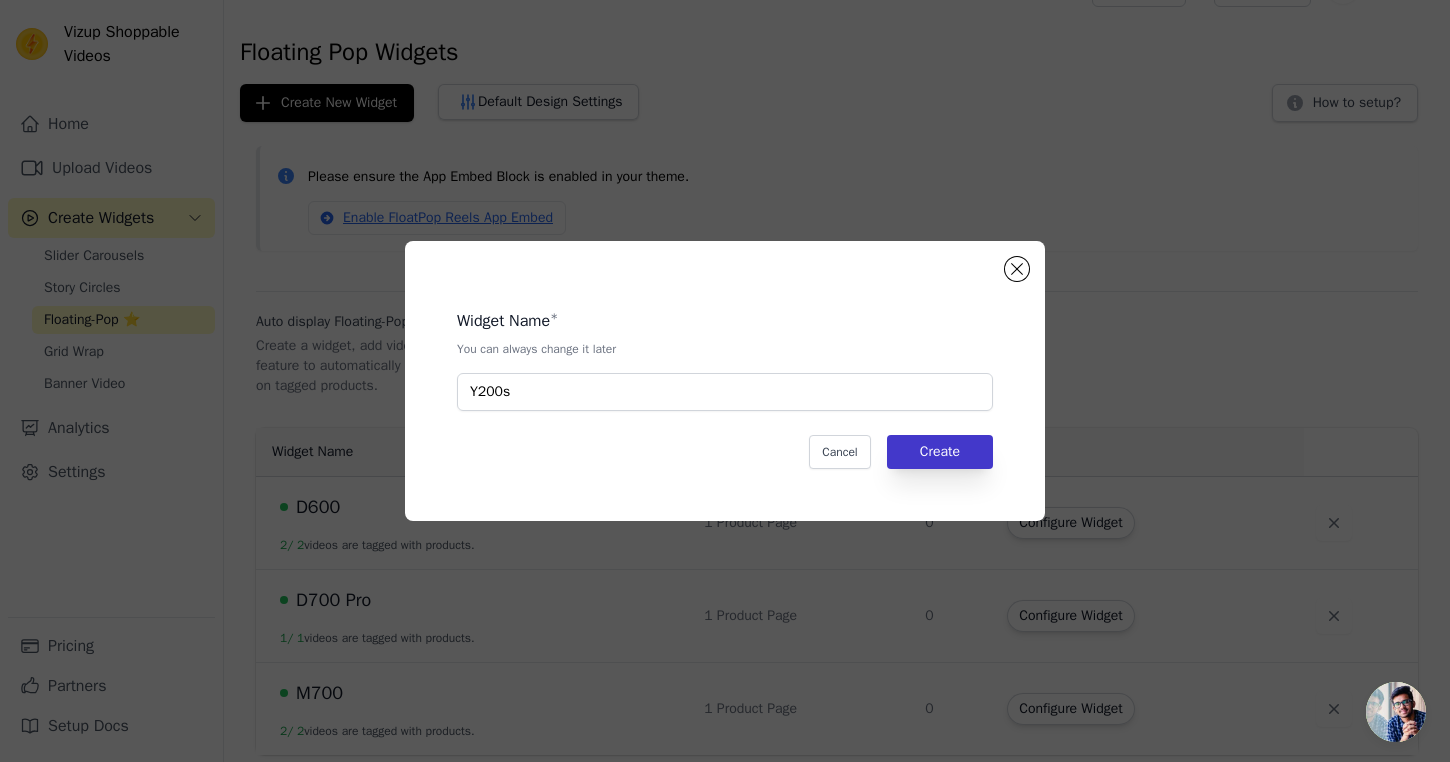 click on "Create" at bounding box center (940, 452) 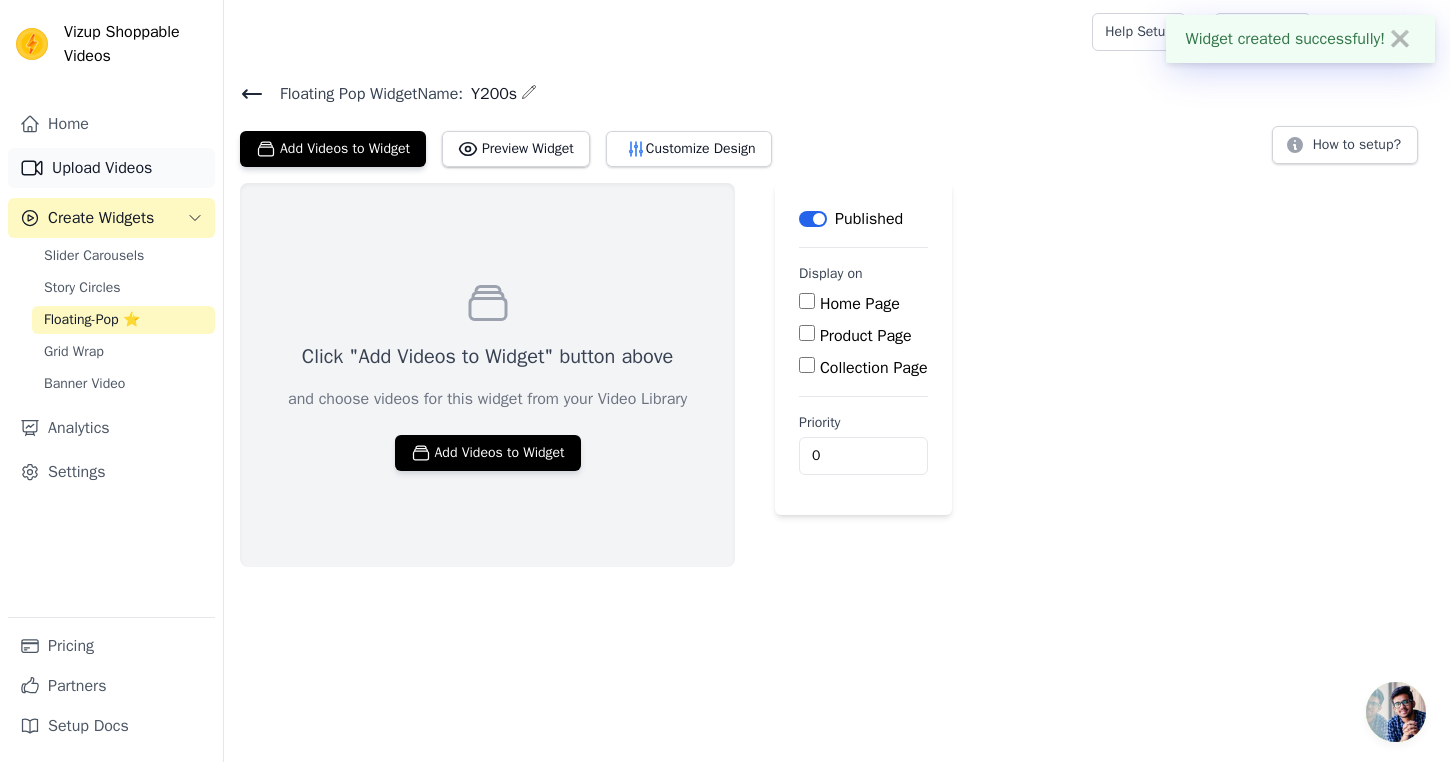 click on "Upload Videos" at bounding box center (111, 168) 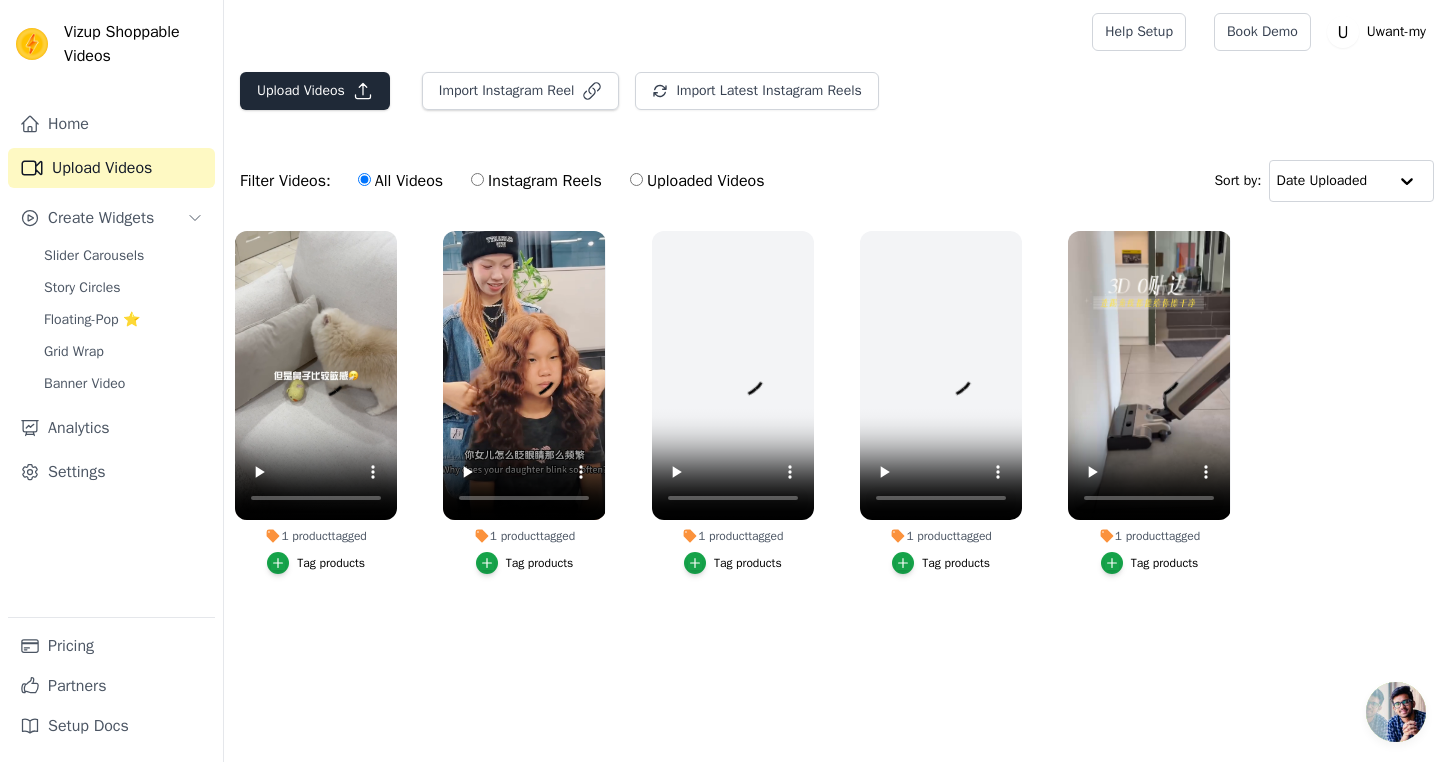 click on "Upload Videos" at bounding box center [315, 91] 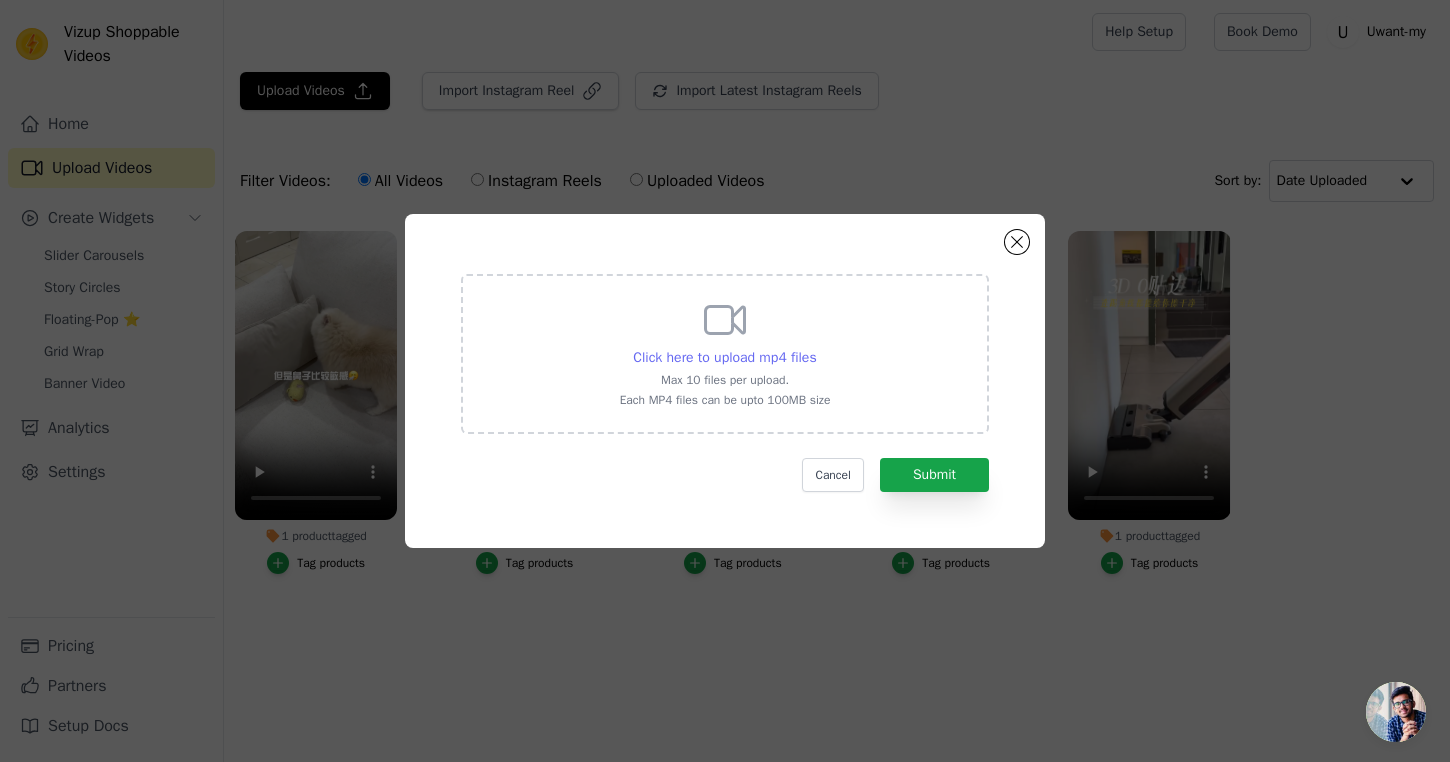 click on "Click here to upload mp4 files" at bounding box center [724, 357] 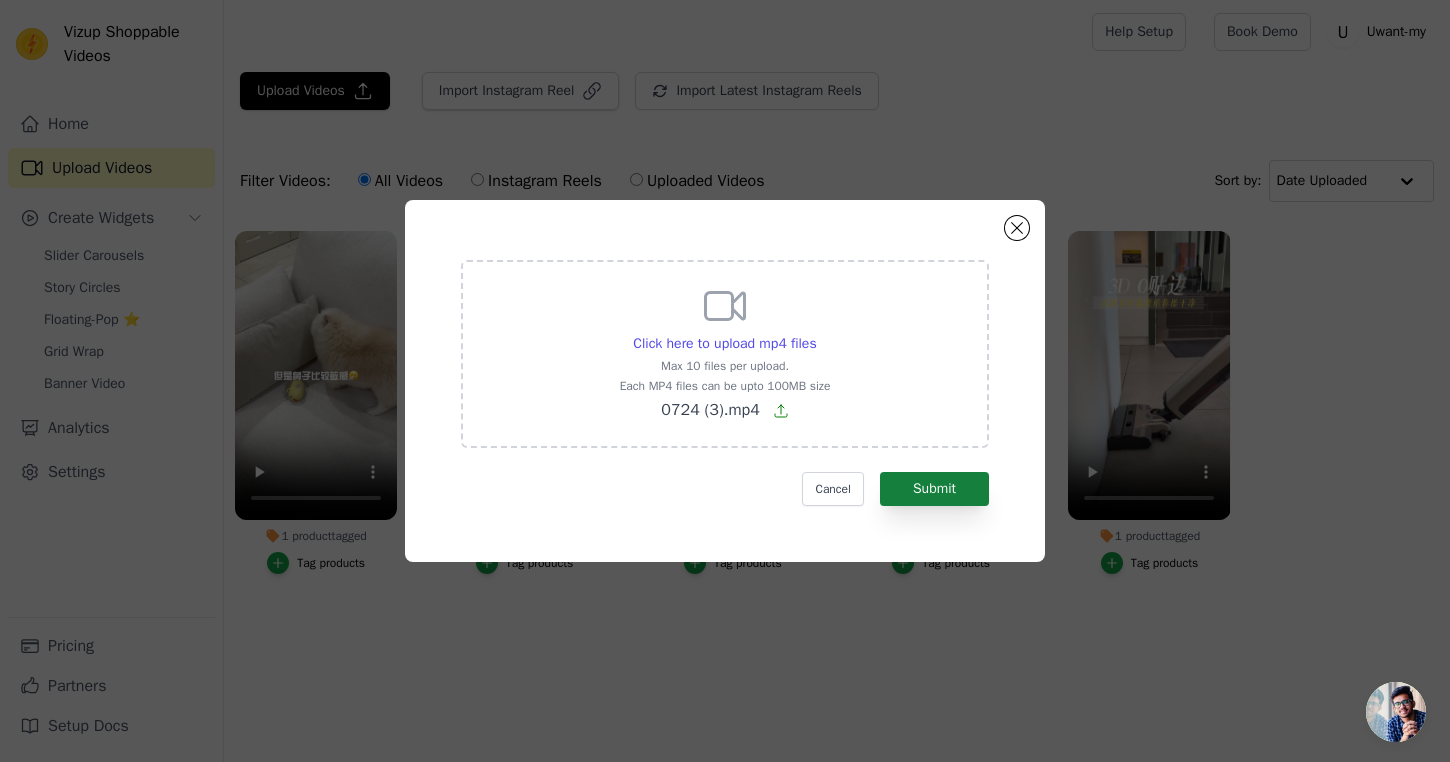 click on "Submit" at bounding box center [934, 489] 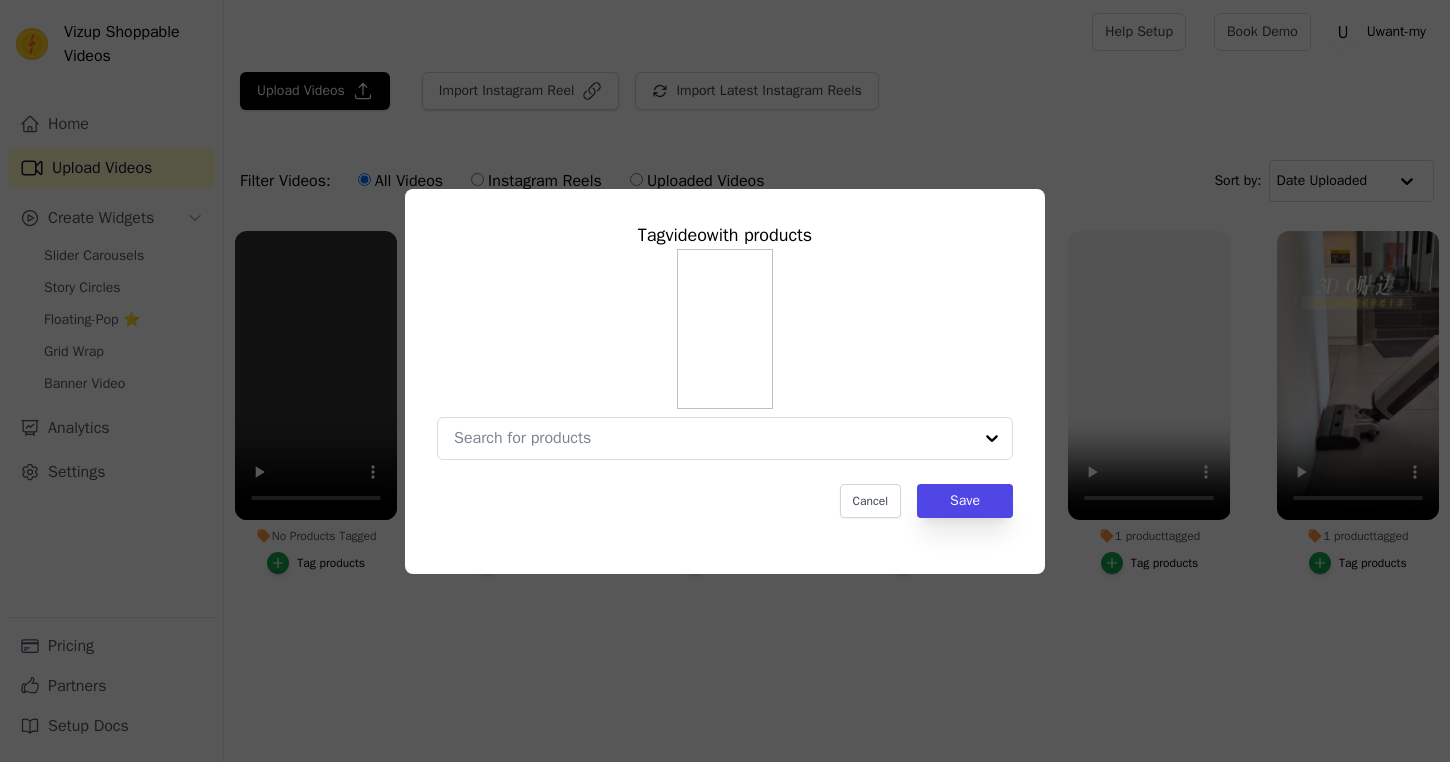 scroll, scrollTop: 0, scrollLeft: 0, axis: both 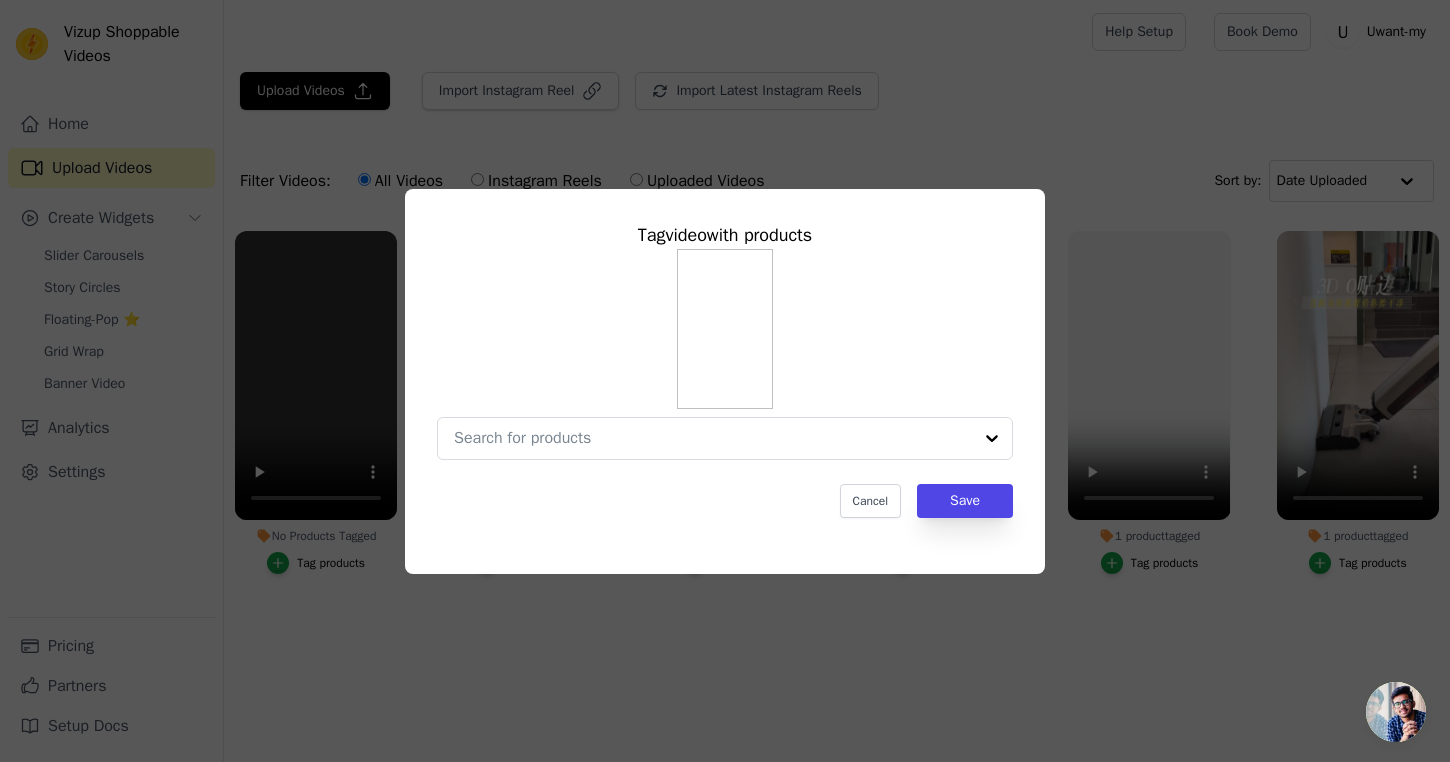 click on "Tag  video  with products                         Cancel   Save" at bounding box center (725, 369) 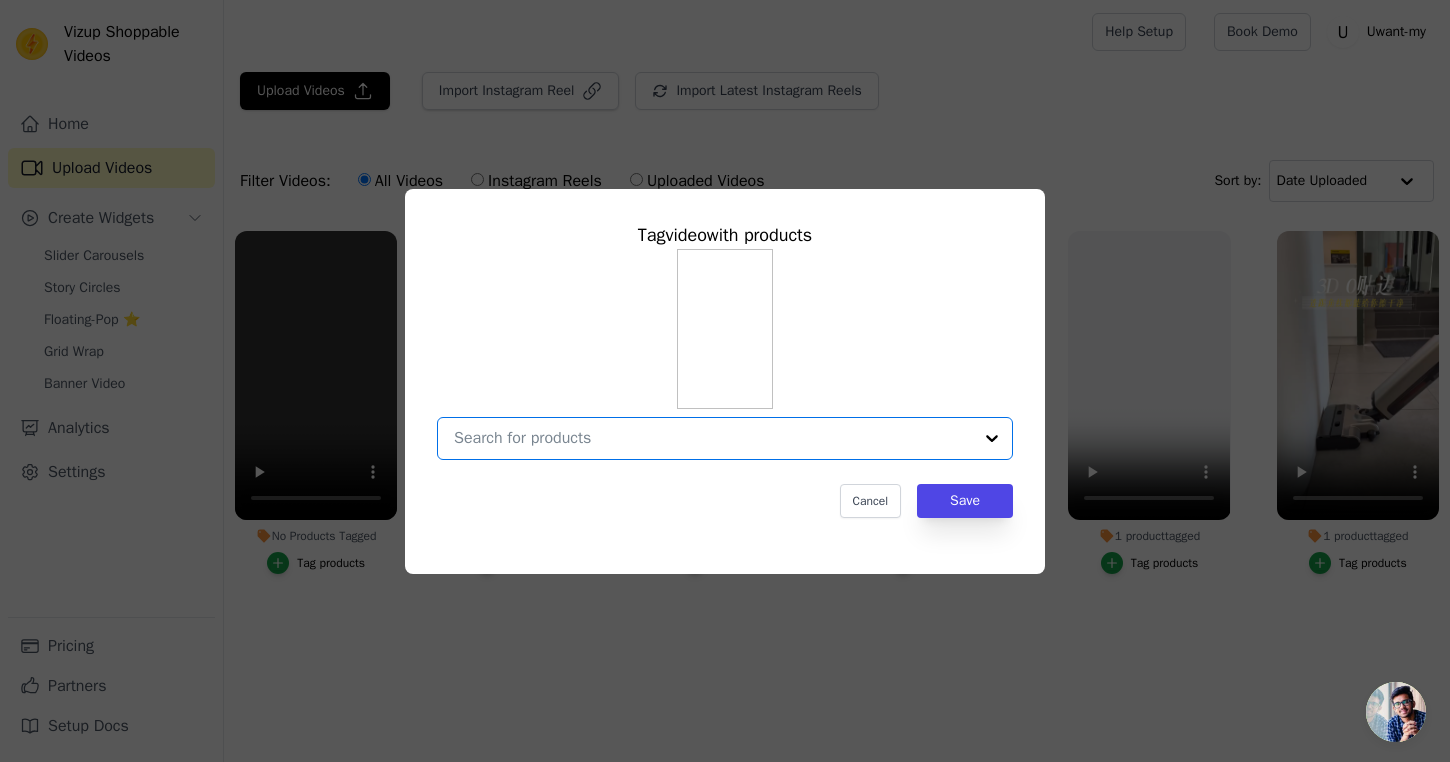 click on "No Products Tagged     Tag  video  with products       Option undefined, selected.   Select is focused, type to refine list, press down to open the menu.                   Cancel   Save     Tag products" at bounding box center (713, 438) 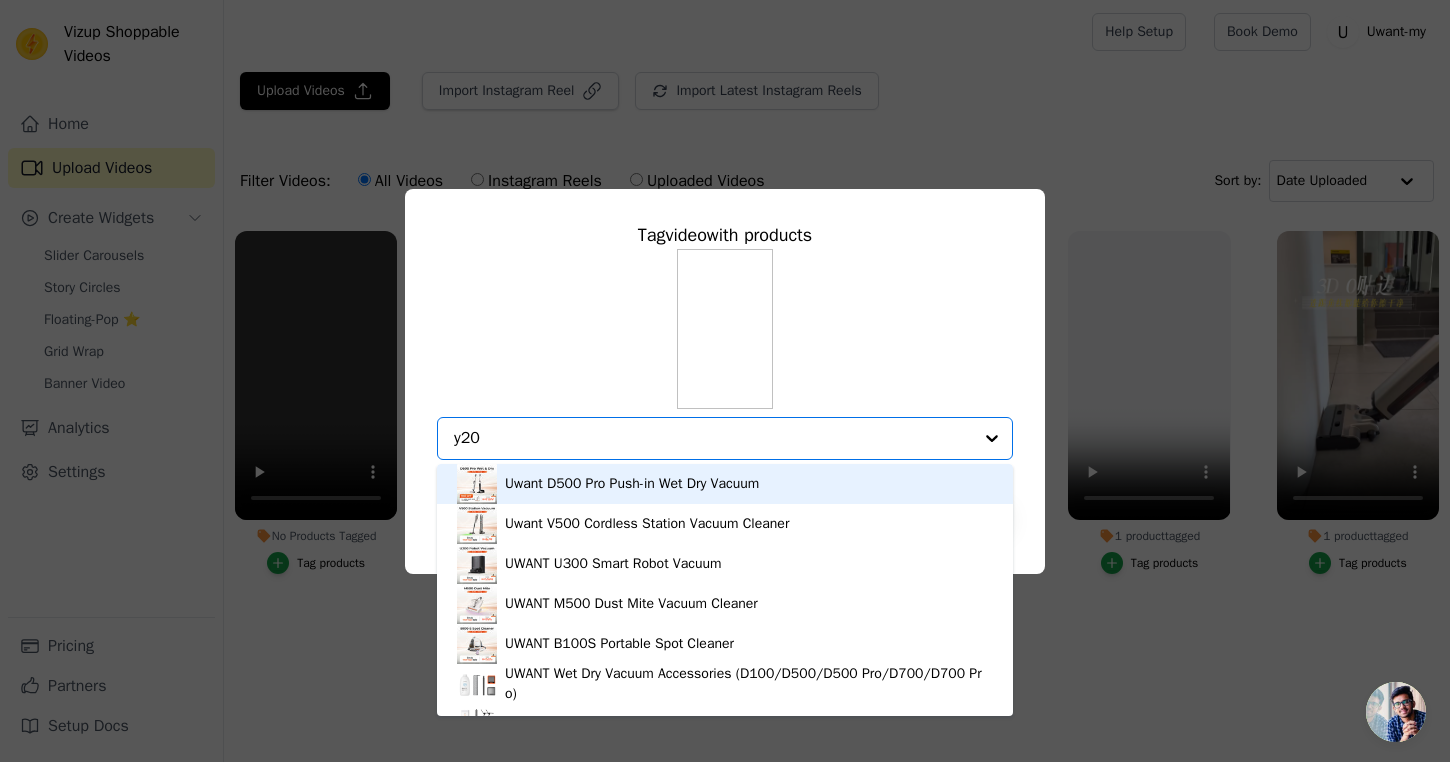 type on "y200" 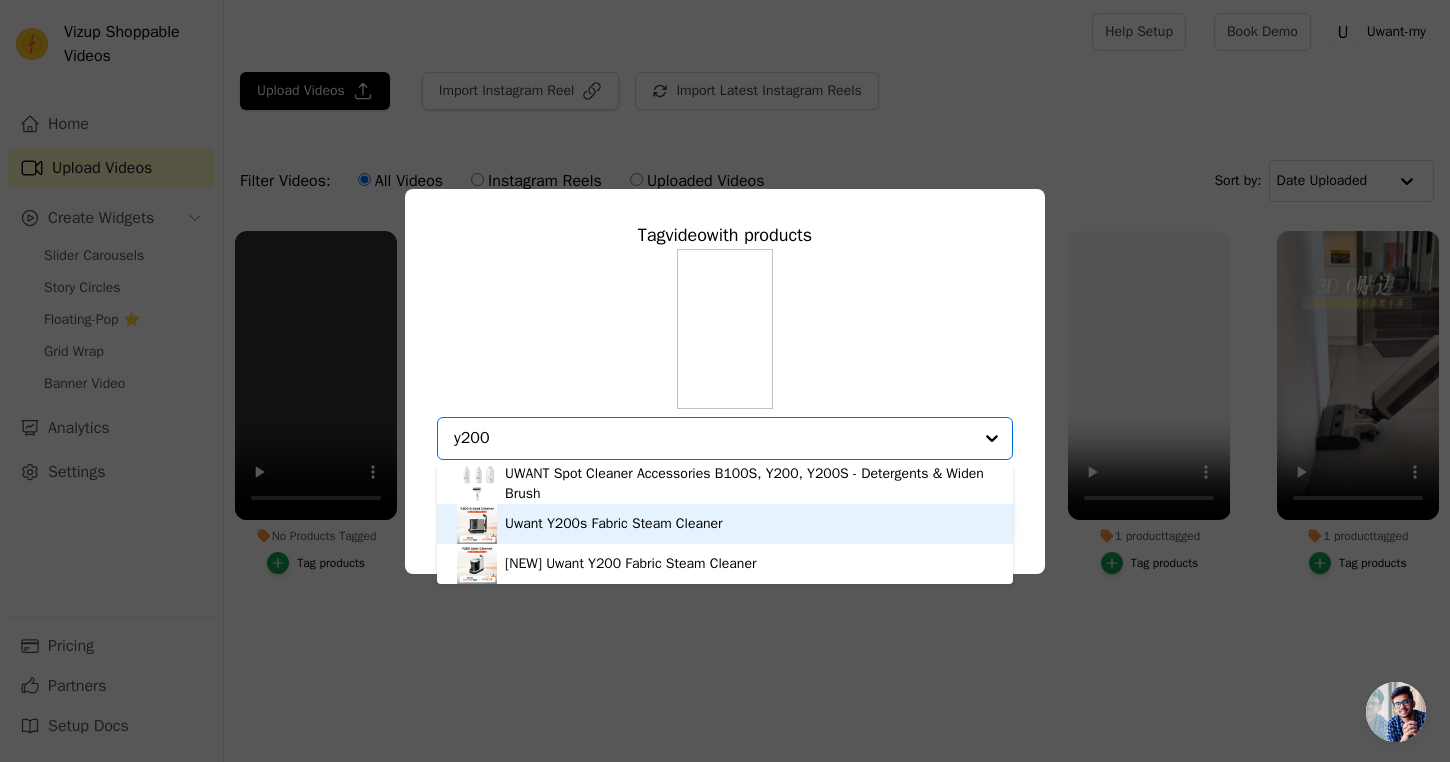 click on "Uwant Y200s Fabric Steam Cleaner" at bounding box center (725, 524) 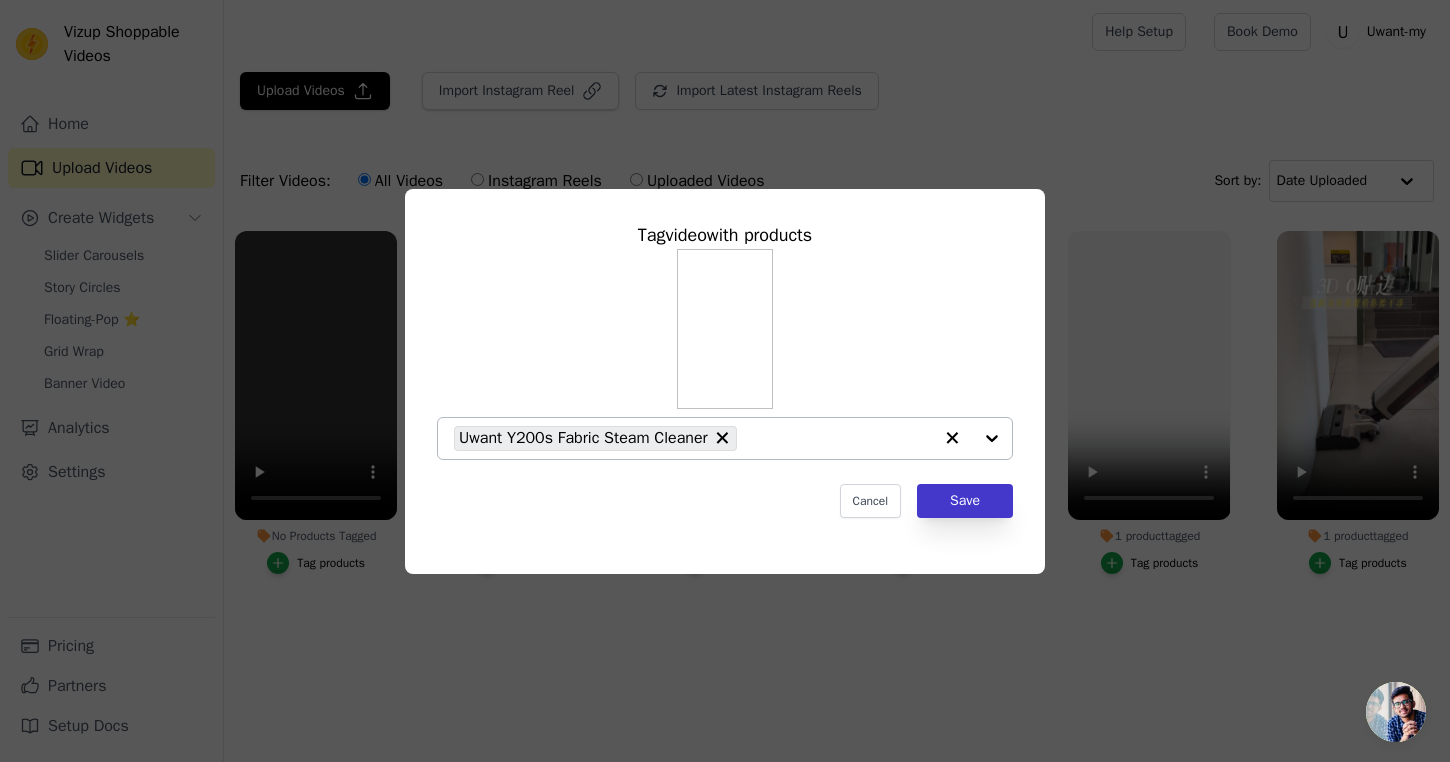 click on "Save" at bounding box center (965, 501) 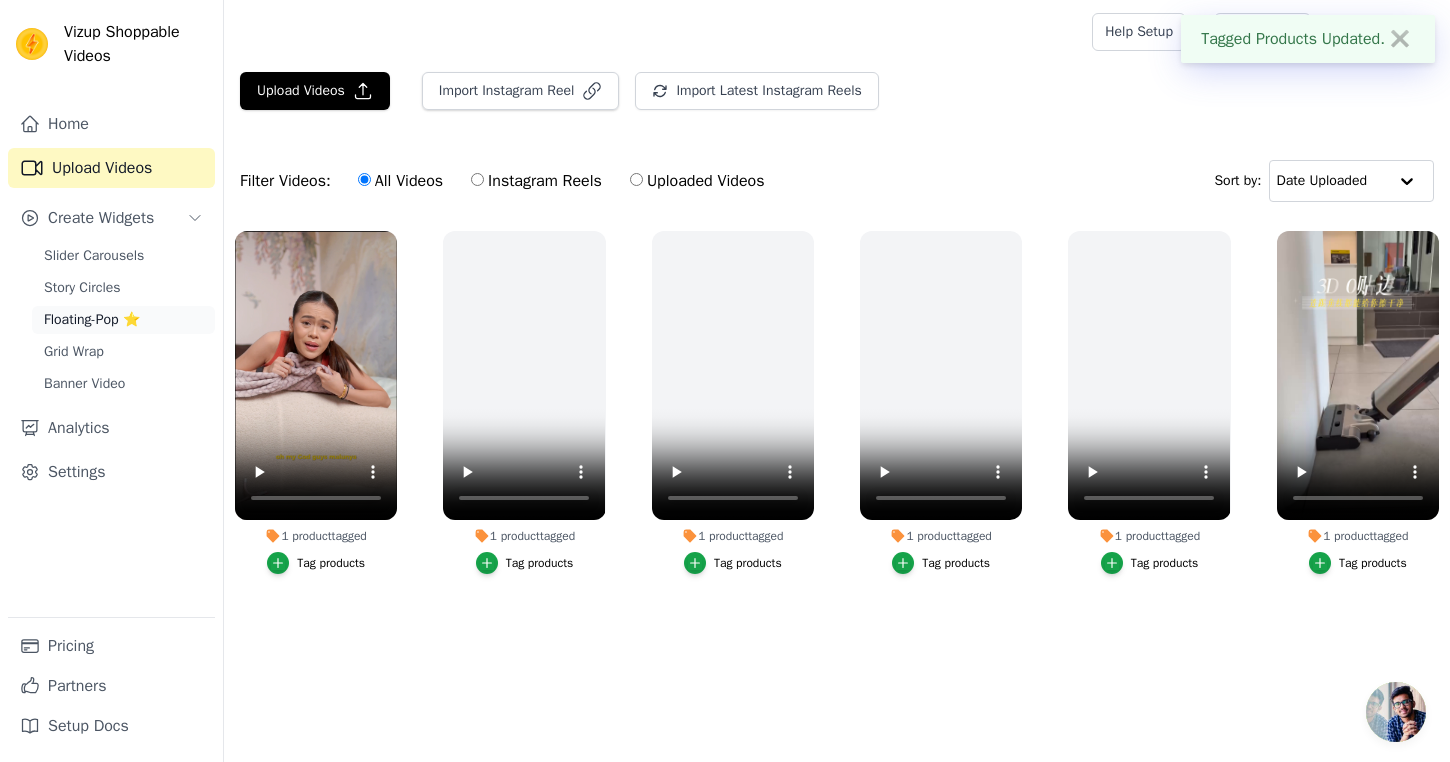 click on "Floating-Pop ⭐" at bounding box center (92, 320) 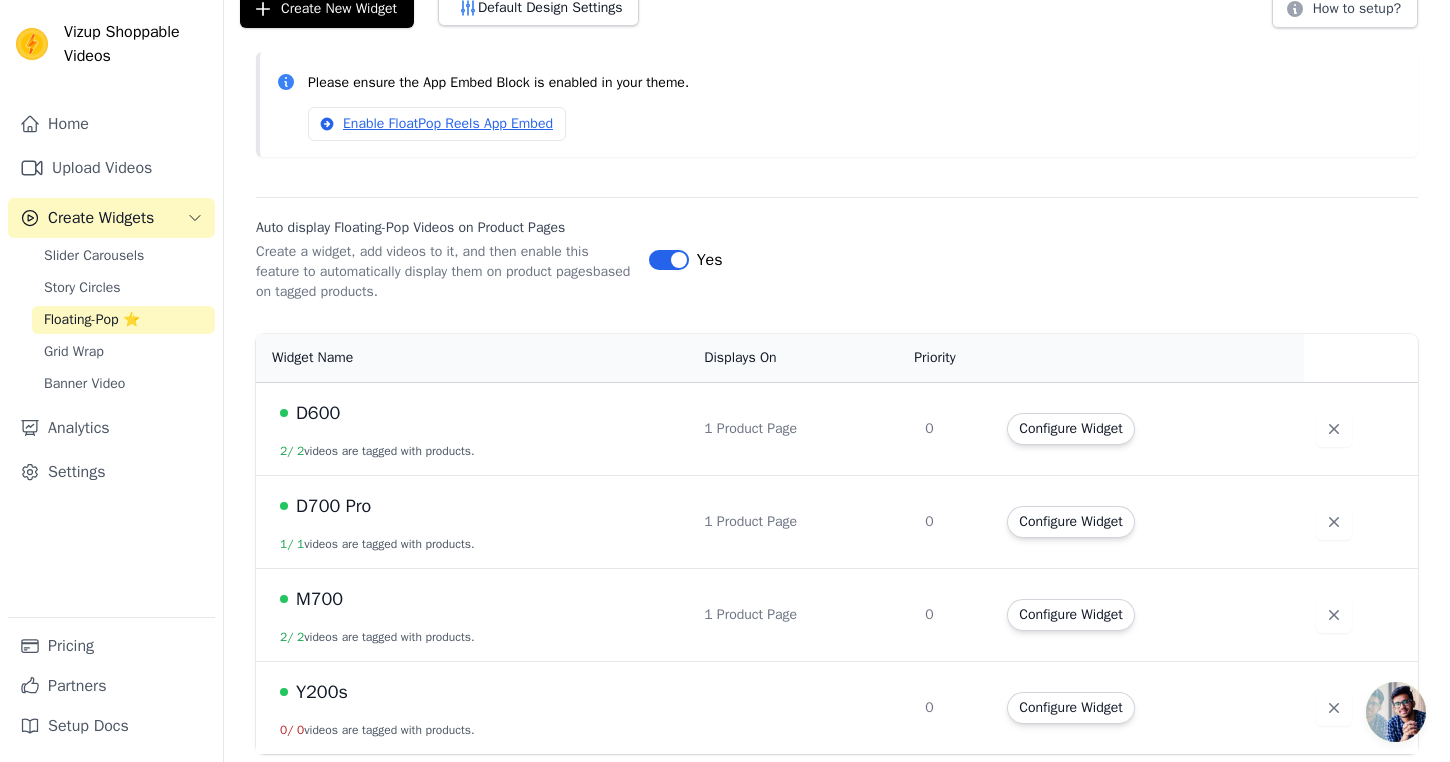 scroll, scrollTop: 137, scrollLeft: 0, axis: vertical 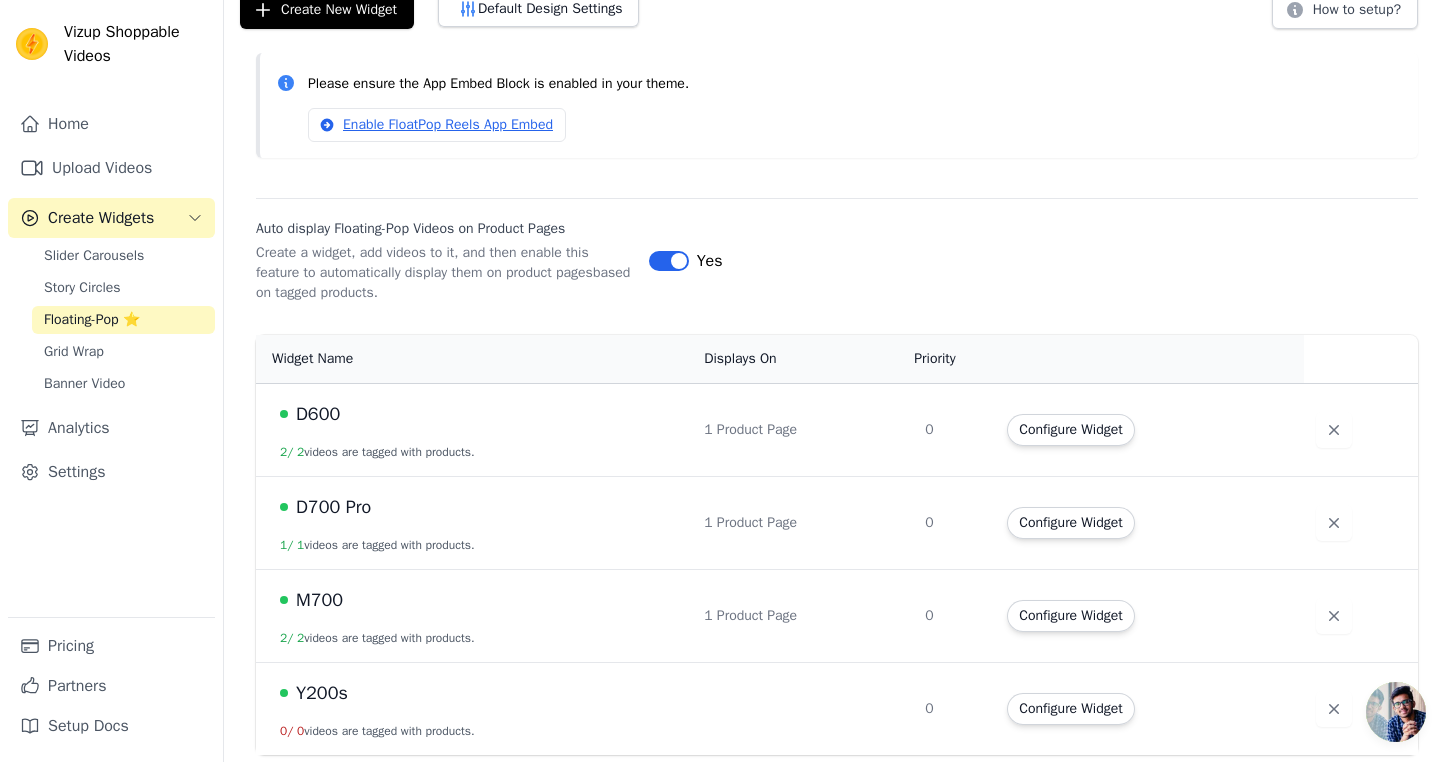 click on "Y200s" at bounding box center [480, 693] 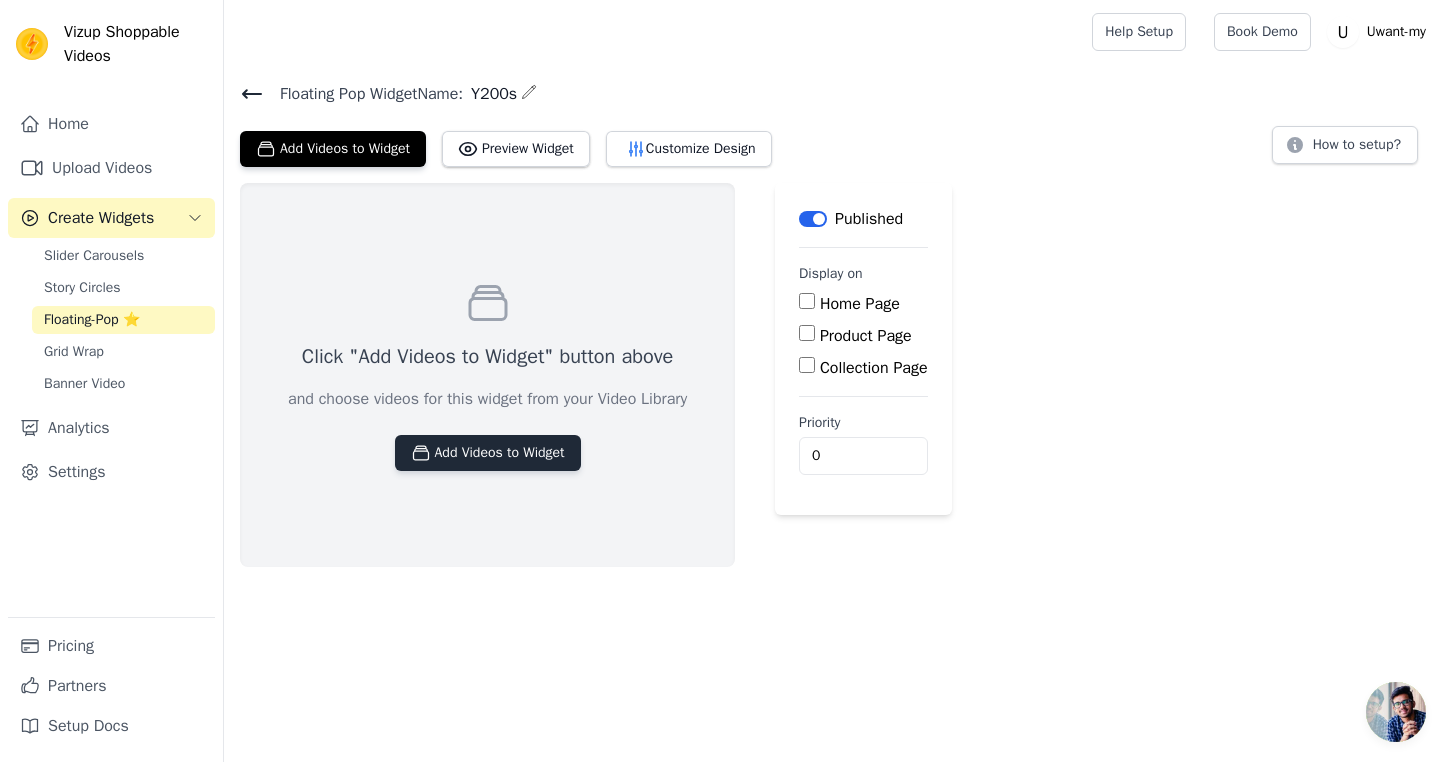click on "Add Videos to Widget" at bounding box center (488, 453) 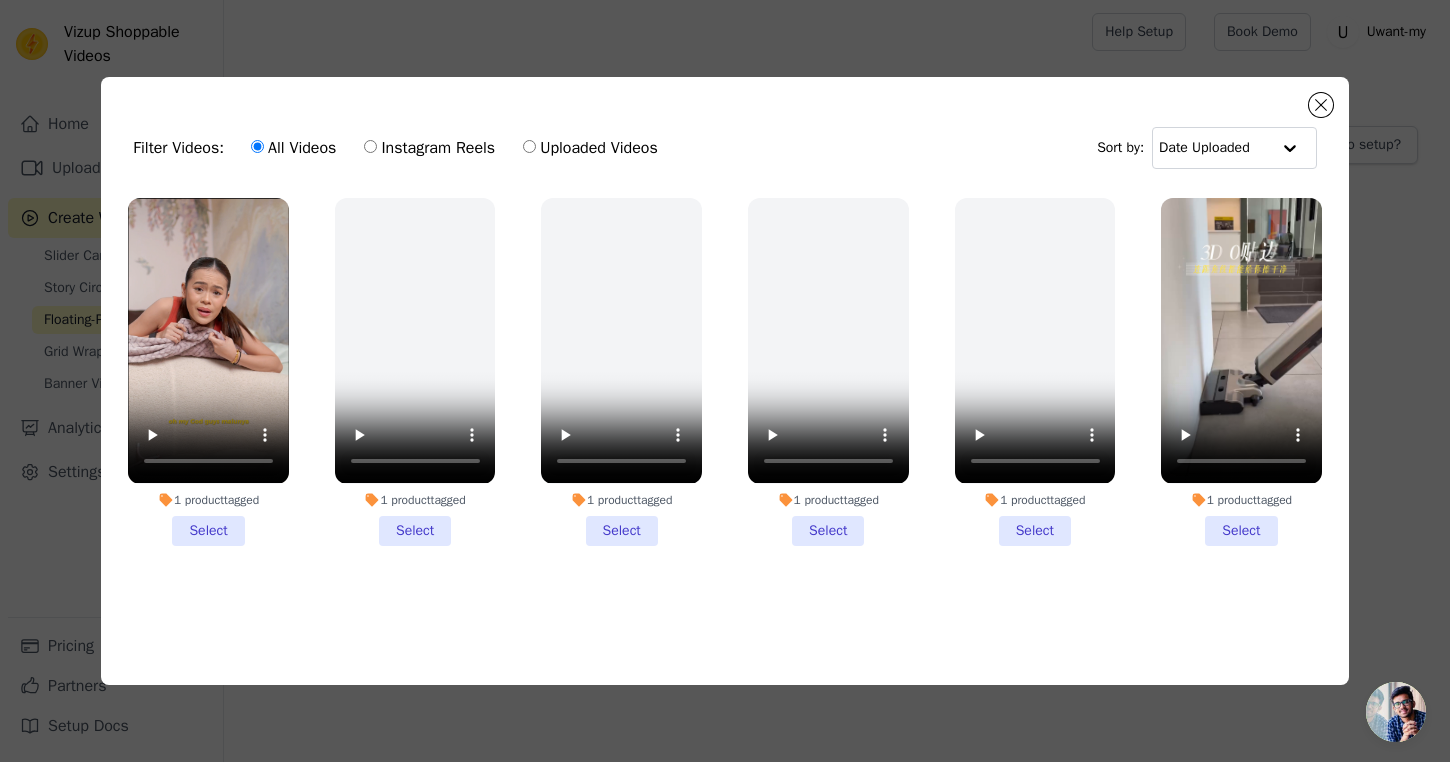 click on "1   product  tagged     Select" at bounding box center (208, 371) 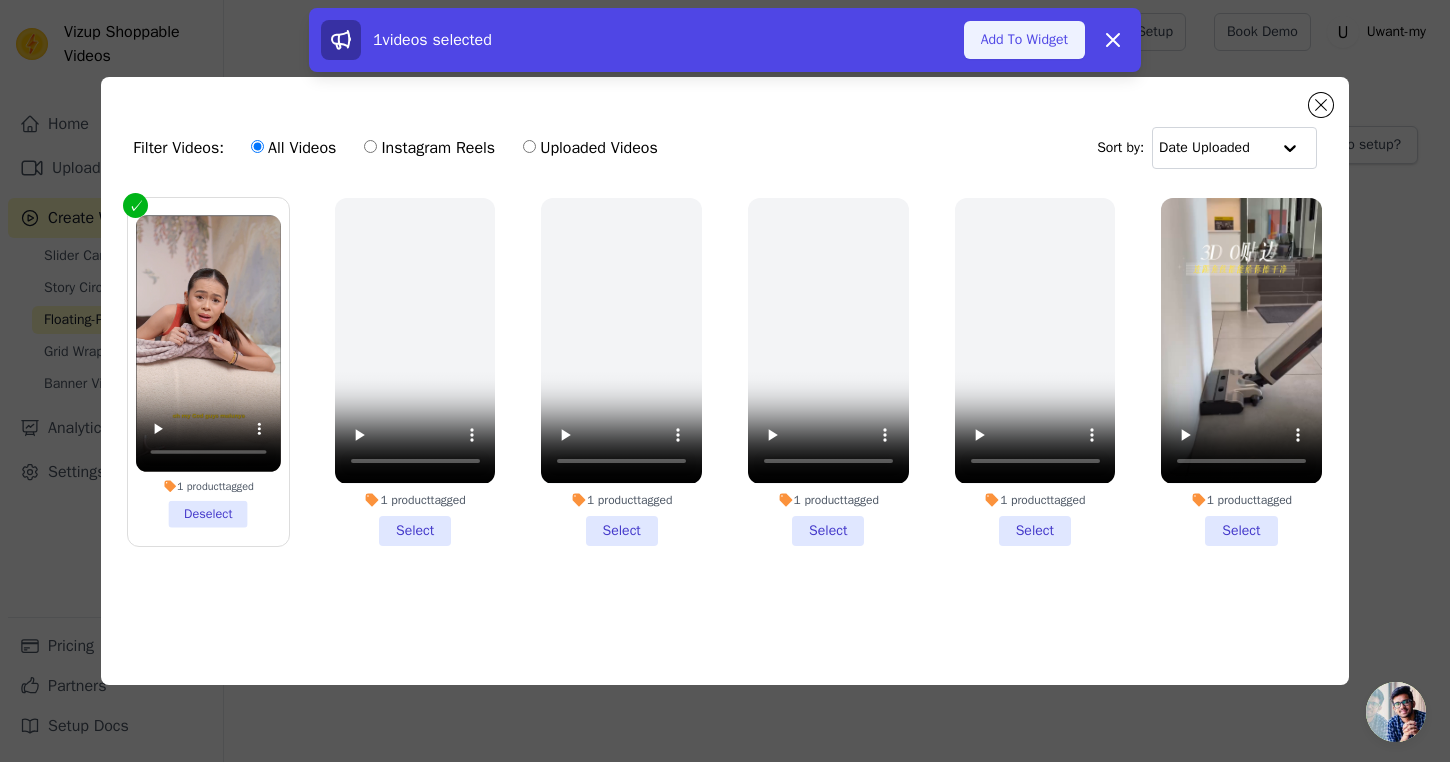click on "Add To Widget" at bounding box center [1024, 40] 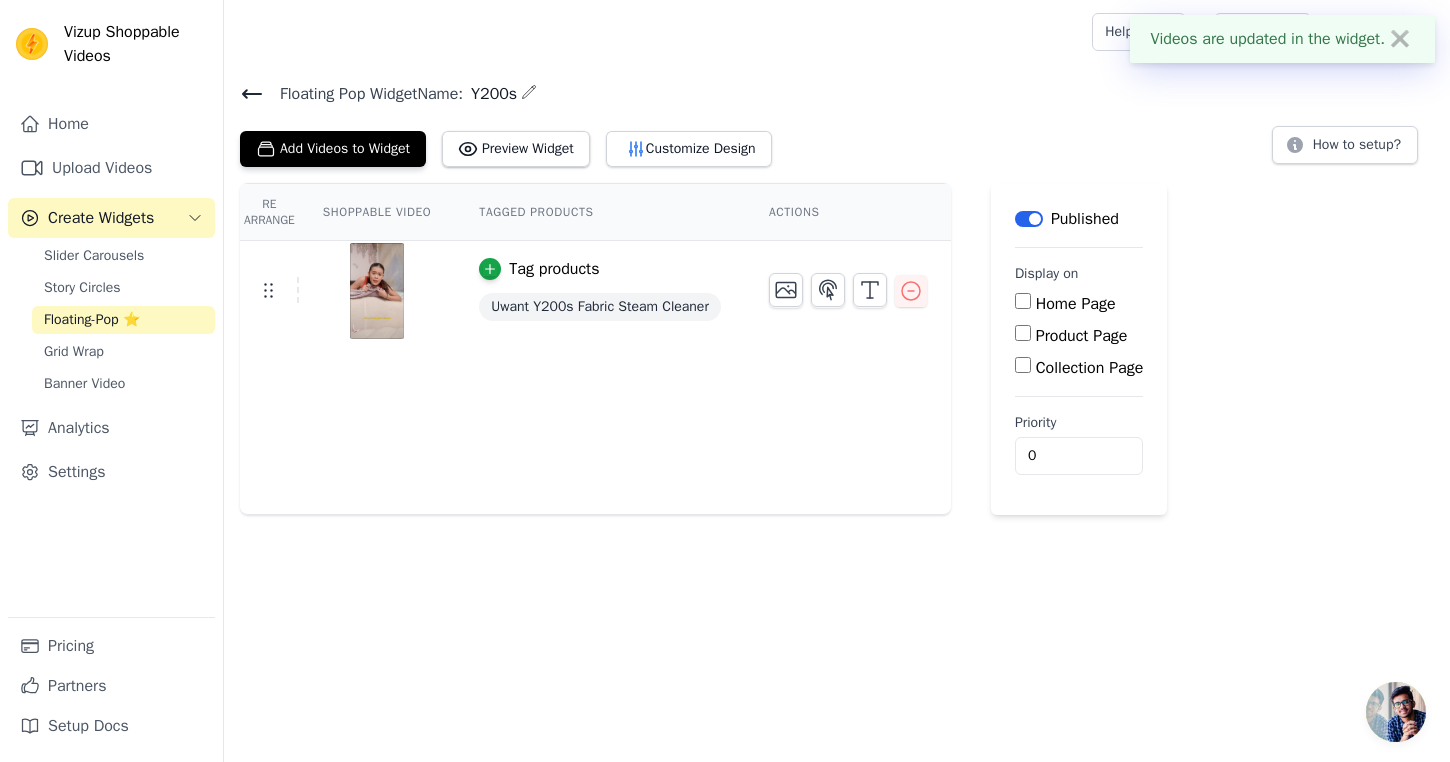 click 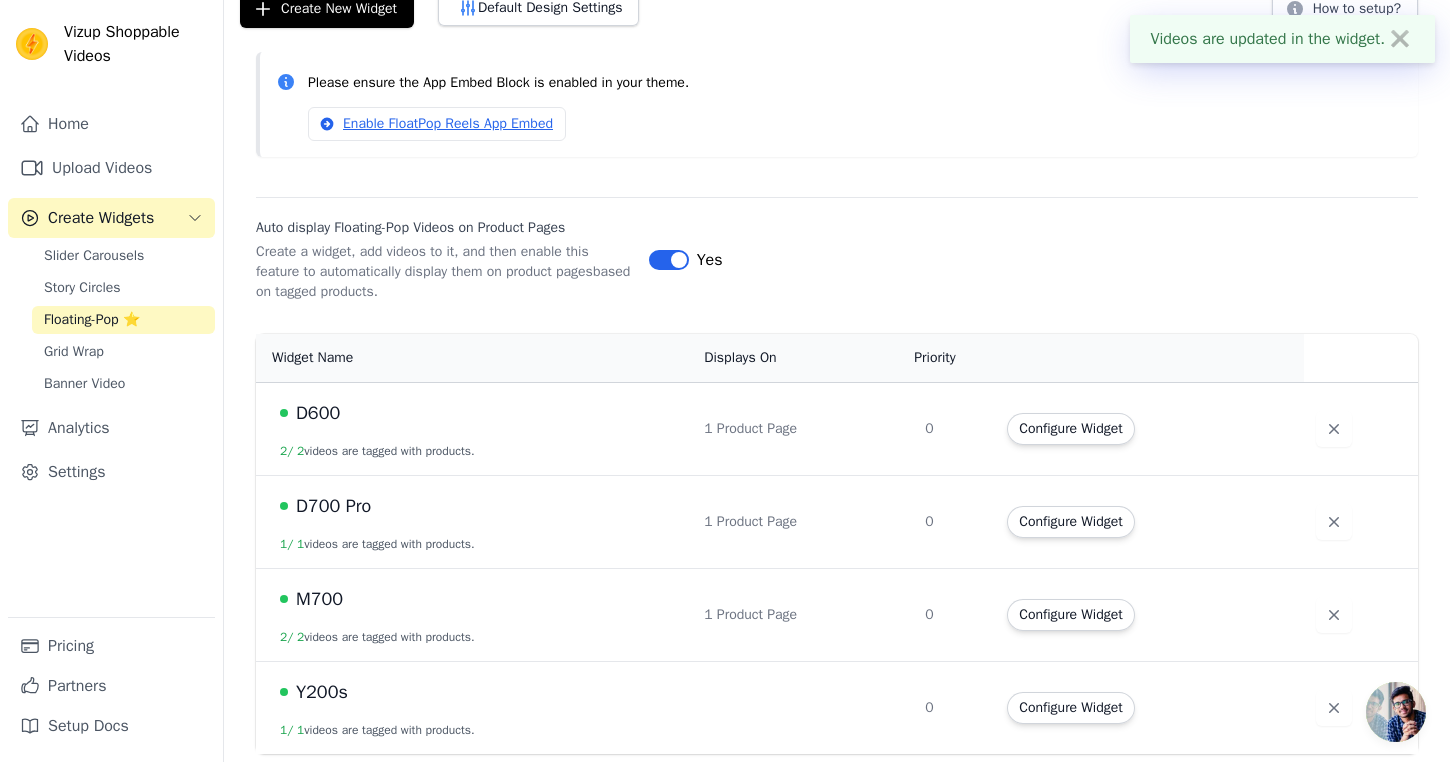 scroll, scrollTop: 137, scrollLeft: 0, axis: vertical 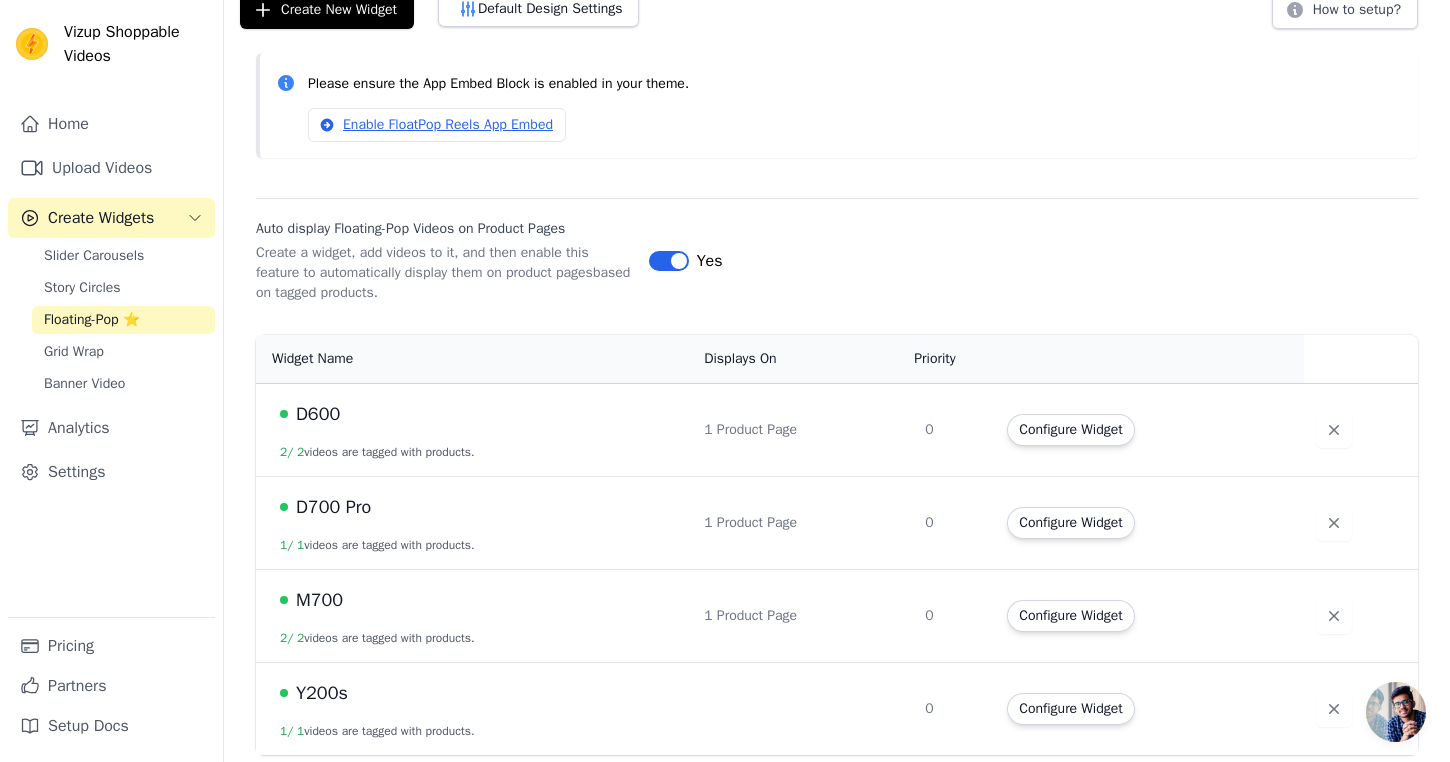 click on "Y200s" at bounding box center (322, 693) 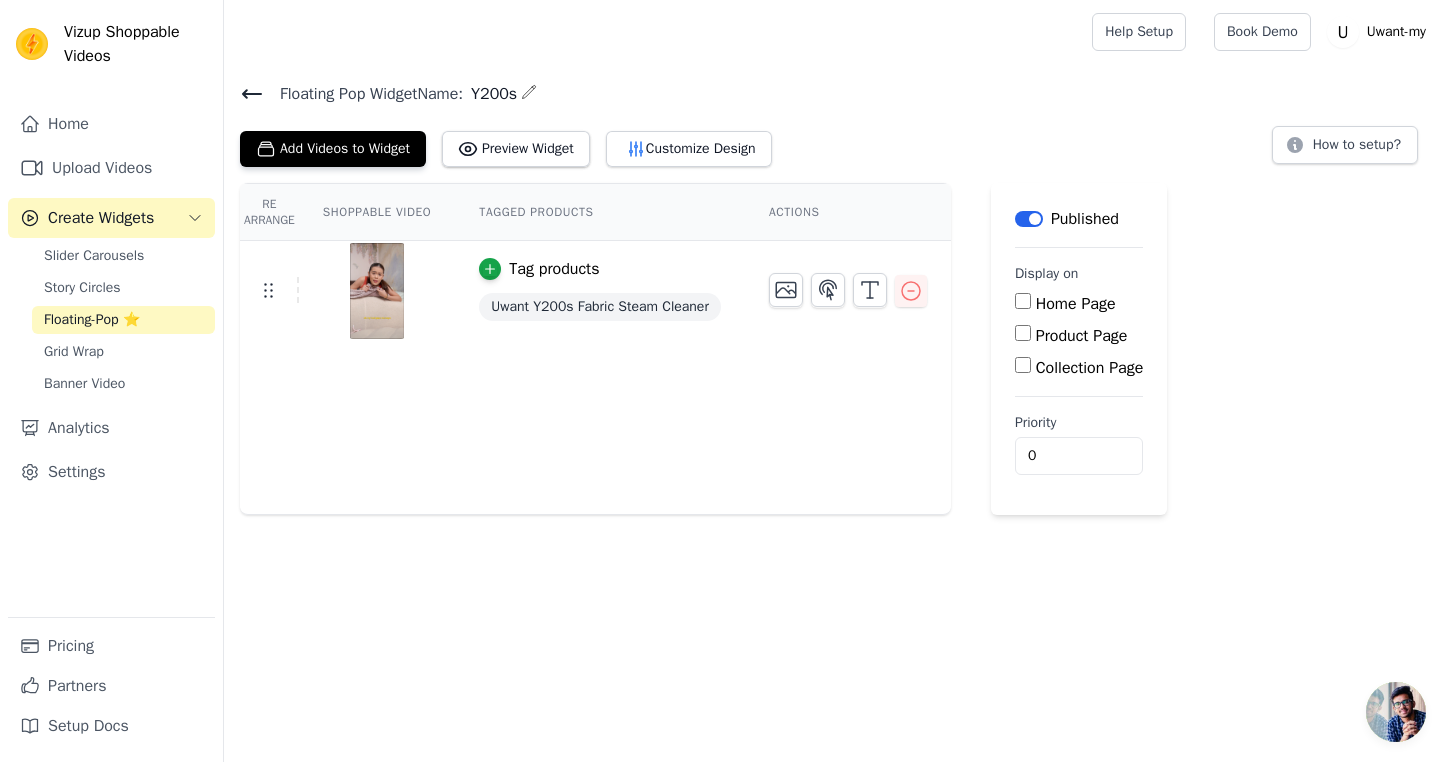 click on "Product Page" at bounding box center [1023, 333] 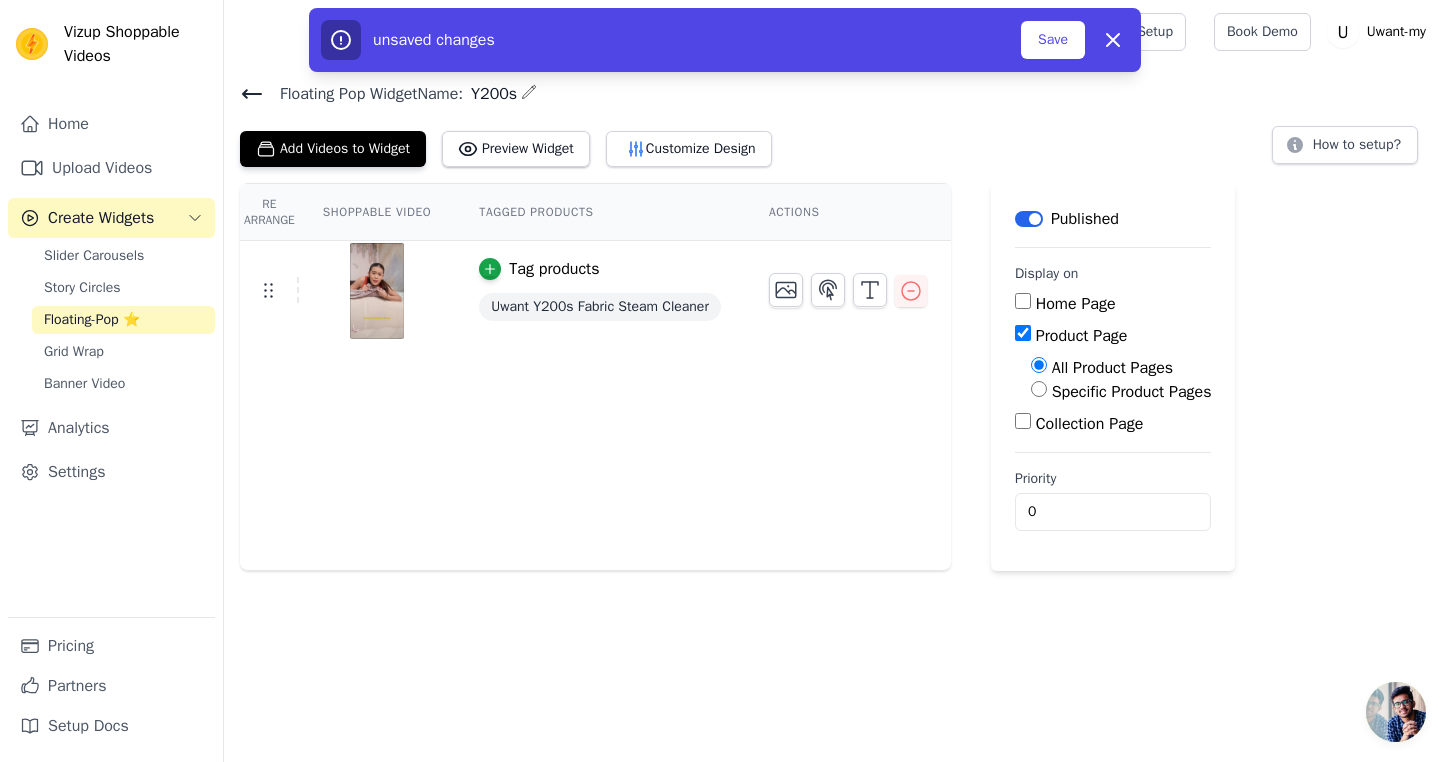 click on "Specific Product Pages" at bounding box center [1132, 392] 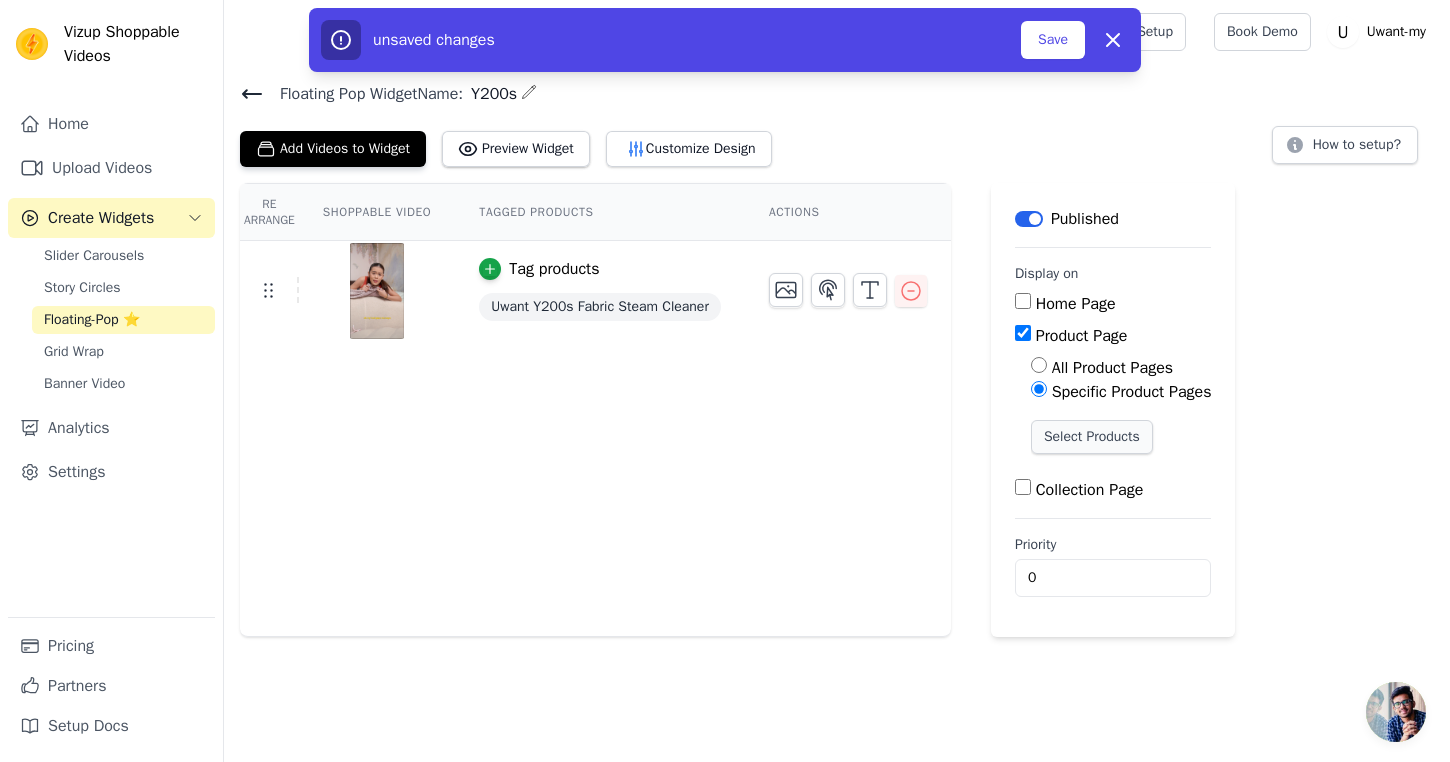 click on "Select Products" at bounding box center (1092, 437) 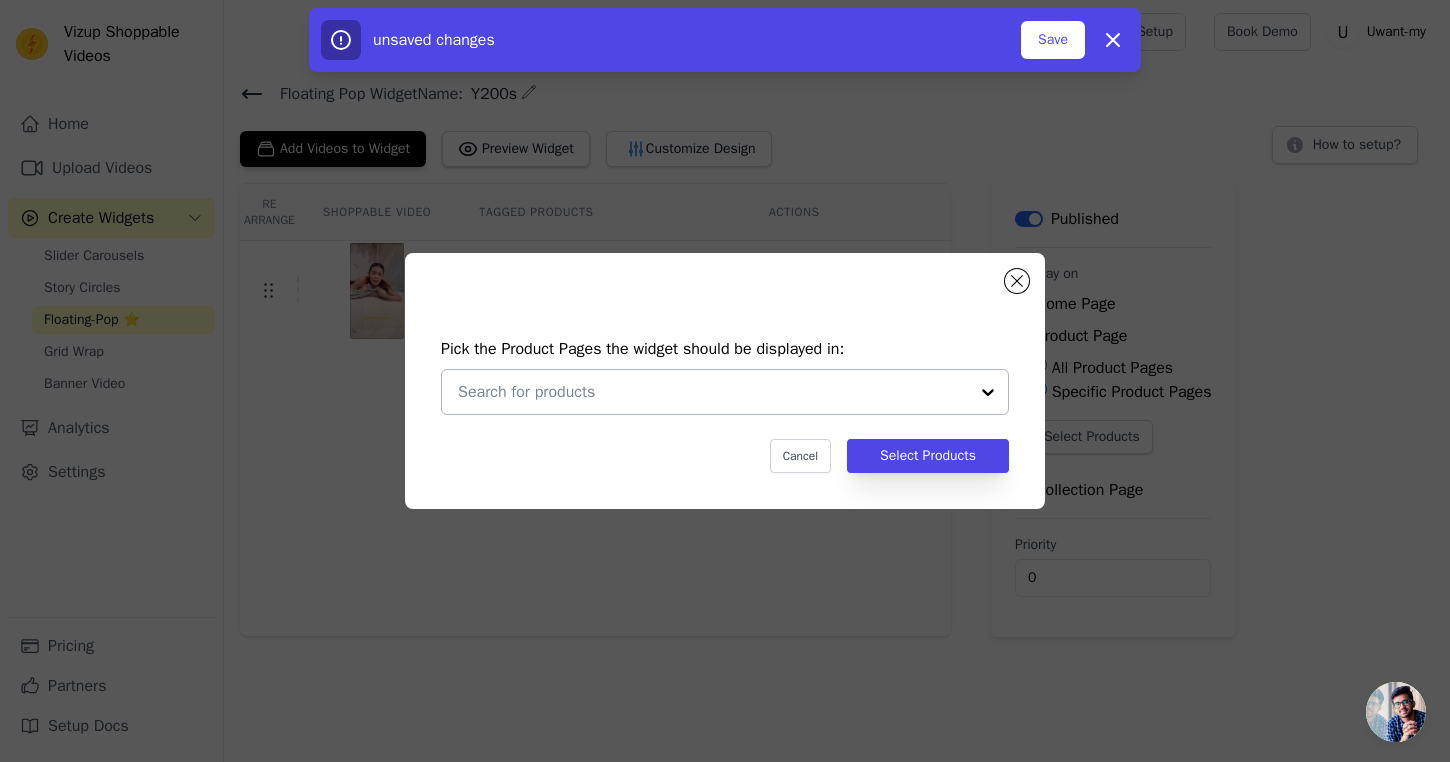 click at bounding box center [713, 392] 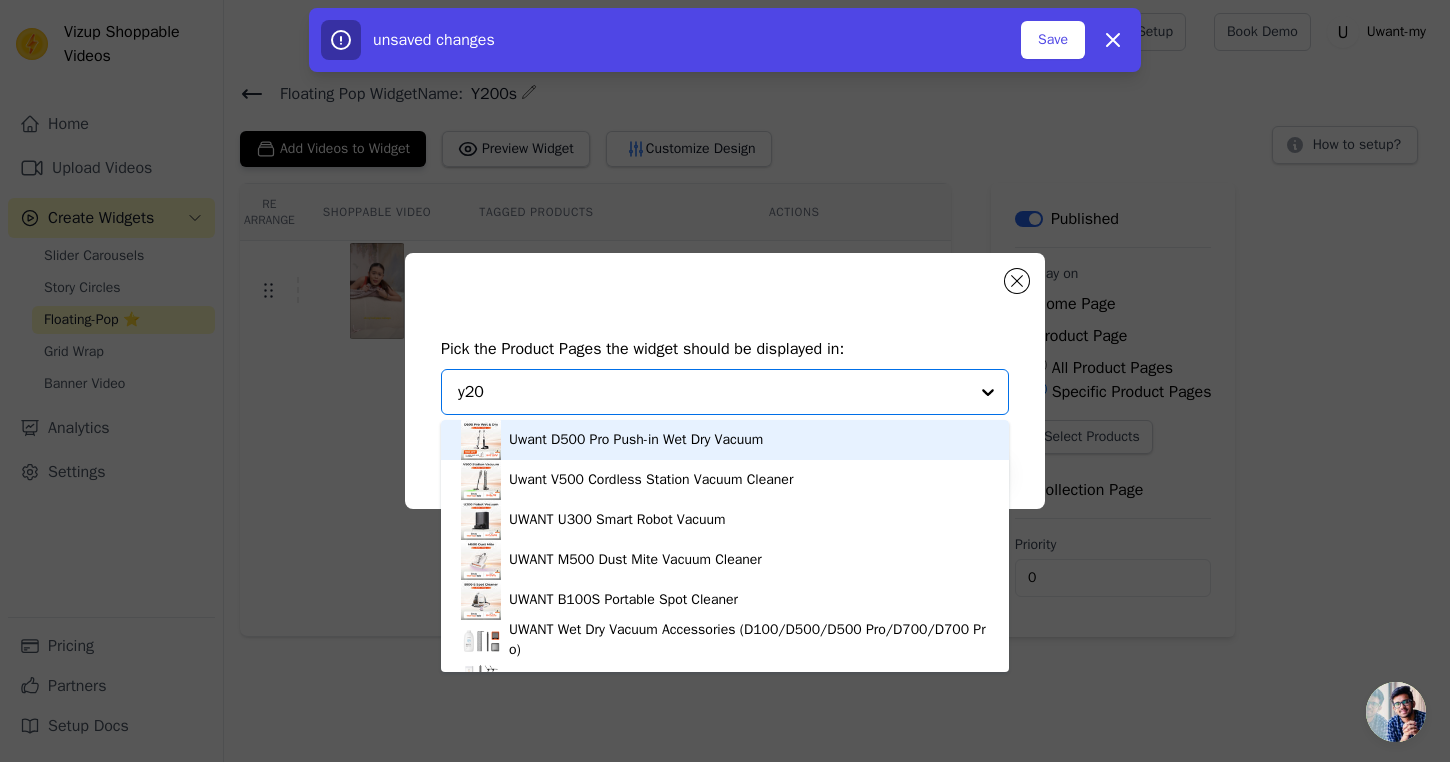 type on "y200" 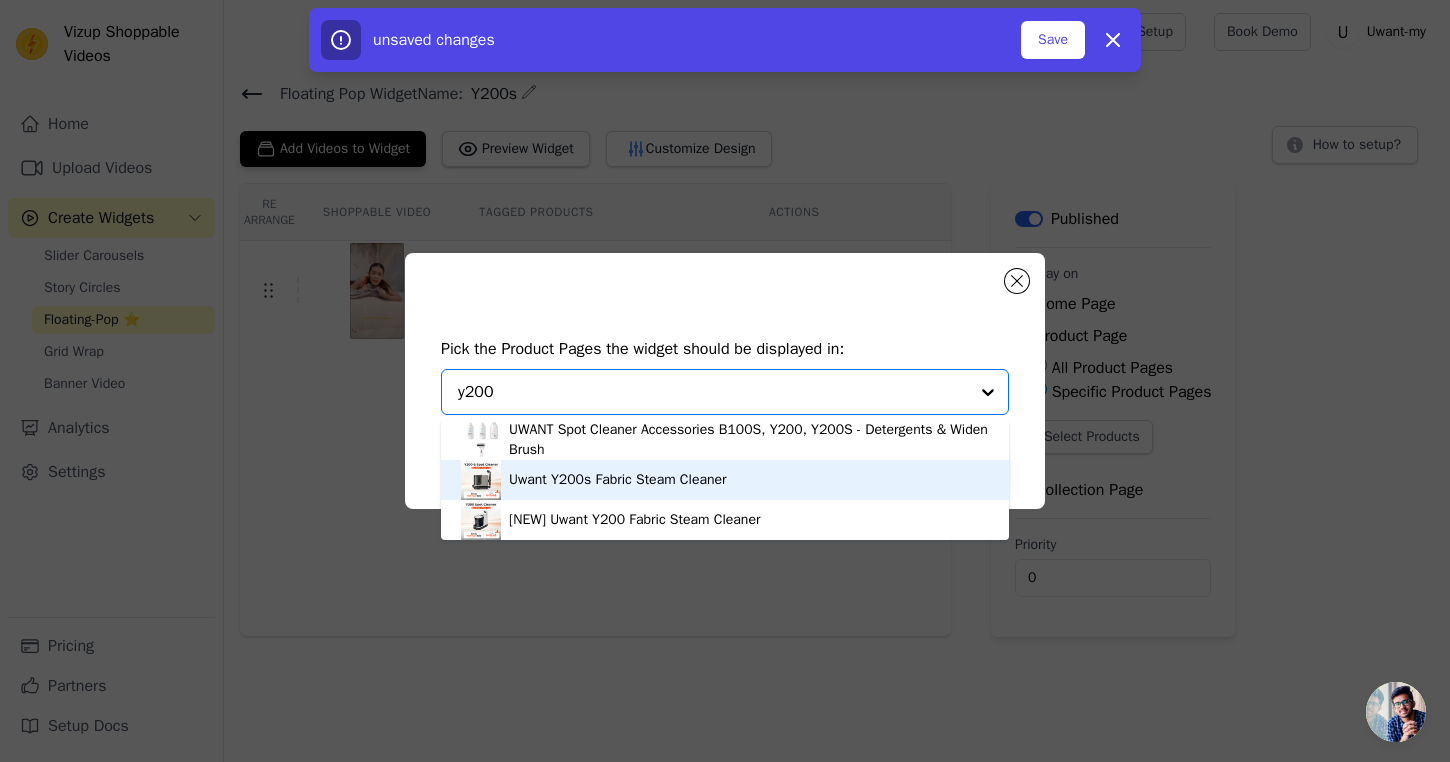 click on "Uwant Y200s Fabric Steam Cleaner" at bounding box center (618, 480) 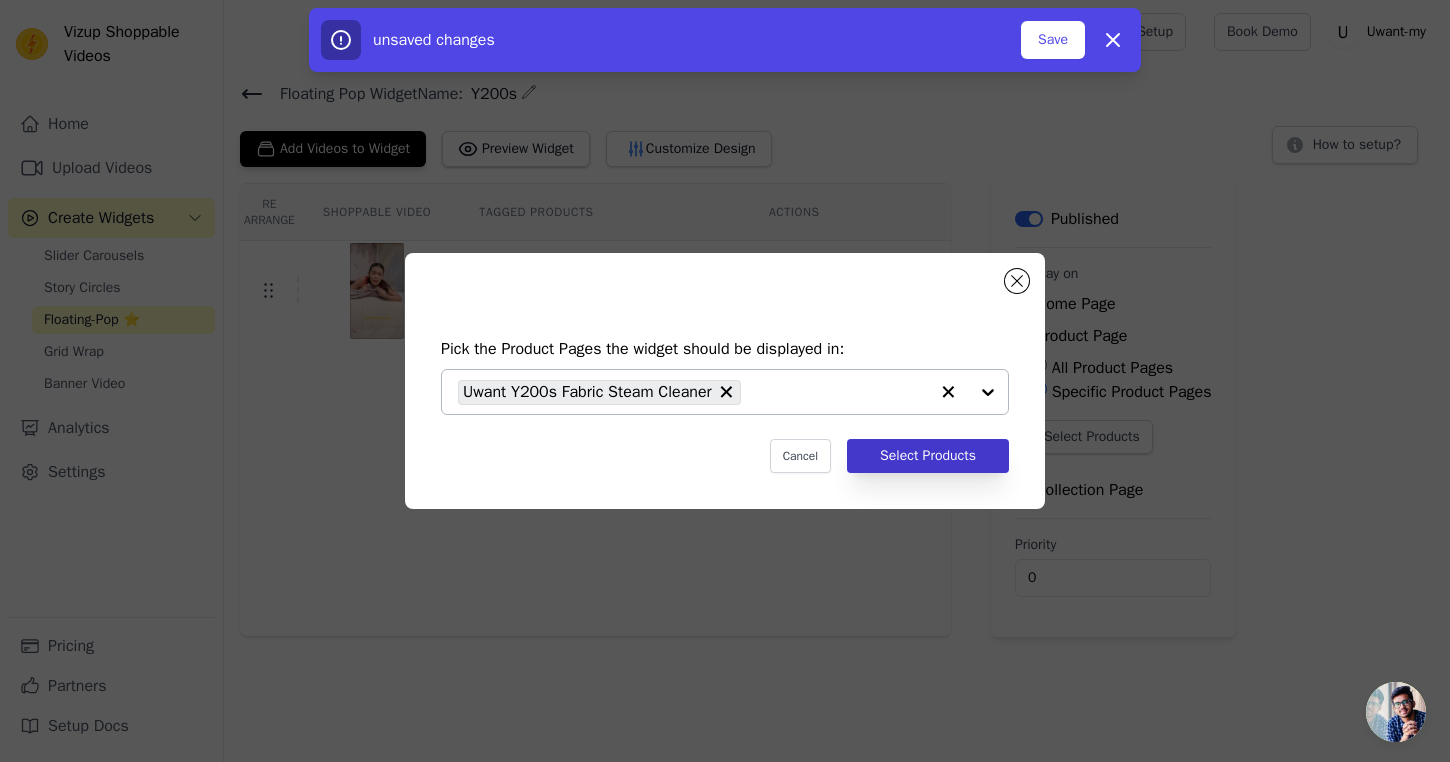 click on "Select Products" at bounding box center [928, 456] 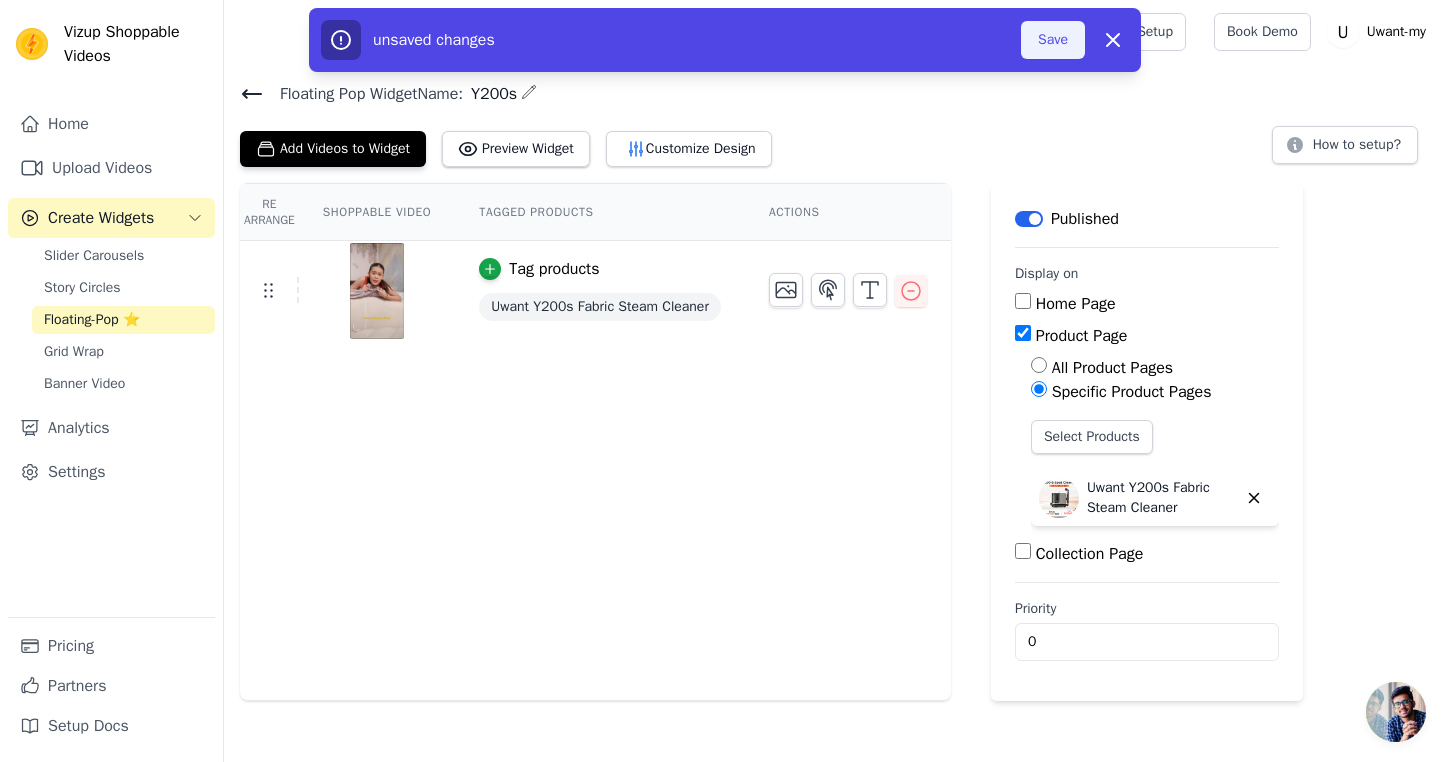 click on "Save" at bounding box center [1053, 40] 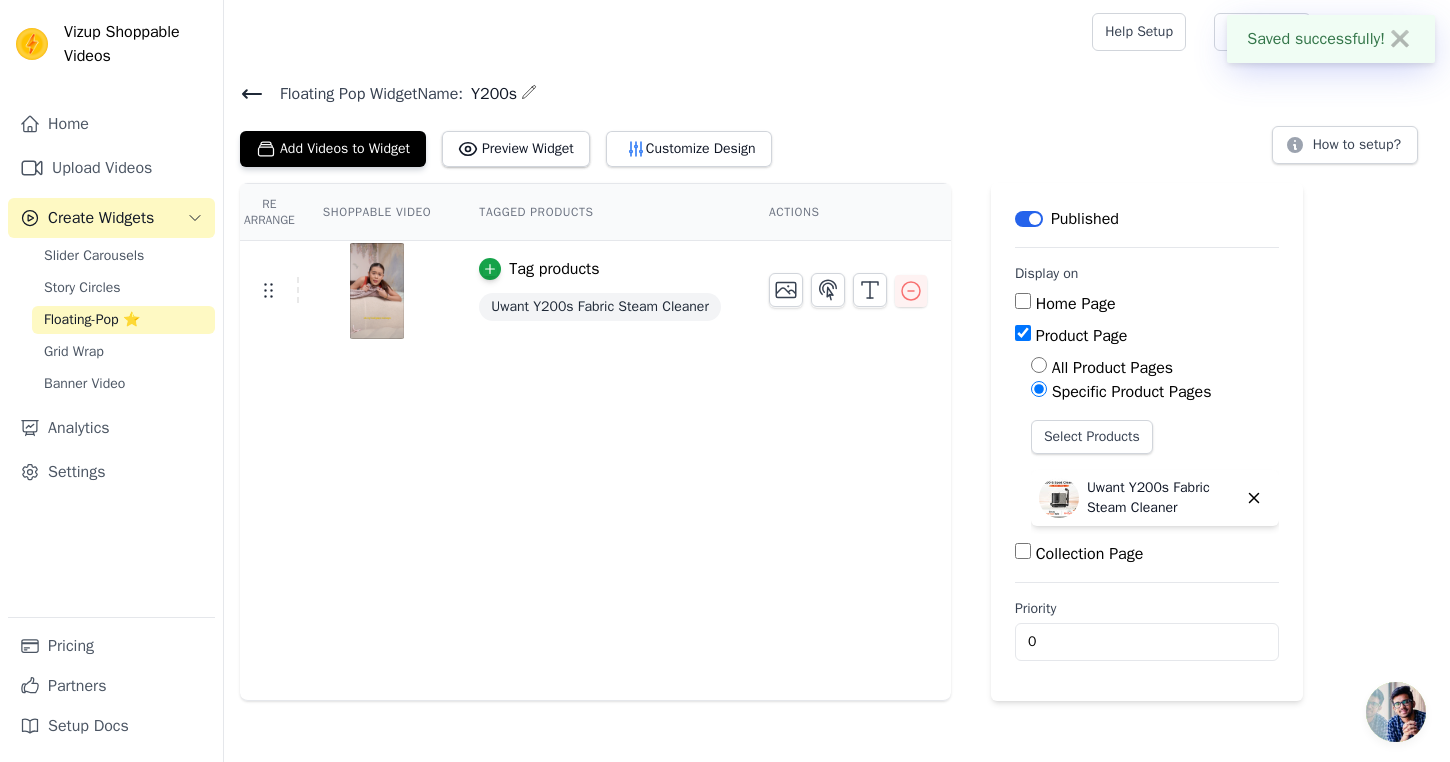 click on "Floating Pop Widget  Name:   Y200s
Add Videos to Widget
Preview Widget       Customize Design
How to setup?" at bounding box center [837, 123] 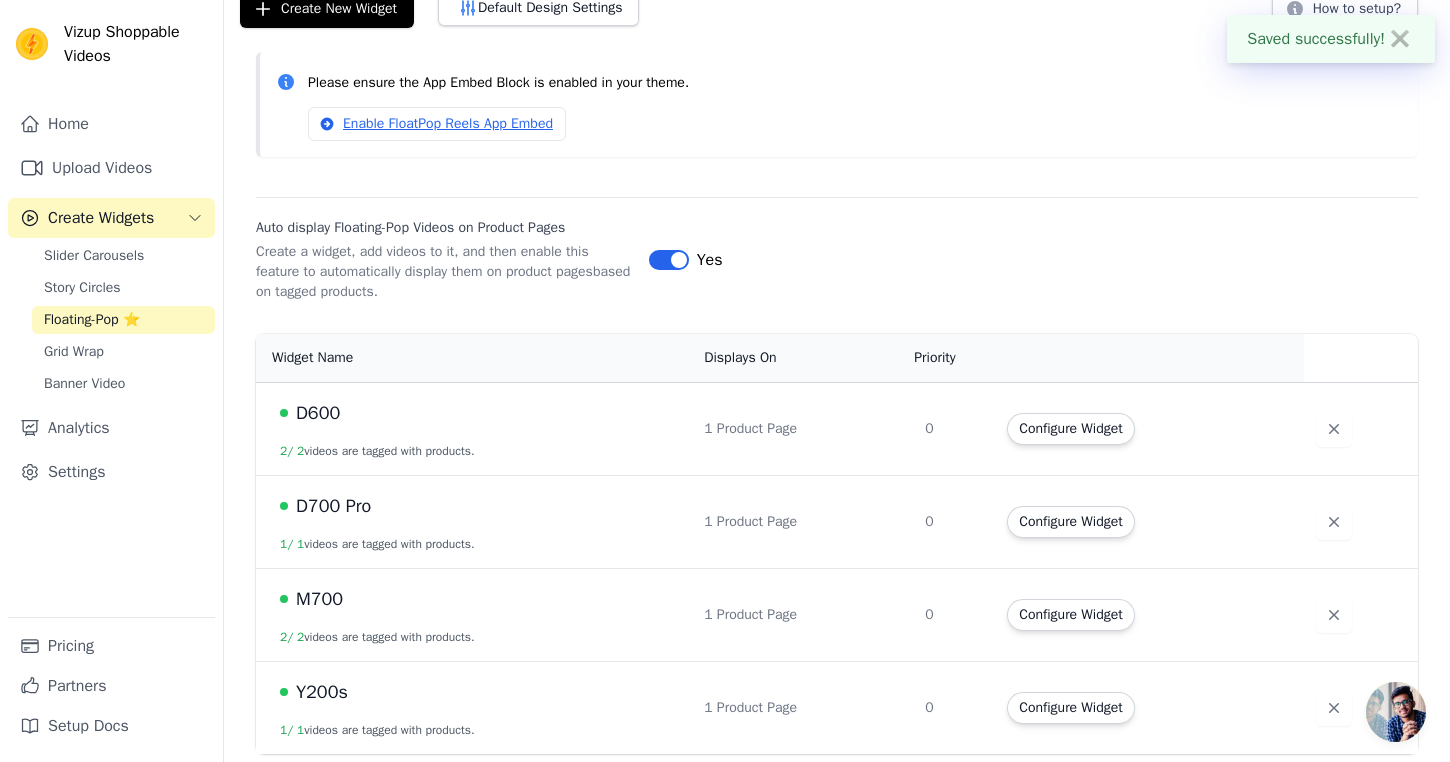 scroll, scrollTop: 137, scrollLeft: 0, axis: vertical 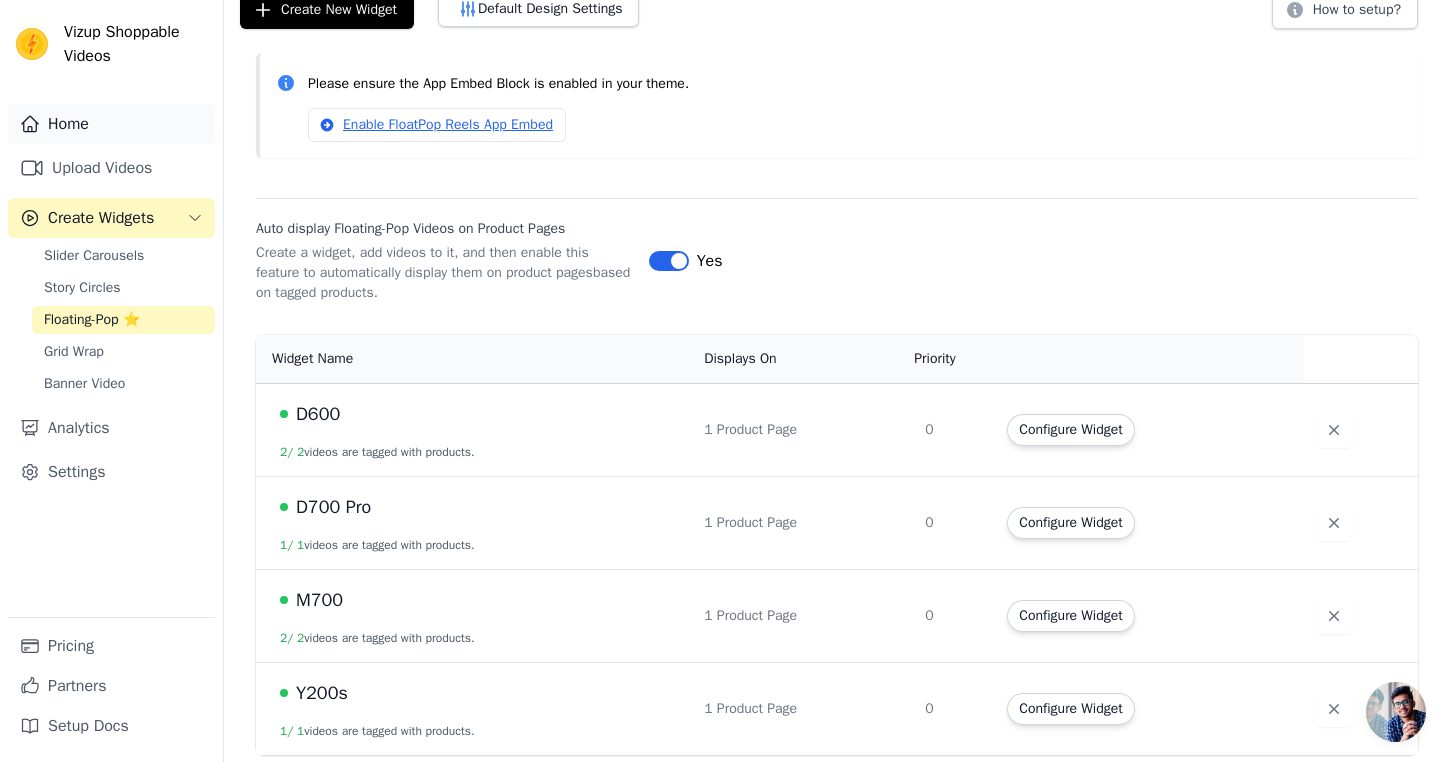click on "Home" at bounding box center (111, 124) 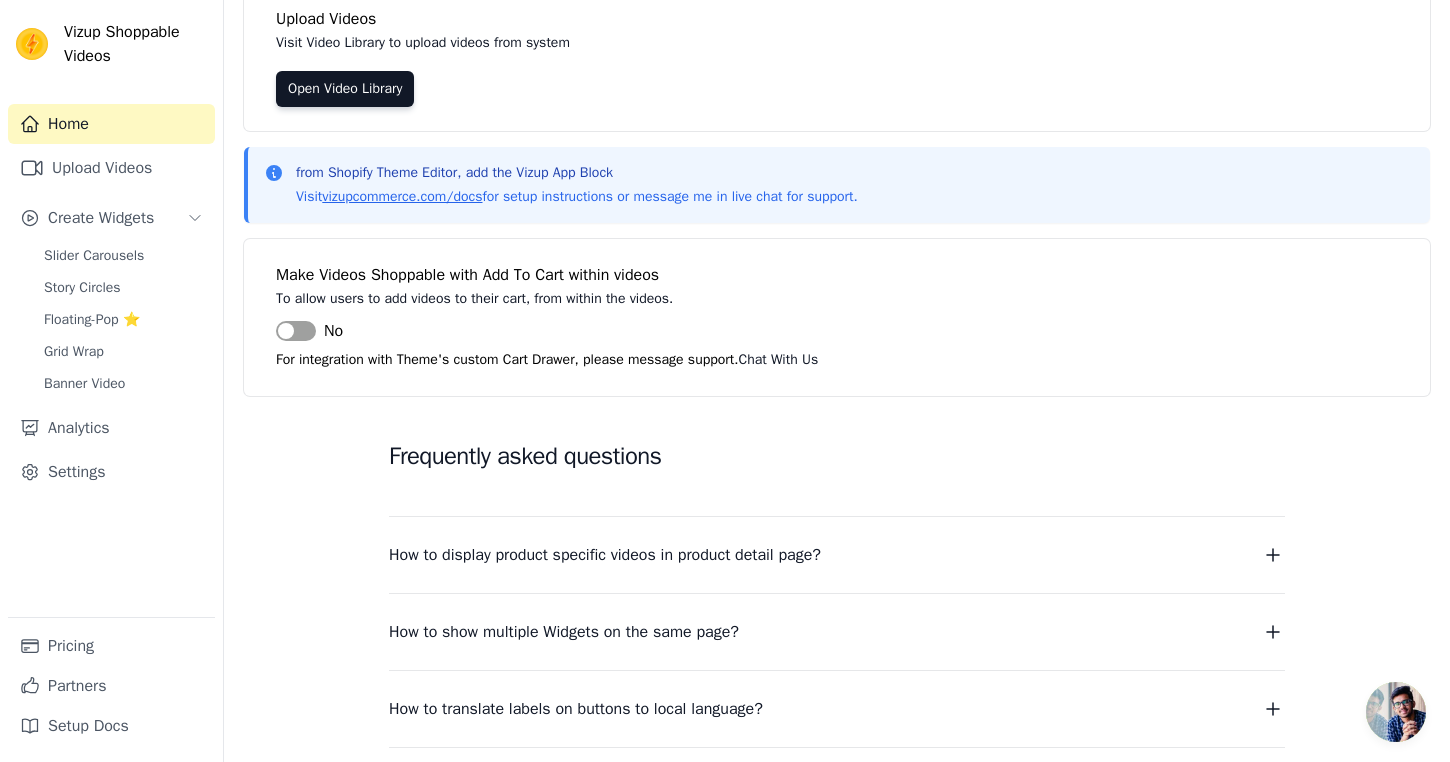 scroll, scrollTop: 0, scrollLeft: 0, axis: both 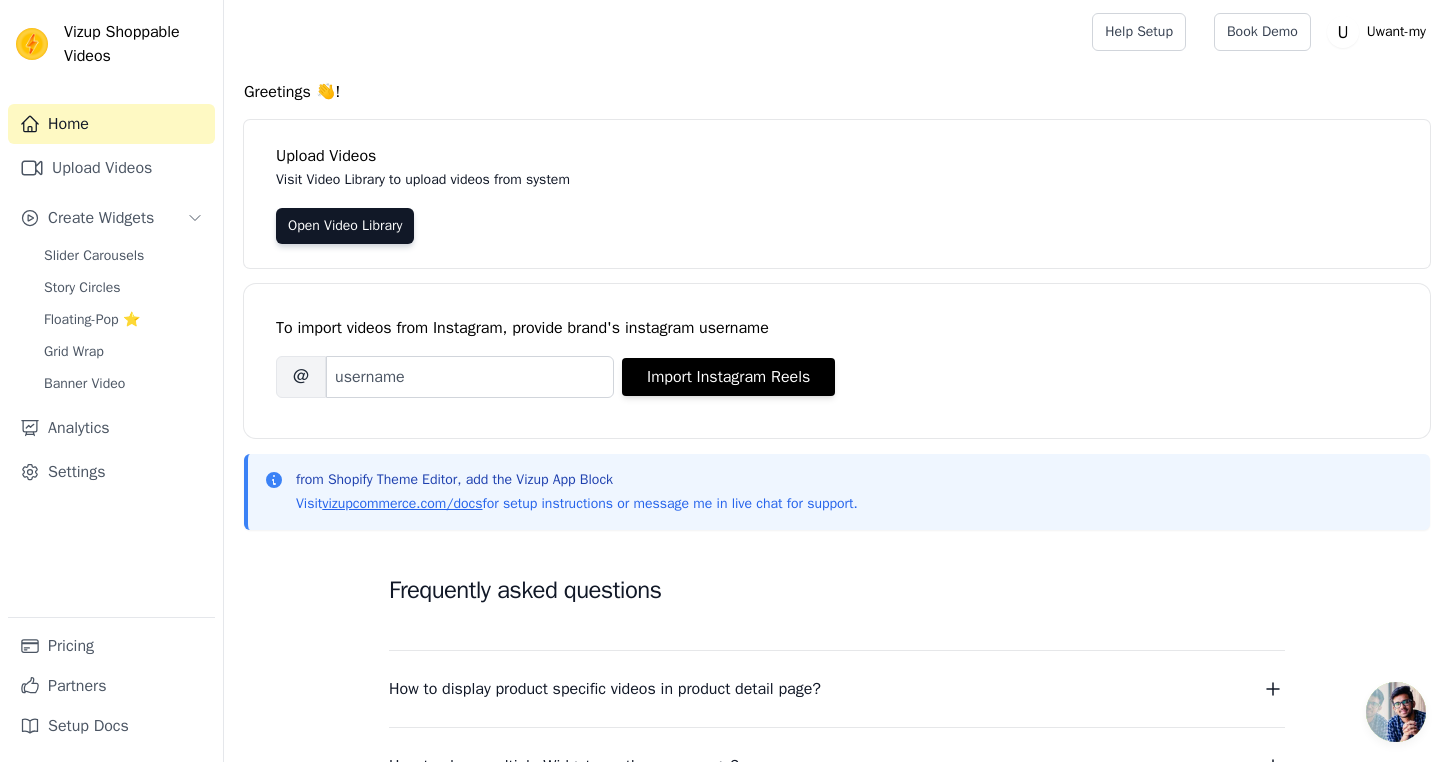 click on "Home
Upload Videos       Create Widgets     Slider Carousels   Story Circles   Floating-Pop ⭐   Grid Wrap   Banner Video
Analytics
Settings" at bounding box center [111, 360] 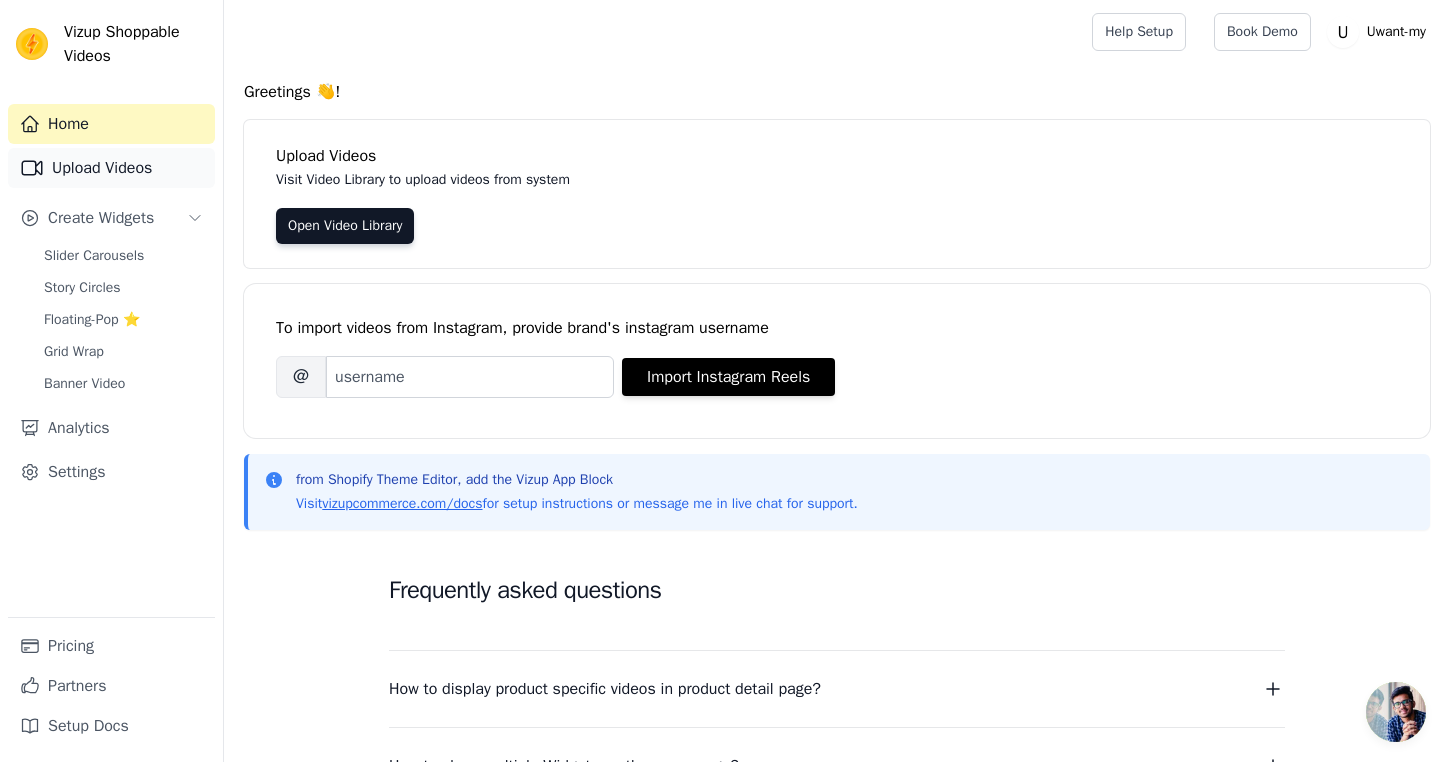 click on "Upload Videos" at bounding box center (111, 168) 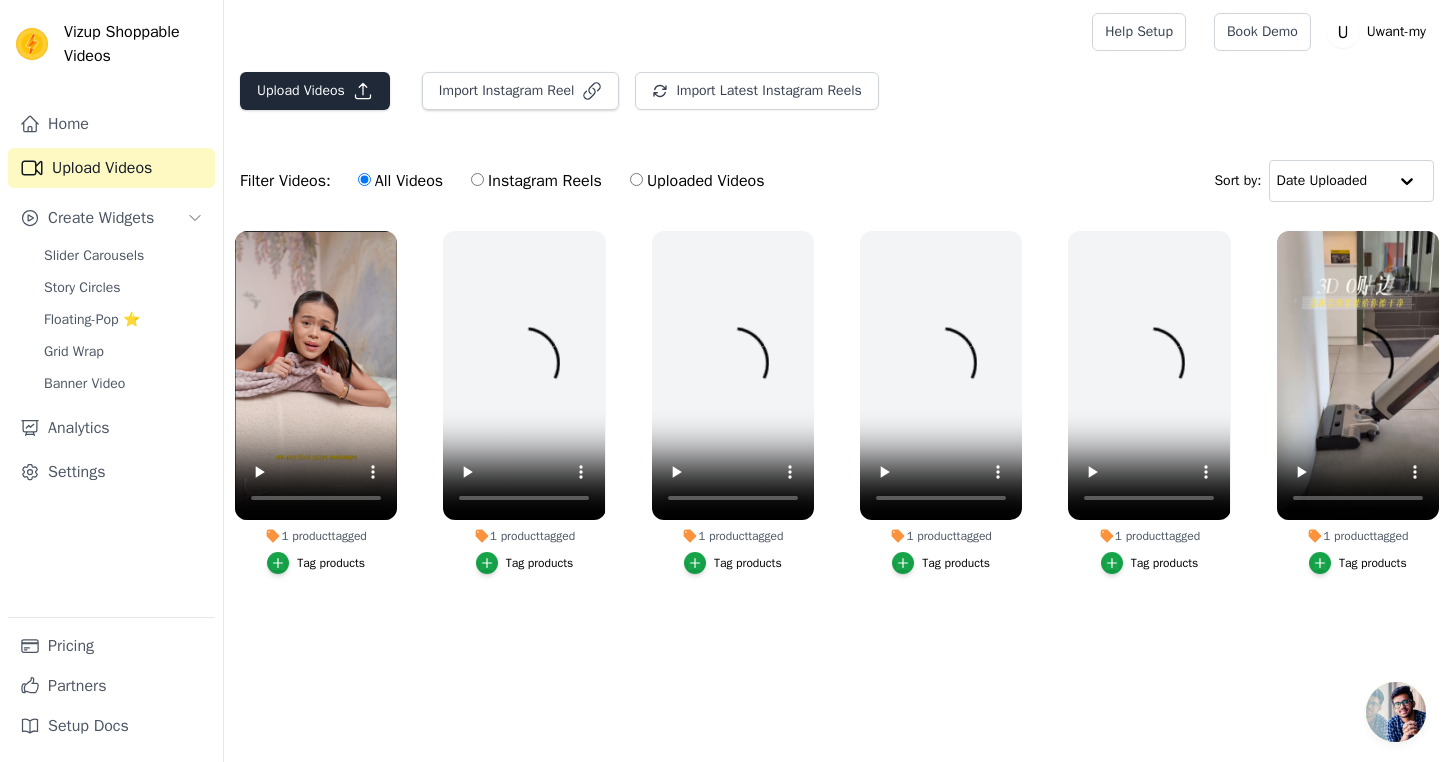 click on "Upload Videos" at bounding box center (315, 91) 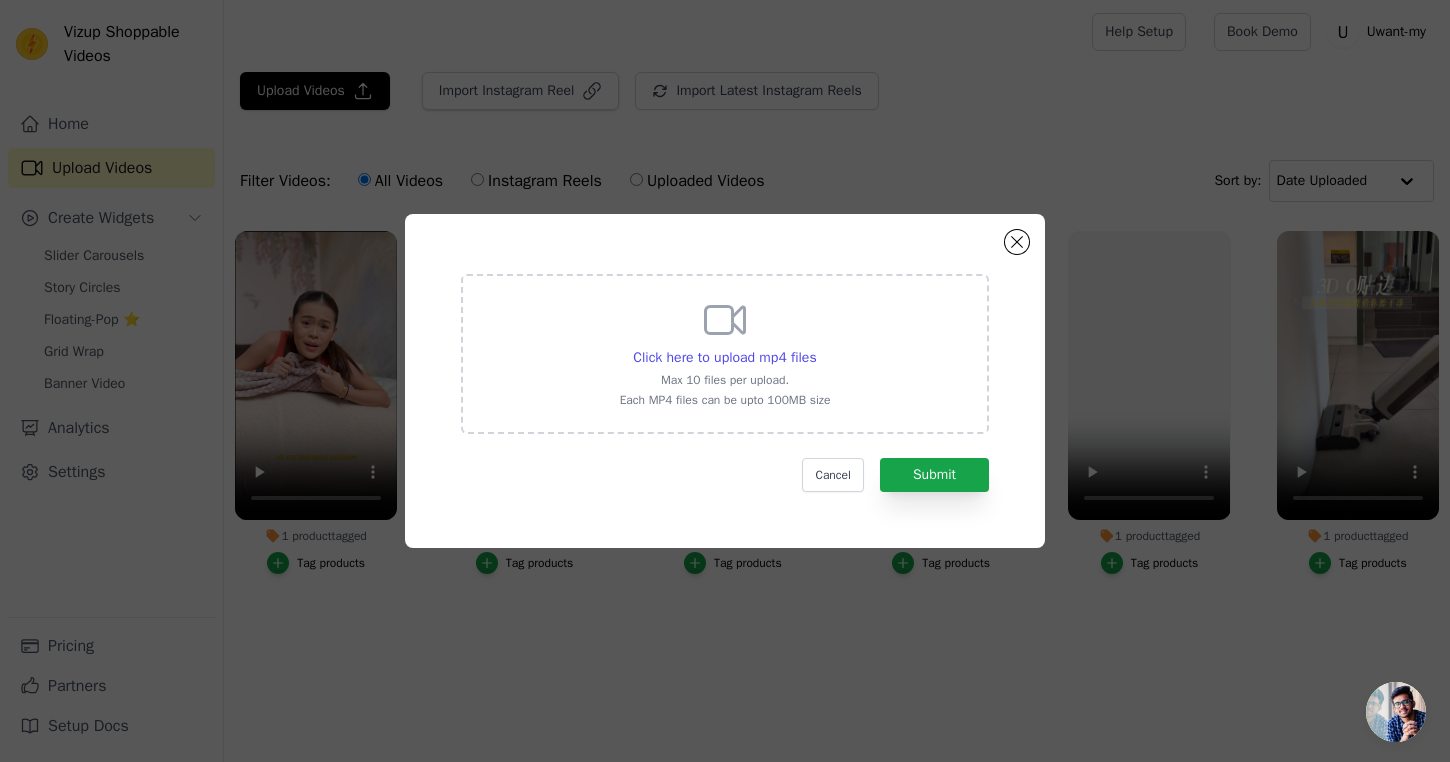 click on "Max 10 files per upload." at bounding box center [725, 380] 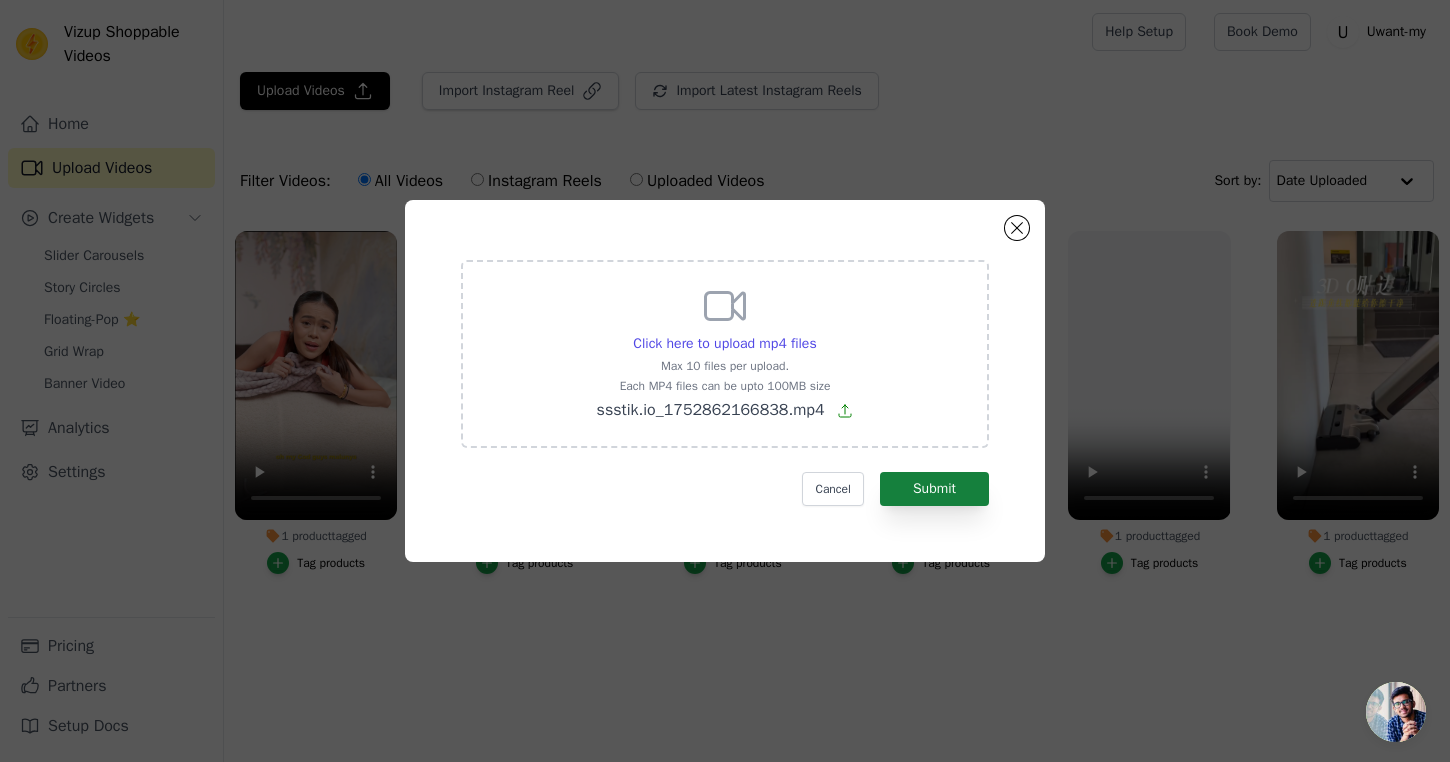click on "Submit" at bounding box center [934, 489] 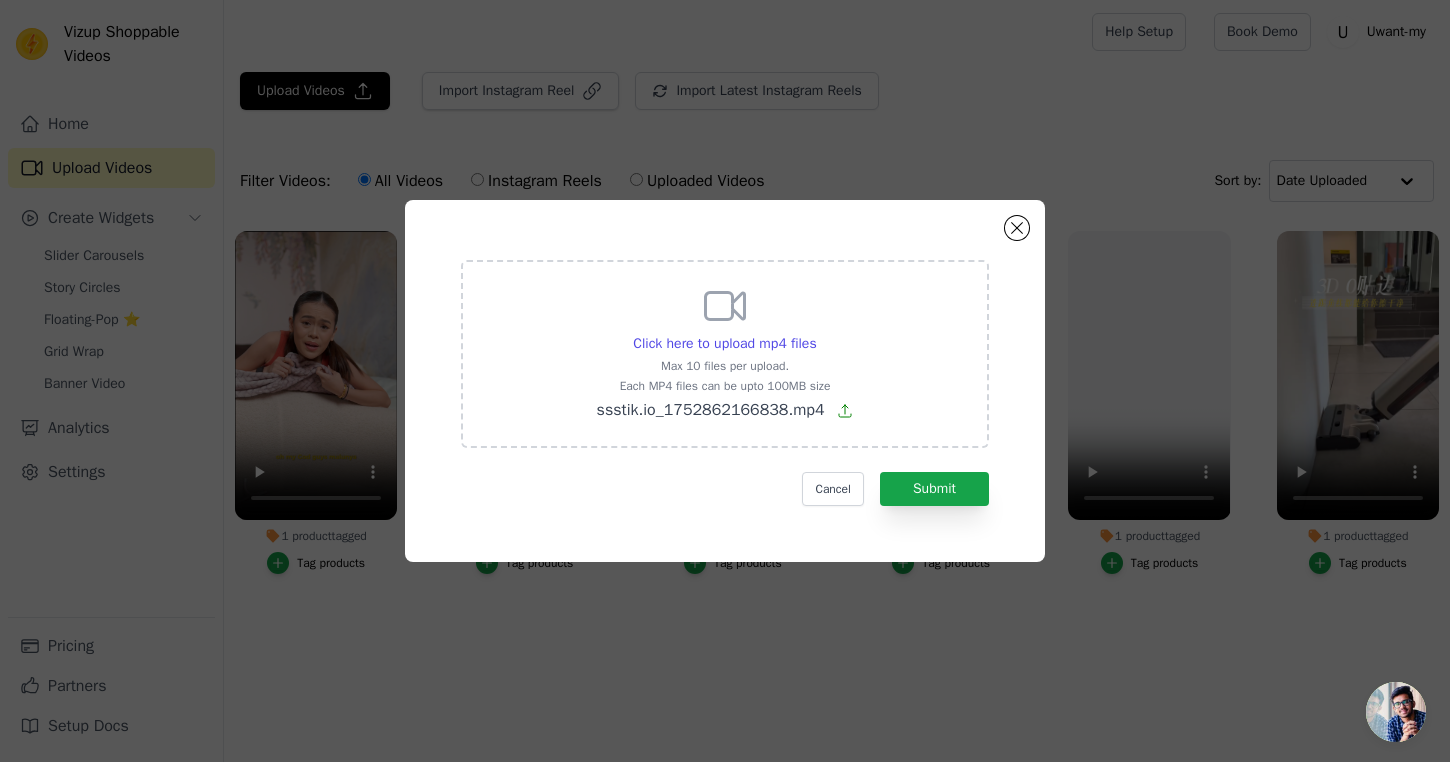 click on "Click here to upload mp4 files     Max 10 files per upload.   Each MP4 files can be upto 100MB size   ssstik.io_1752862166838.mp4" at bounding box center (725, 352) 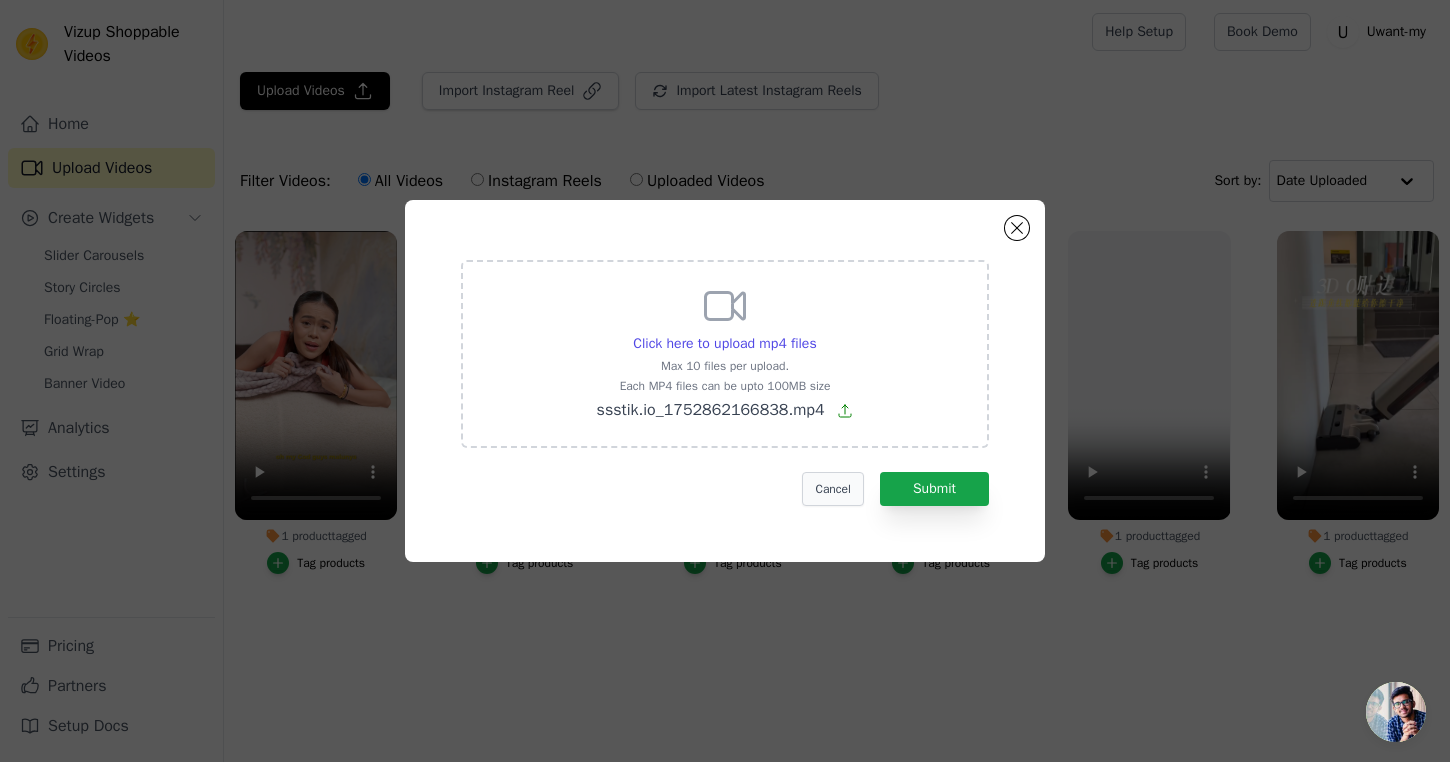 click on "Cancel" at bounding box center [832, 489] 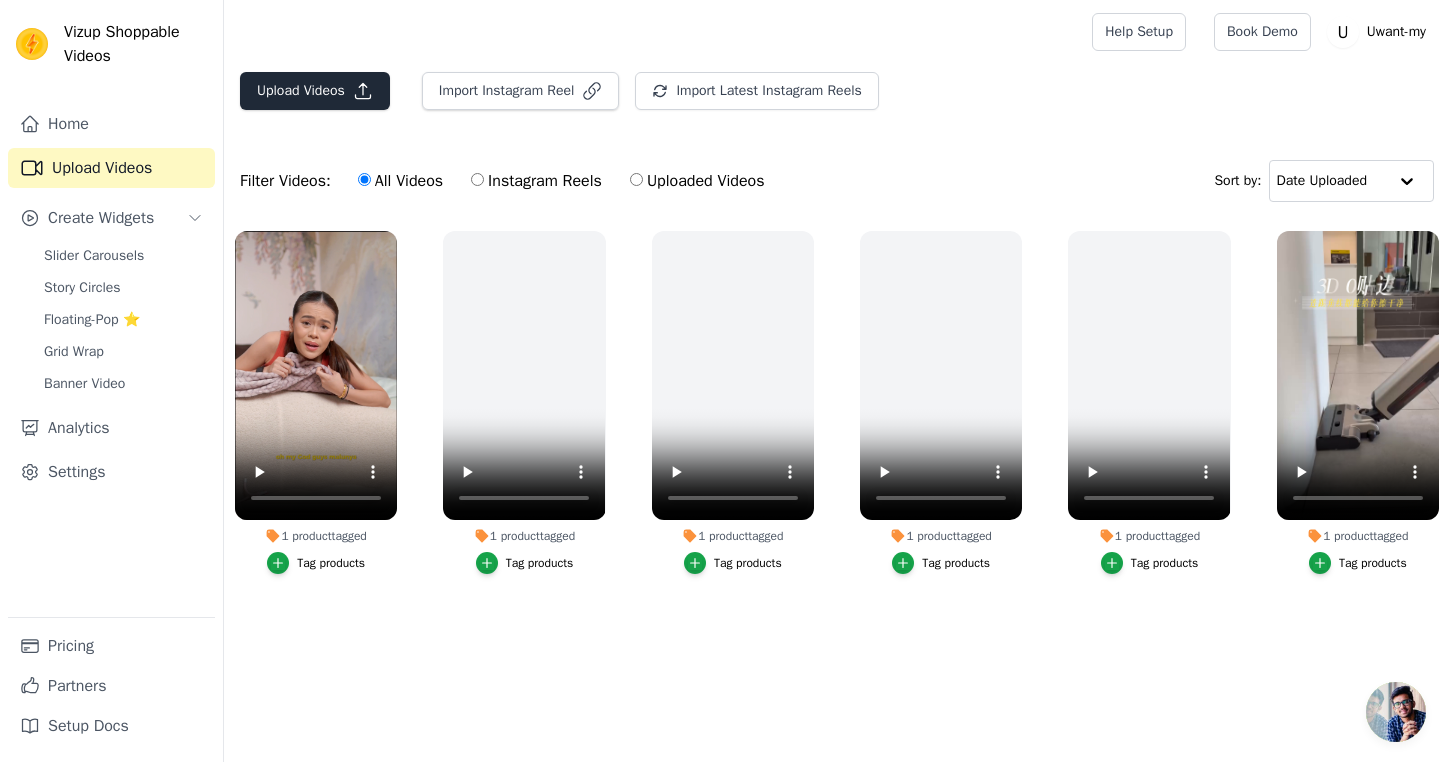 click on "Upload Videos" at bounding box center [315, 91] 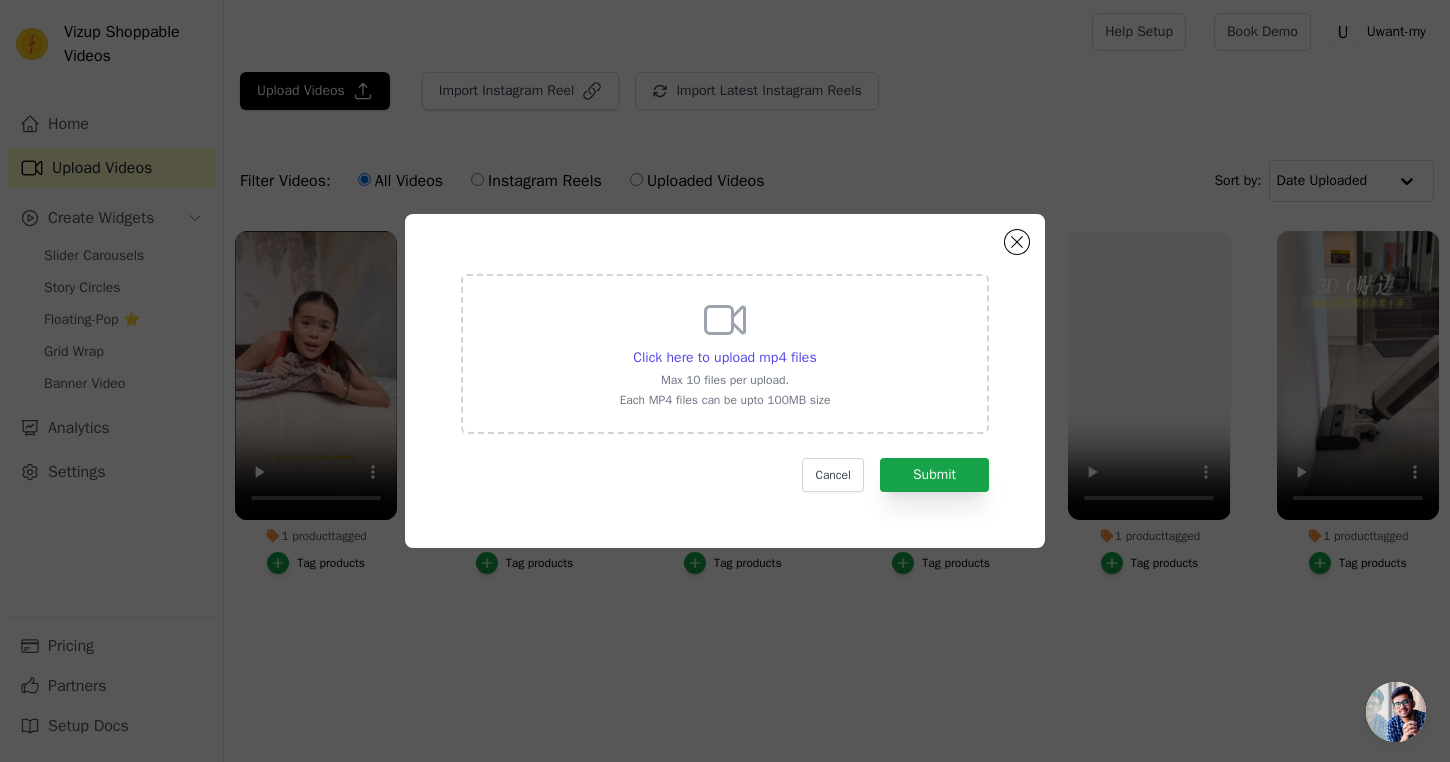 click on "Click here to upload mp4 files     Max 10 files per upload.   Each MP4 files can be upto 100MB size" at bounding box center (725, 354) 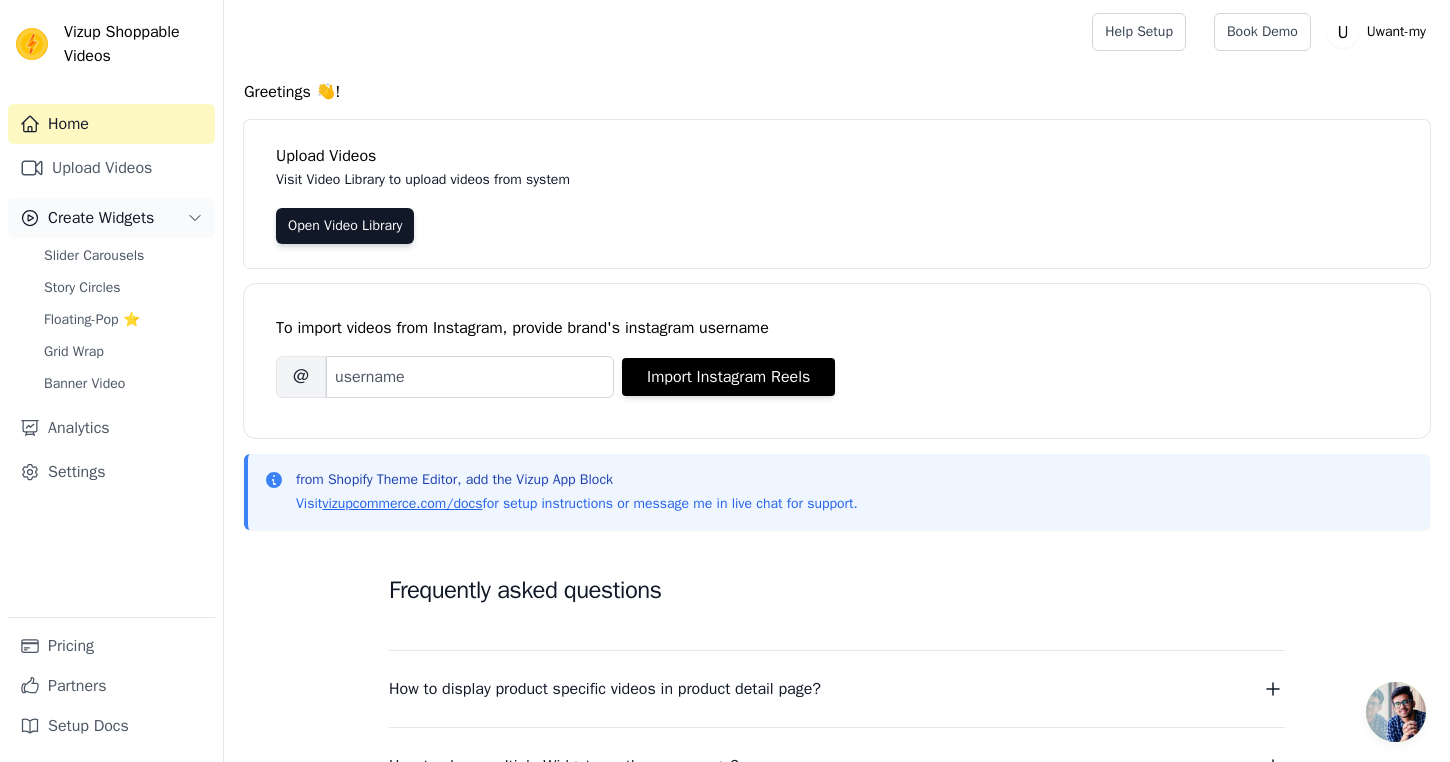 scroll, scrollTop: 0, scrollLeft: 0, axis: both 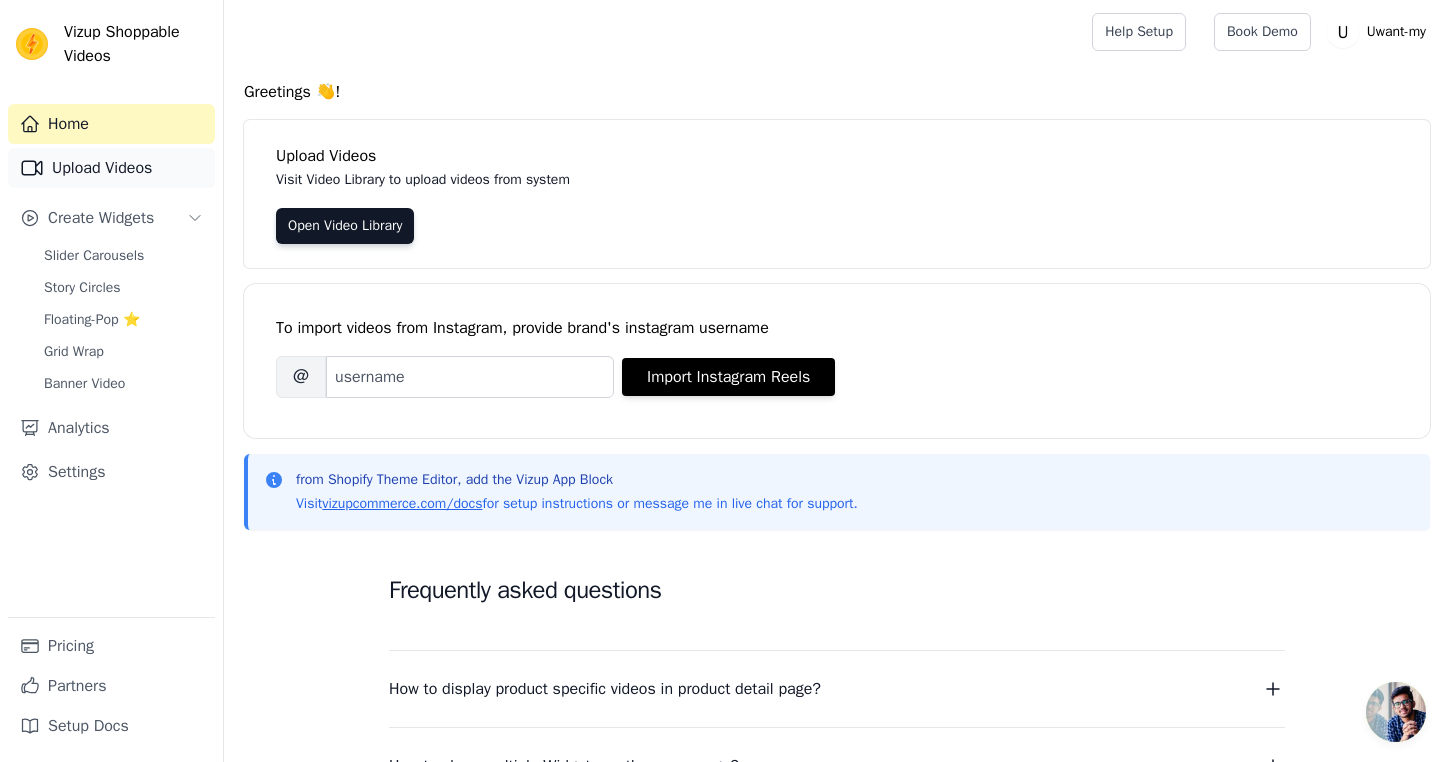 click on "Upload Videos" at bounding box center (111, 168) 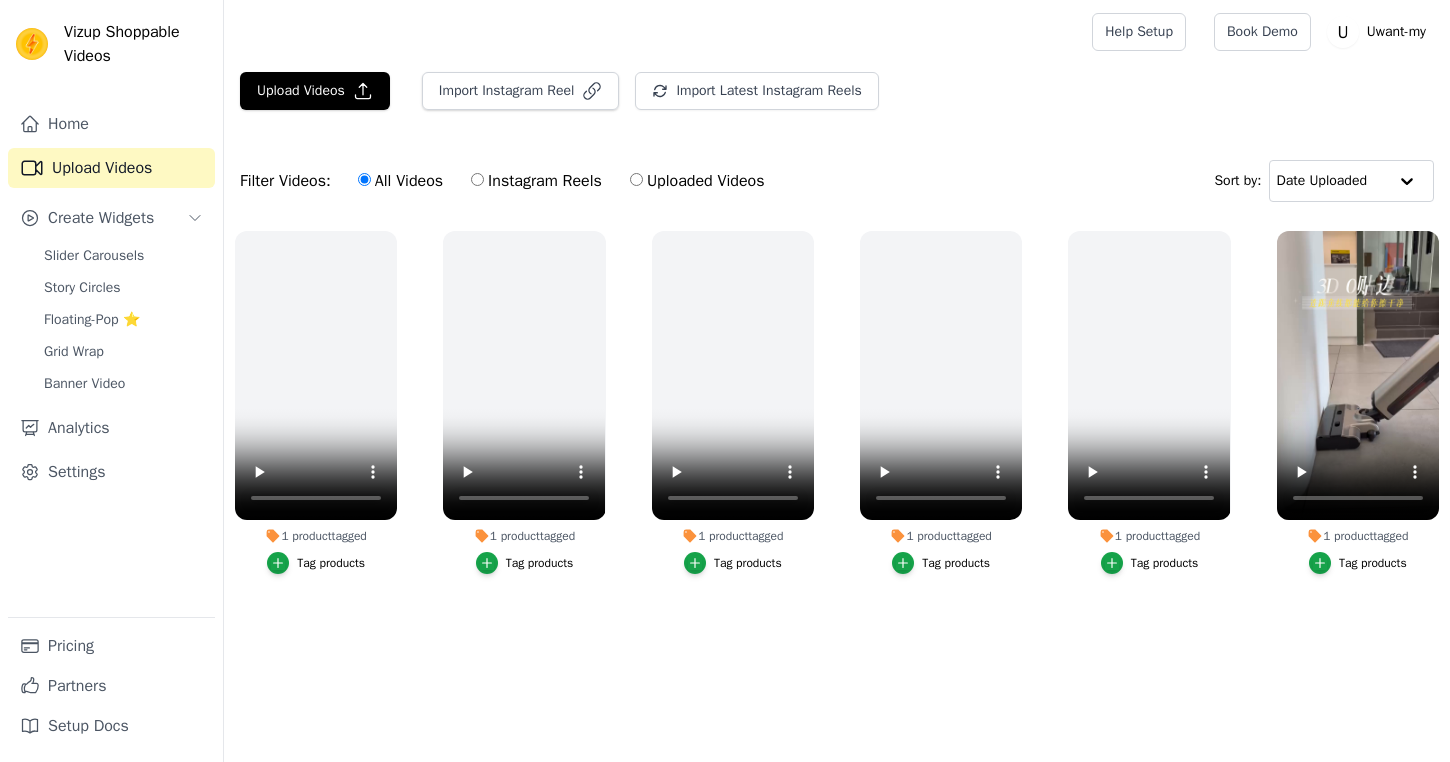 scroll, scrollTop: 0, scrollLeft: 0, axis: both 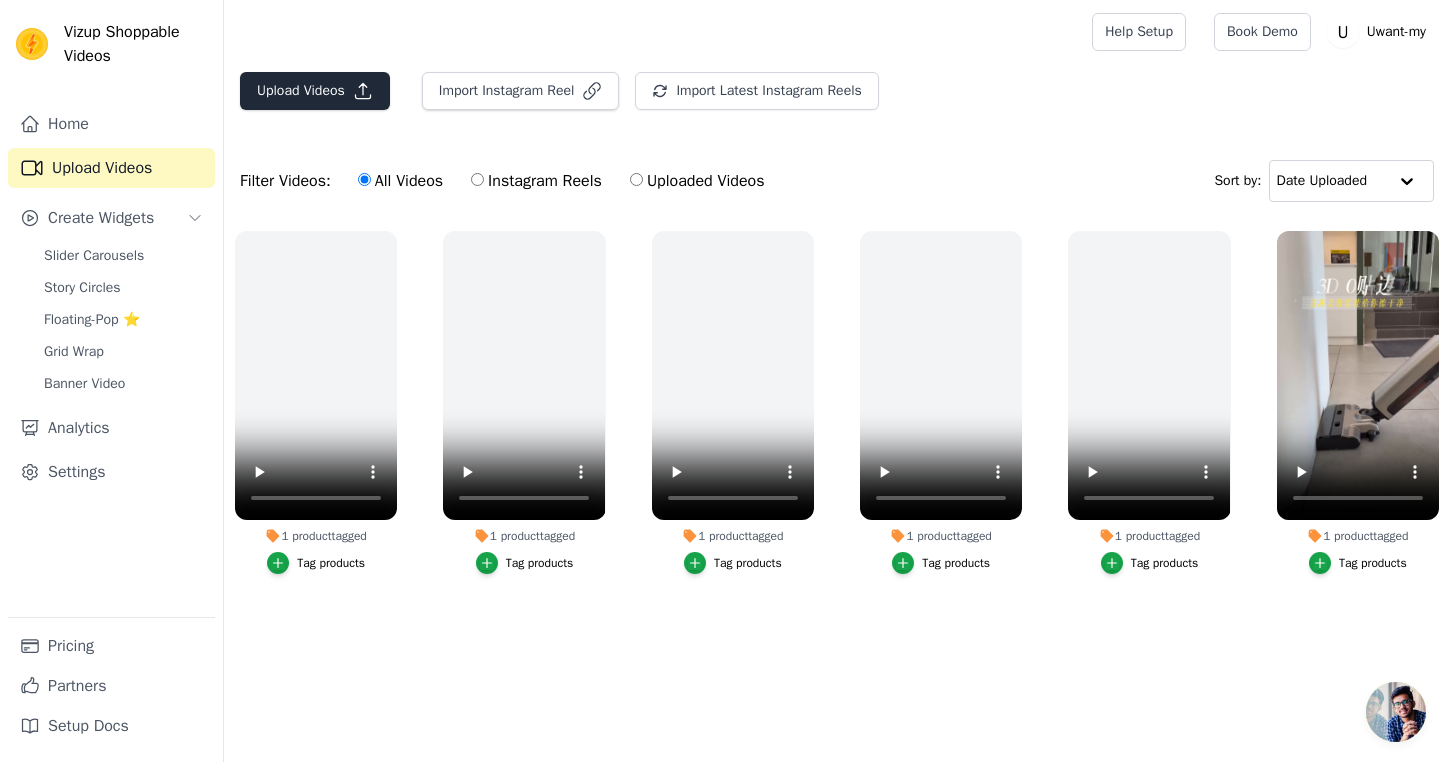 click on "Upload Videos" at bounding box center [315, 91] 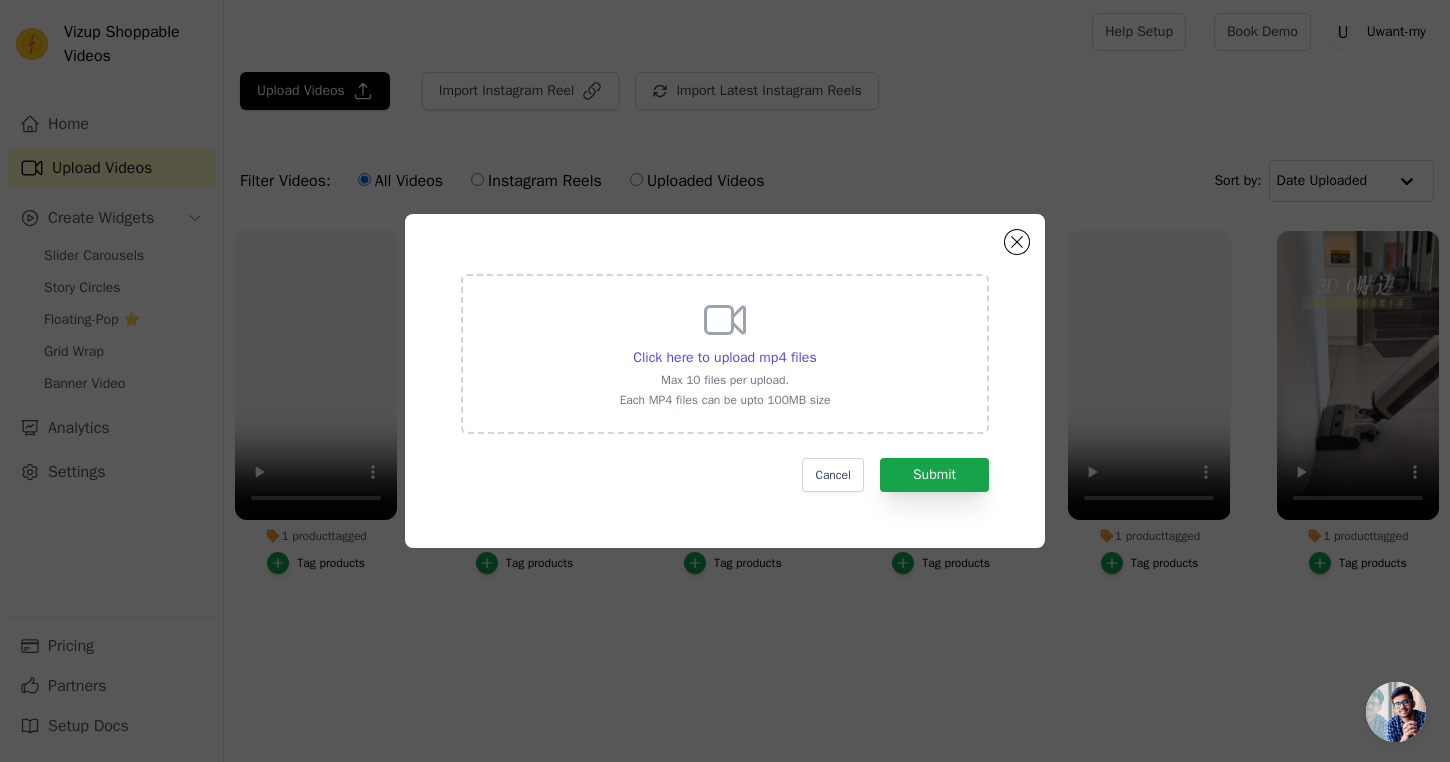 click on "Click here to upload mp4 files     Max 10 files per upload.   Each MP4 files can be upto 100MB size" at bounding box center (725, 354) 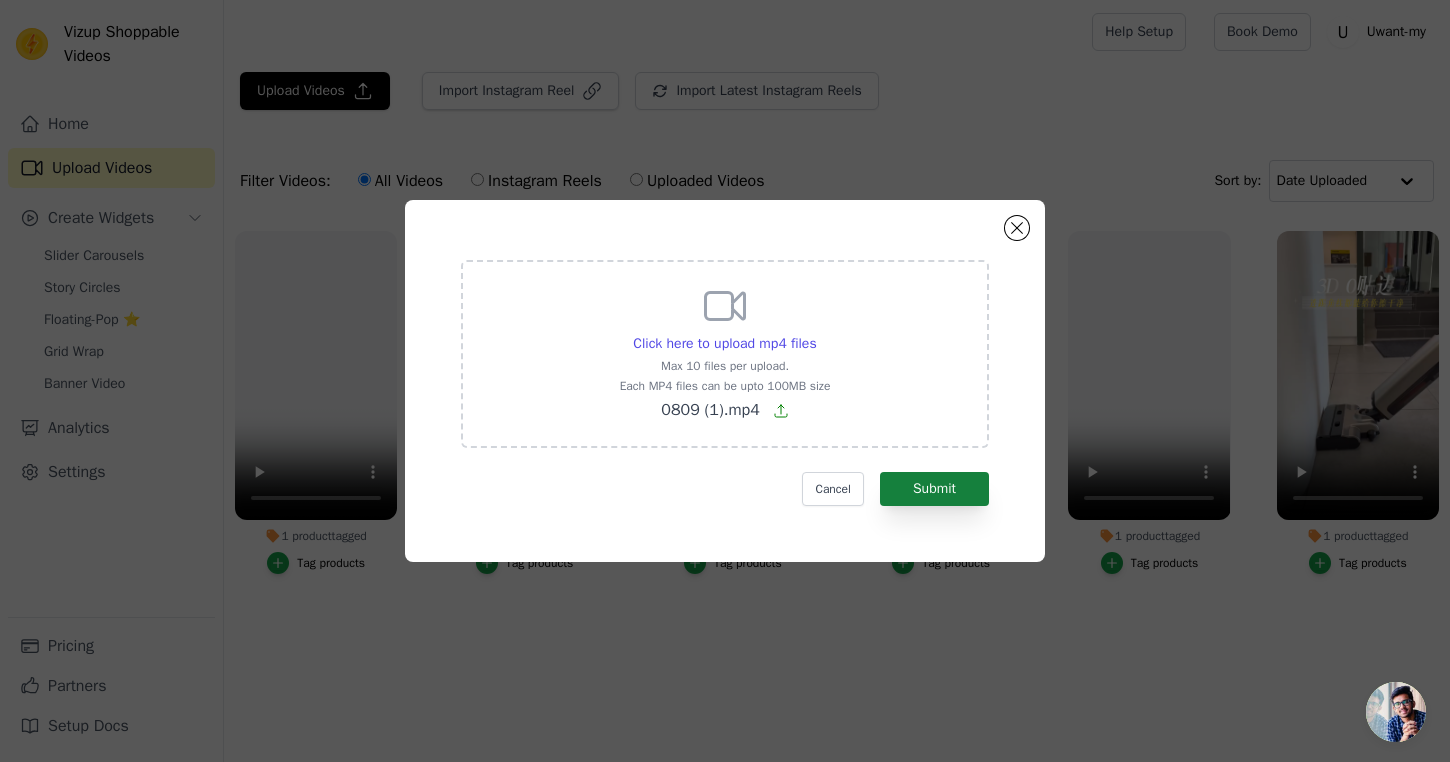 click on "Submit" at bounding box center [934, 489] 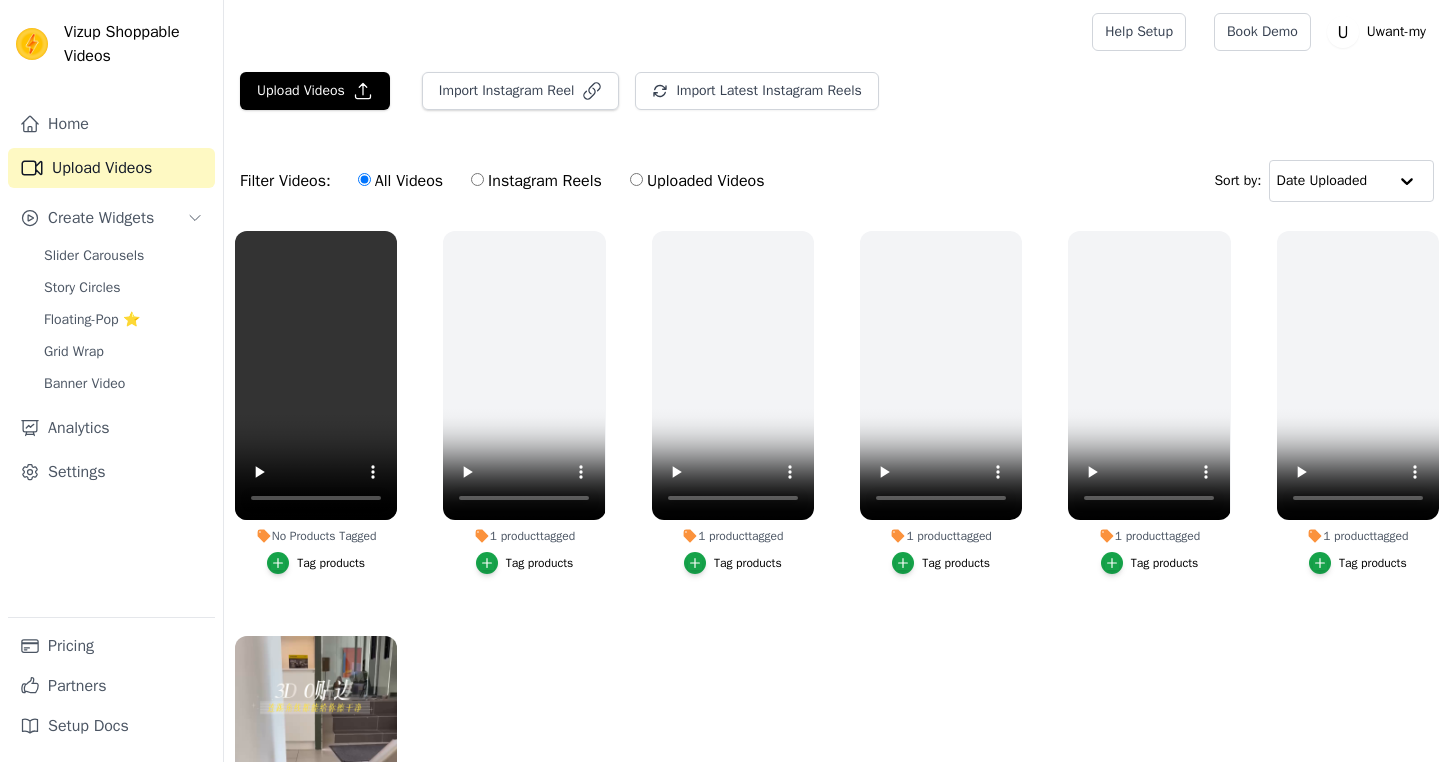 scroll, scrollTop: 0, scrollLeft: 0, axis: both 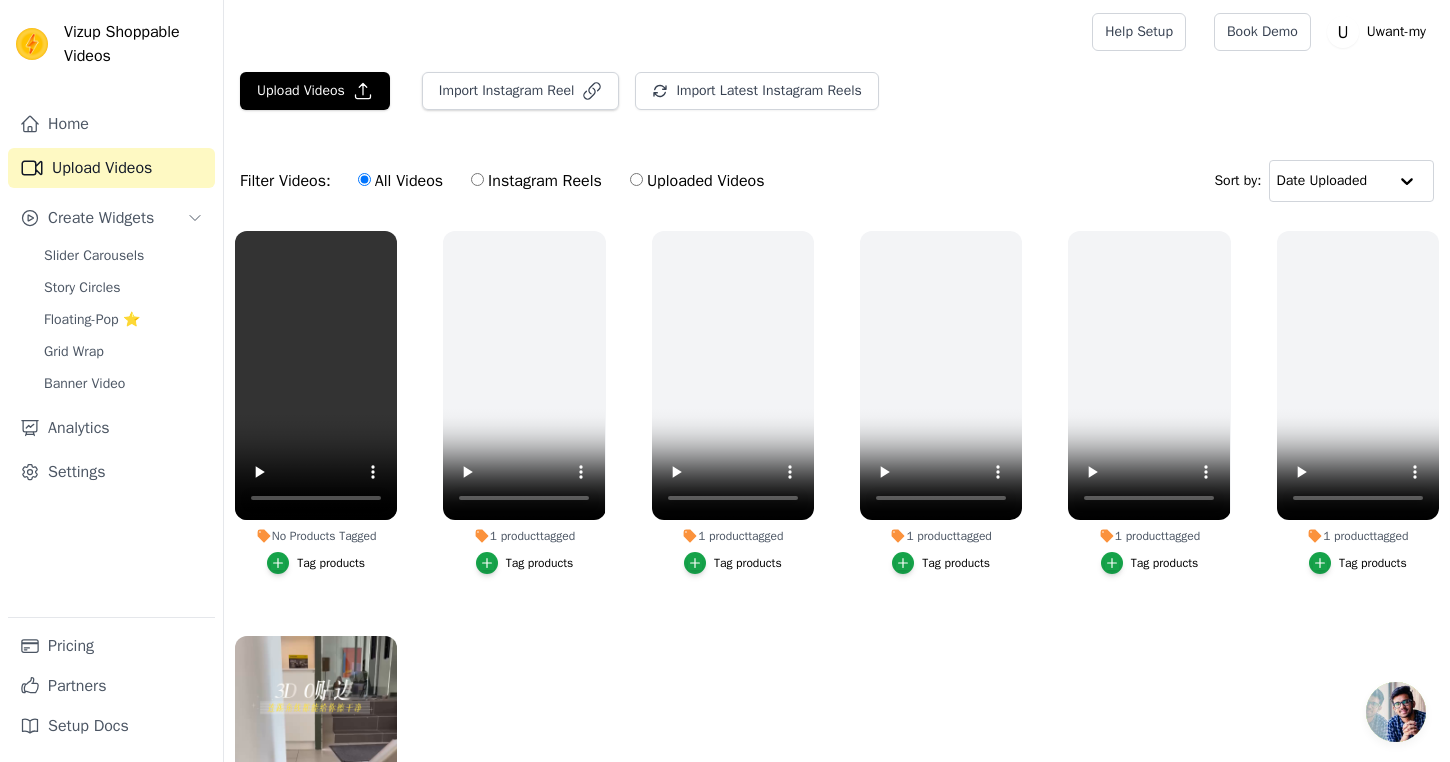 click on "Tag products" at bounding box center (331, 563) 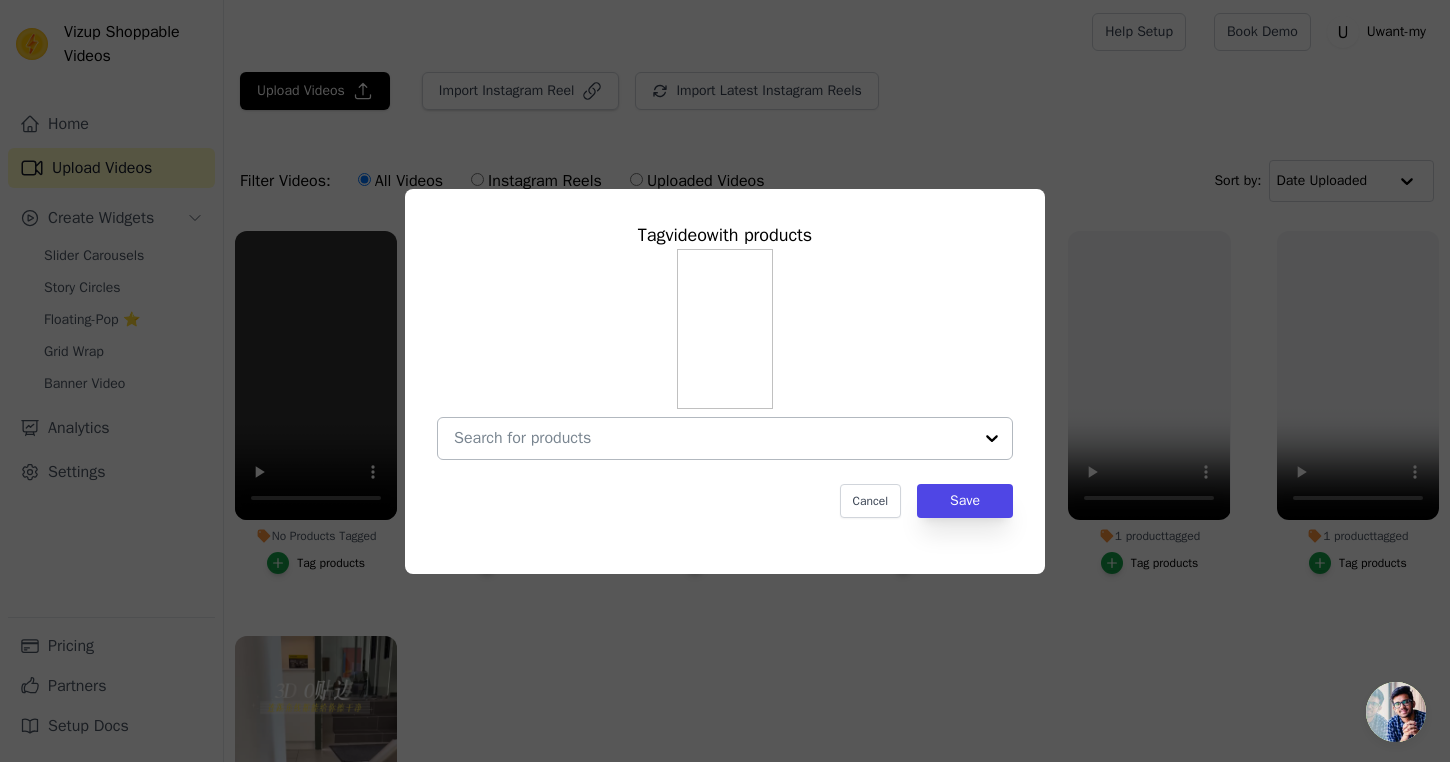 click on "No Products Tagged     Tag  video  with products                         Cancel   Save     Tag products" at bounding box center [713, 438] 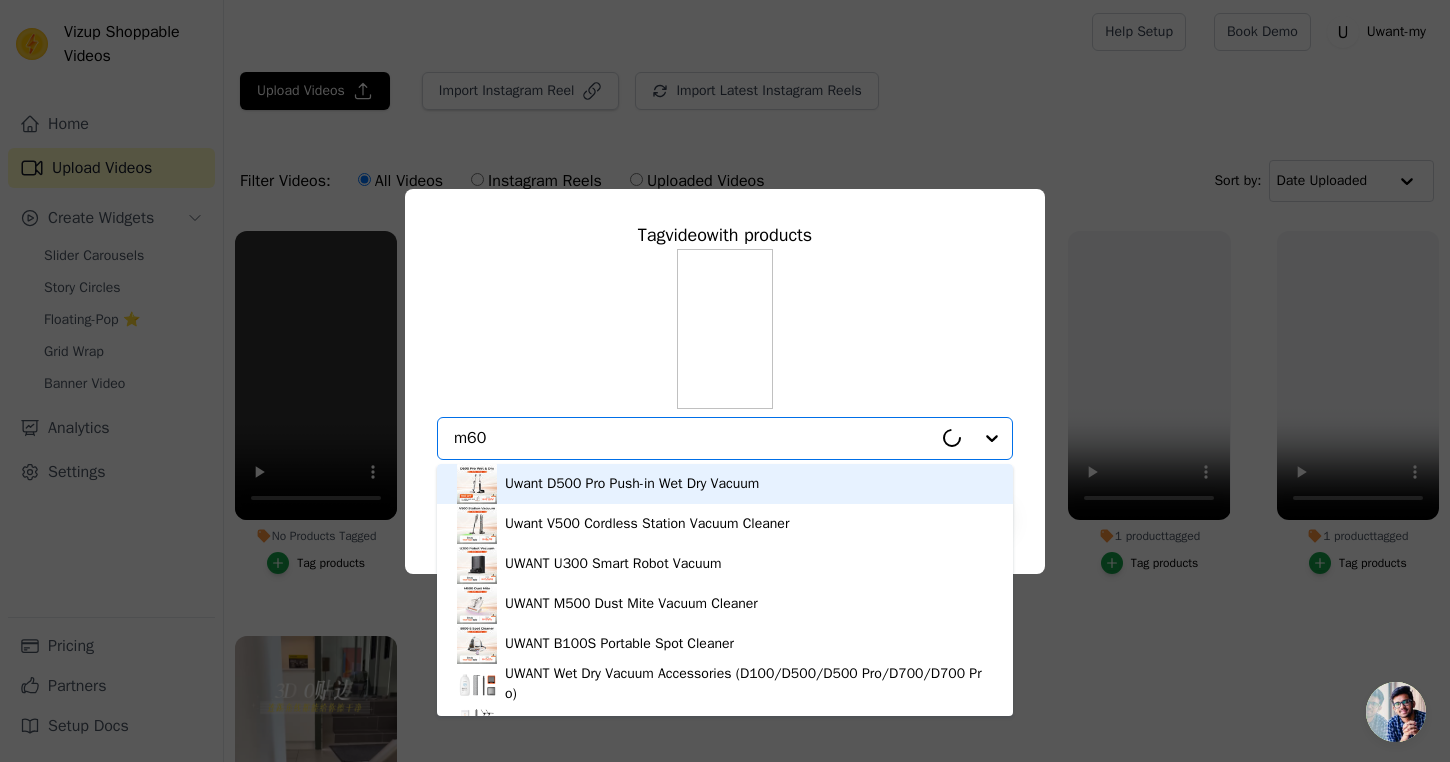 type on "m600" 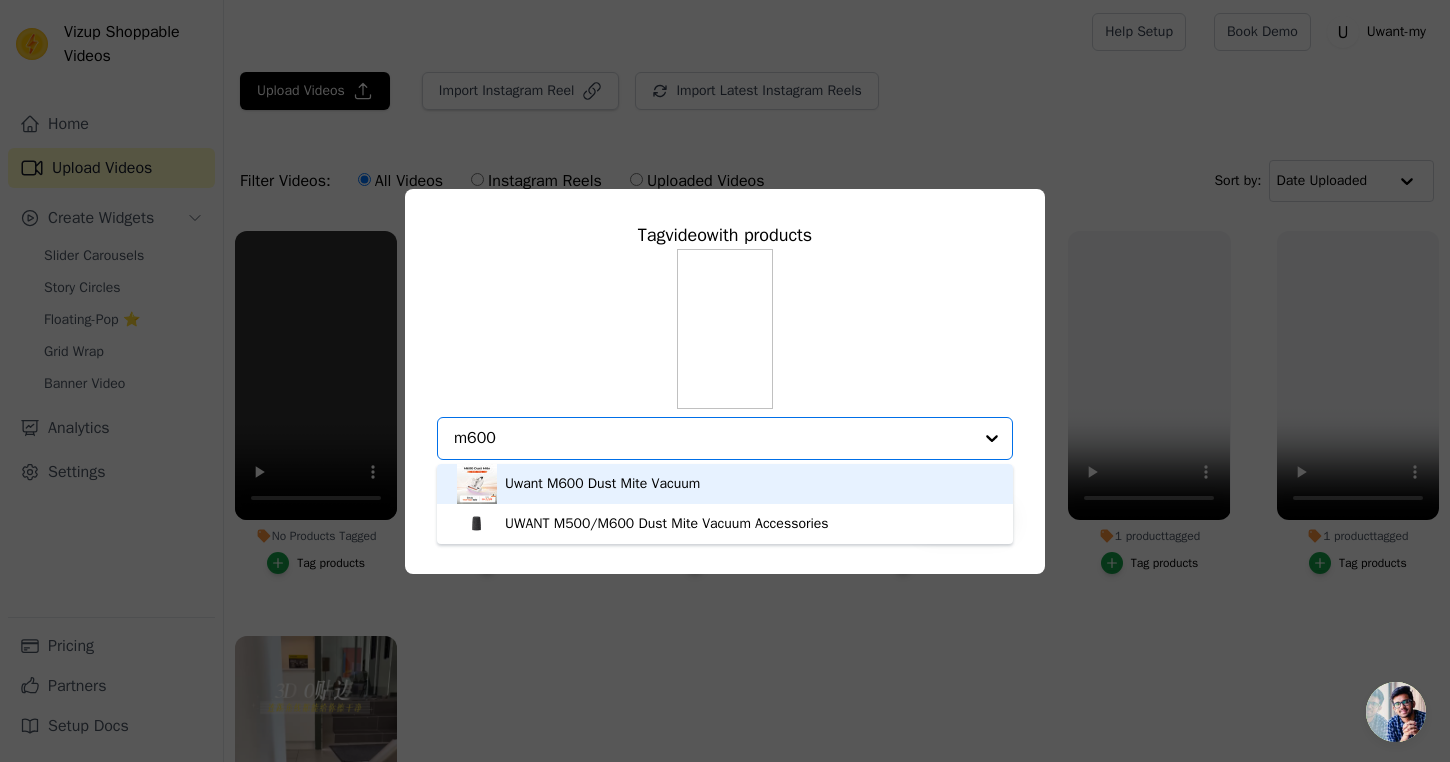 click on "Uwant M600 Dust Mite Vacuum" at bounding box center (602, 484) 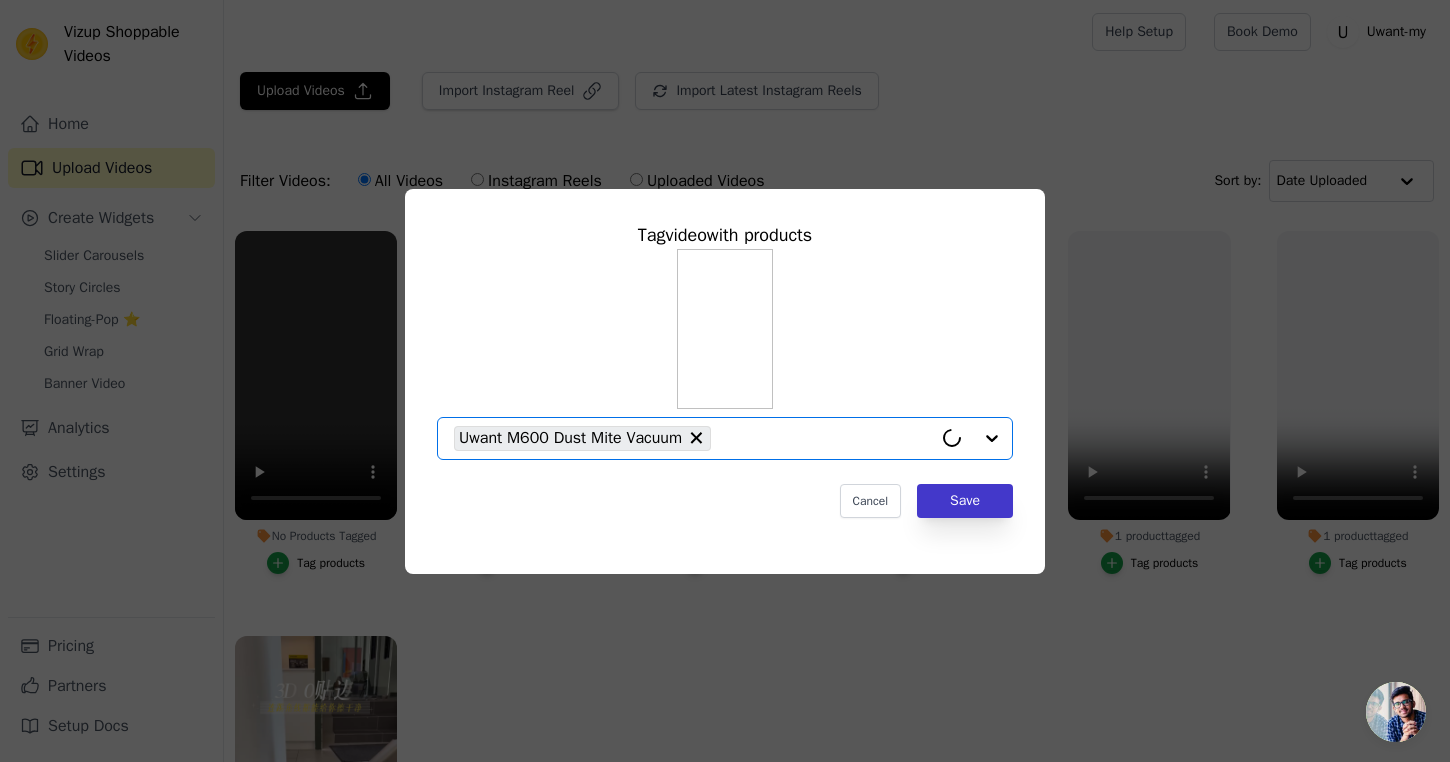 click on "Save" at bounding box center (965, 501) 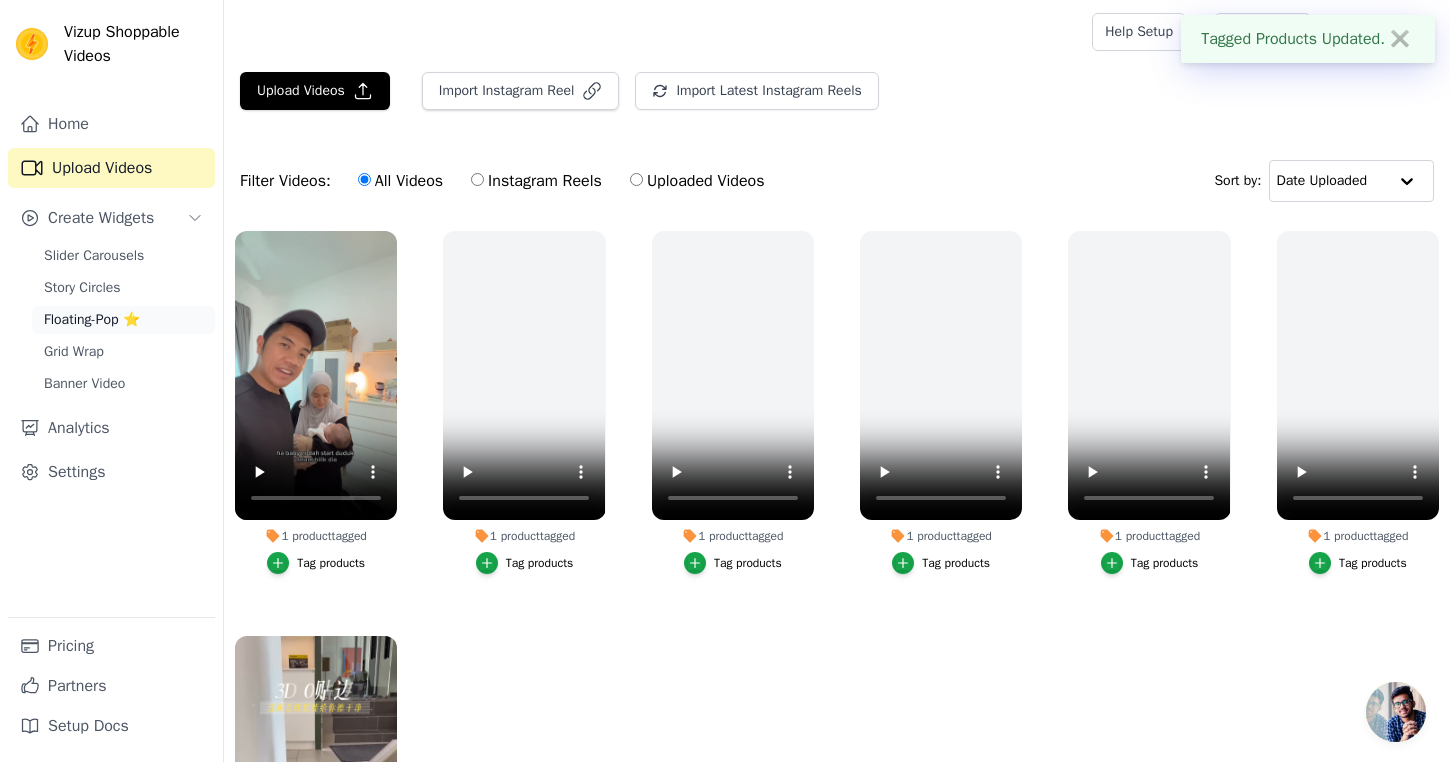 click on "Floating-Pop ⭐" at bounding box center (92, 320) 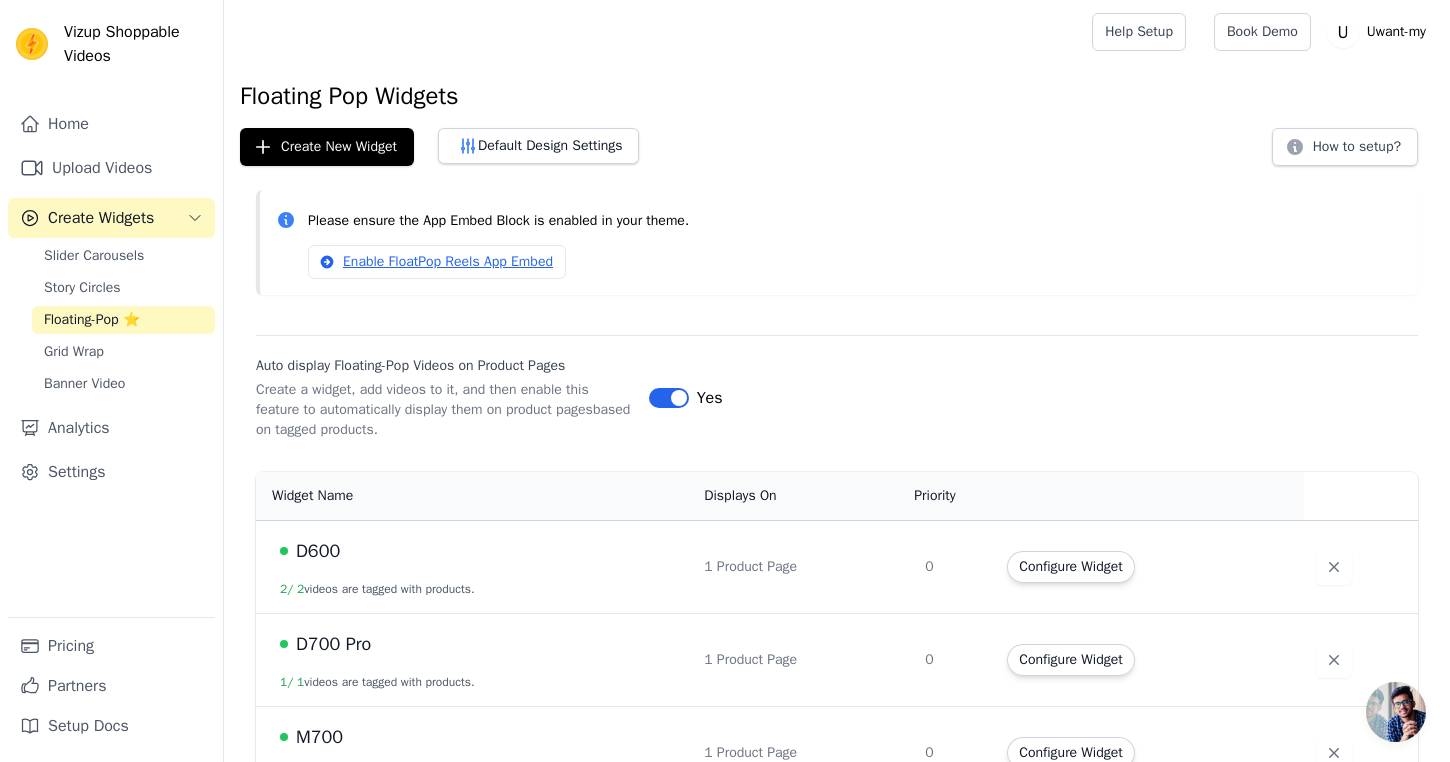 scroll, scrollTop: 0, scrollLeft: 0, axis: both 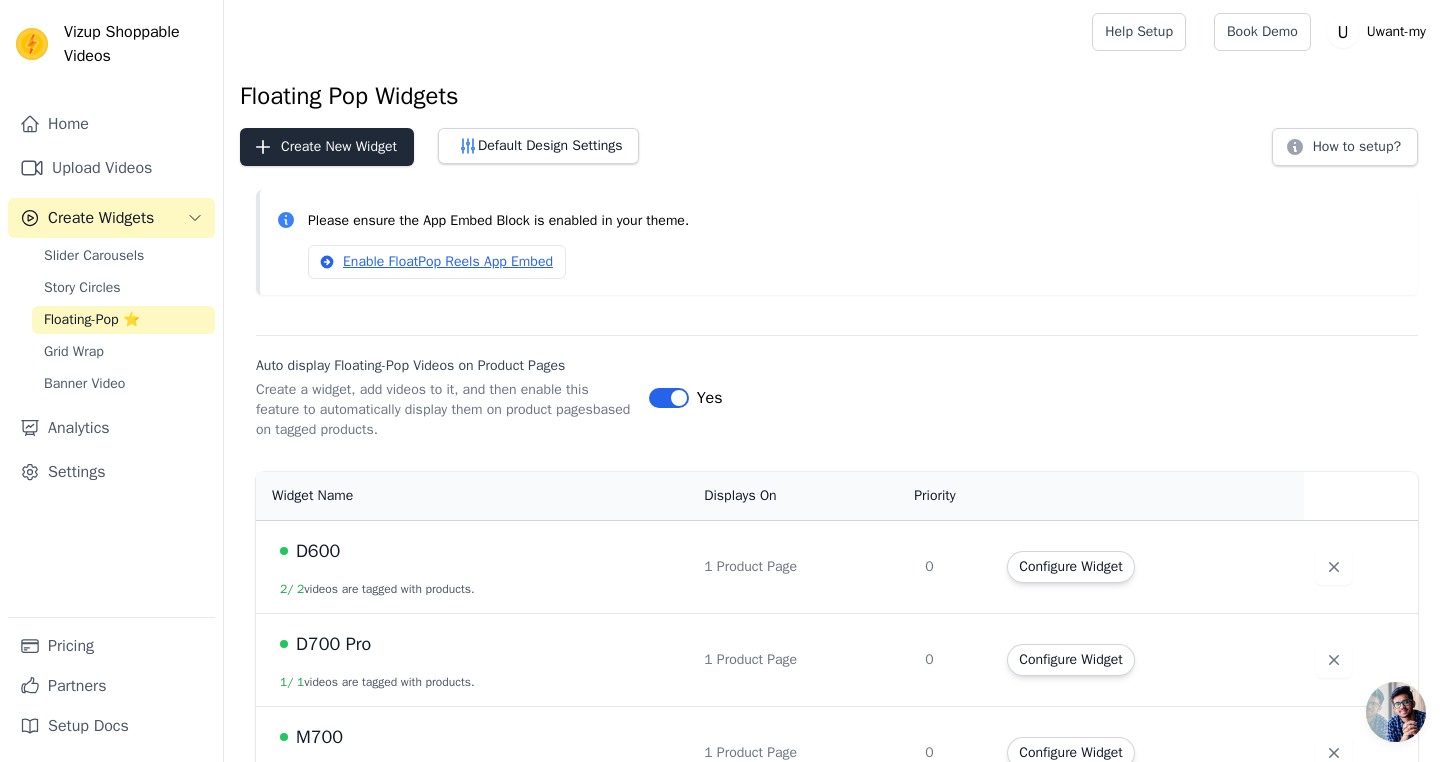 click on "Create New Widget" at bounding box center (327, 147) 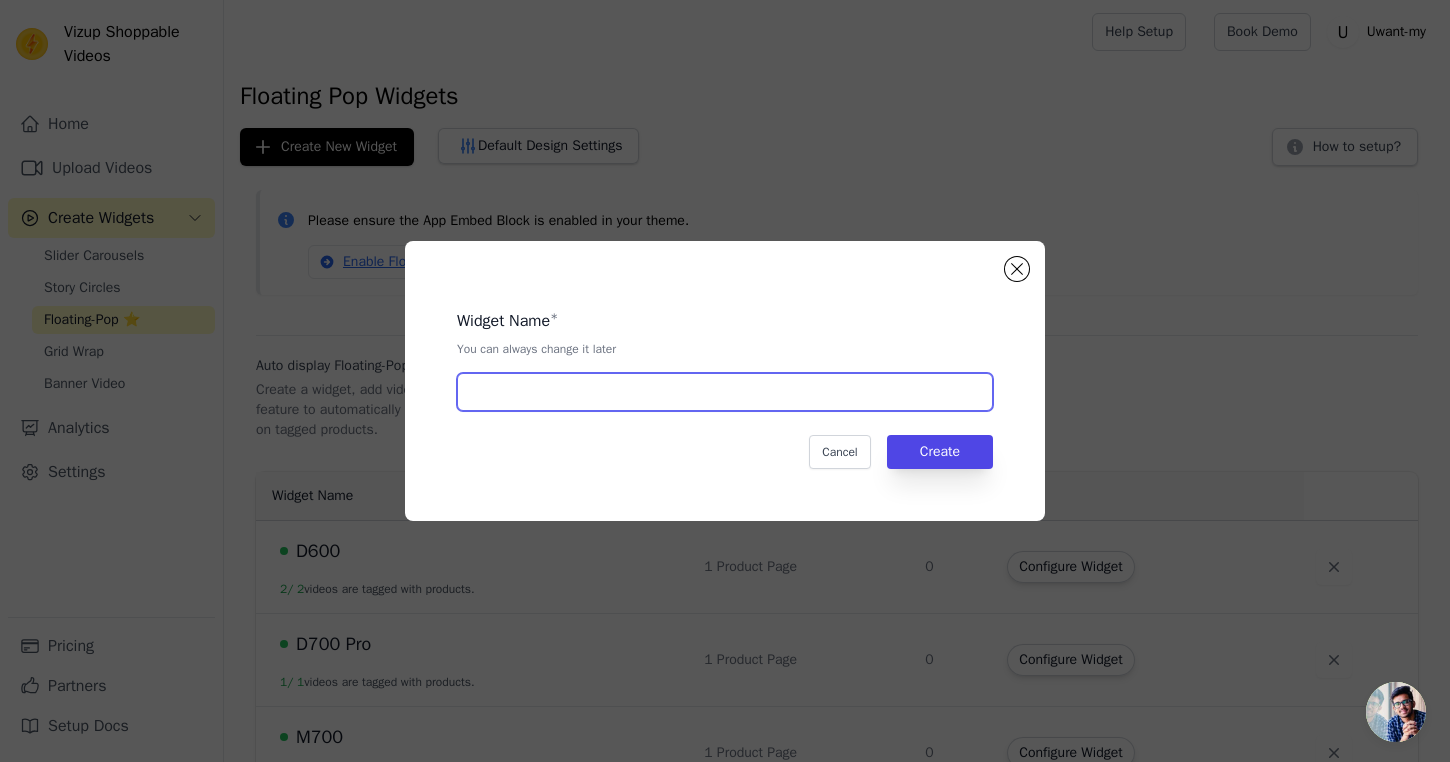 click at bounding box center (725, 392) 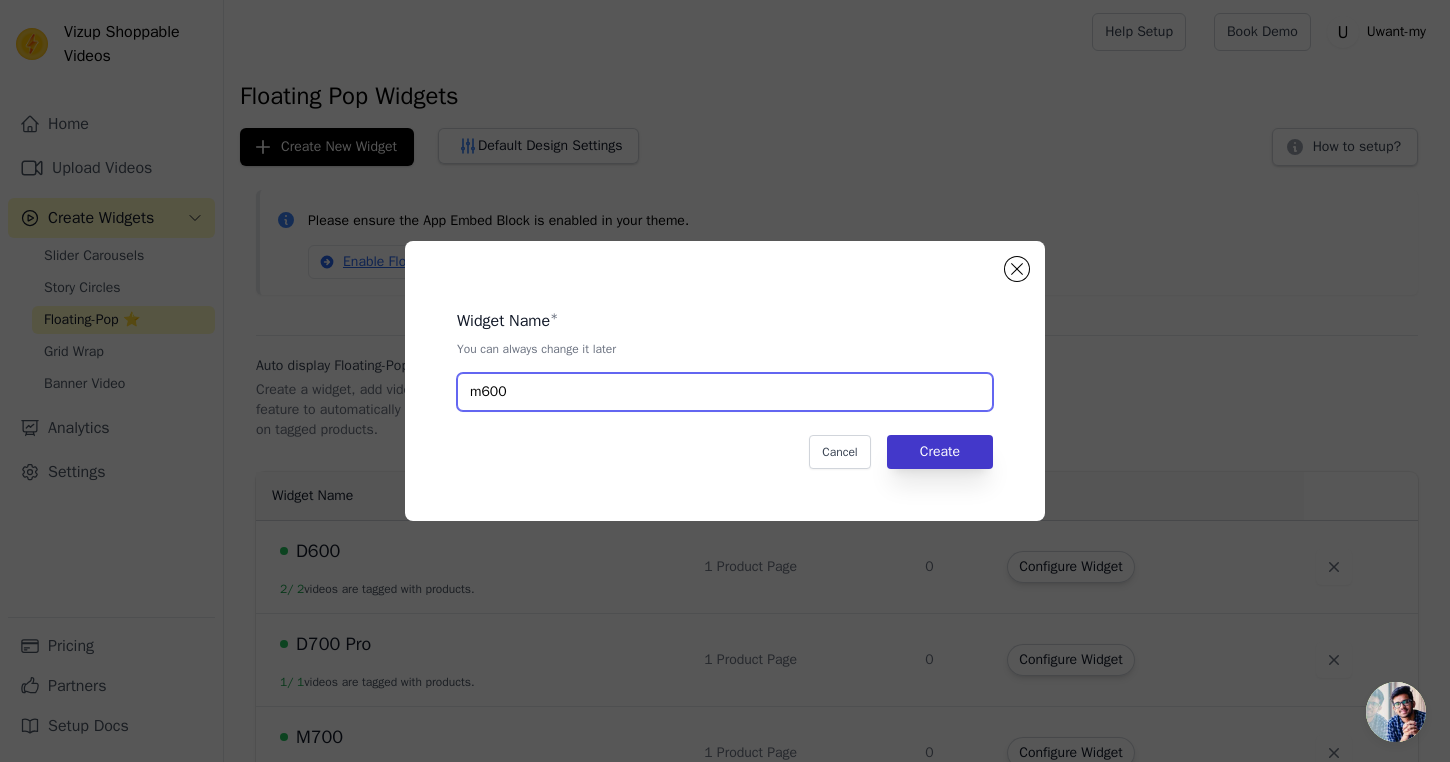 type on "m600" 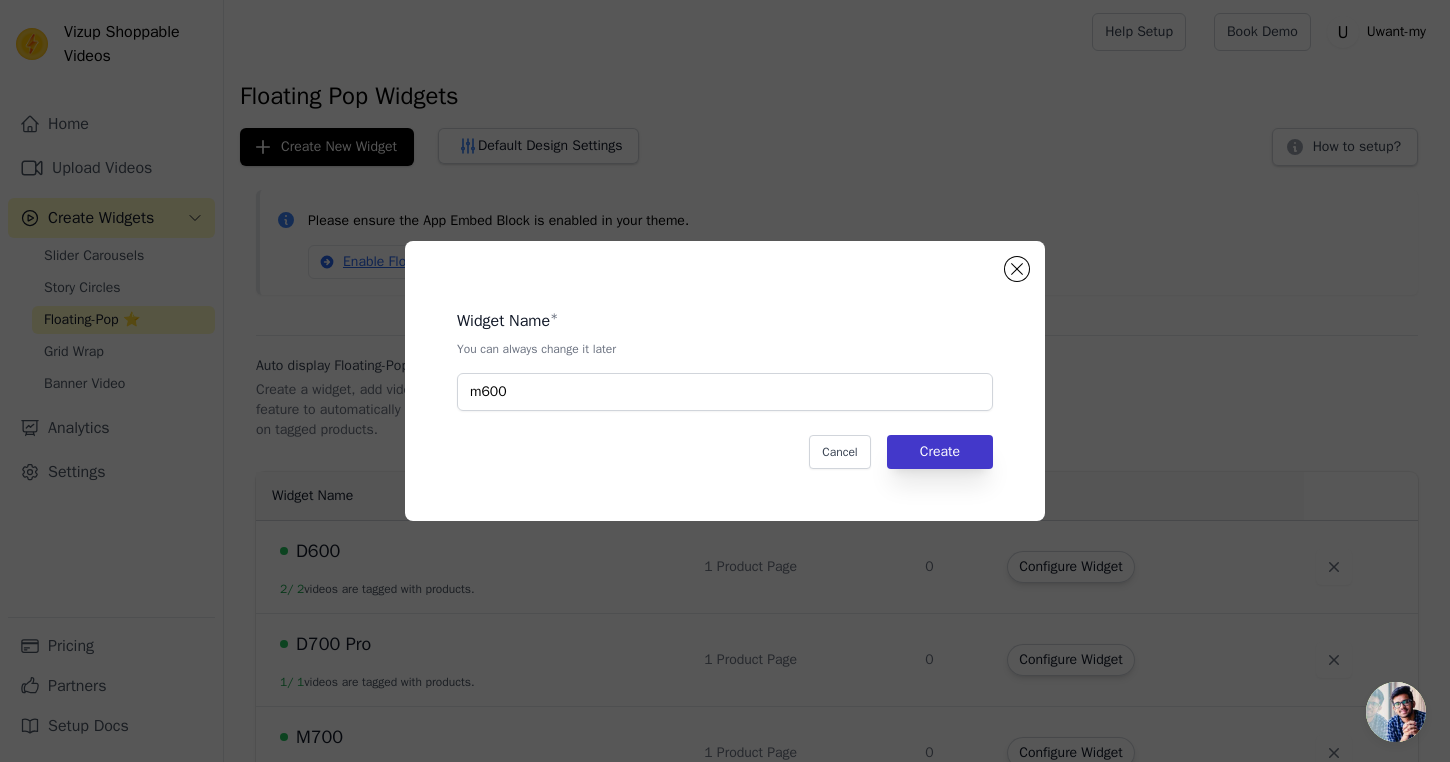 click on "Create" at bounding box center [940, 452] 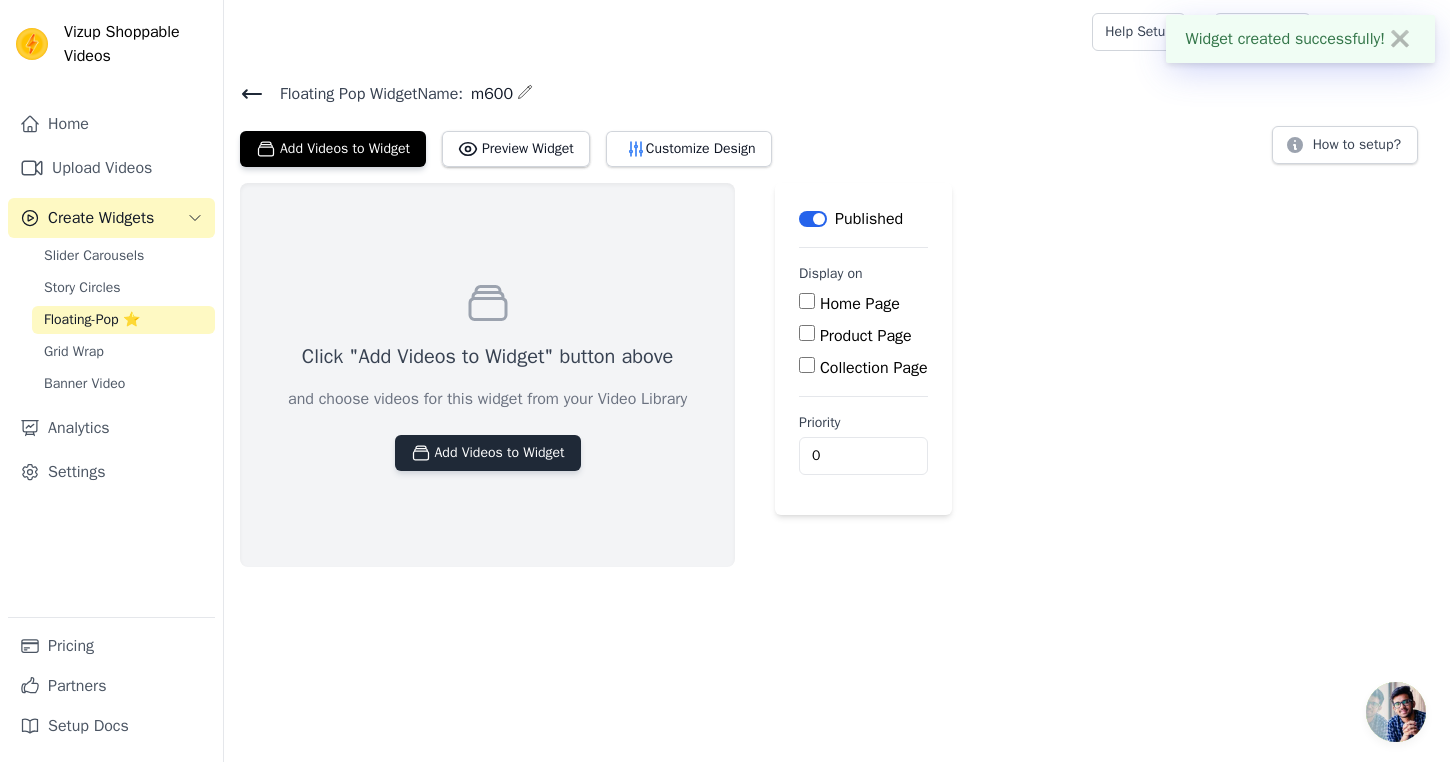 click on "Add Videos to Widget" at bounding box center (488, 453) 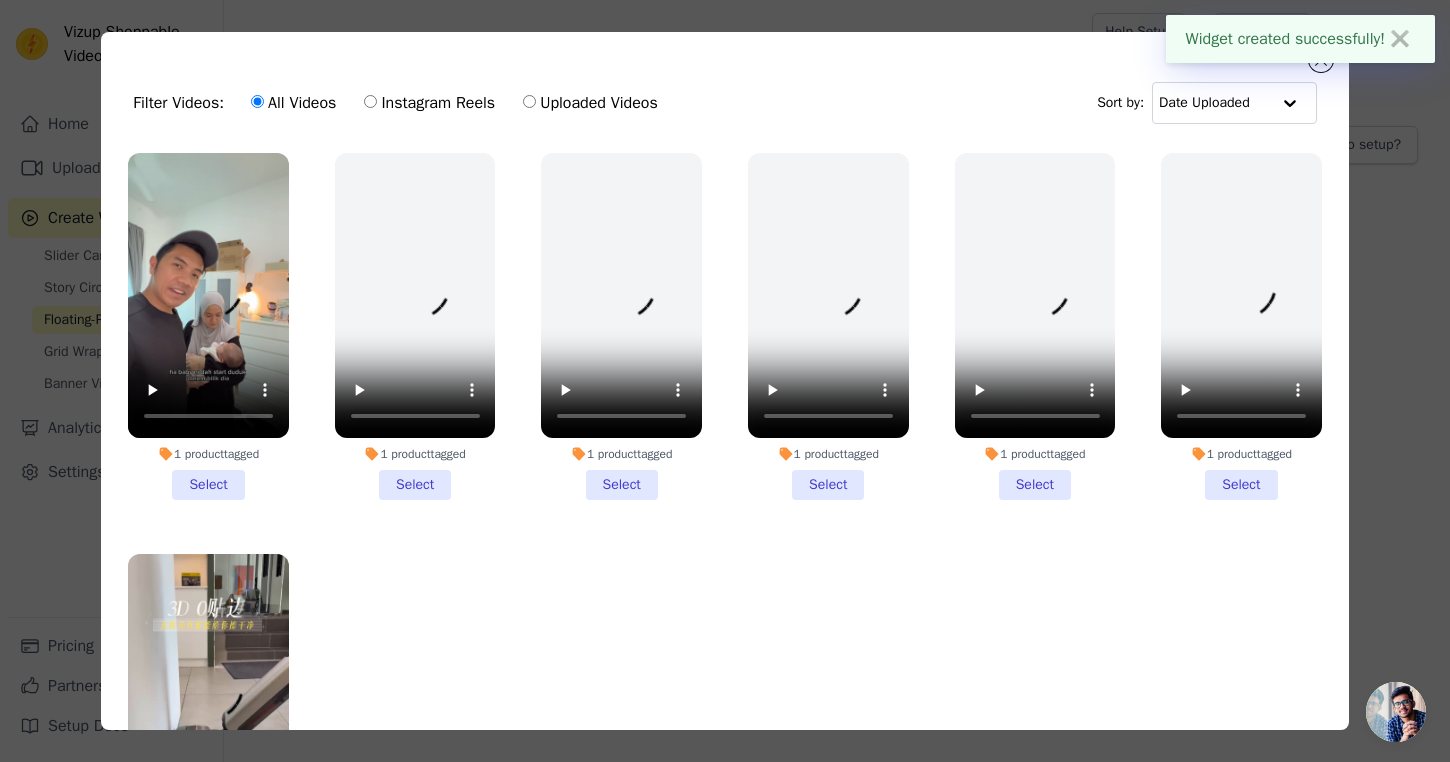 click on "1   product  tagged     Select" at bounding box center (208, 326) 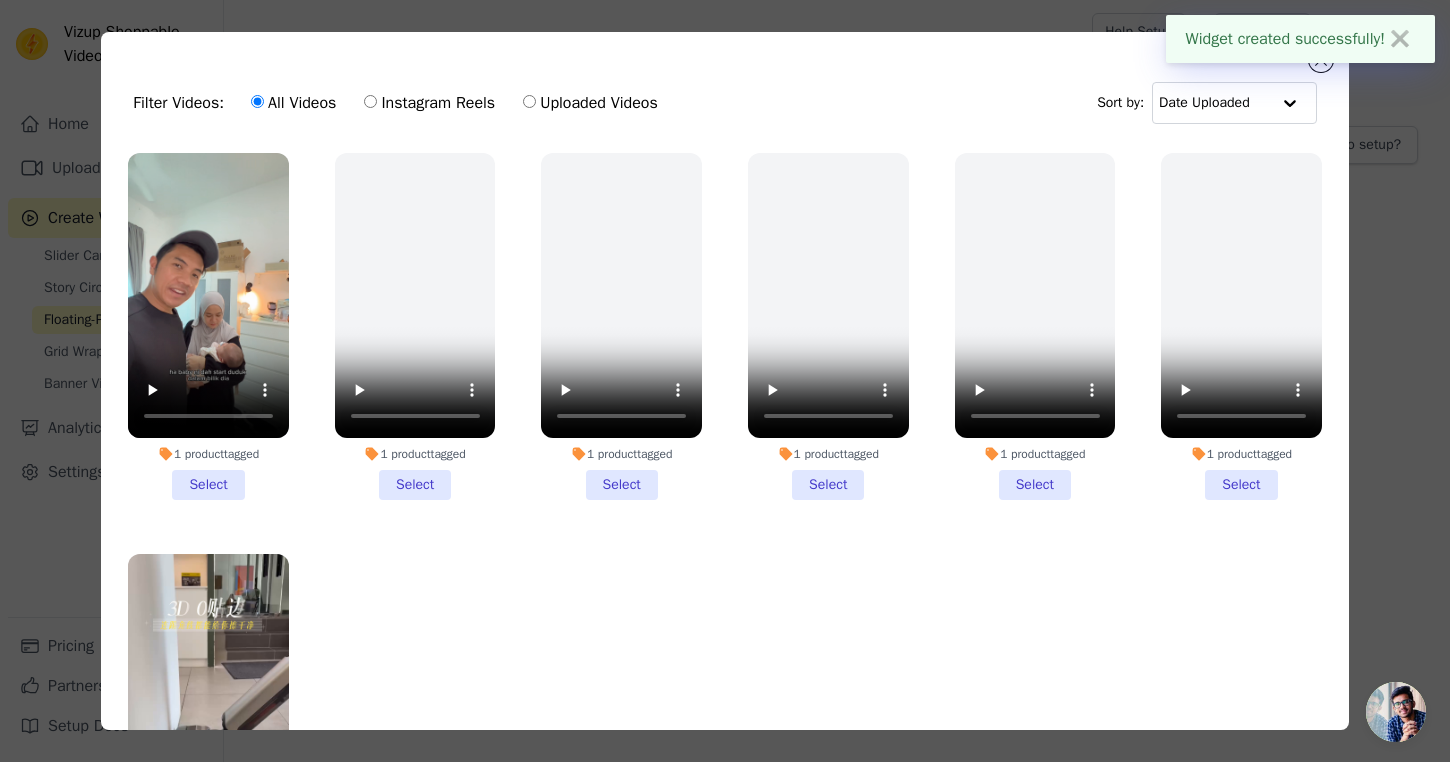 click on "1   product  tagged     Select" at bounding box center (0, 0) 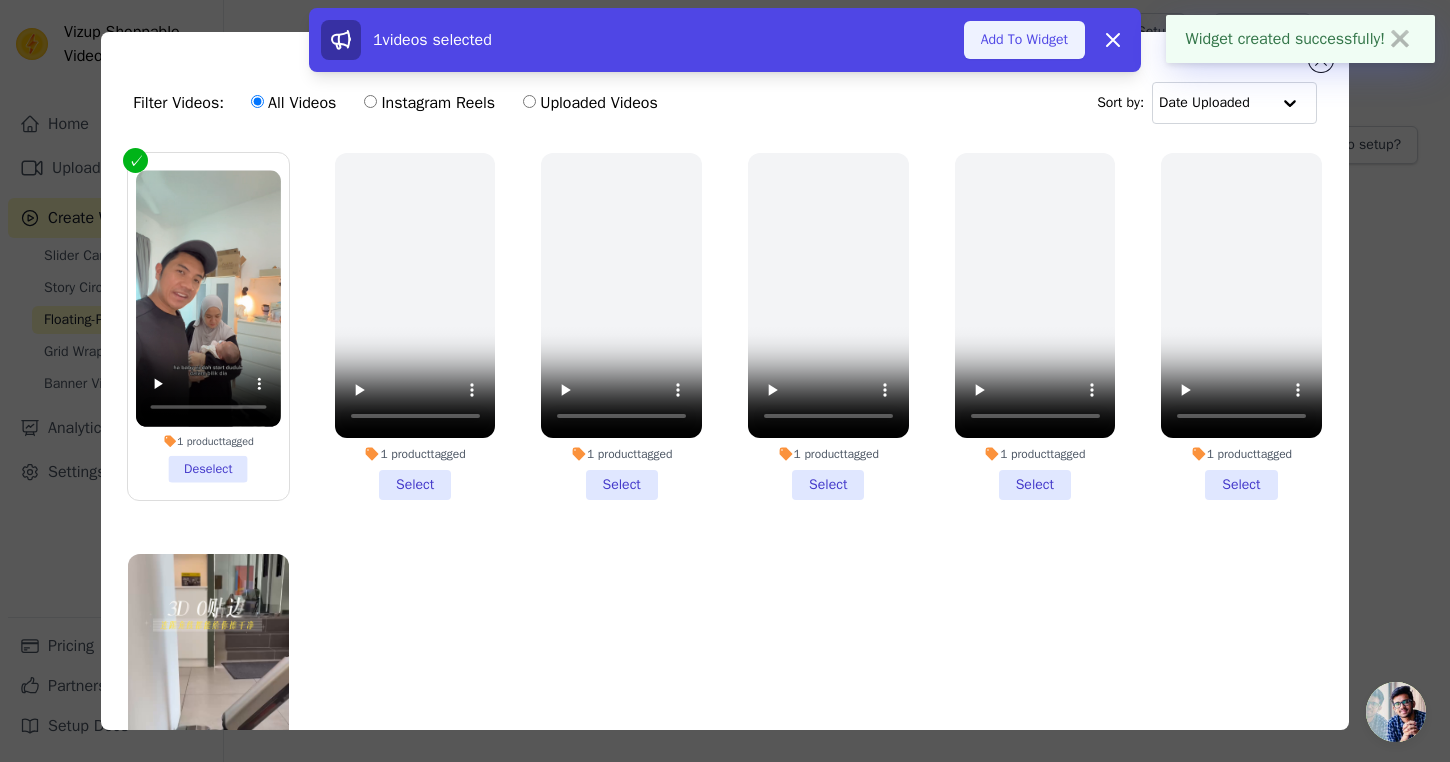 click on "Add To Widget" at bounding box center [1024, 40] 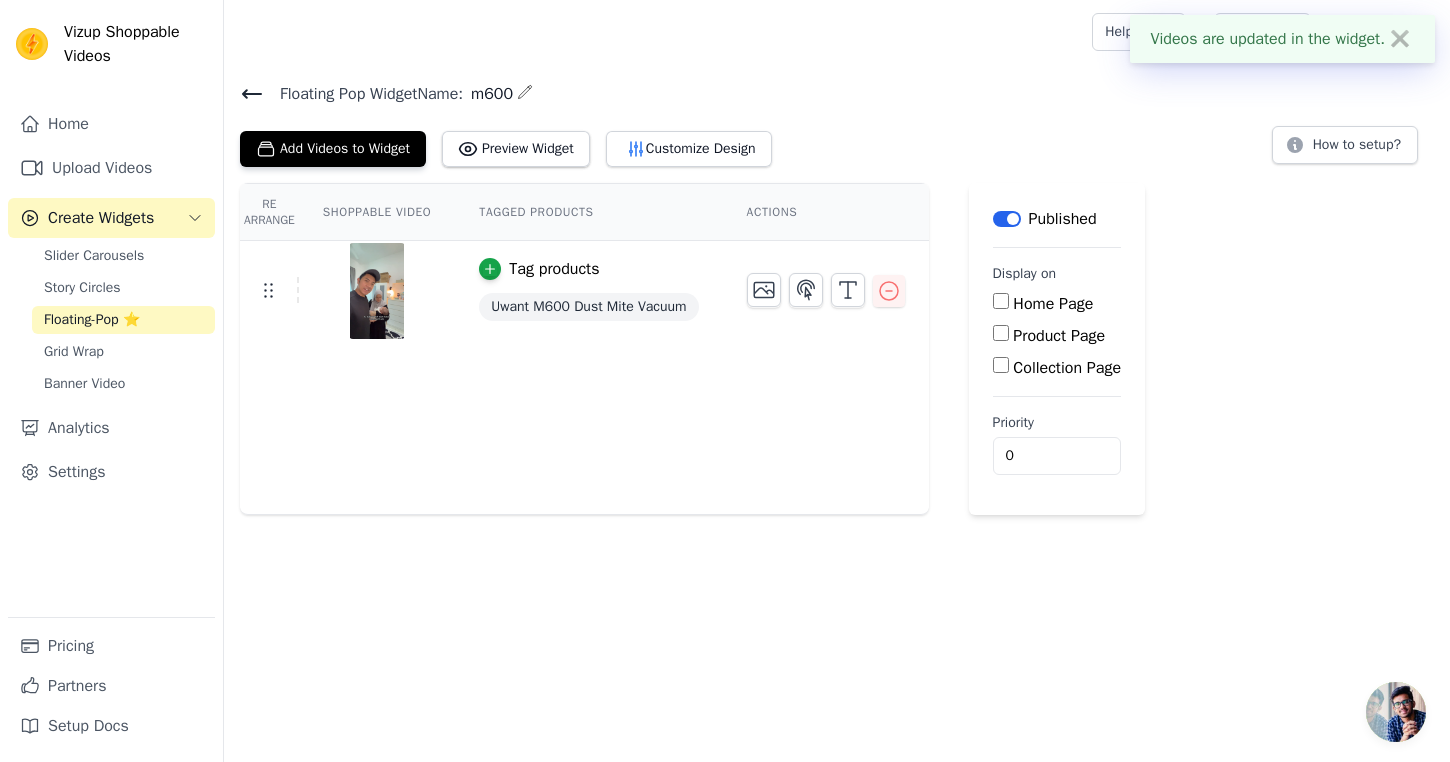 click on "Collection Page" at bounding box center (1001, 365) 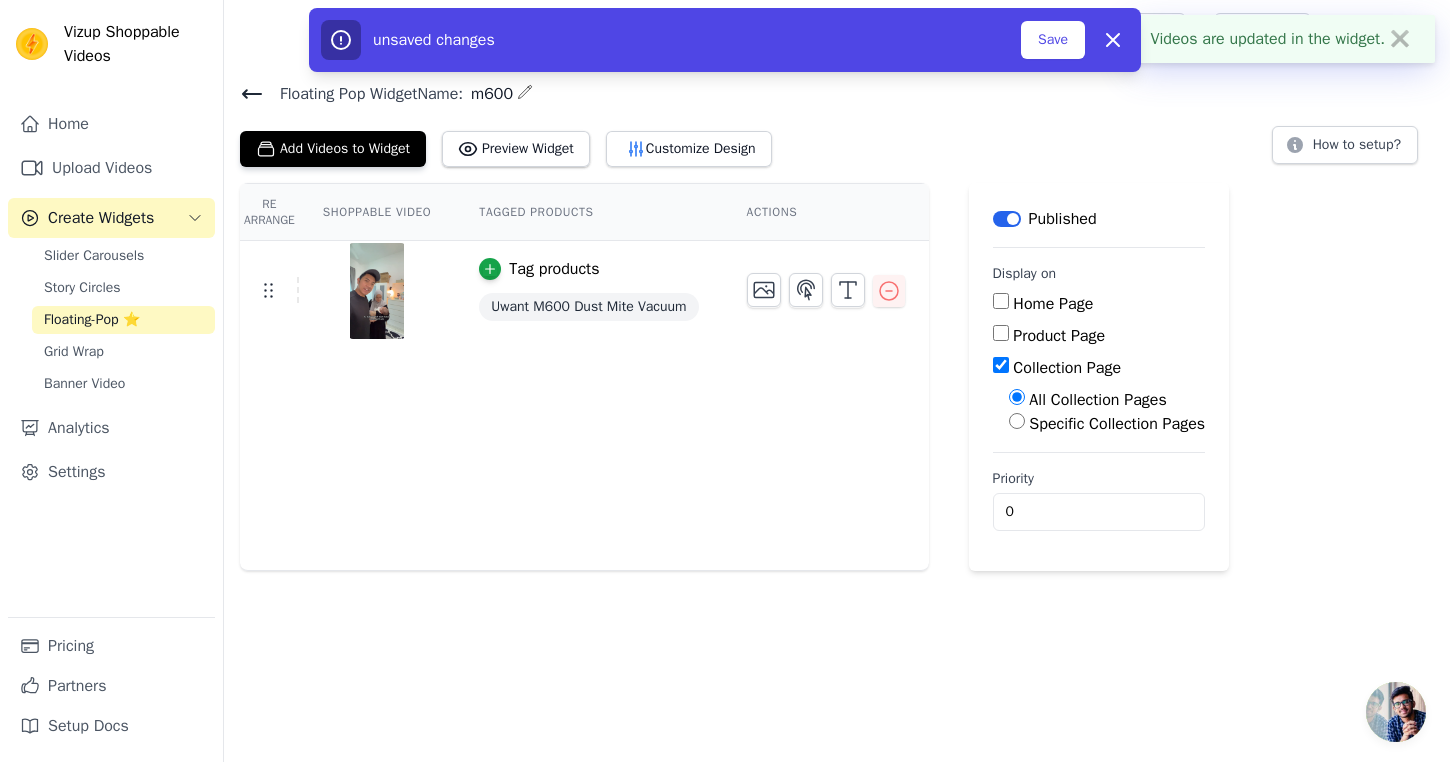 click on "Product Page" at bounding box center [1001, 333] 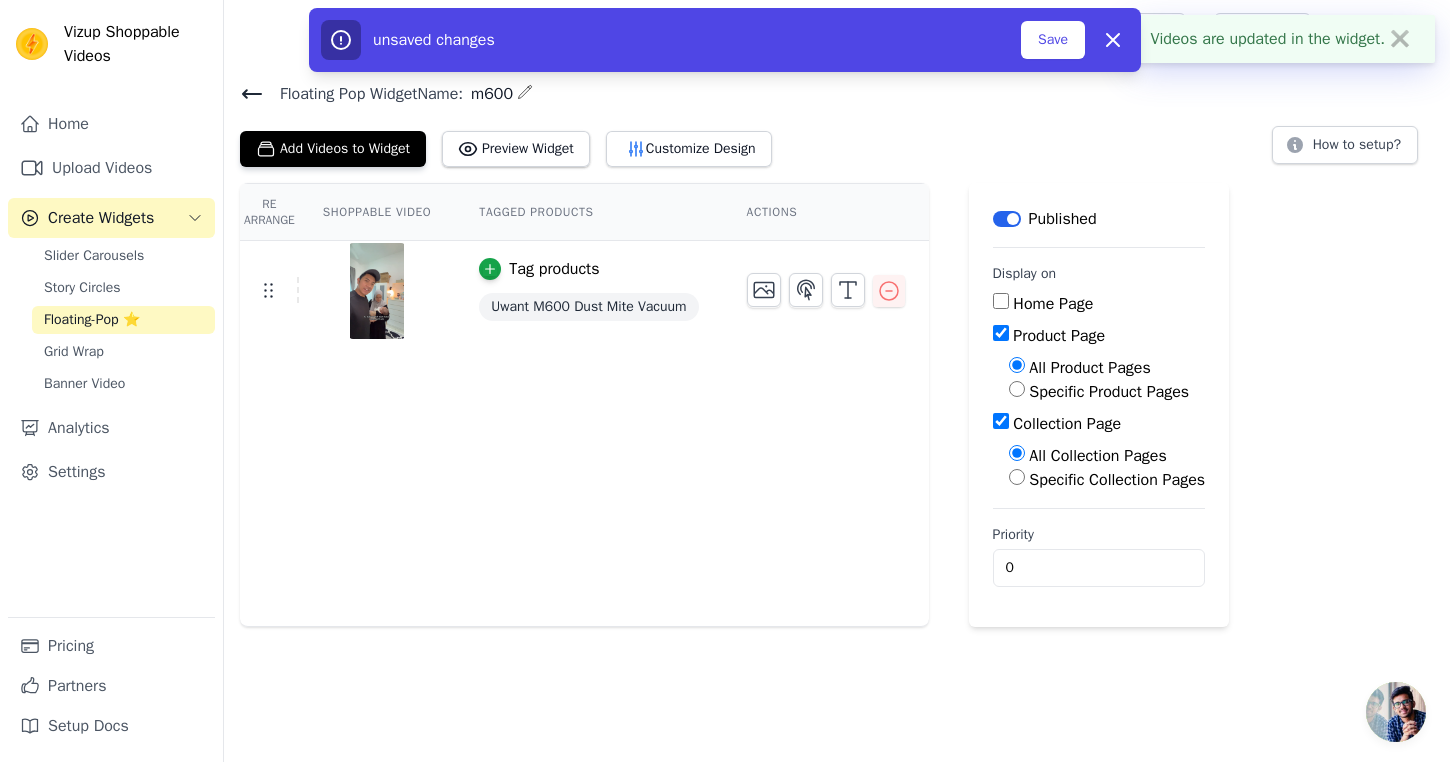click on "Specific Product Pages" at bounding box center [1017, 389] 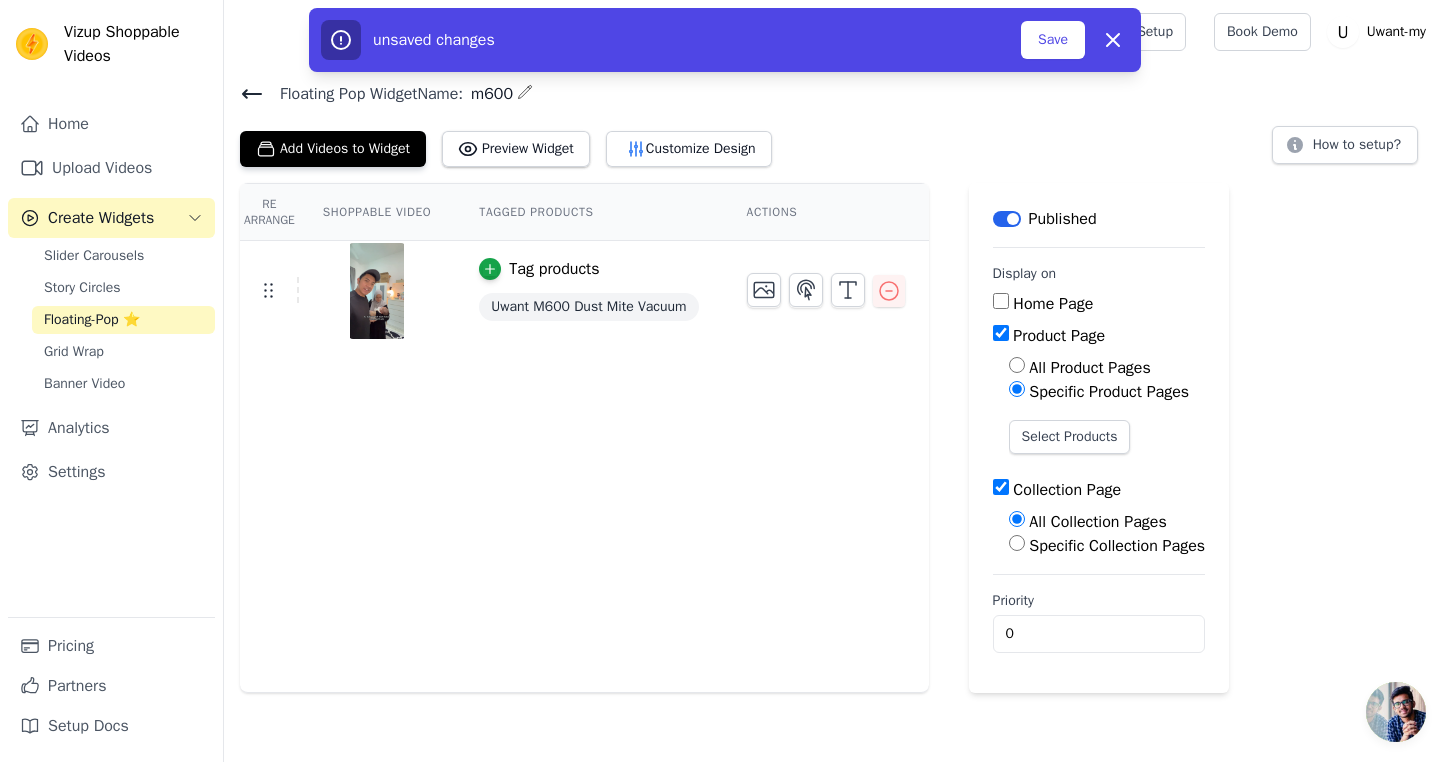 click on "Collection Page" at bounding box center (1001, 487) 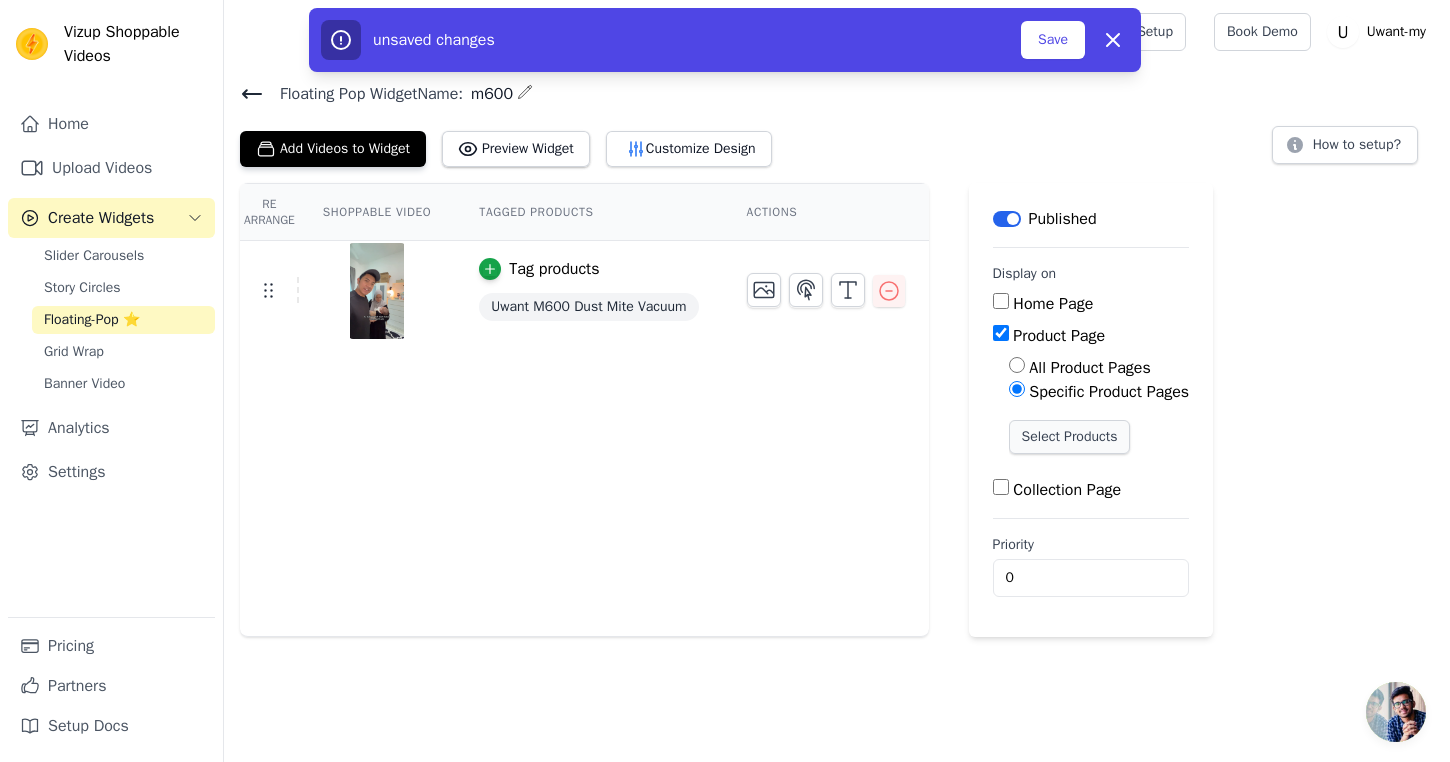 click on "Select Products" at bounding box center (1070, 437) 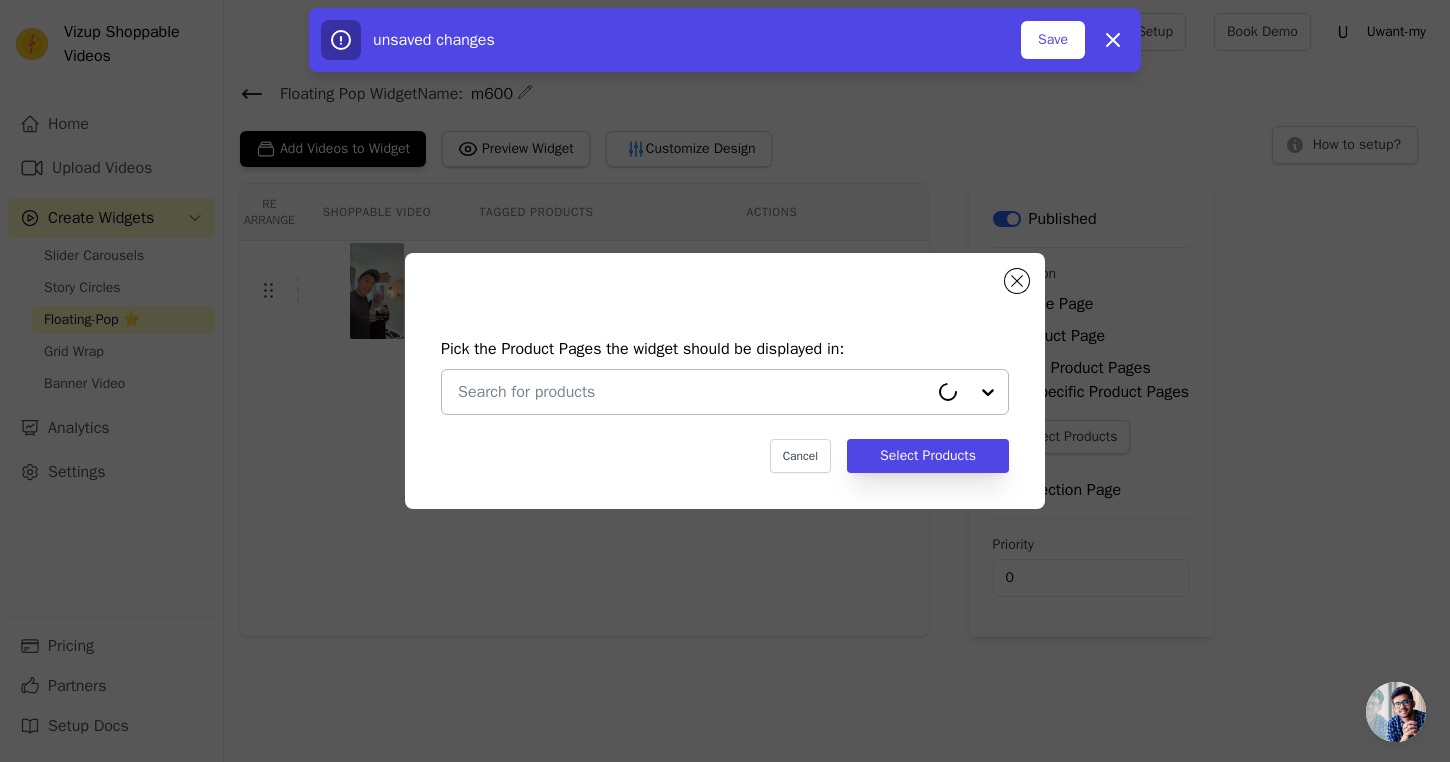 click at bounding box center (693, 392) 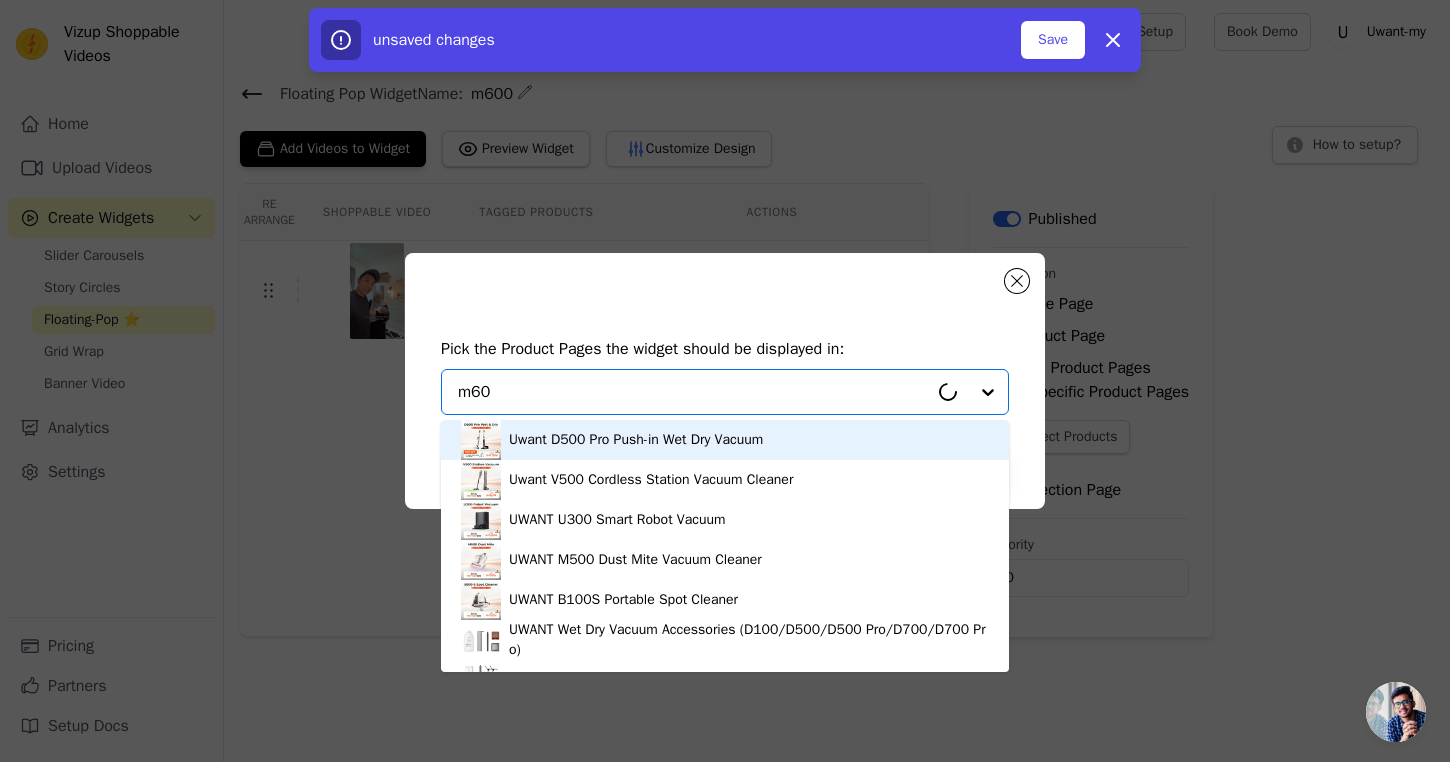 type on "m600" 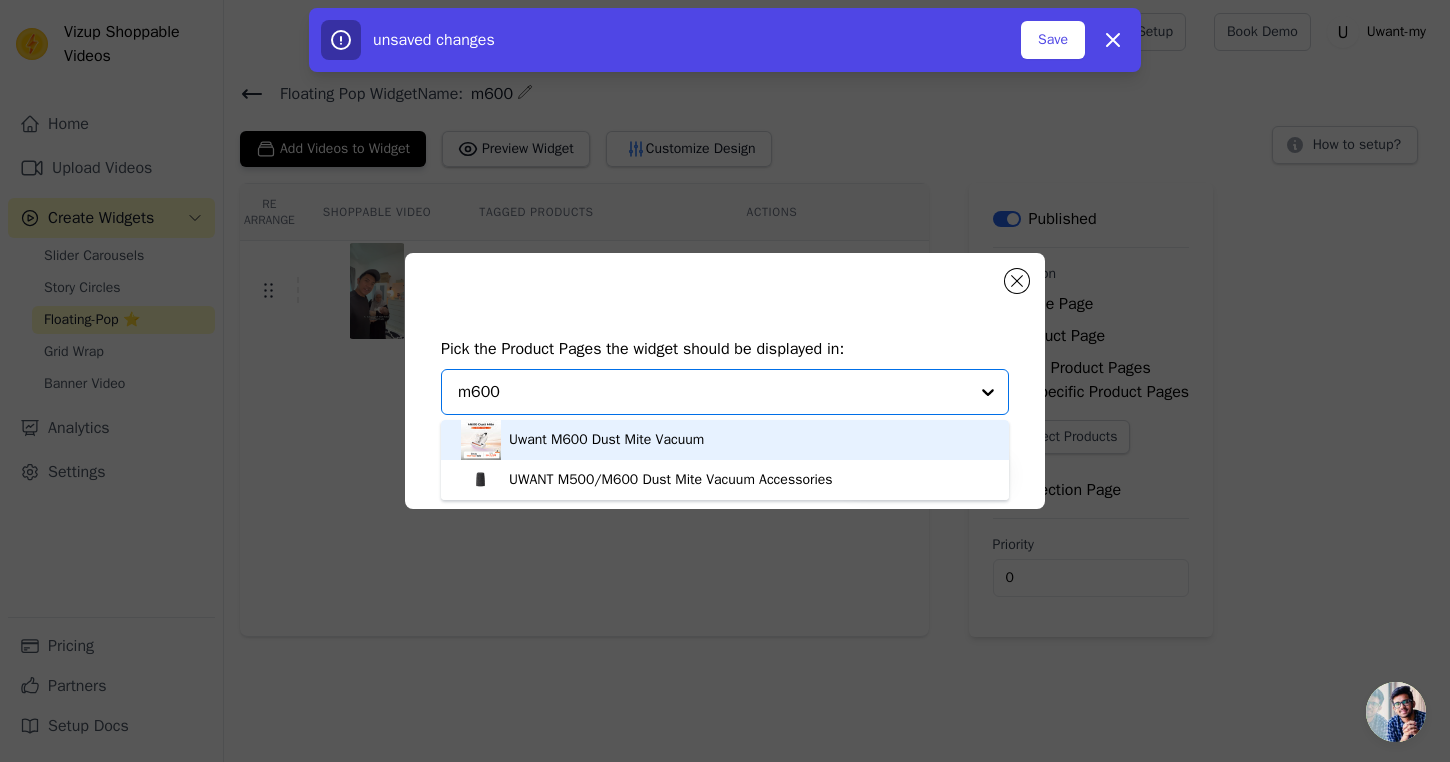 click on "Uwant M600 Dust Mite Vacuum" at bounding box center (725, 440) 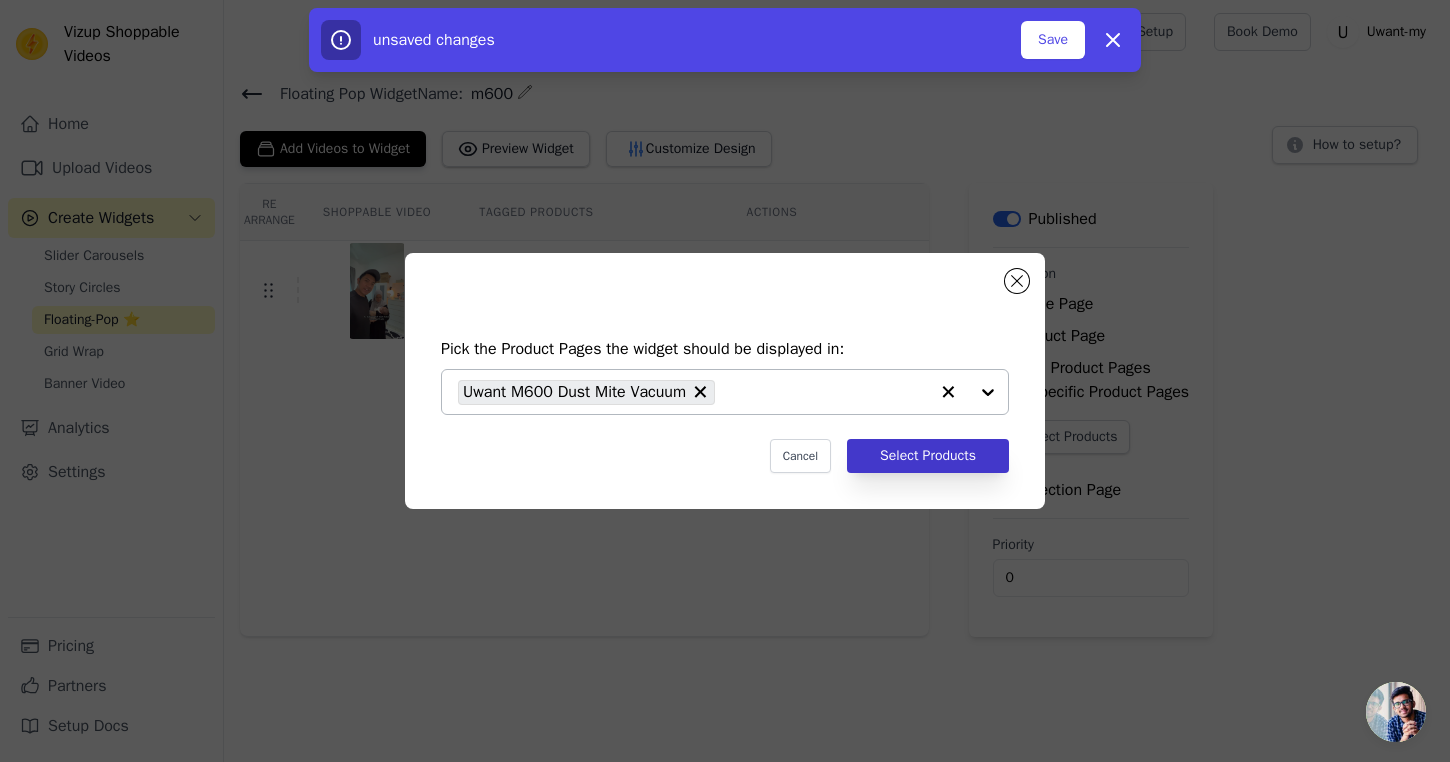 click on "Select Products" at bounding box center (928, 456) 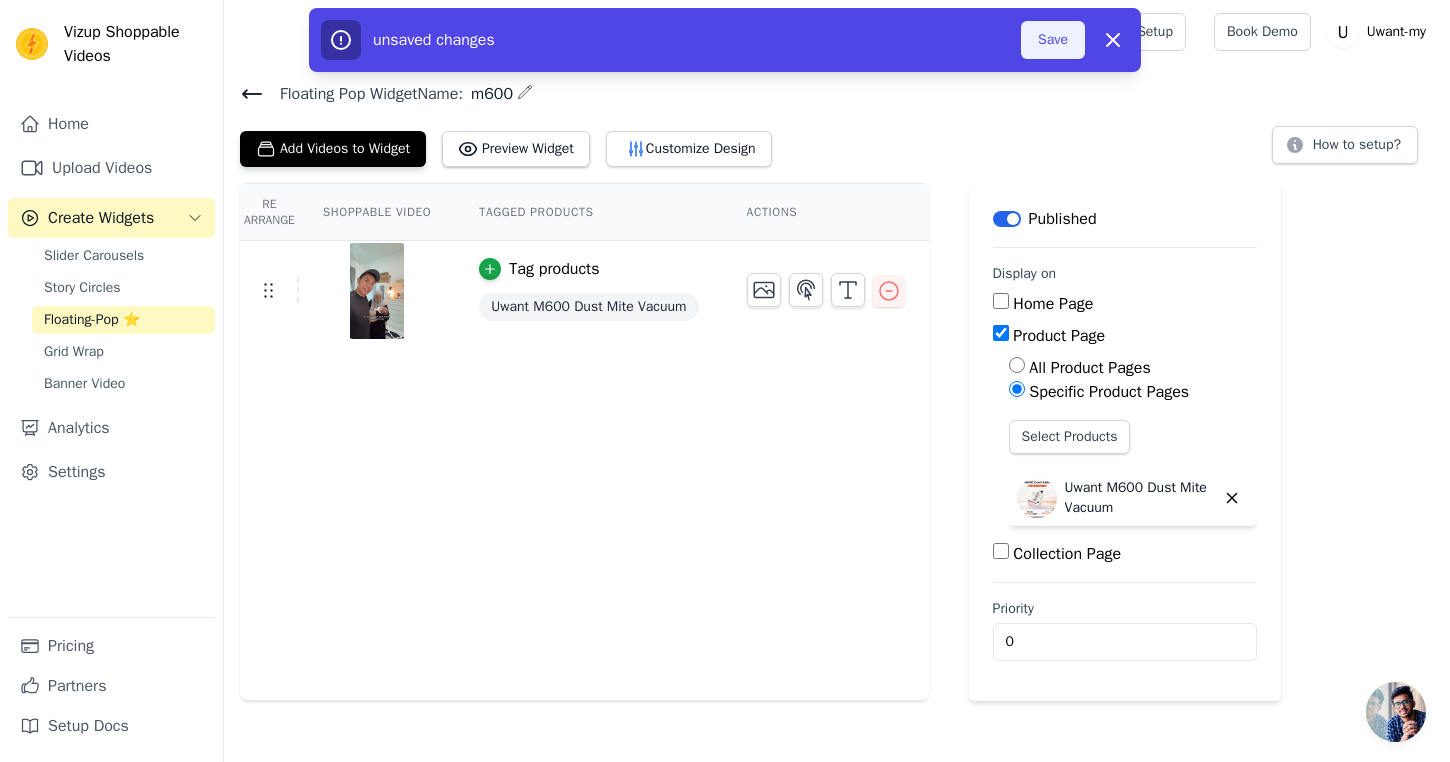 click on "Save" at bounding box center [1053, 40] 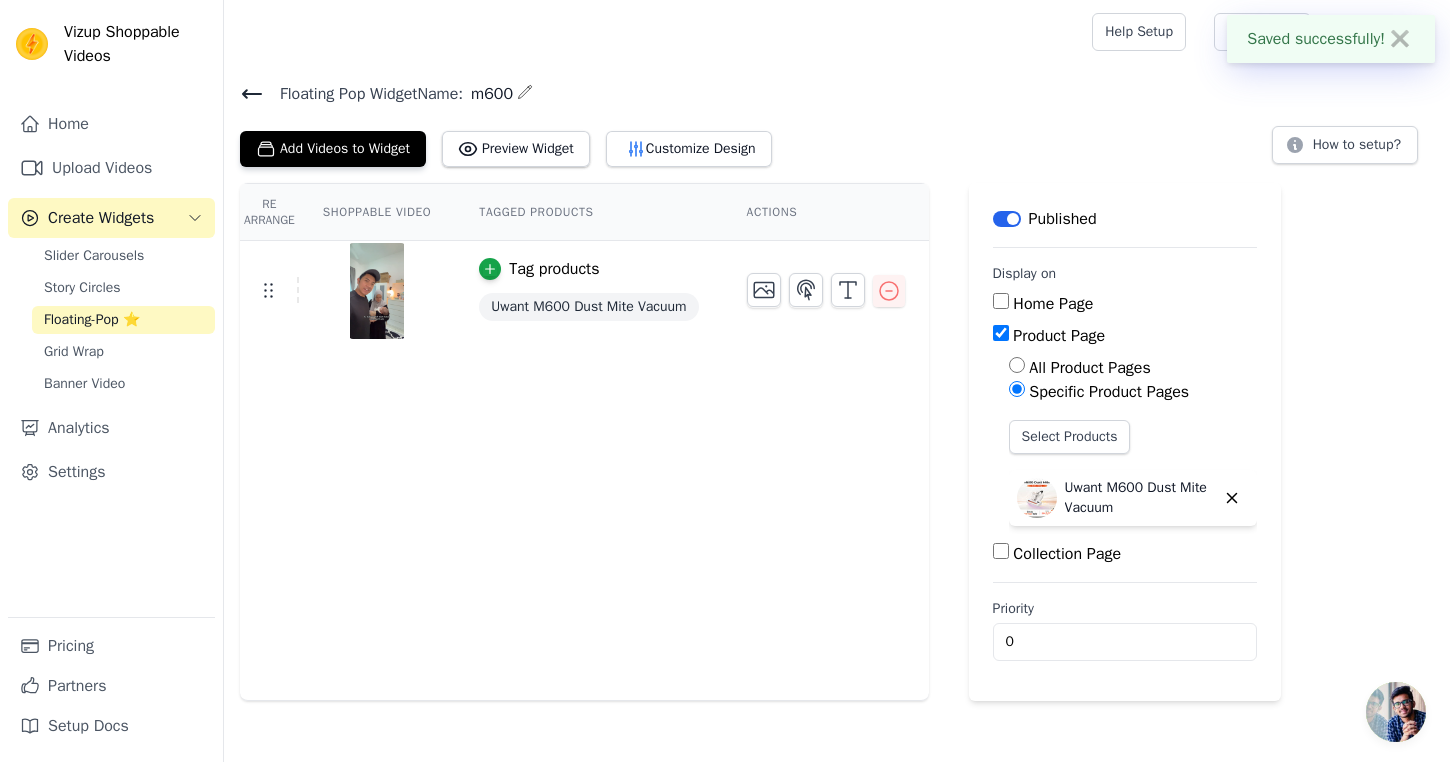 click 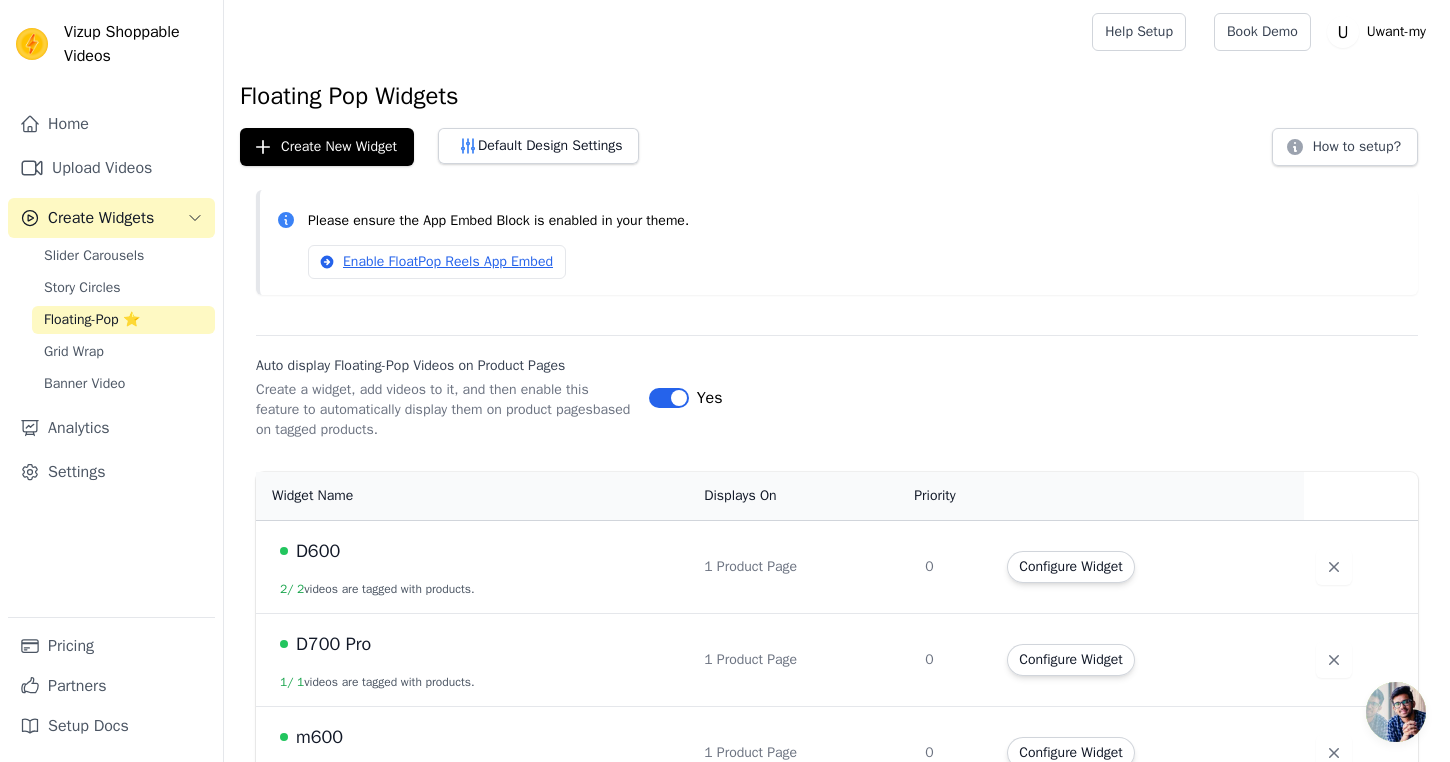 scroll, scrollTop: 0, scrollLeft: 0, axis: both 